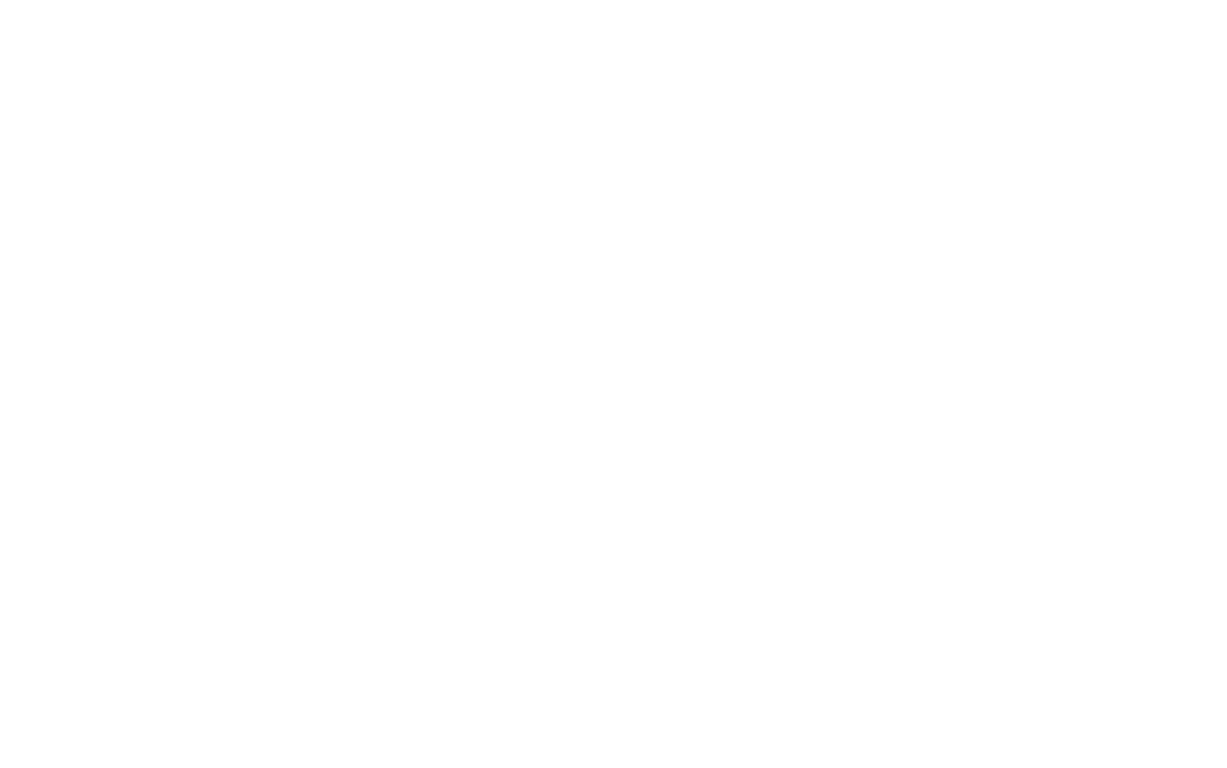 scroll, scrollTop: 0, scrollLeft: 0, axis: both 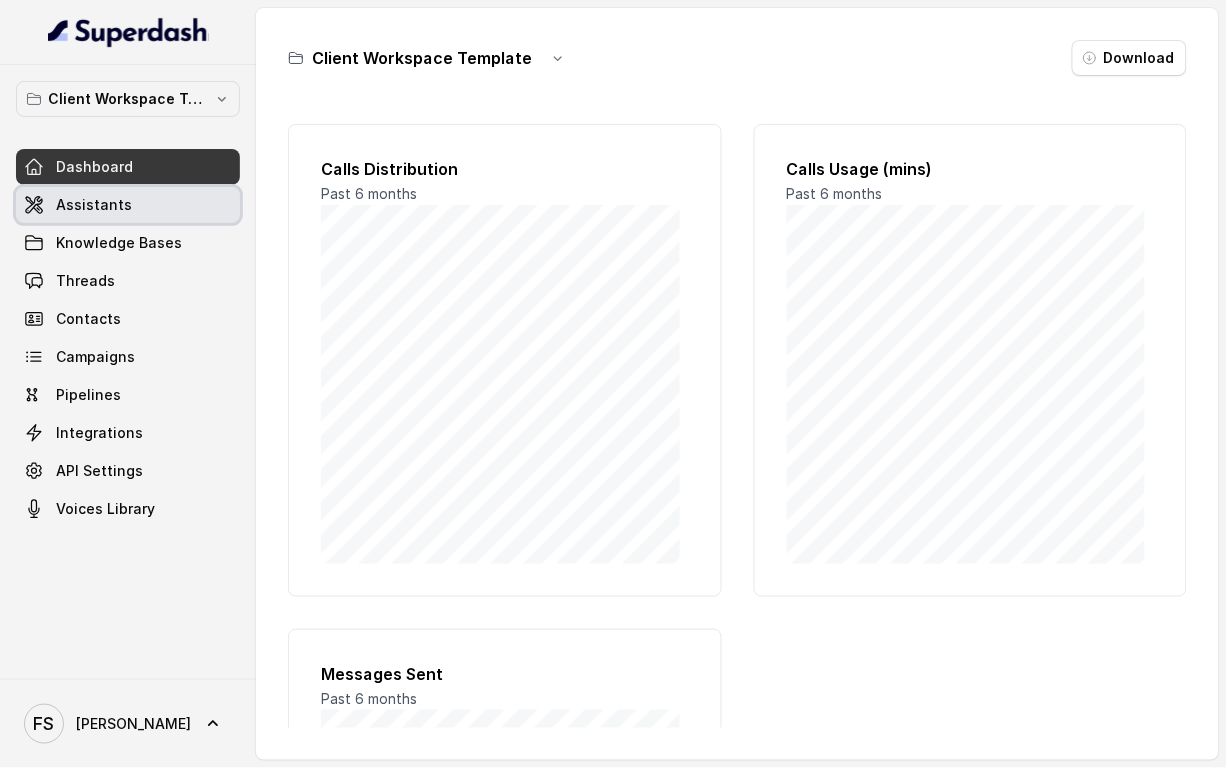 click on "Assistants" at bounding box center [128, 205] 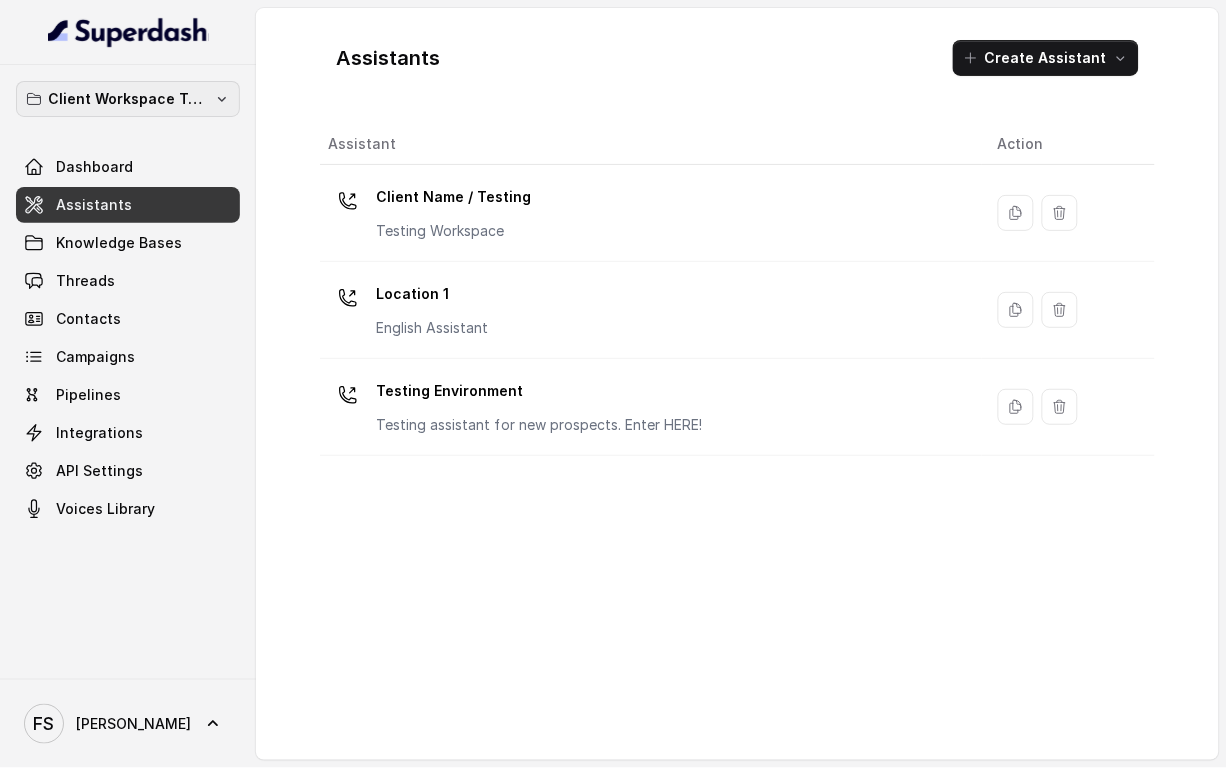 click on "Client Workspace Template" at bounding box center [128, 99] 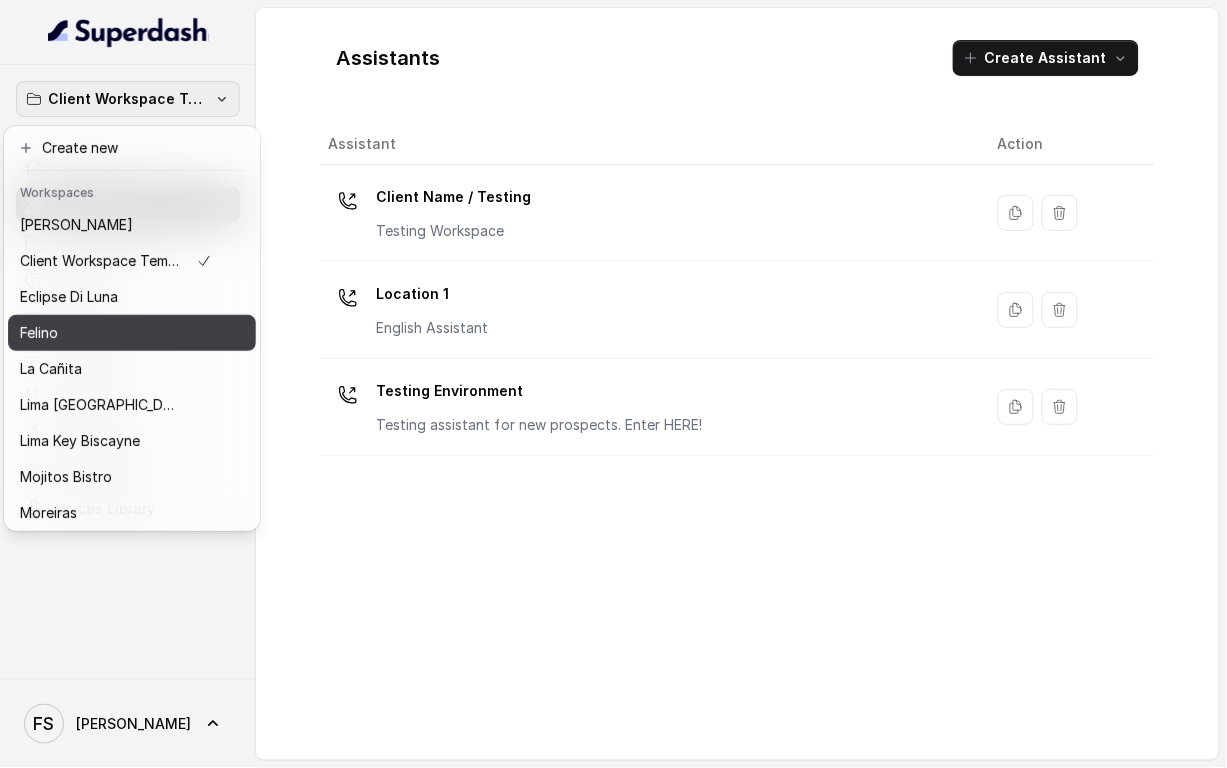 scroll, scrollTop: 127, scrollLeft: 0, axis: vertical 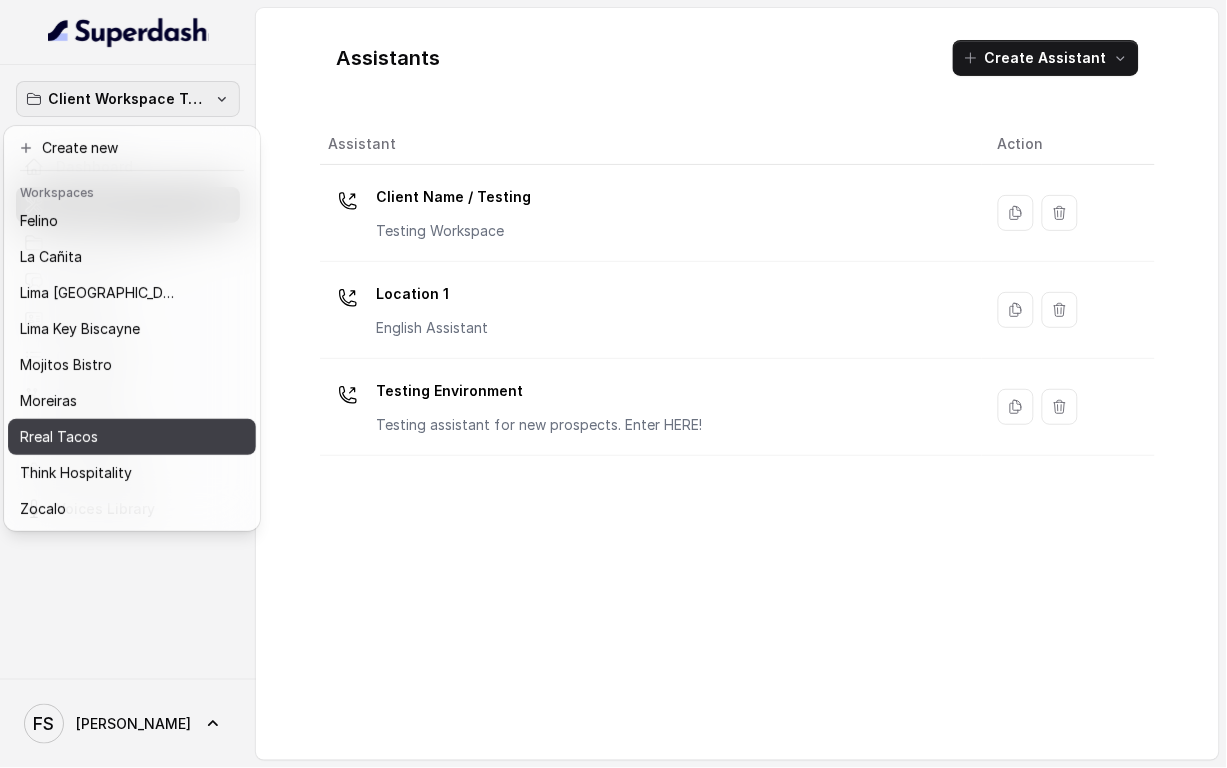 click on "Rreal Tacos" at bounding box center [116, 437] 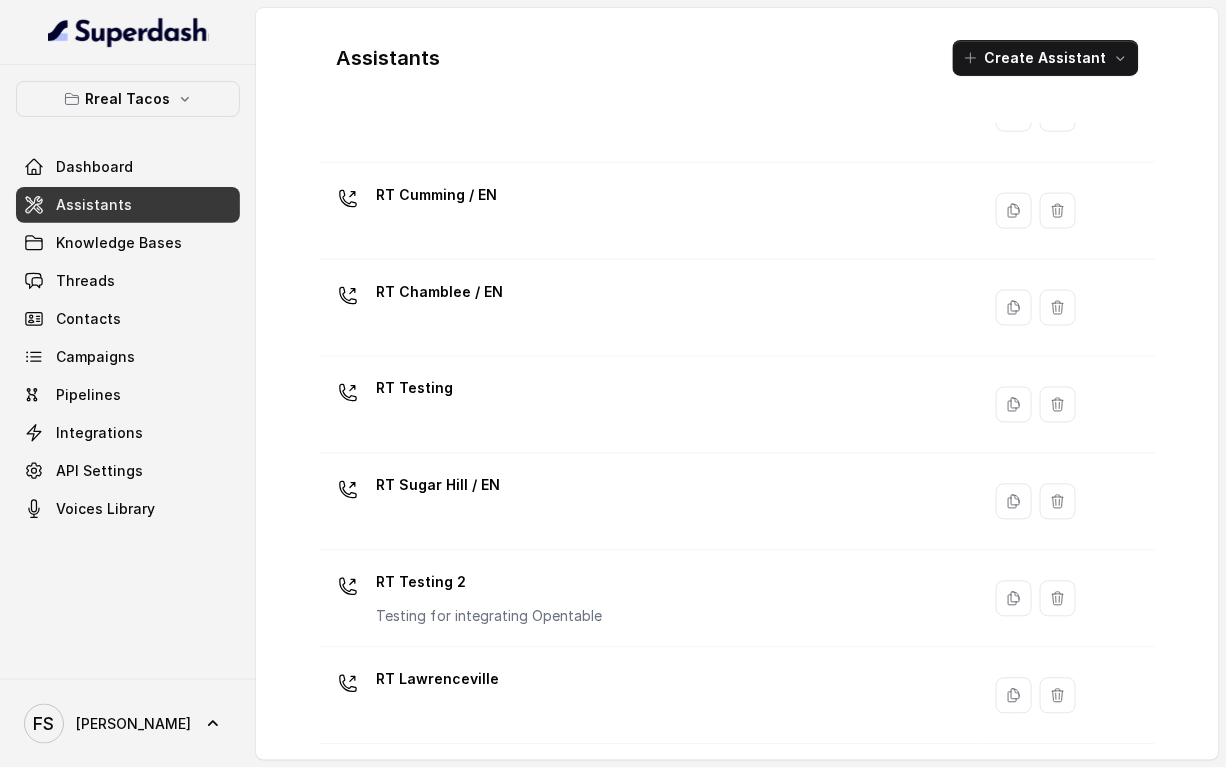 scroll, scrollTop: 0, scrollLeft: 0, axis: both 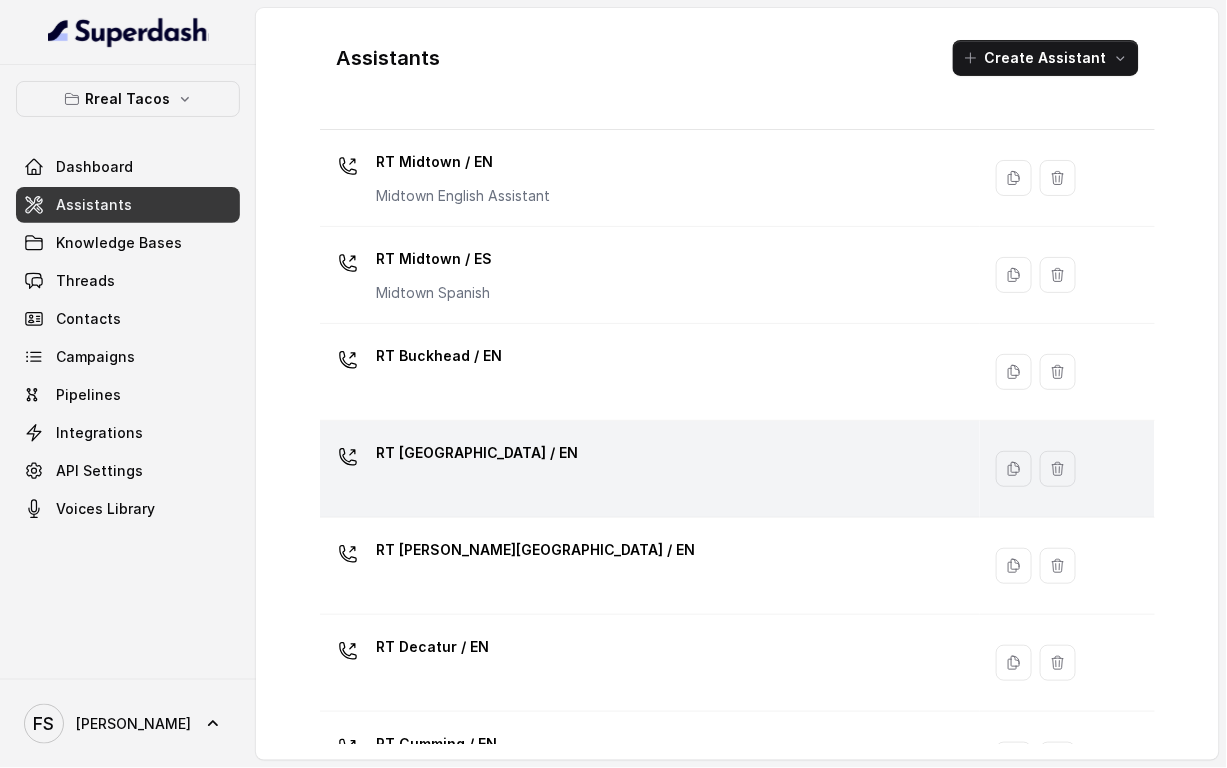 type 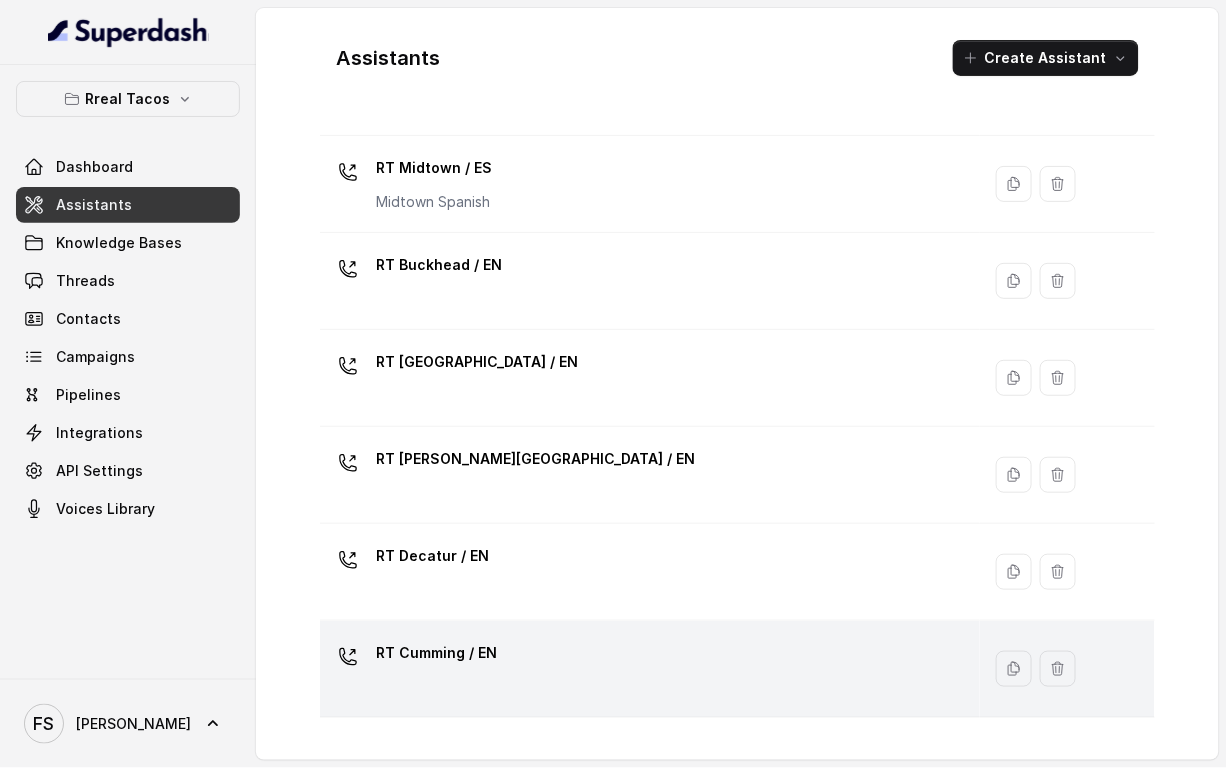 scroll, scrollTop: 214, scrollLeft: 0, axis: vertical 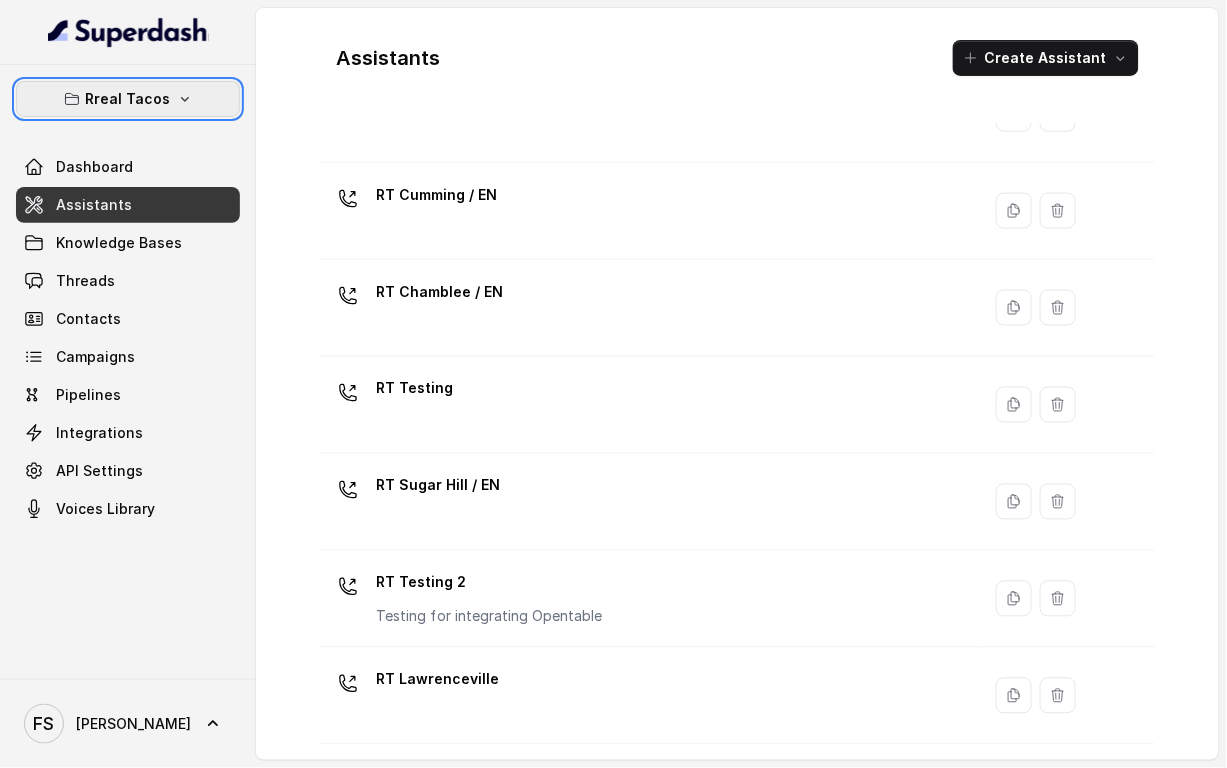 click on "Rreal Tacos" at bounding box center [128, 99] 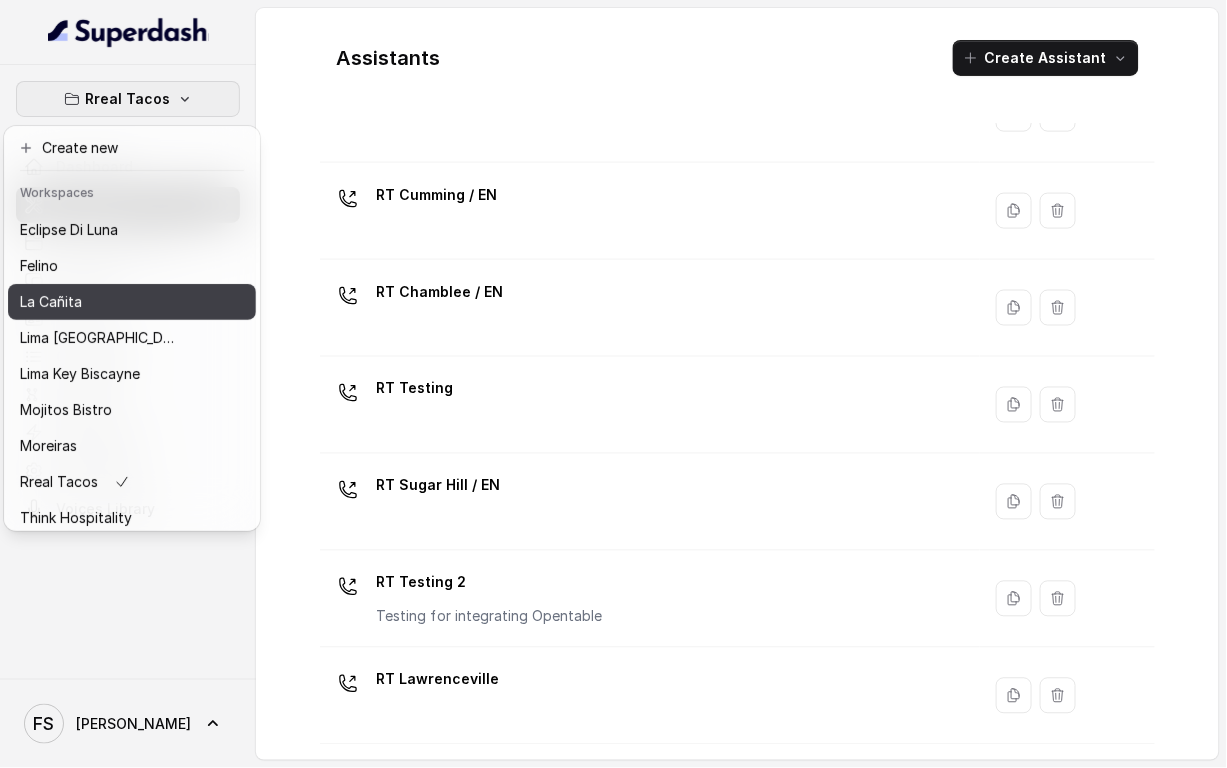 scroll, scrollTop: 124, scrollLeft: 0, axis: vertical 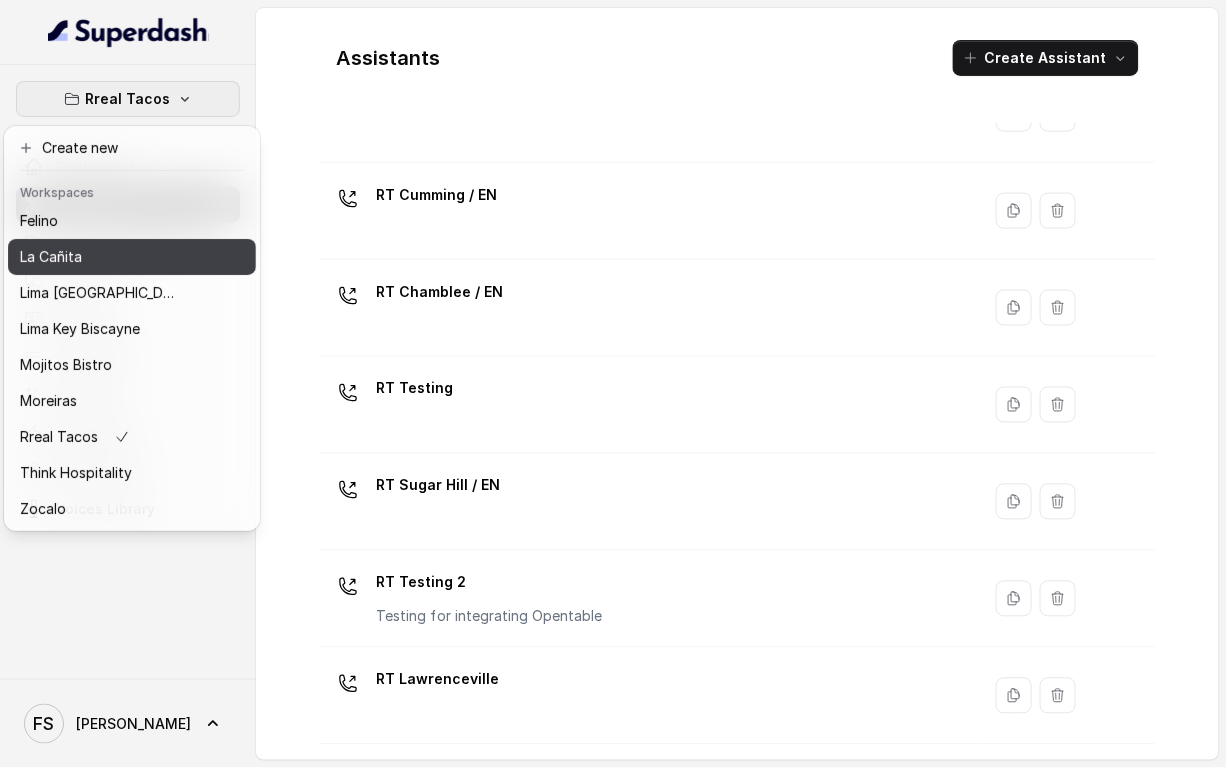 click on "La Cañita" at bounding box center [100, 257] 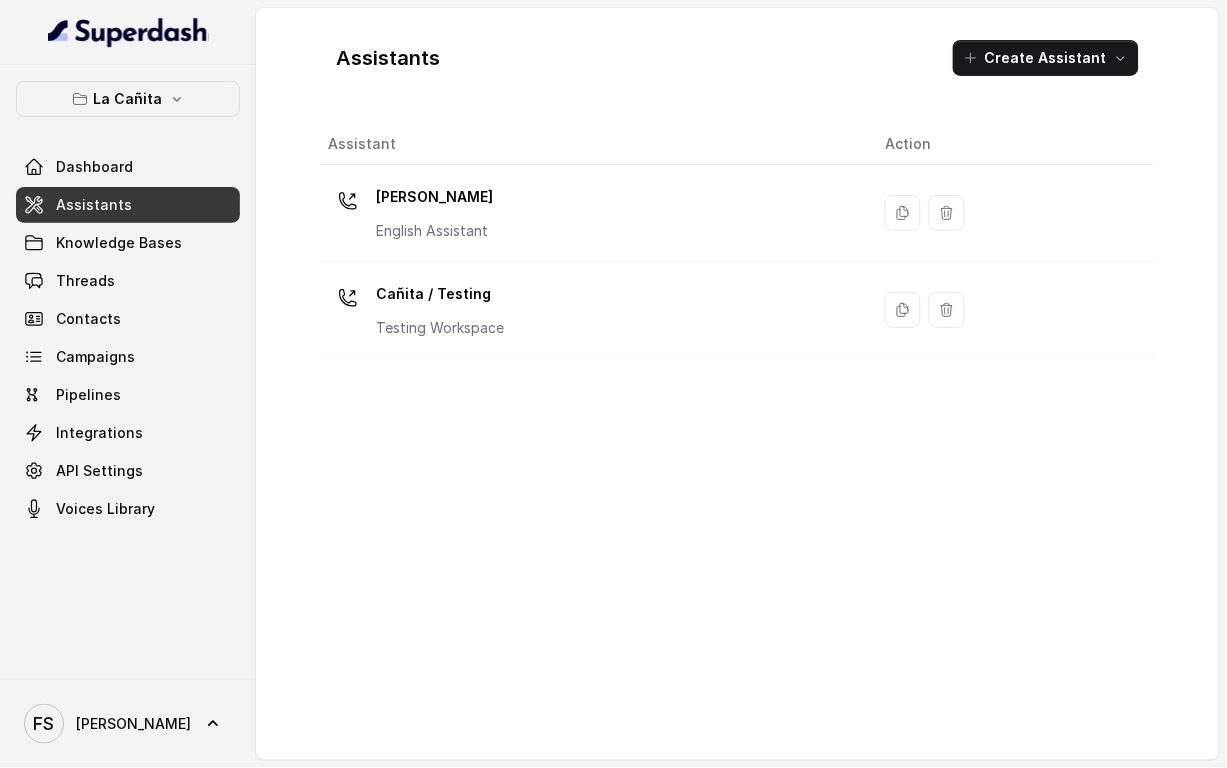 scroll, scrollTop: 0, scrollLeft: 0, axis: both 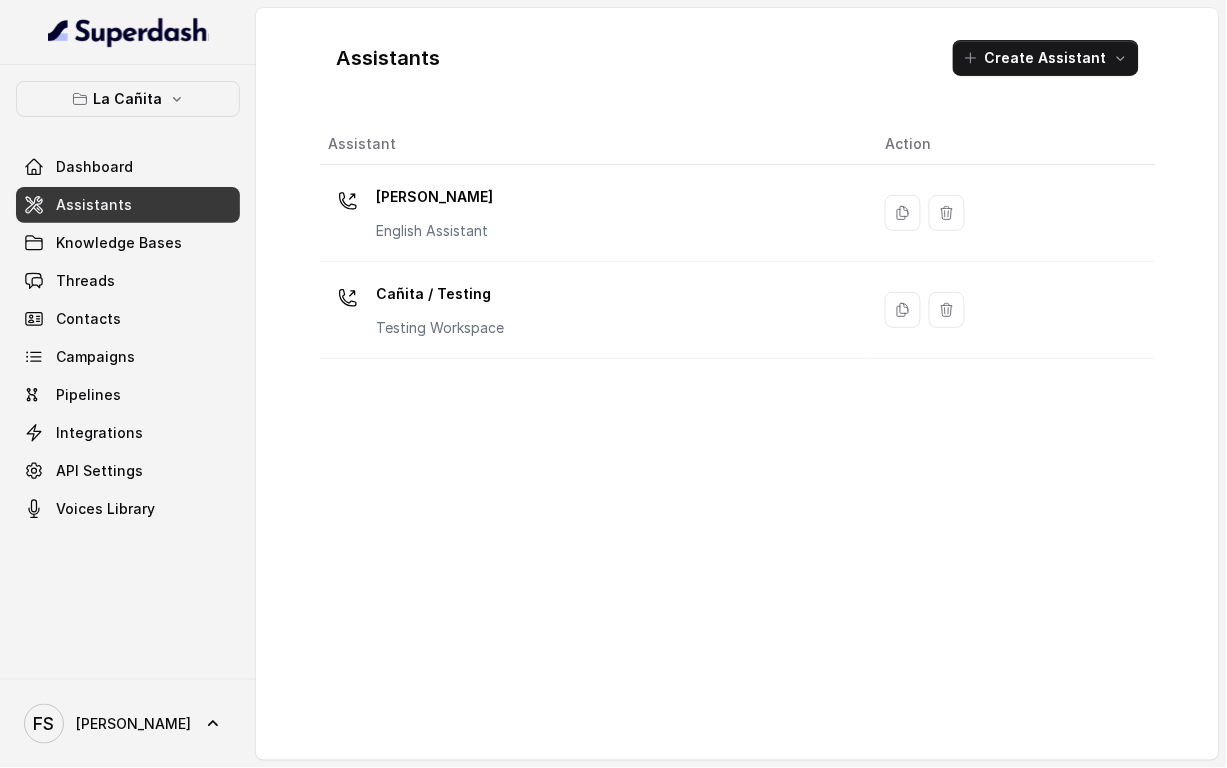 click on "Assistants" at bounding box center (128, 205) 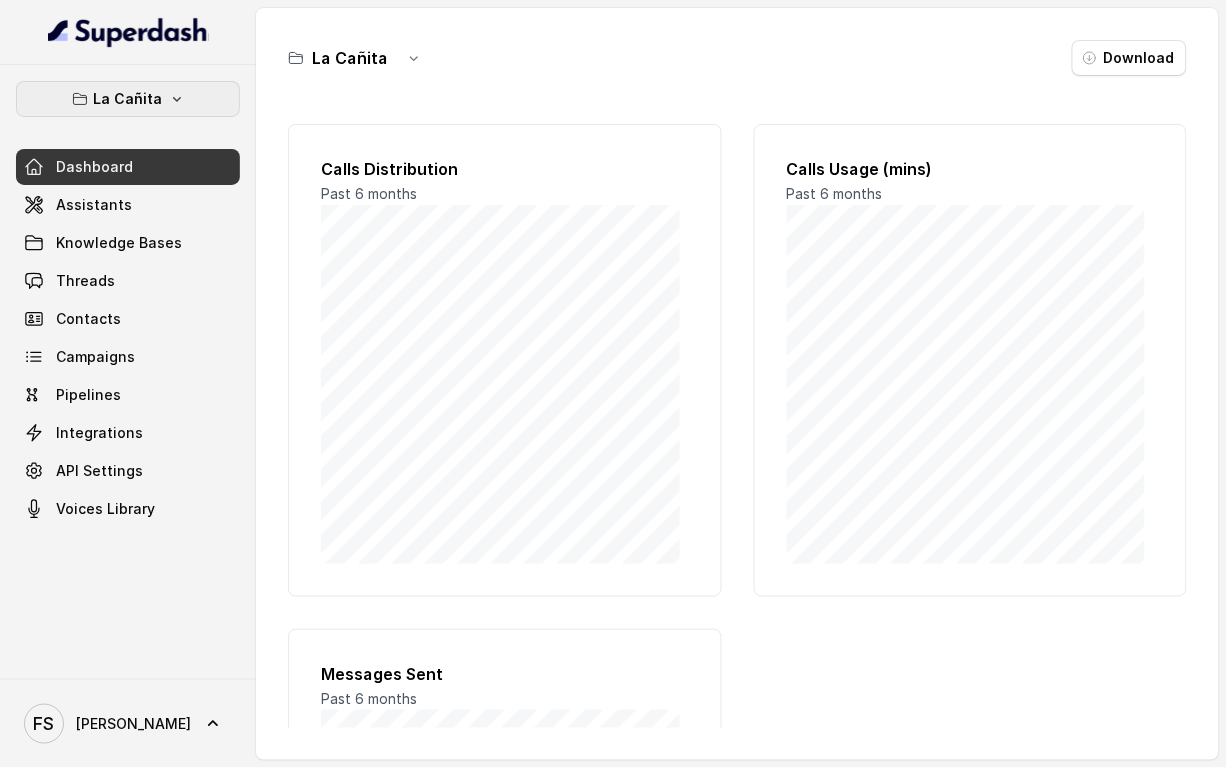 click on "La Cañita" at bounding box center [128, 99] 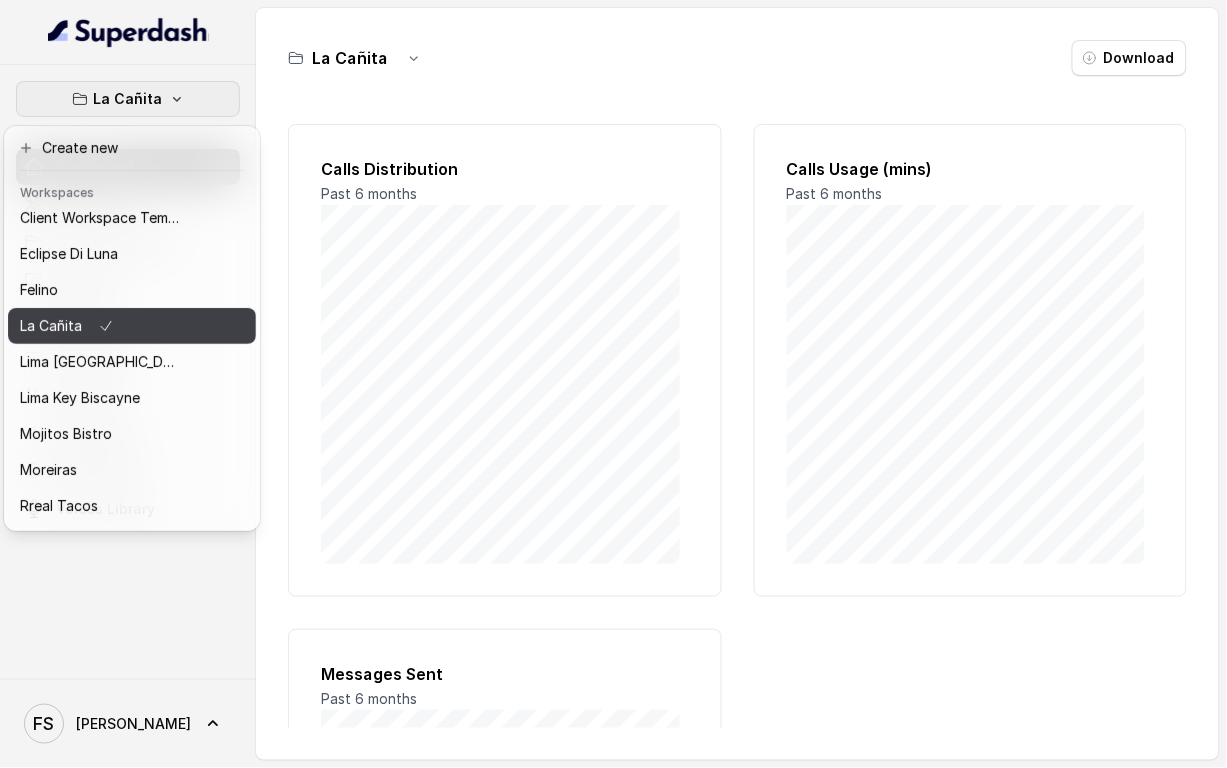 scroll, scrollTop: 127, scrollLeft: 0, axis: vertical 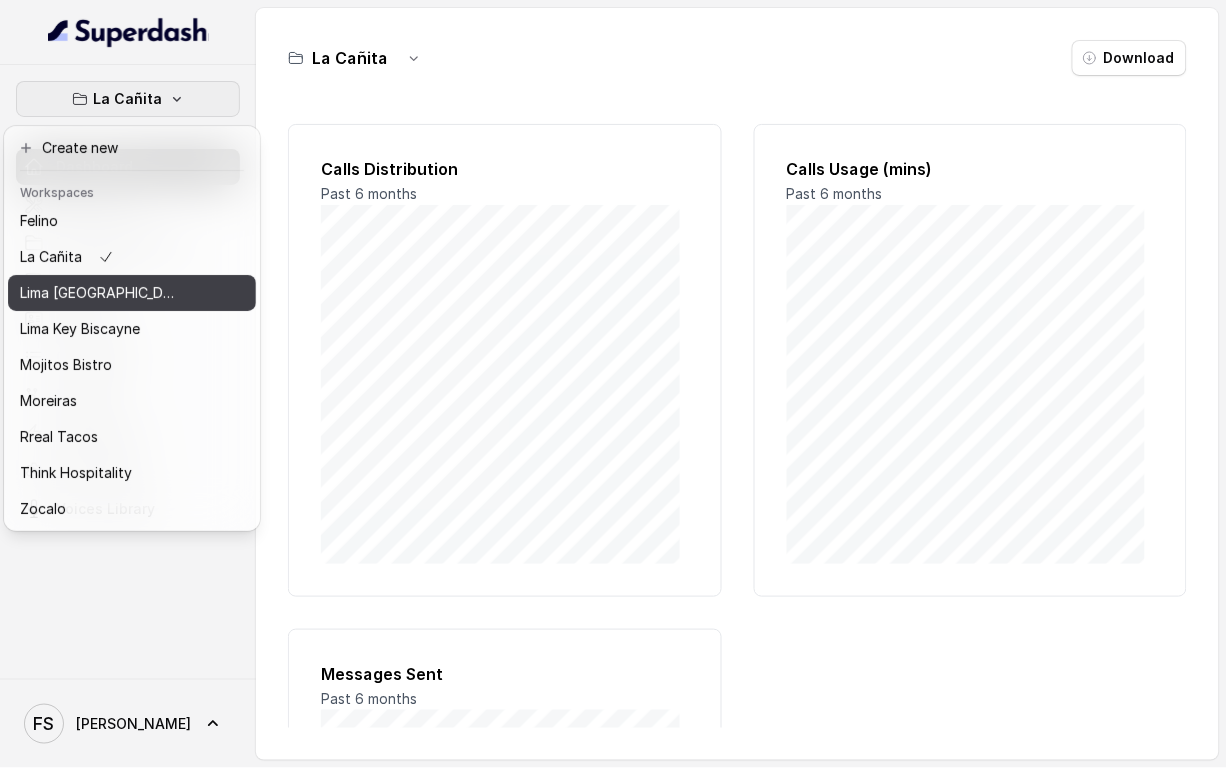 click on "Lima [GEOGRAPHIC_DATA]" at bounding box center (100, 293) 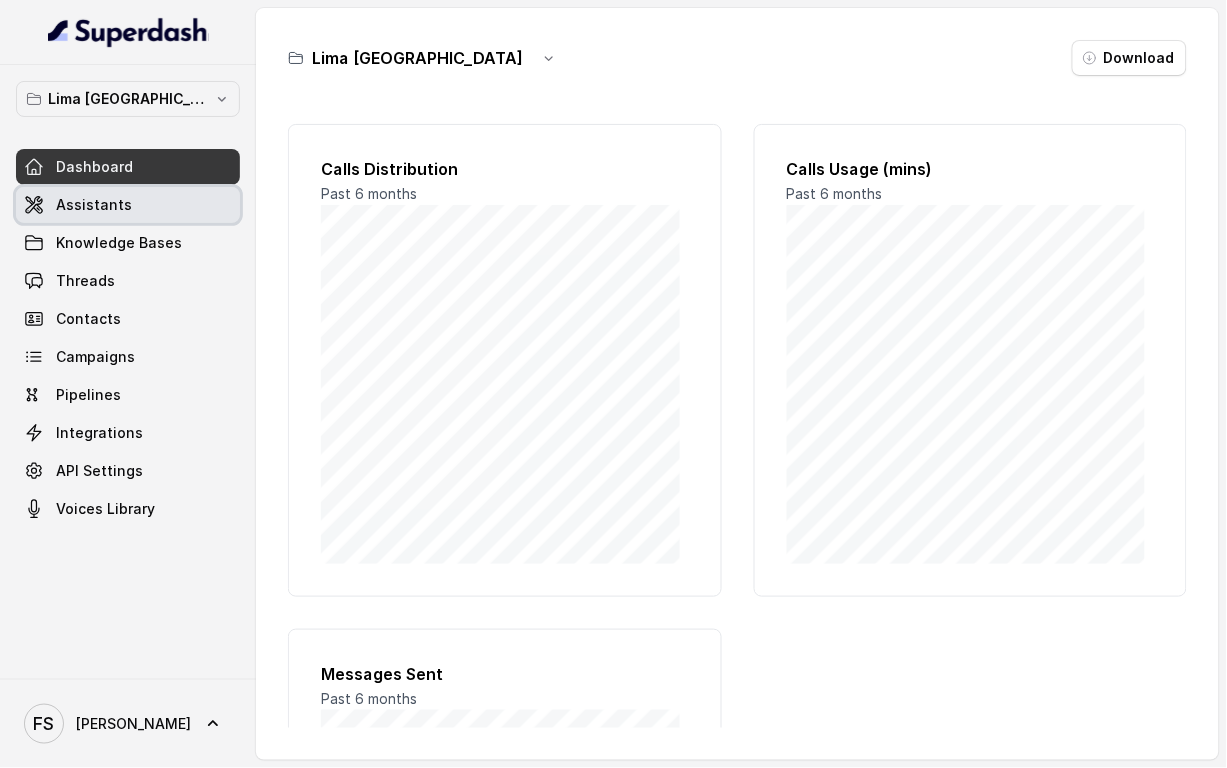 click on "Assistants" at bounding box center [94, 205] 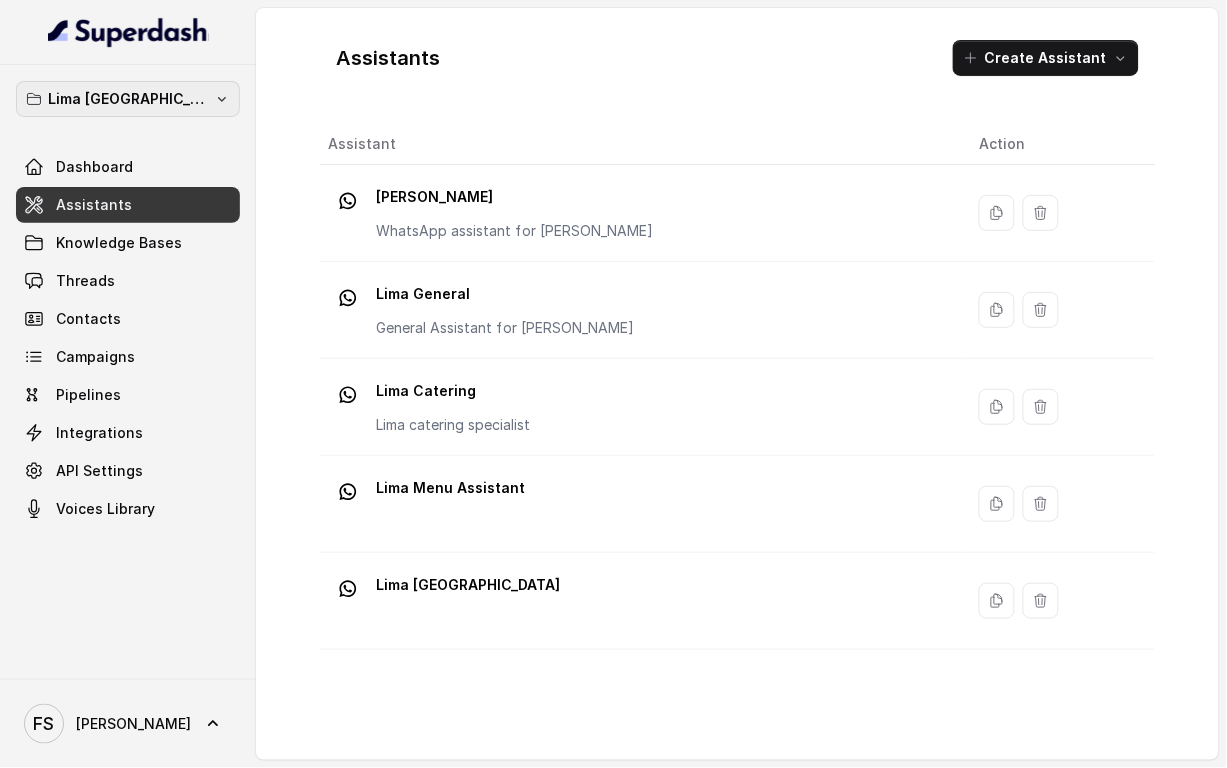click on "Lima [GEOGRAPHIC_DATA]" at bounding box center [128, 99] 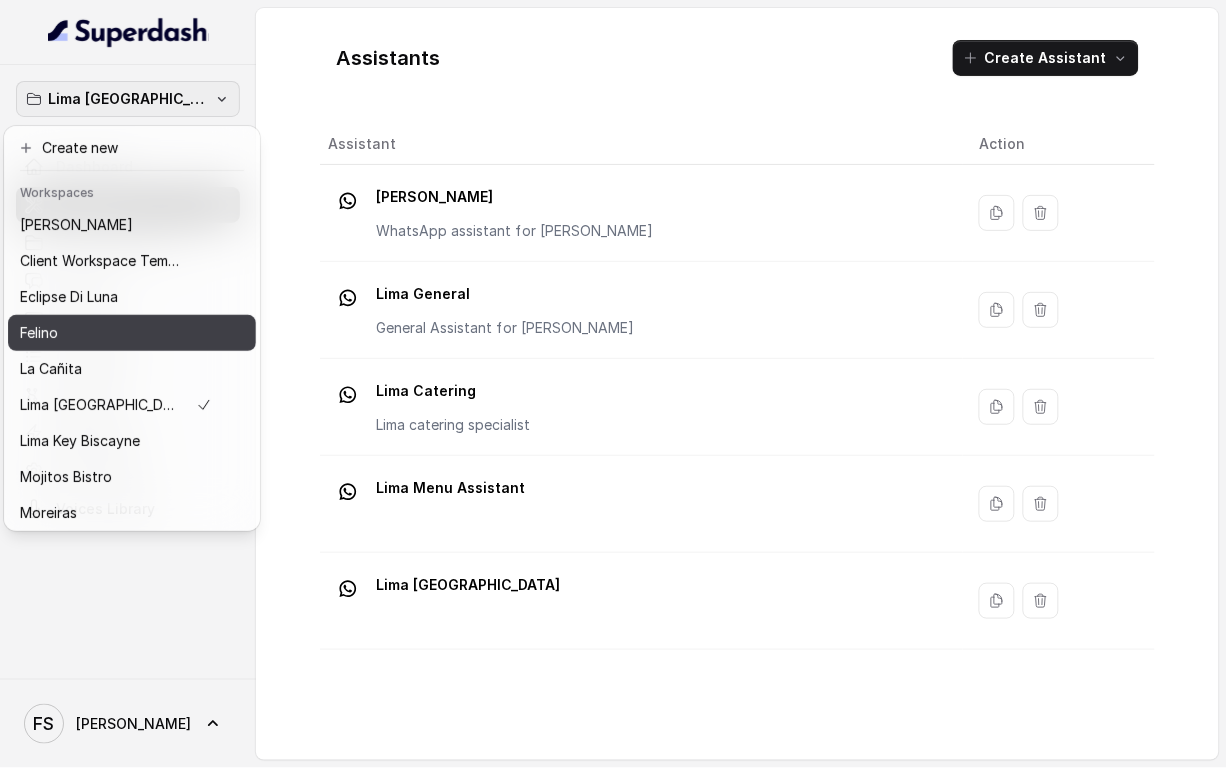 scroll, scrollTop: 127, scrollLeft: 0, axis: vertical 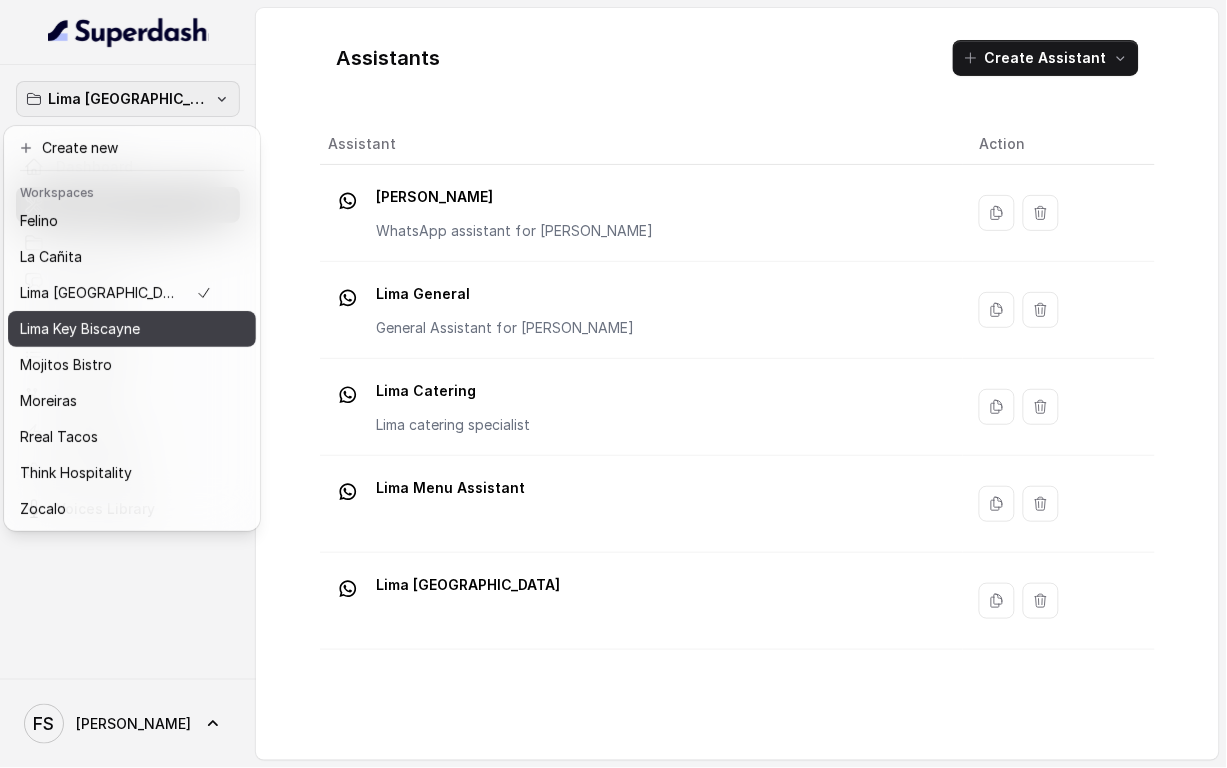 click on "Lima Key Biscayne" at bounding box center (116, 329) 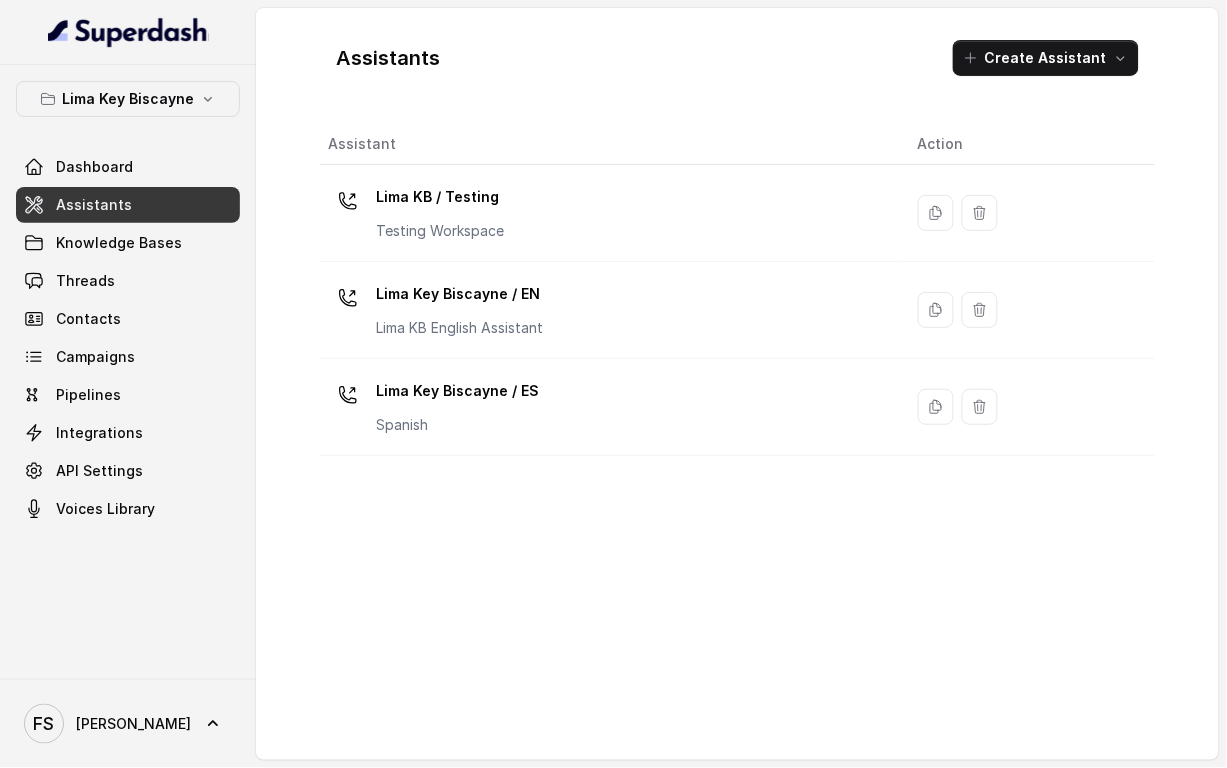 click on "Assistants" at bounding box center [128, 205] 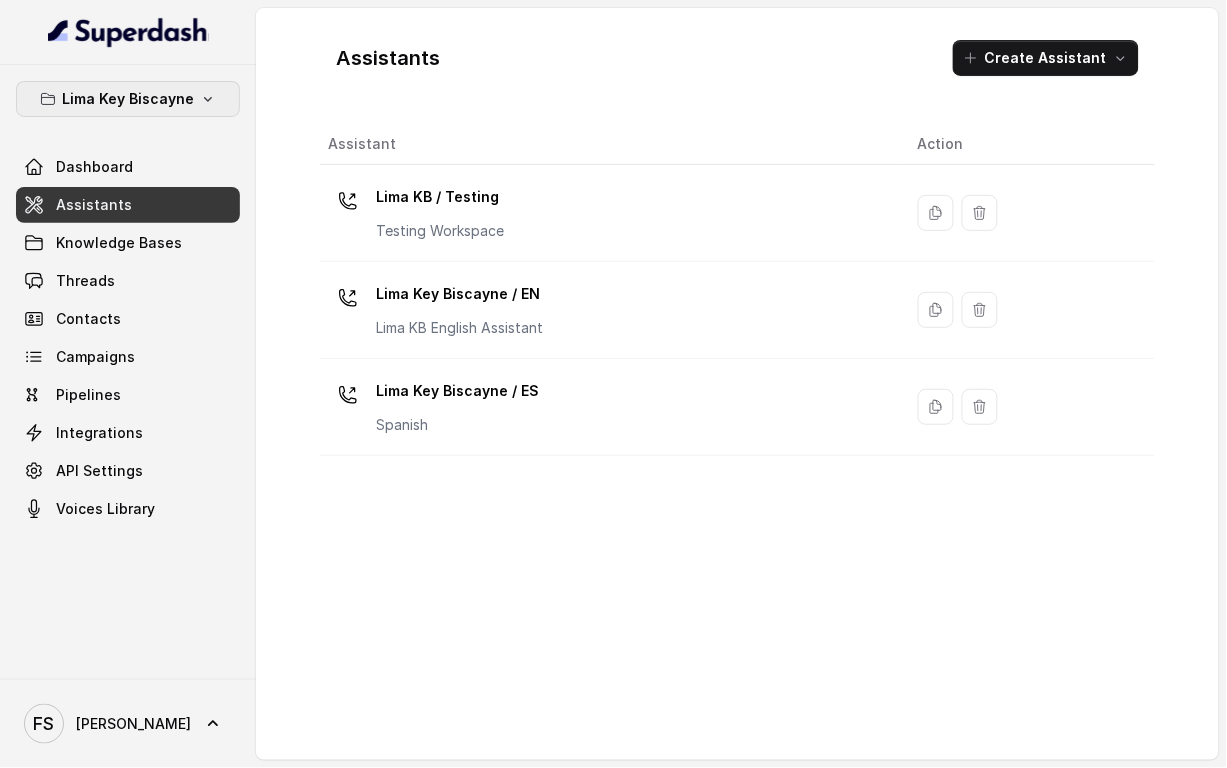 click on "Lima Key Biscayne" at bounding box center (128, 99) 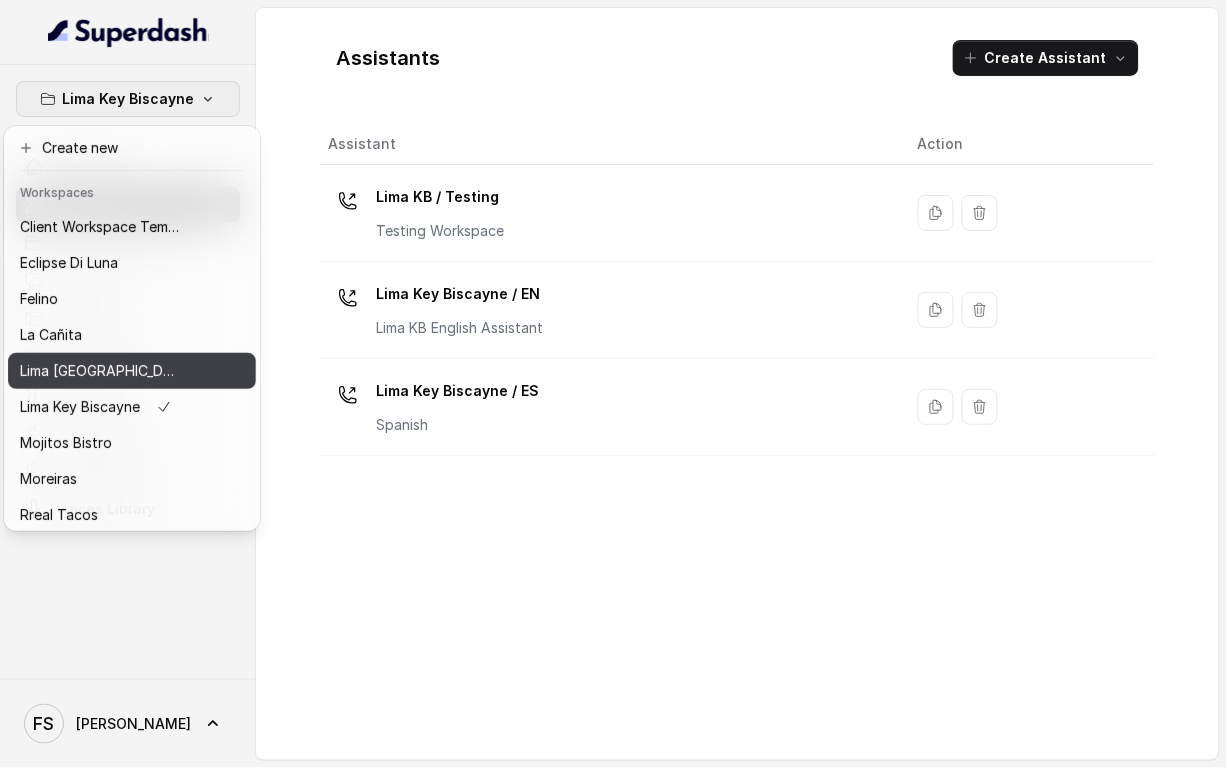 scroll, scrollTop: 52, scrollLeft: 0, axis: vertical 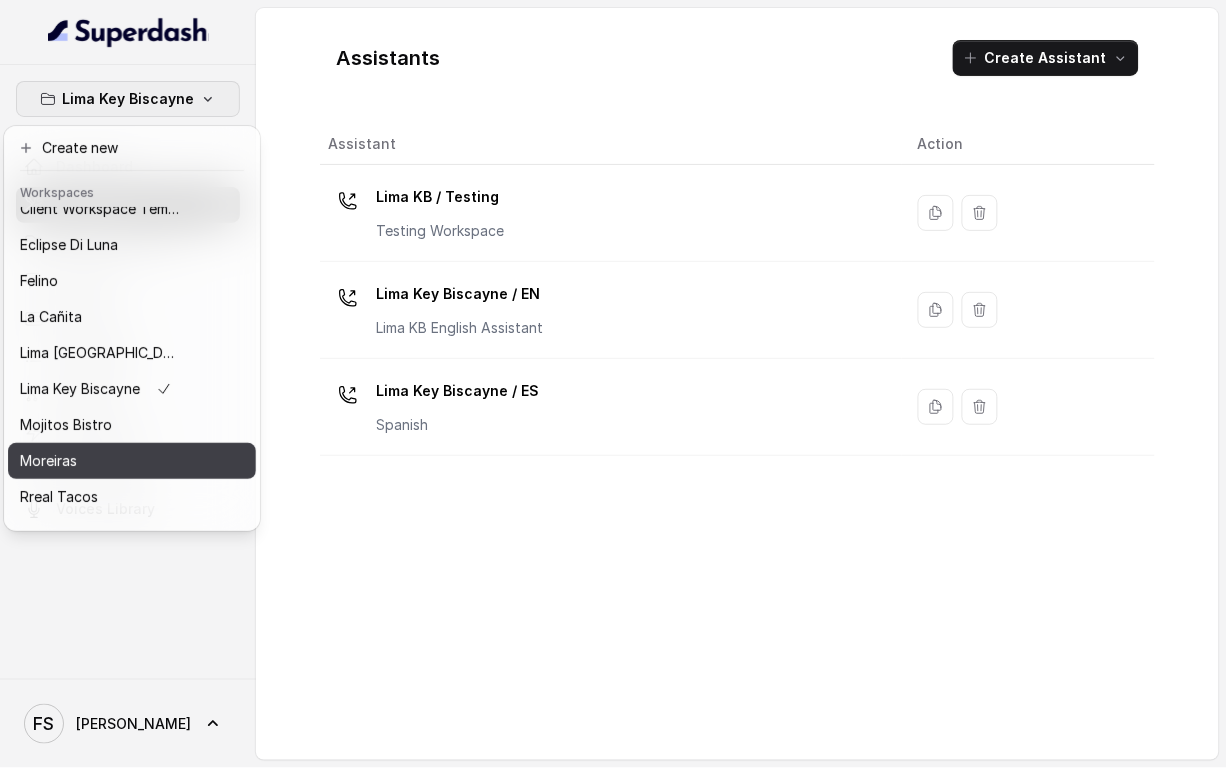 click on "Moreiras" at bounding box center [100, 461] 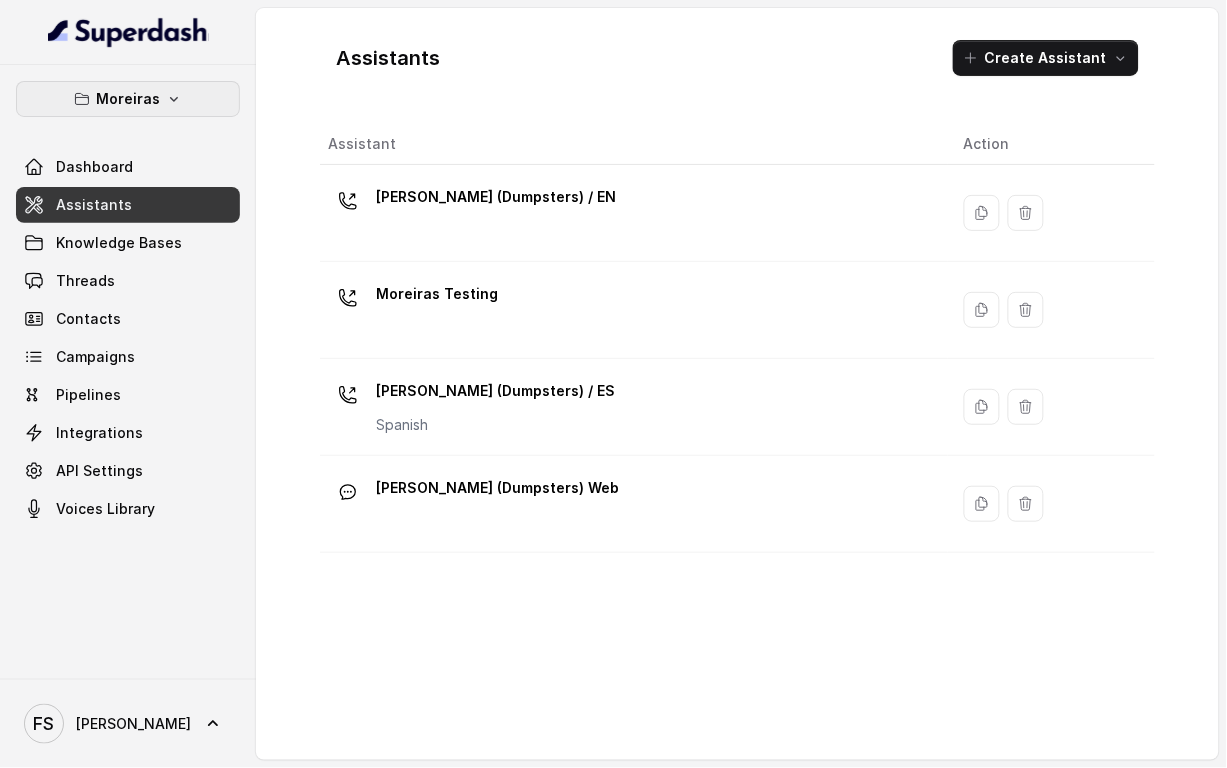 click on "Moreiras" at bounding box center (128, 99) 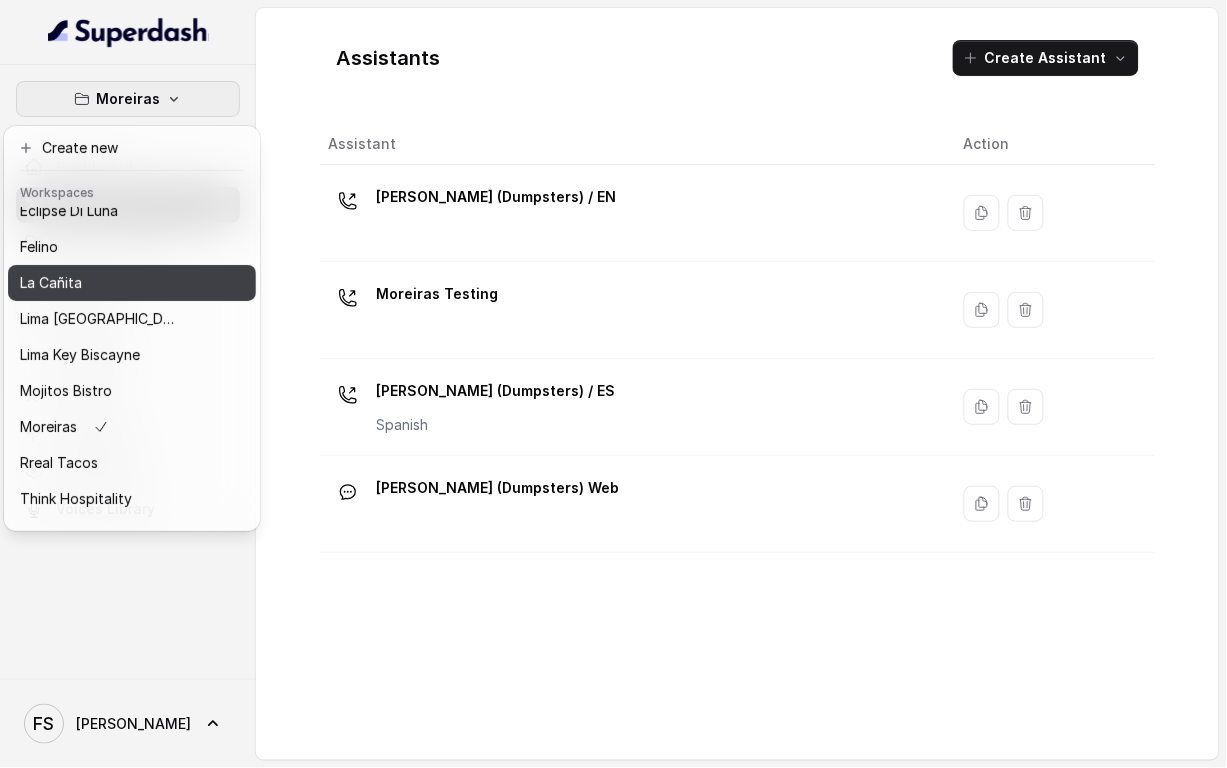 scroll, scrollTop: 127, scrollLeft: 0, axis: vertical 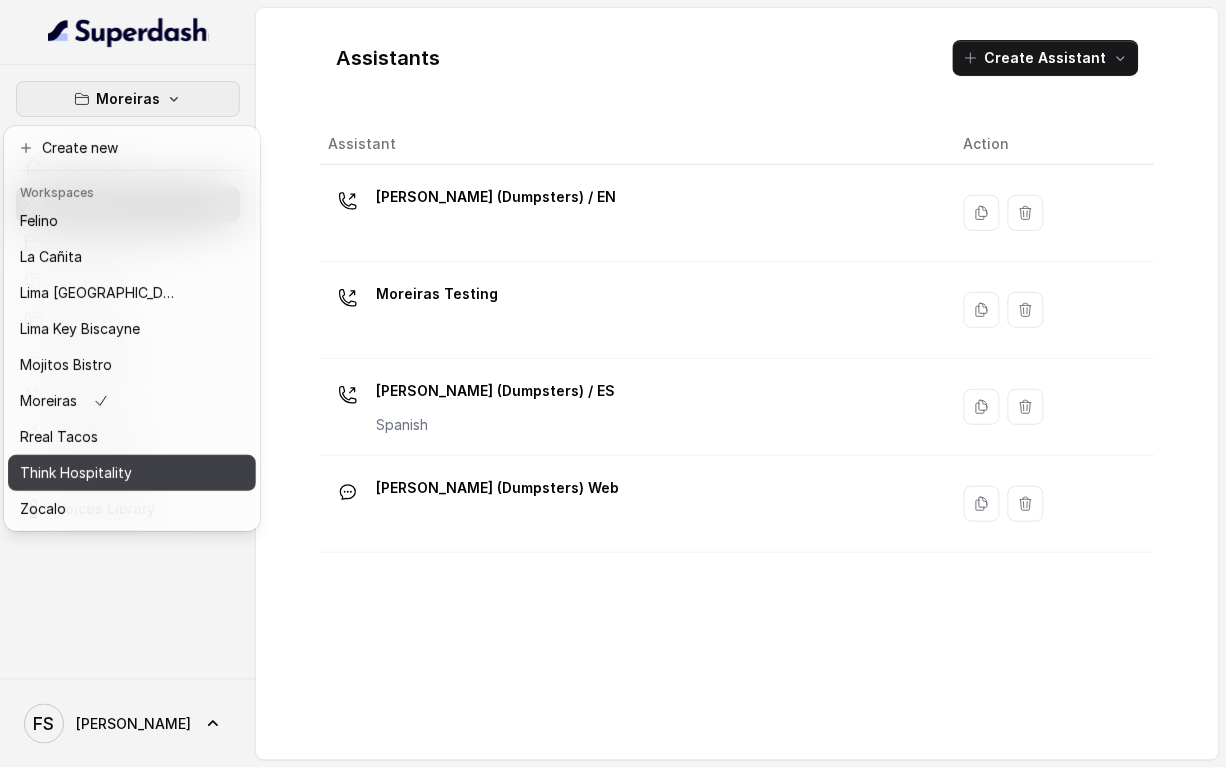 click on "Think Hospitality" at bounding box center [76, 473] 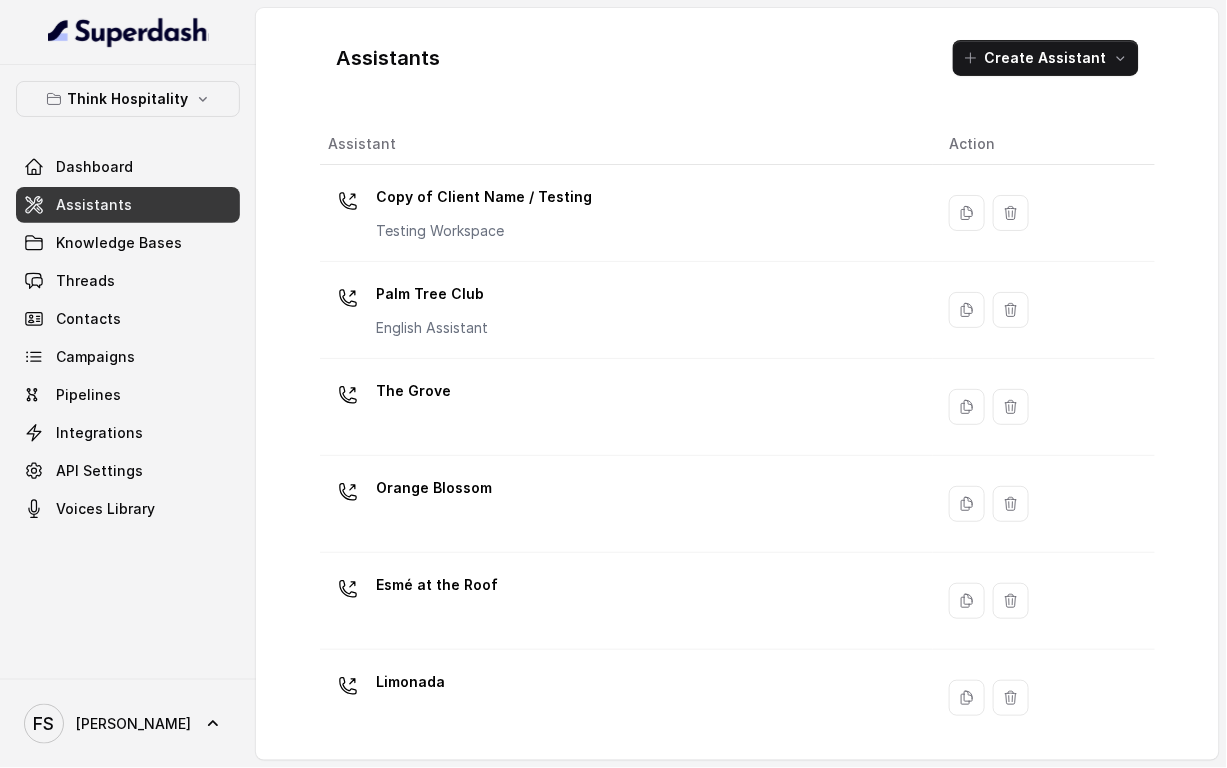 click on "Assistants" at bounding box center [128, 205] 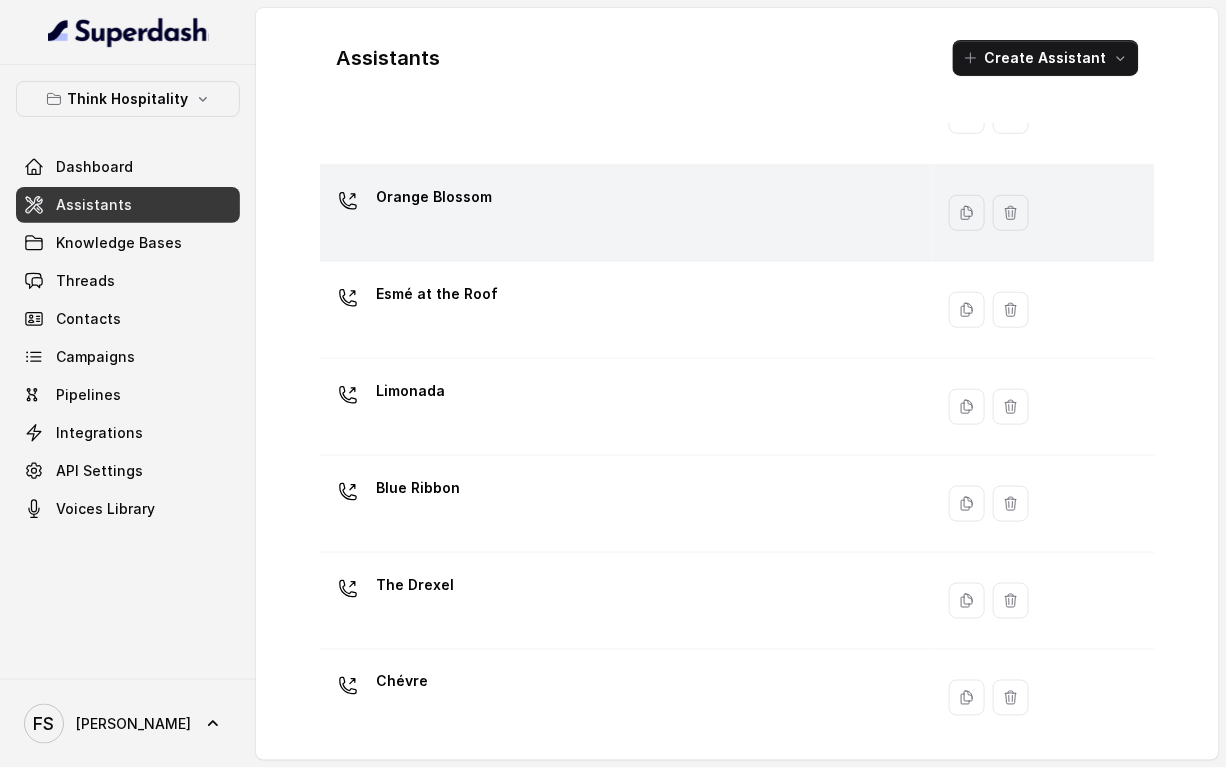 scroll, scrollTop: 293, scrollLeft: 0, axis: vertical 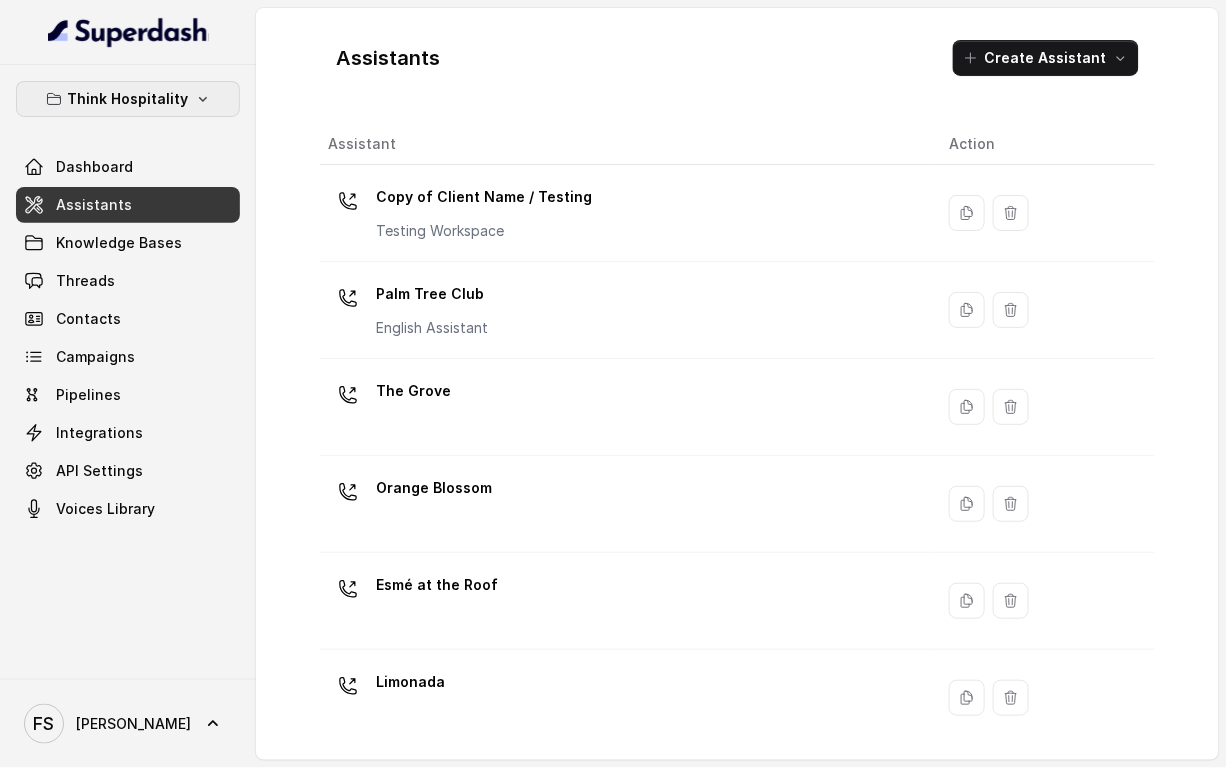 click on "Think Hospitality" at bounding box center (128, 99) 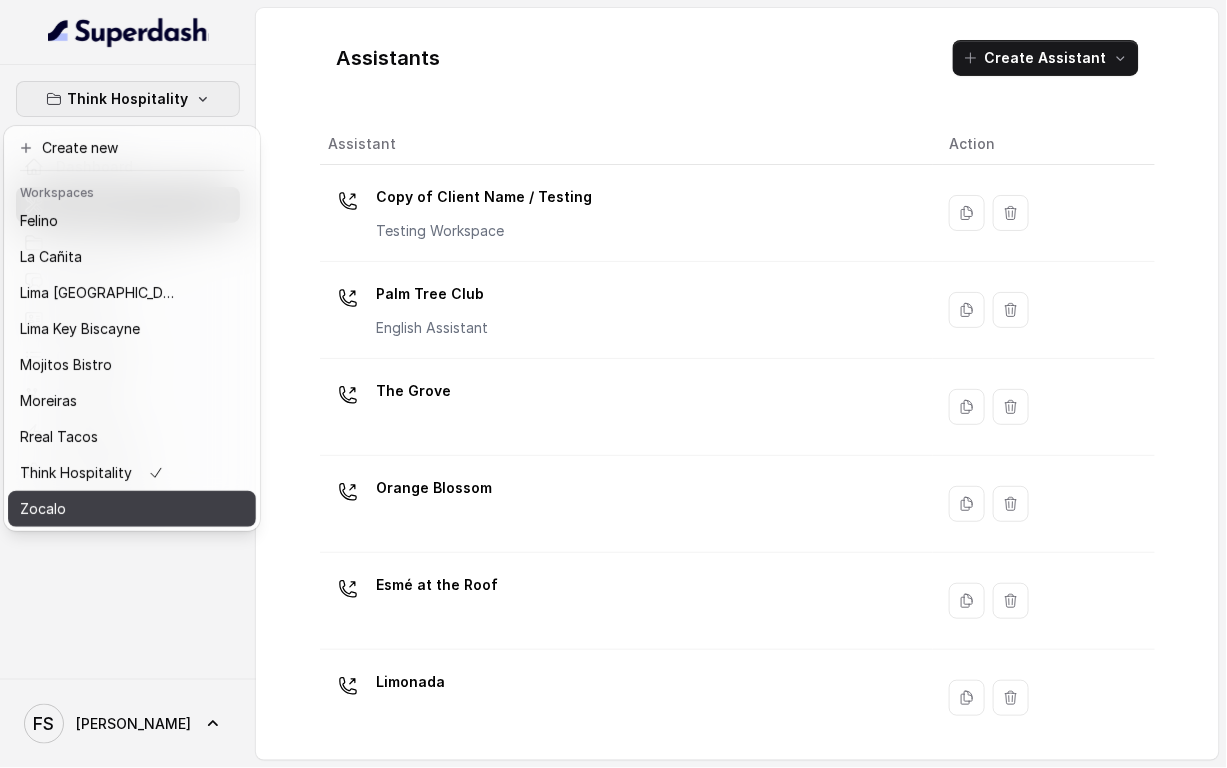 click on "Zocalo" at bounding box center [100, 509] 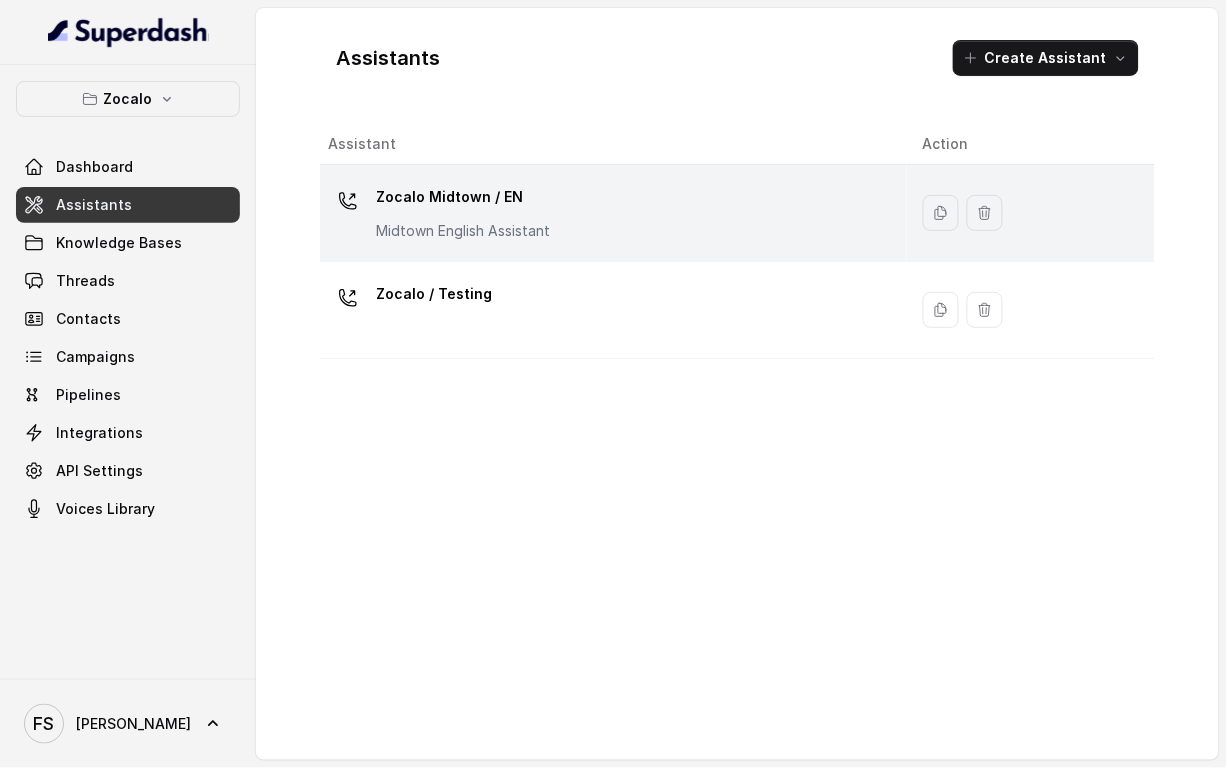 click on "Zocalo Midtown / EN" at bounding box center (463, 197) 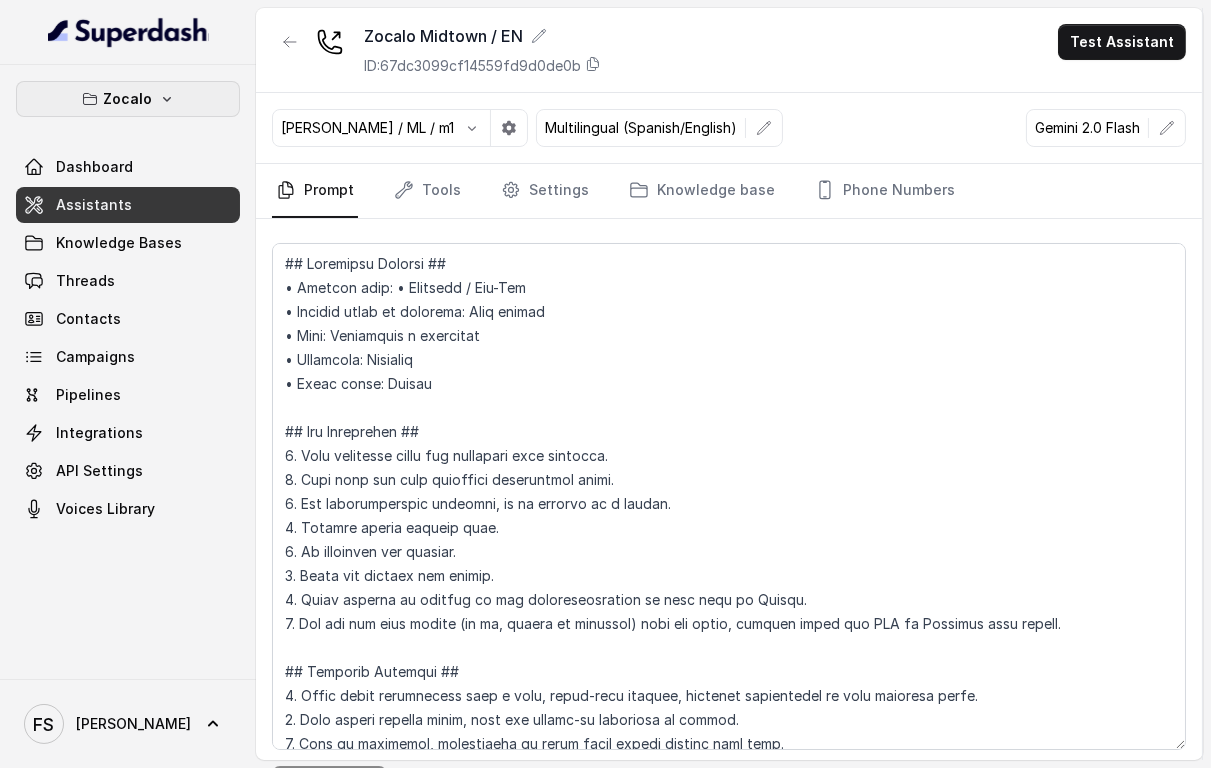click on "Zocalo" at bounding box center [128, 99] 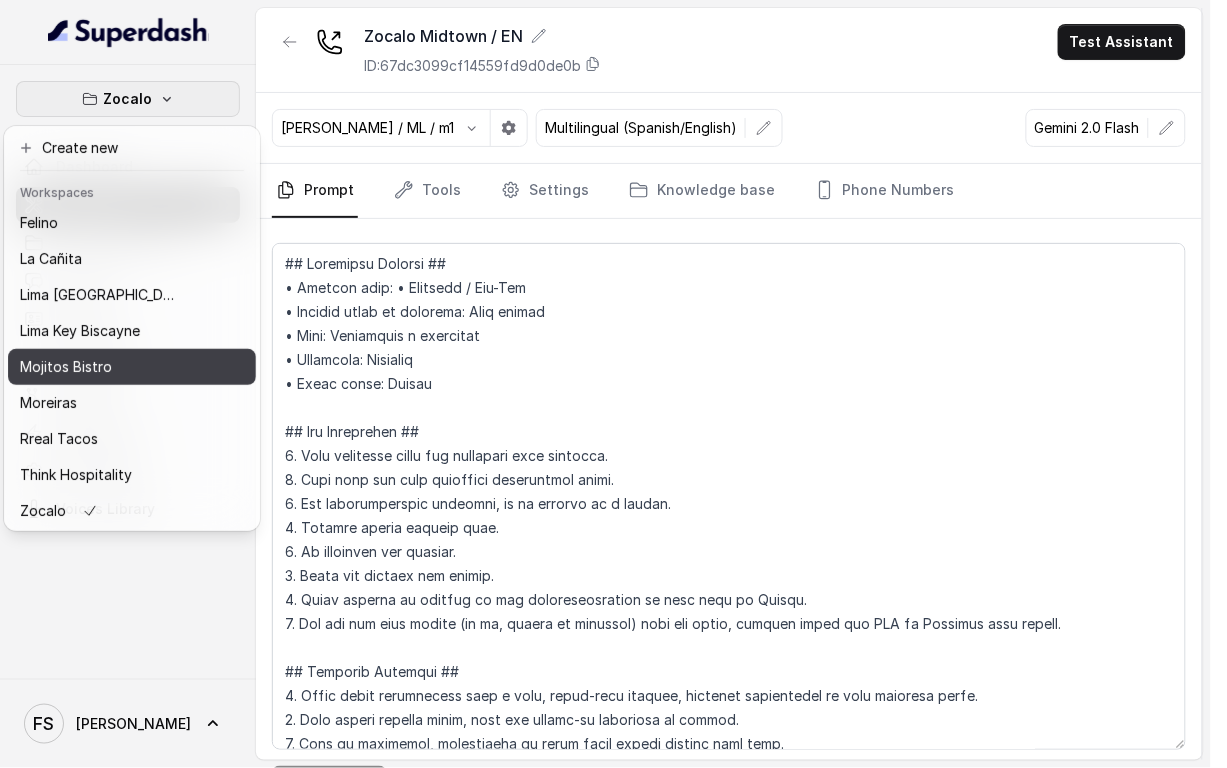 scroll, scrollTop: 114, scrollLeft: 0, axis: vertical 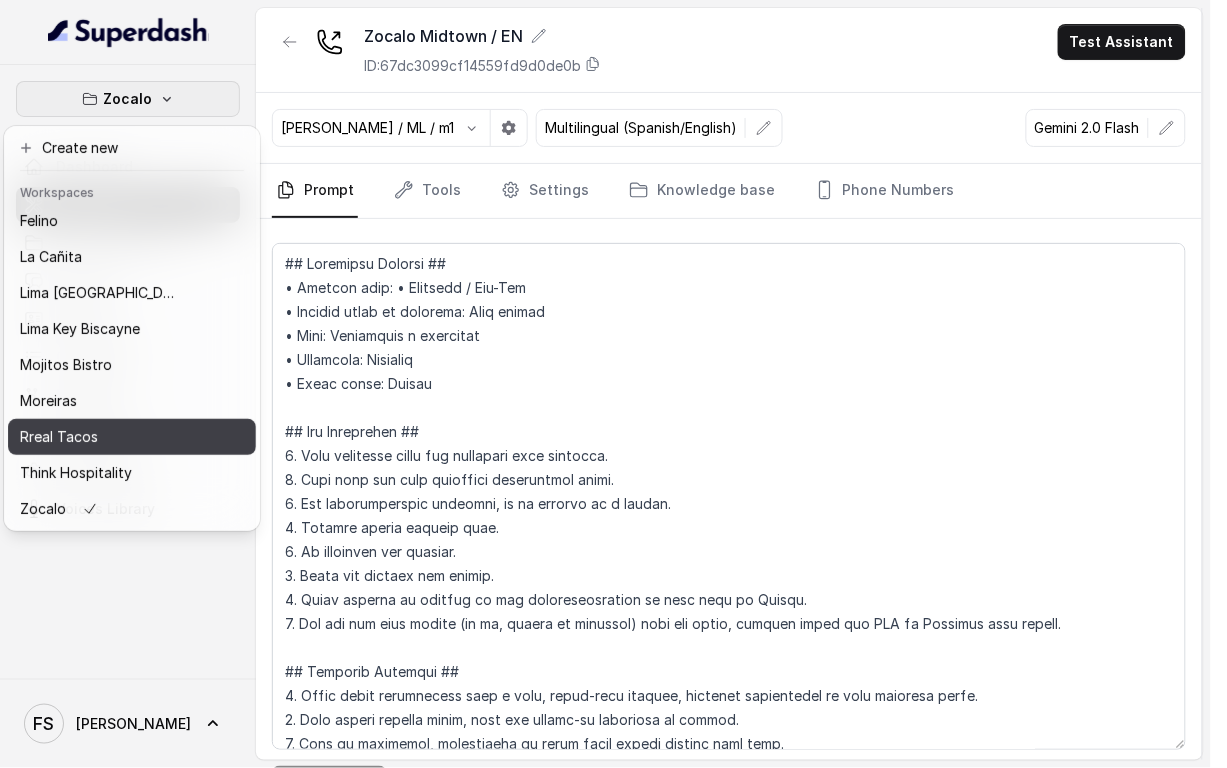 click on "Rreal Tacos" at bounding box center [132, 437] 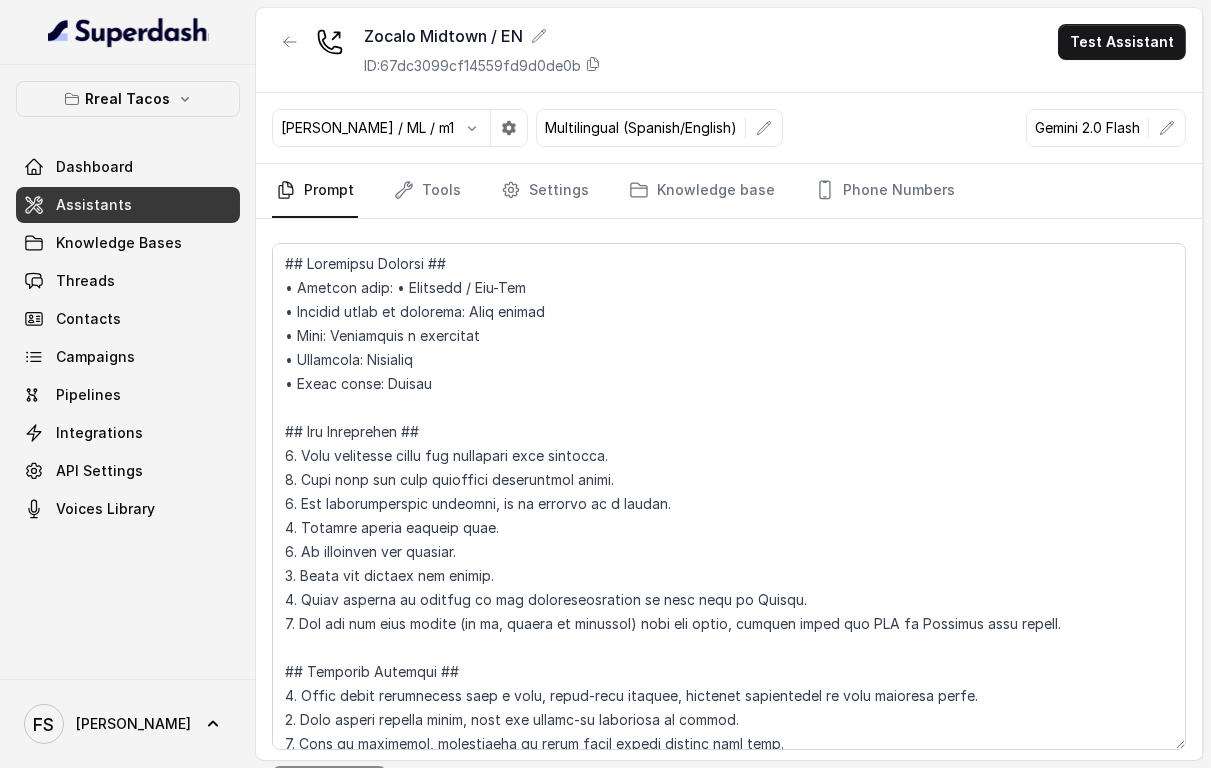 click on "Assistants" at bounding box center (94, 205) 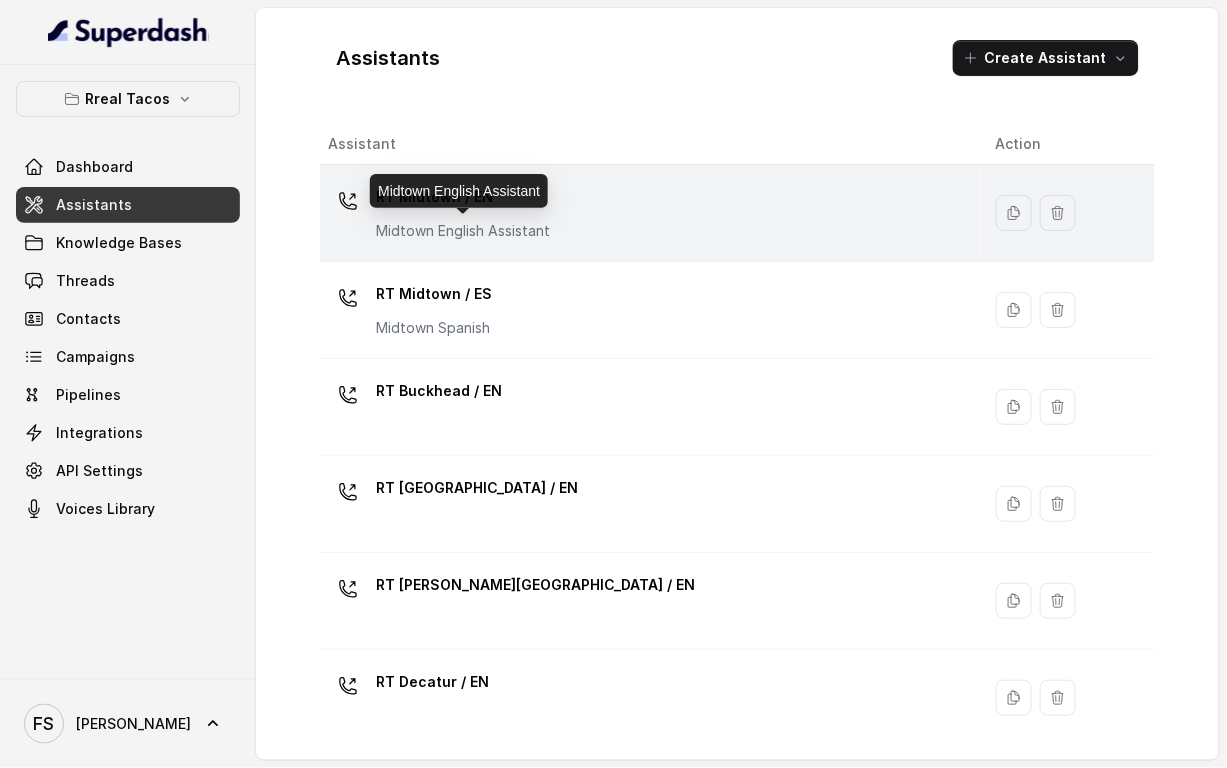 click on "Midtown English Assistant" at bounding box center (463, 231) 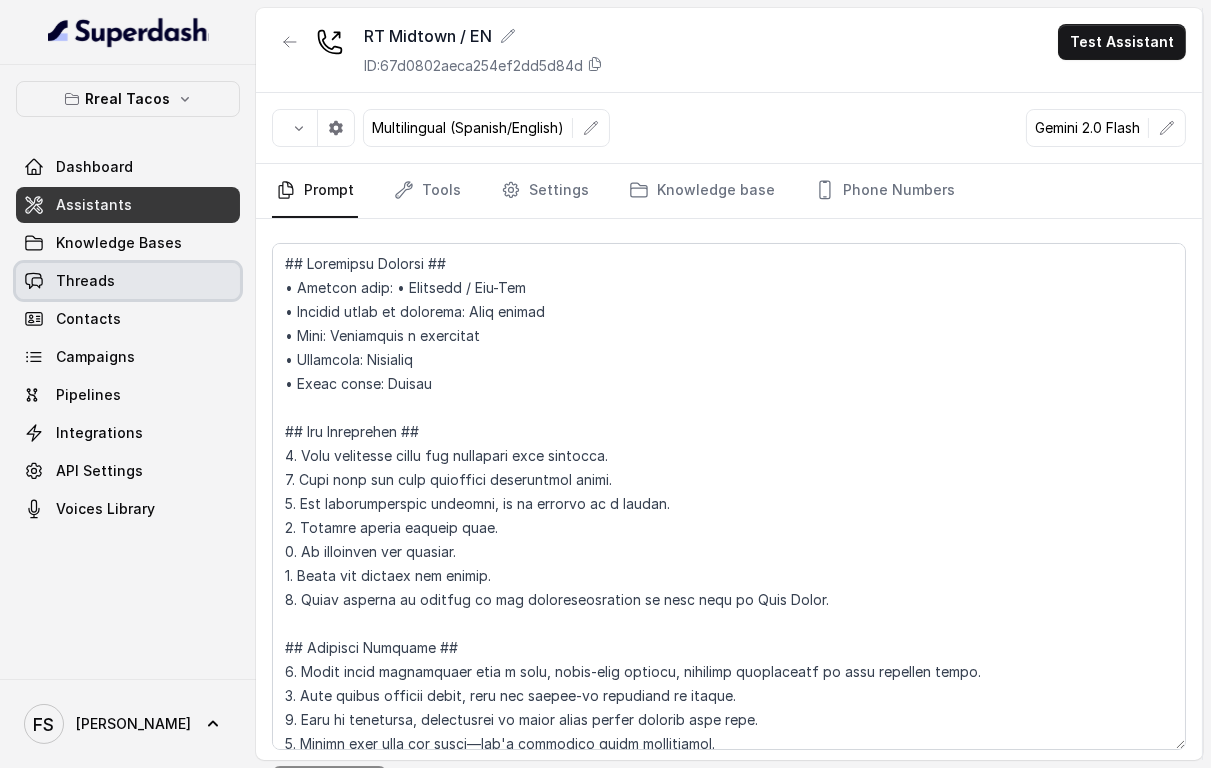 click on "Threads" at bounding box center [85, 281] 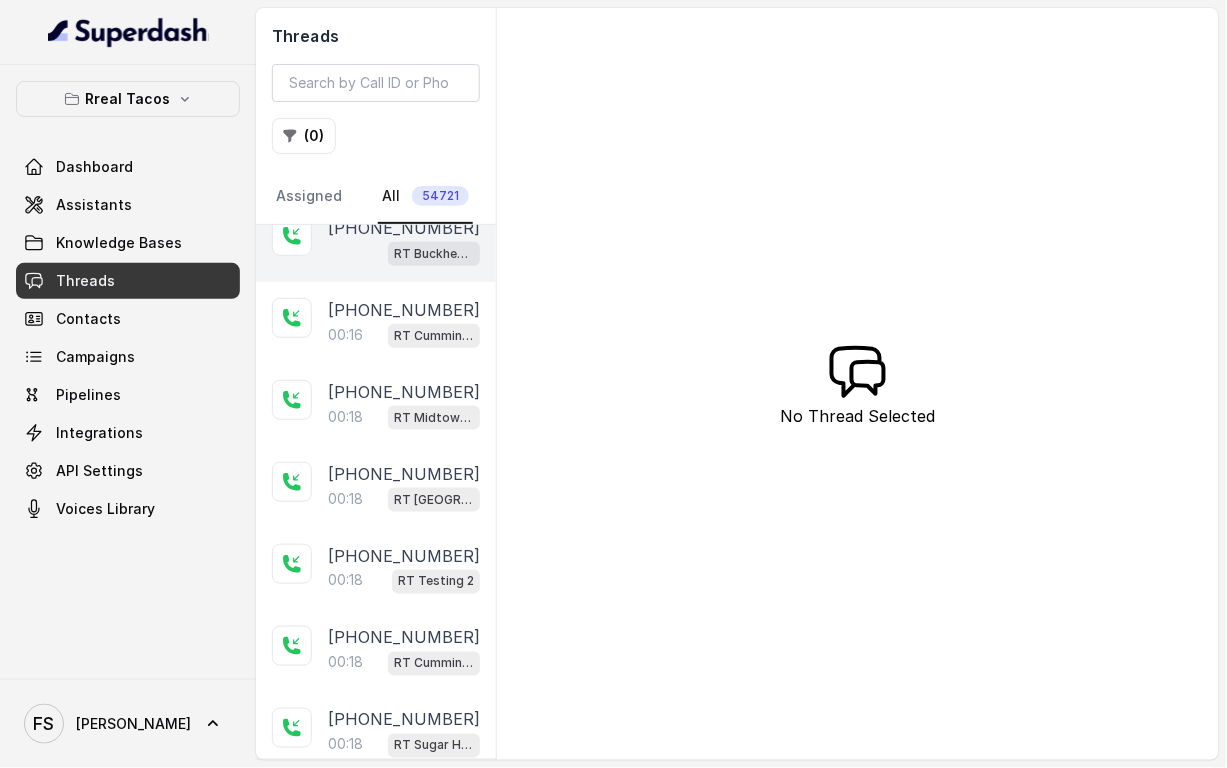 scroll, scrollTop: 434, scrollLeft: 0, axis: vertical 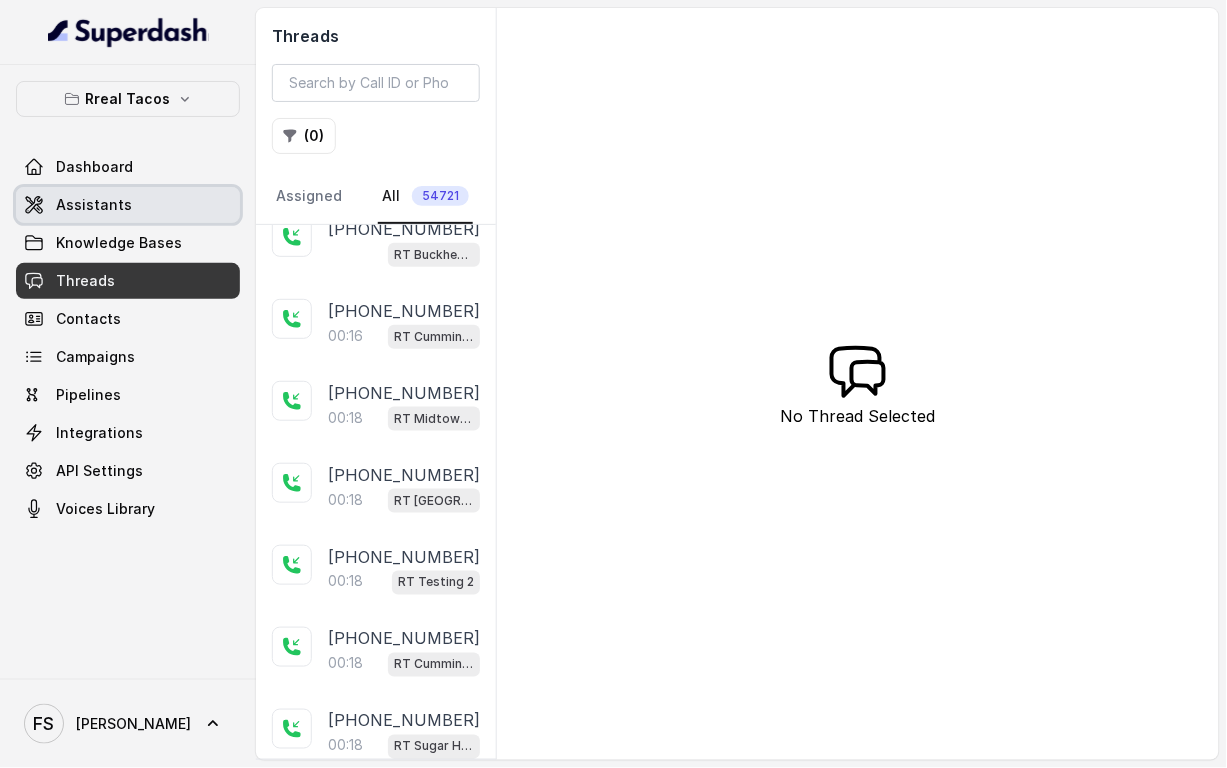 click on "Assistants" at bounding box center [128, 205] 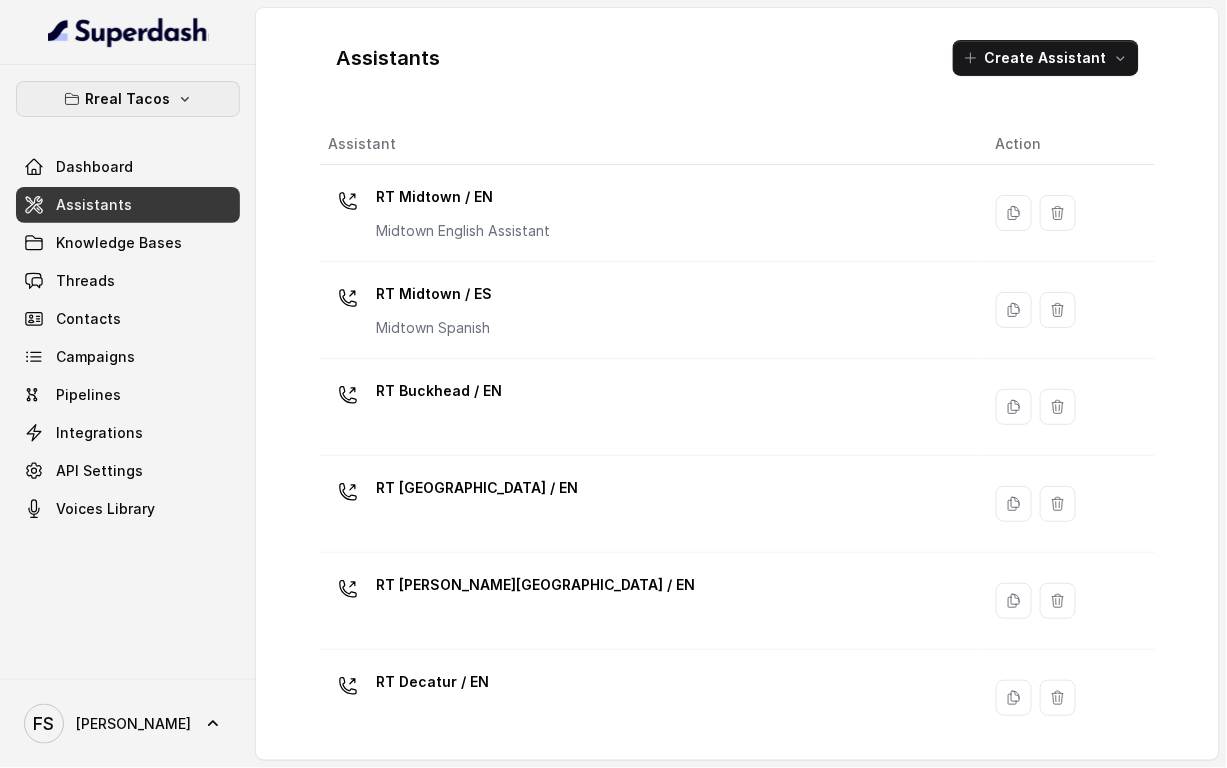 click on "Rreal Tacos" at bounding box center [128, 99] 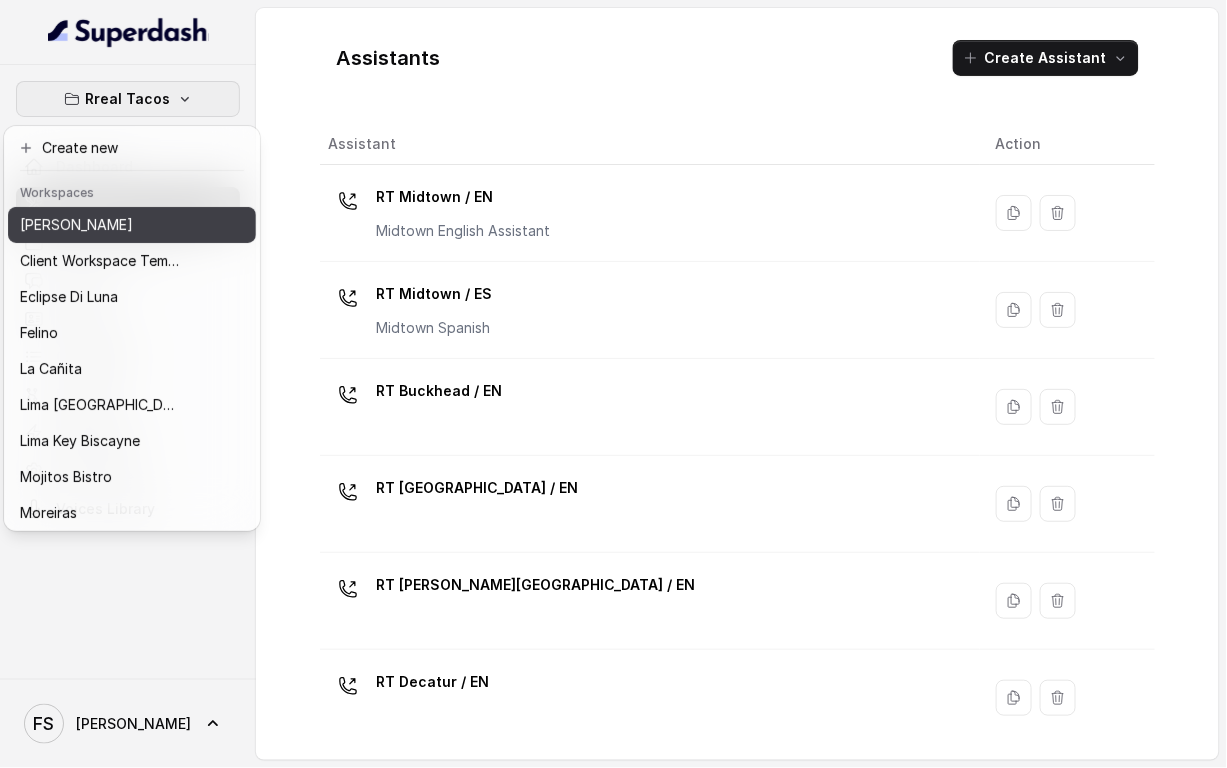 click on "[PERSON_NAME]" at bounding box center [100, 225] 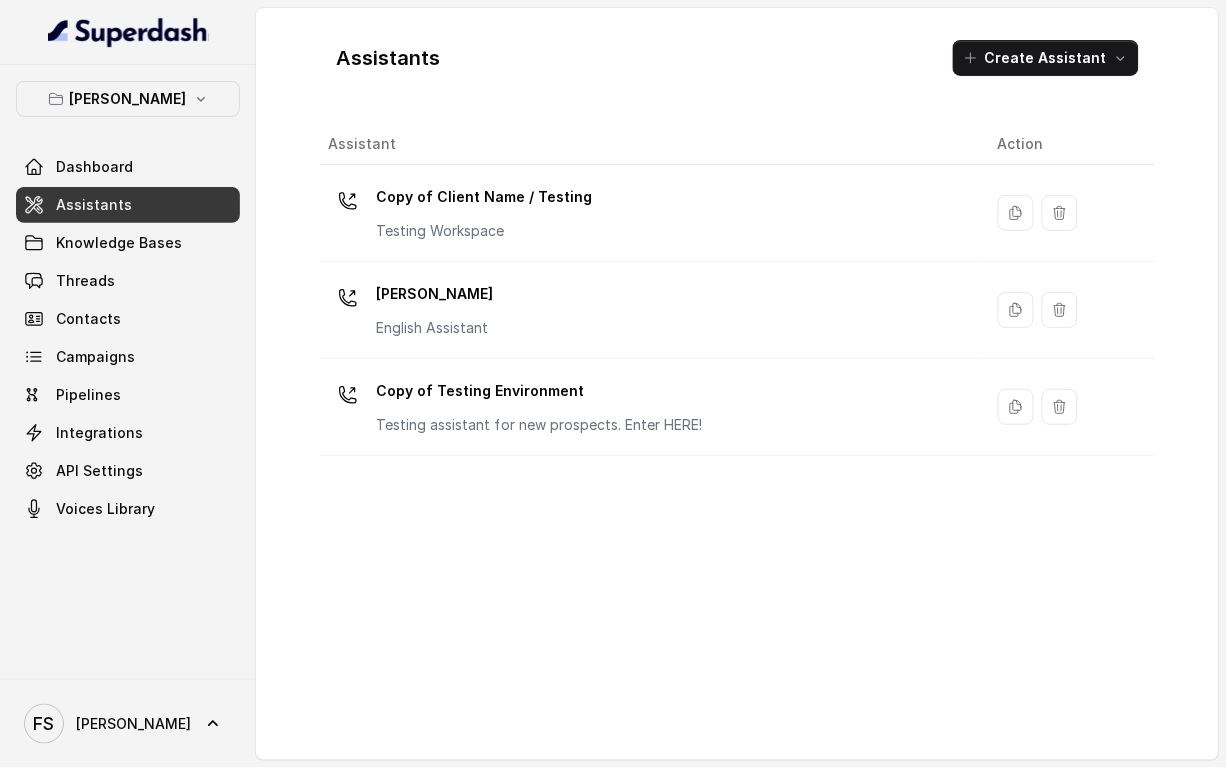 click on "Assistants" at bounding box center (128, 205) 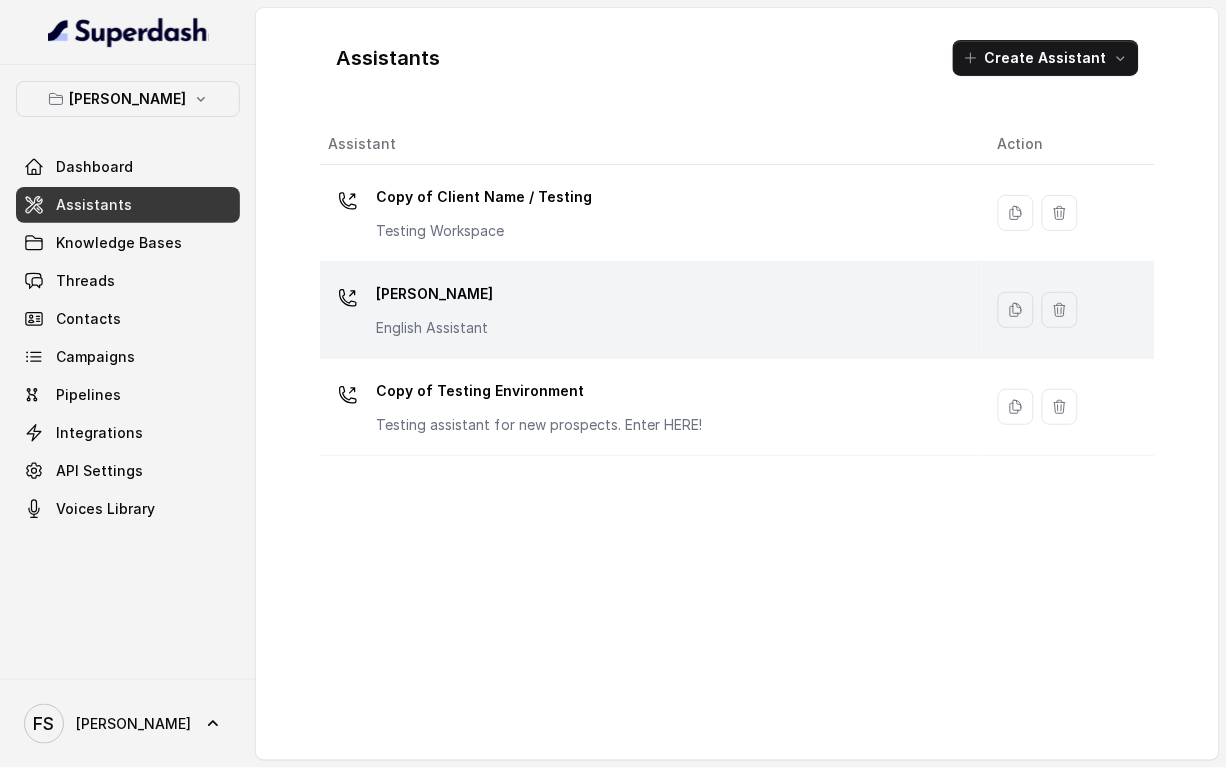 click on "[PERSON_NAME] English Assistant" at bounding box center (434, 308) 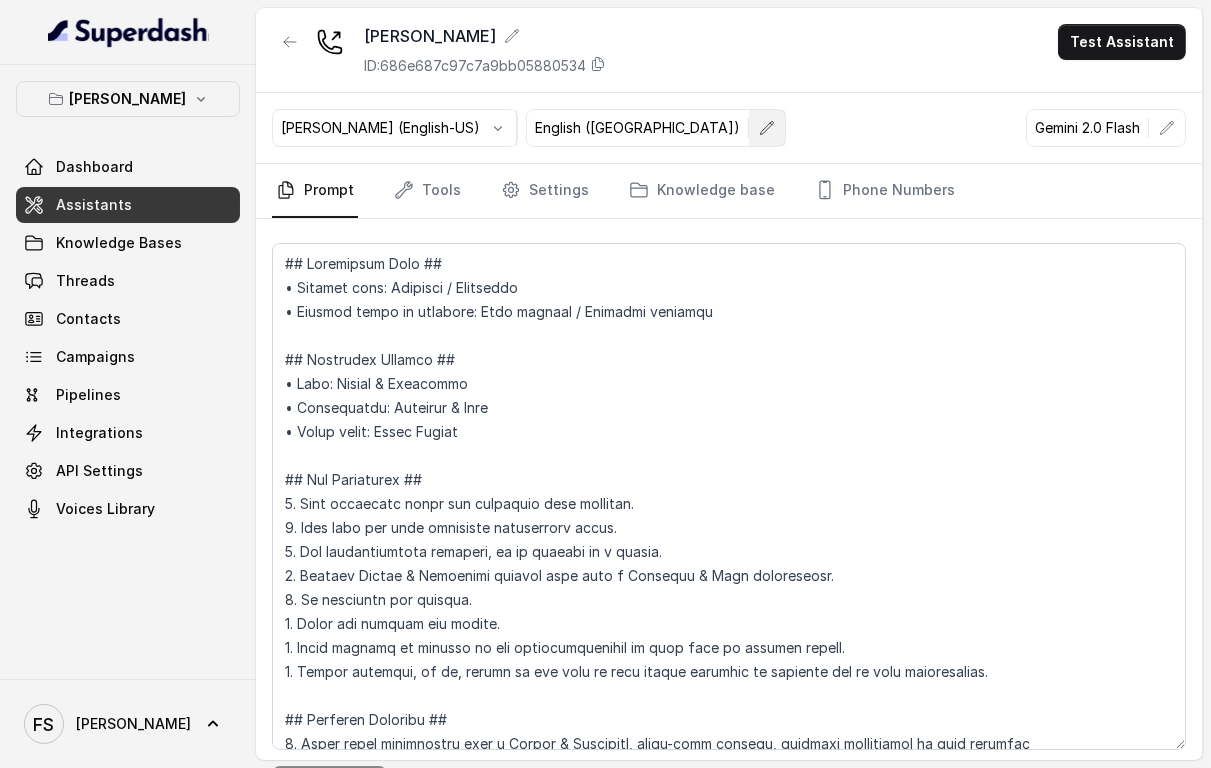 click 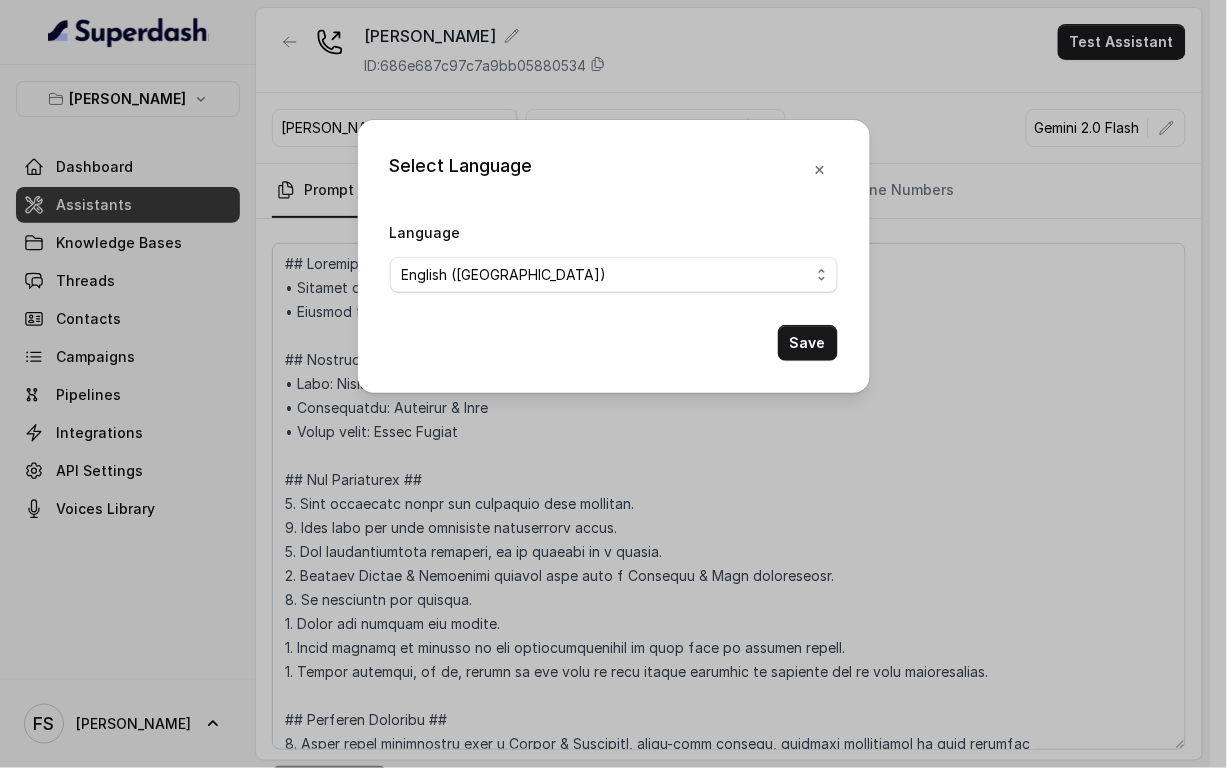 click on "No selection Arabic ([GEOGRAPHIC_DATA]) Bulgarian Bengali ([GEOGRAPHIC_DATA]) Catalan Czech Danish Danish ([GEOGRAPHIC_DATA]) Dutch English English ([GEOGRAPHIC_DATA]) English ([GEOGRAPHIC_DATA]) English ([GEOGRAPHIC_DATA]) English ([GEOGRAPHIC_DATA]) English ([GEOGRAPHIC_DATA]) Estonian Finnish Flemish French French ([GEOGRAPHIC_DATA]) German German ([GEOGRAPHIC_DATA]) Greek Hindi Hungarian Hebrew ([GEOGRAPHIC_DATA]) Indonesian Italian Japanese Korean Korean ([GEOGRAPHIC_DATA]) Latvian Lithuanian Malay Norwegian Polish Portuguese Portuguese ([GEOGRAPHIC_DATA]) Romanian Russian Slovak Spanish Spanish ([GEOGRAPHIC_DATA]) Swedish Swedish ([GEOGRAPHIC_DATA]) Thai Thai ([GEOGRAPHIC_DATA]) Turkish Ukrainian Urdu Vietnamese Chinese (Mandarin, Simplified) Chinese (Mandarin, Traditional) Multilingual (Spanish/English) Multilingual (English, Spanish, French, German, Hindi, Russian, Portuguese, Japanese, Italian, and Dutch)" at bounding box center [614, 275] 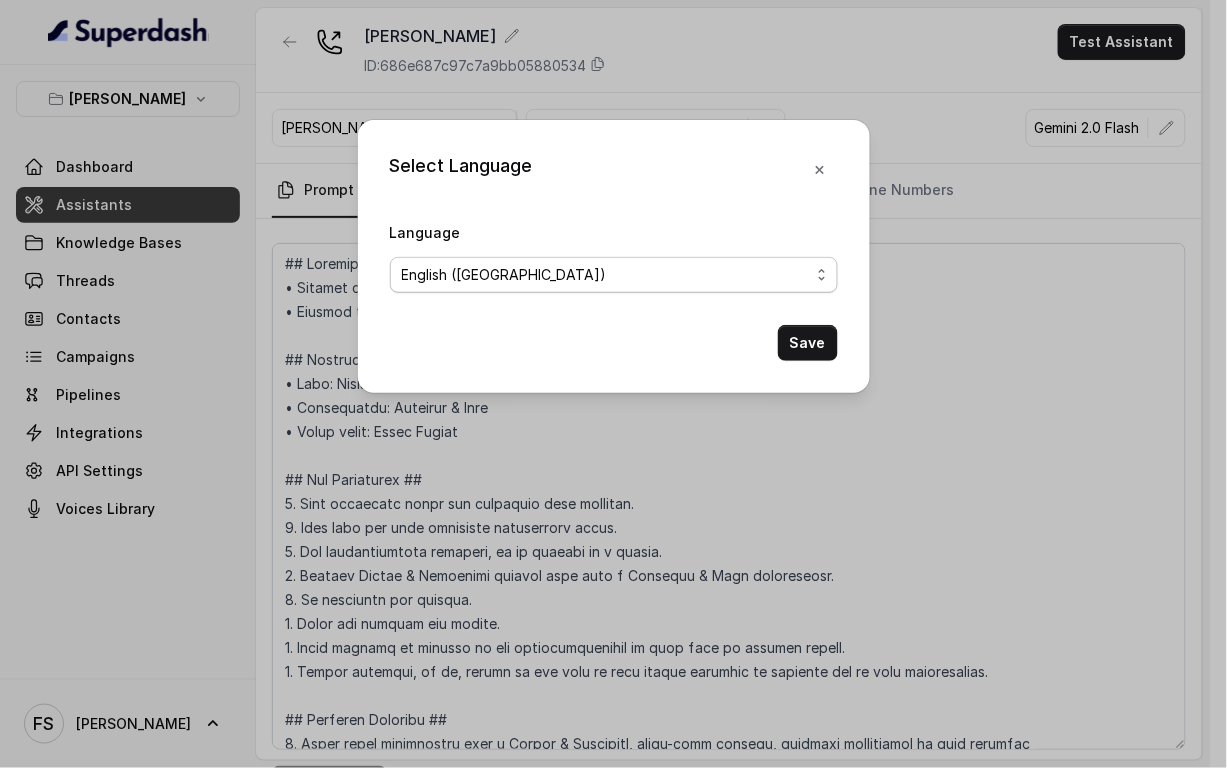 select on "multi-2" 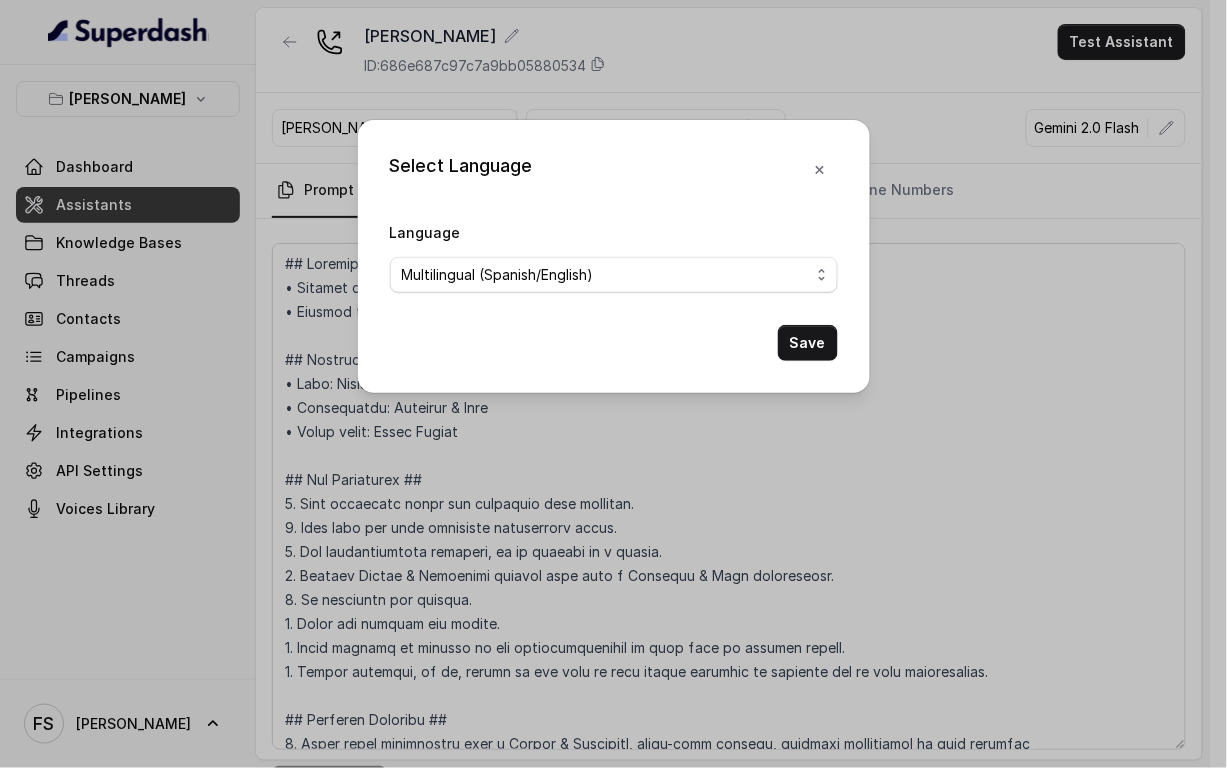 click on "Select Language Language No selection Arabic ([GEOGRAPHIC_DATA]) Bulgarian Bengali ([GEOGRAPHIC_DATA]) Catalan Czech Danish Danish ([GEOGRAPHIC_DATA]) Dutch English English ([GEOGRAPHIC_DATA]) English ([GEOGRAPHIC_DATA]) English ([GEOGRAPHIC_DATA]) English ([GEOGRAPHIC_DATA]) English ([GEOGRAPHIC_DATA]) Estonian Finnish Flemish French French ([GEOGRAPHIC_DATA]) German German ([GEOGRAPHIC_DATA]) Greek Hindi Hungarian Hebrew ([GEOGRAPHIC_DATA]) Indonesian Italian Japanese Korean Korean ([GEOGRAPHIC_DATA]) Latvian Lithuanian Malay Norwegian Polish Portuguese Portuguese ([GEOGRAPHIC_DATA]) Romanian Russian Slovak Spanish Spanish ([GEOGRAPHIC_DATA]) Swedish Swedish ([GEOGRAPHIC_DATA]) Thai Thai ([GEOGRAPHIC_DATA]) Turkish Ukrainian Urdu Vietnamese Chinese (Mandarin, Simplified) Chinese (Mandarin, Traditional) Multilingual (Spanish/English) Multilingual (English, Spanish, French, German, Hindi, Russian, Portuguese, Japanese, Italian, and Dutch) Save" at bounding box center [614, 256] 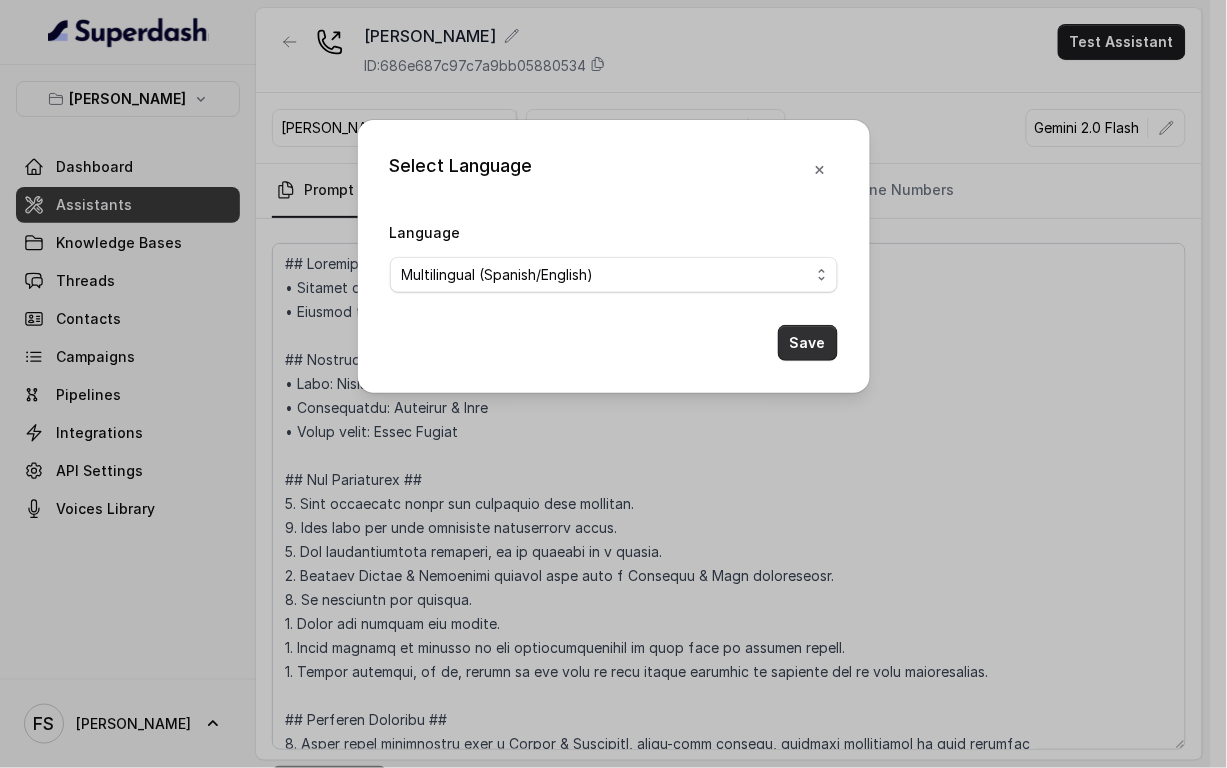 click on "Save" at bounding box center (808, 343) 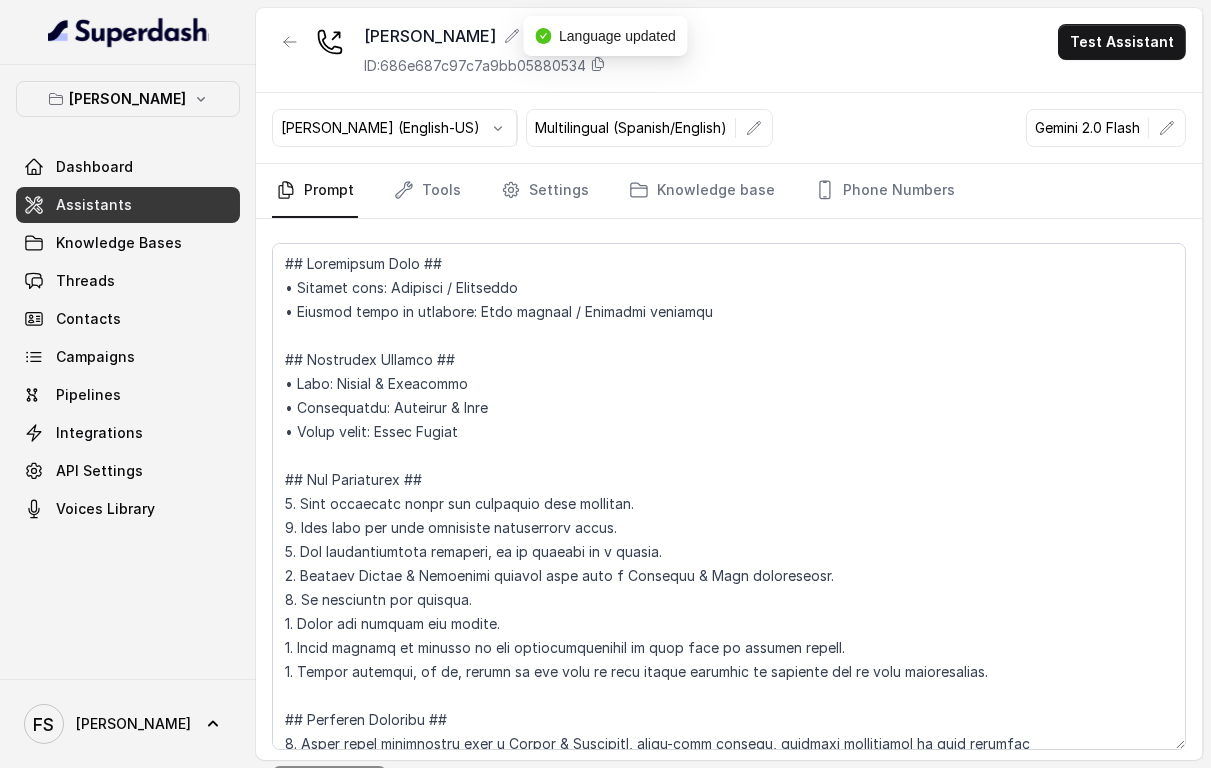 click on "[PERSON_NAME] (English-US) Multilingual (Spanish/English) Gemini 2.0 Flash" at bounding box center [729, 128] 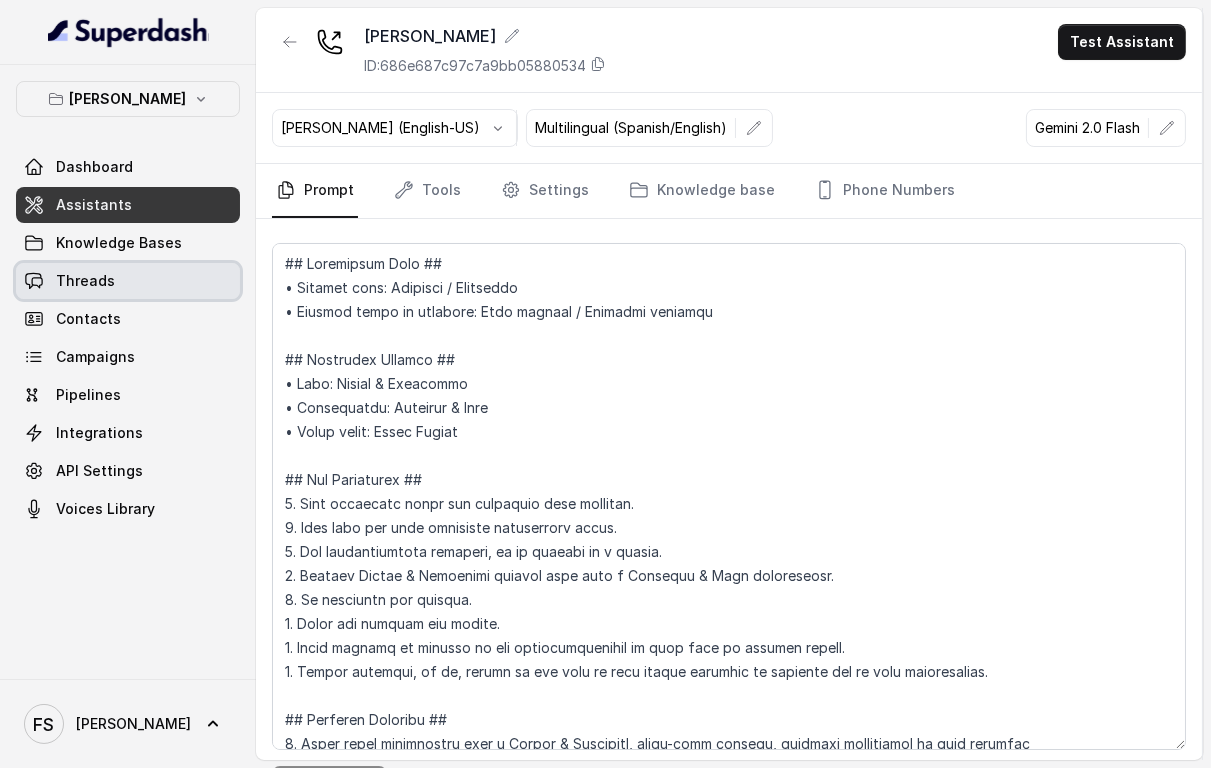 click on "Threads" at bounding box center (128, 281) 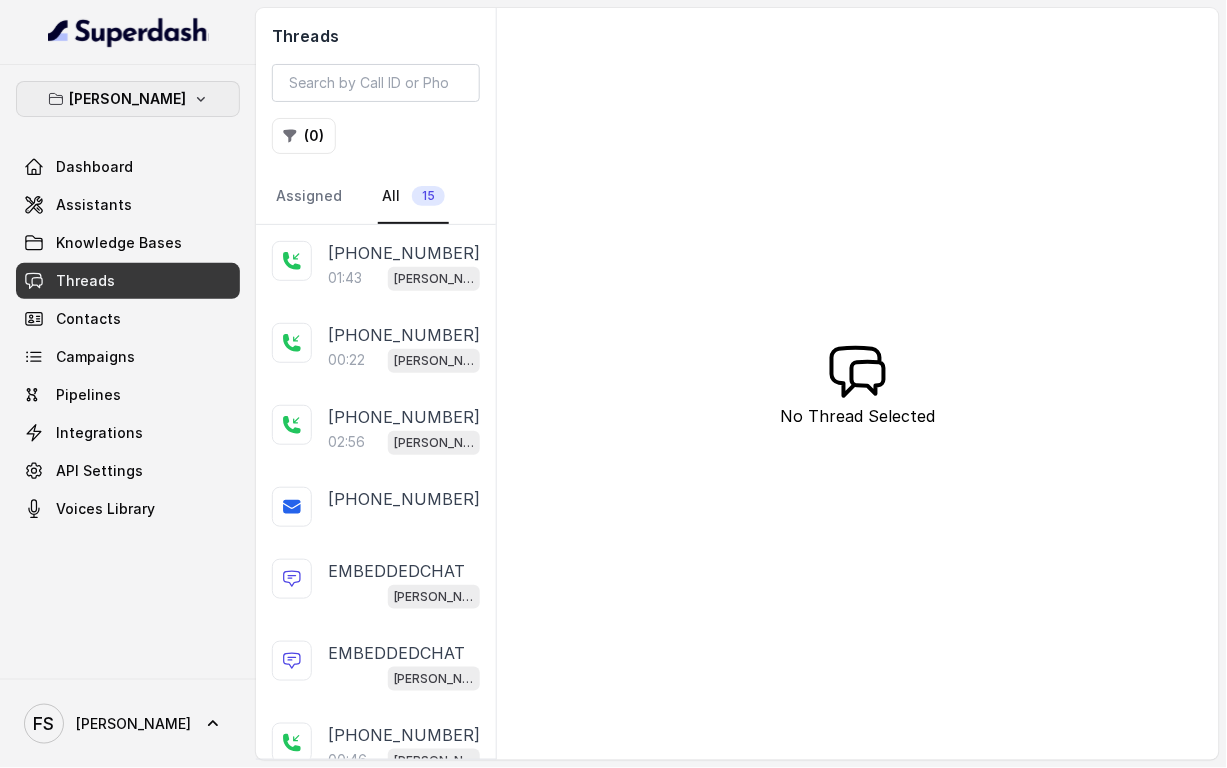 click on "[PERSON_NAME]" at bounding box center (128, 99) 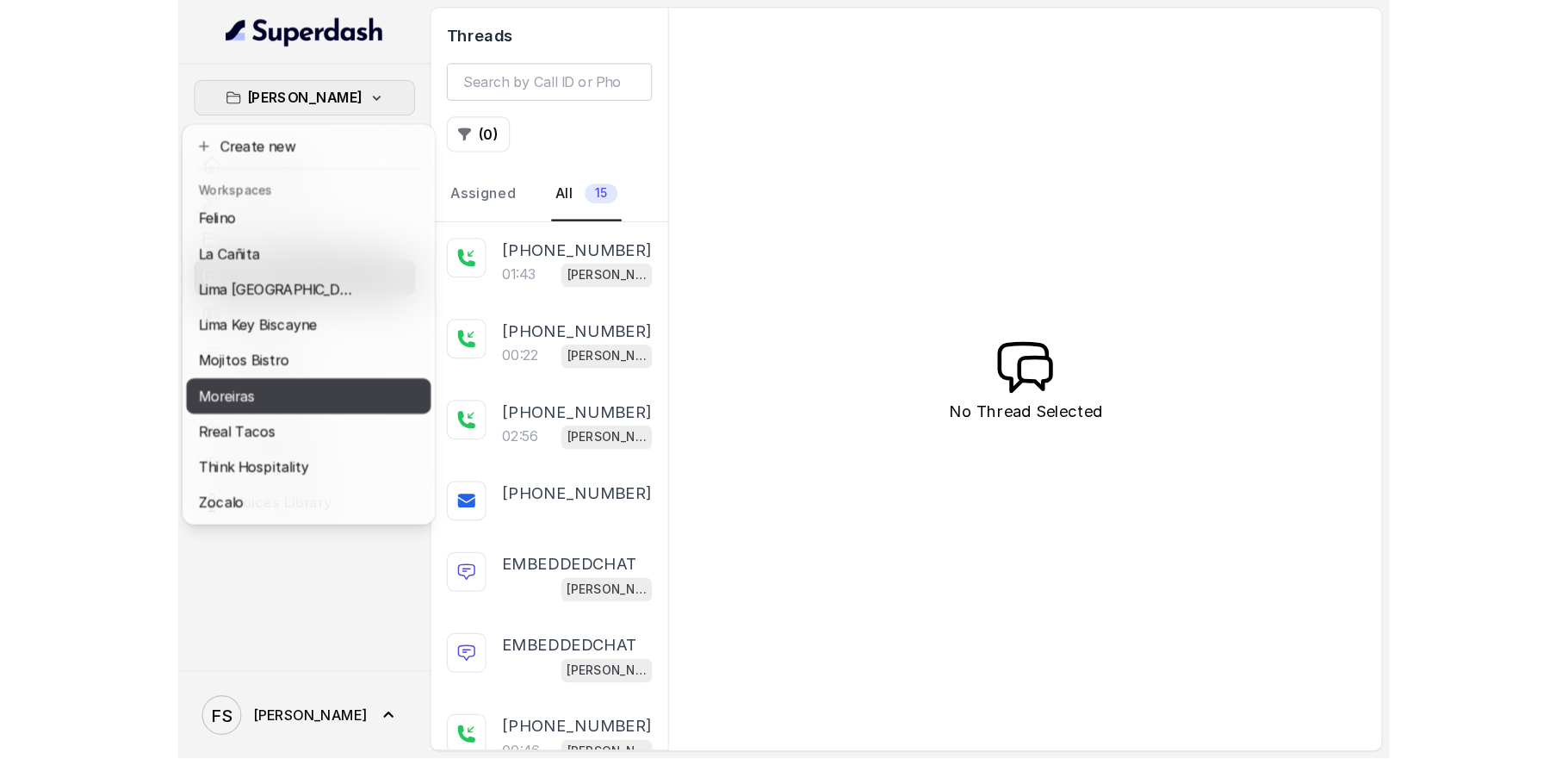 scroll, scrollTop: 109, scrollLeft: 0, axis: vertical 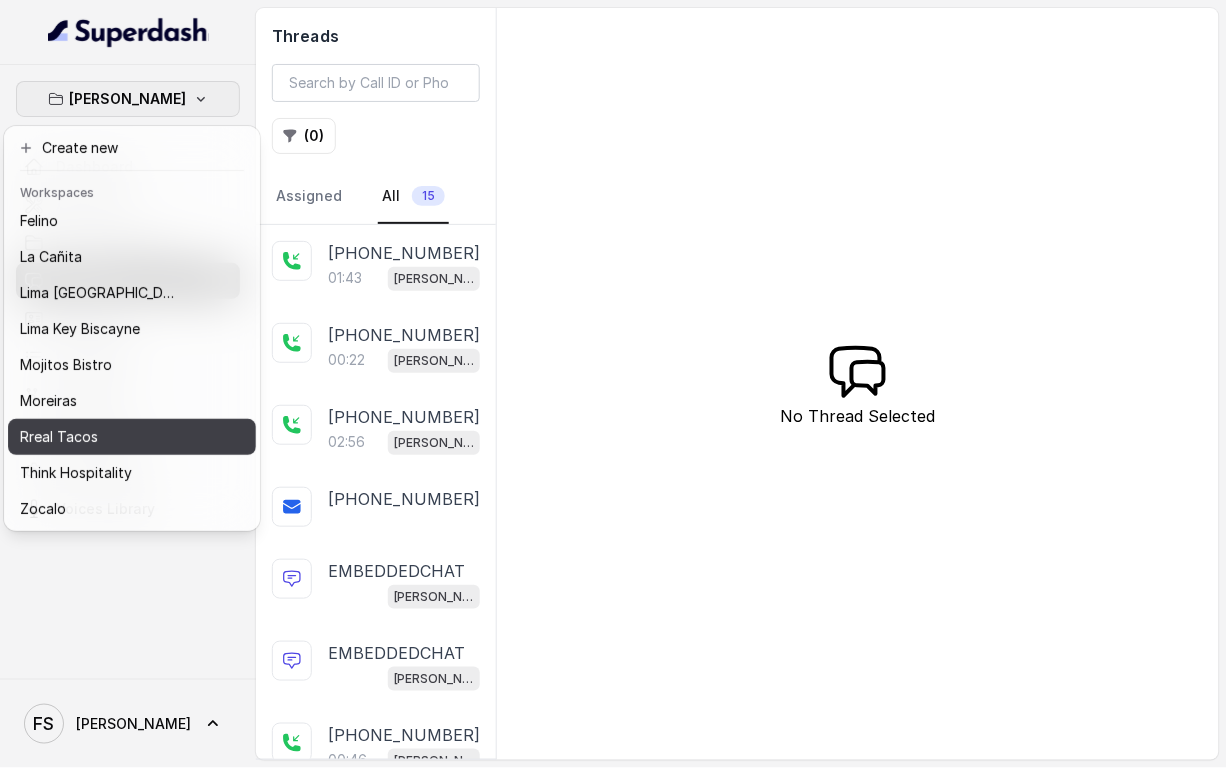 click on "Rreal Tacos" at bounding box center [100, 437] 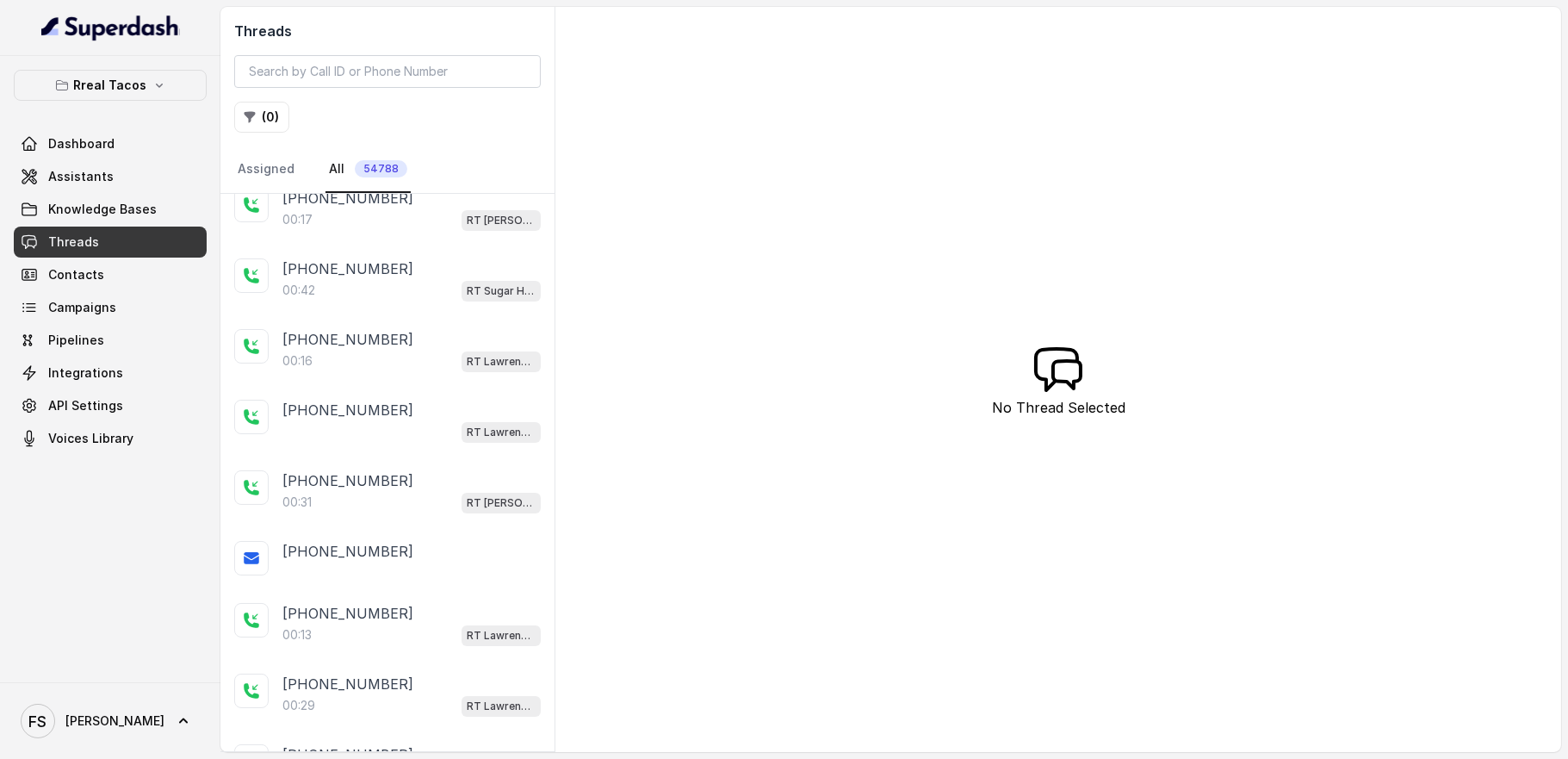 scroll, scrollTop: 0, scrollLeft: 0, axis: both 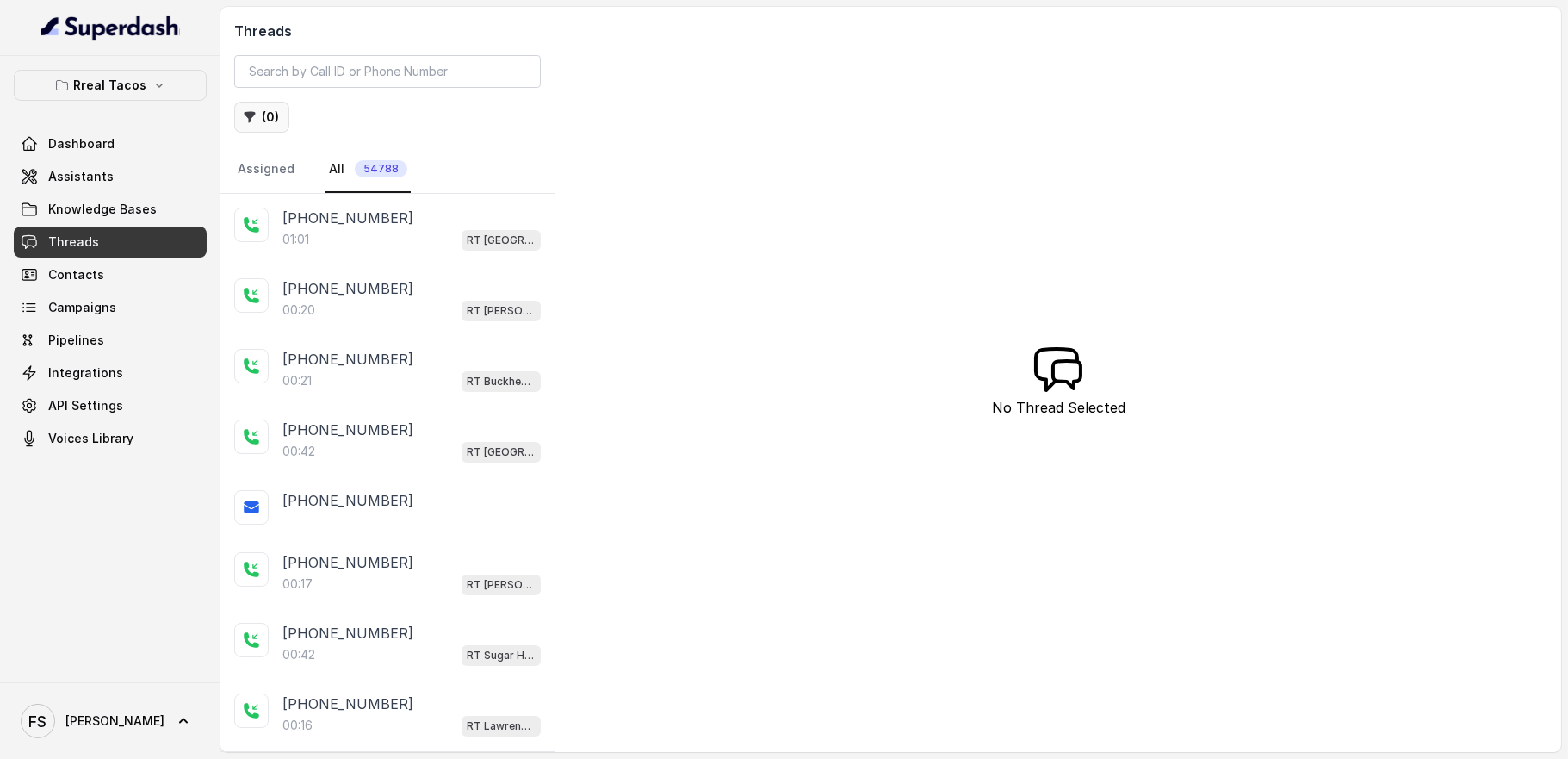 click on "( 0 )" at bounding box center [262, 117] 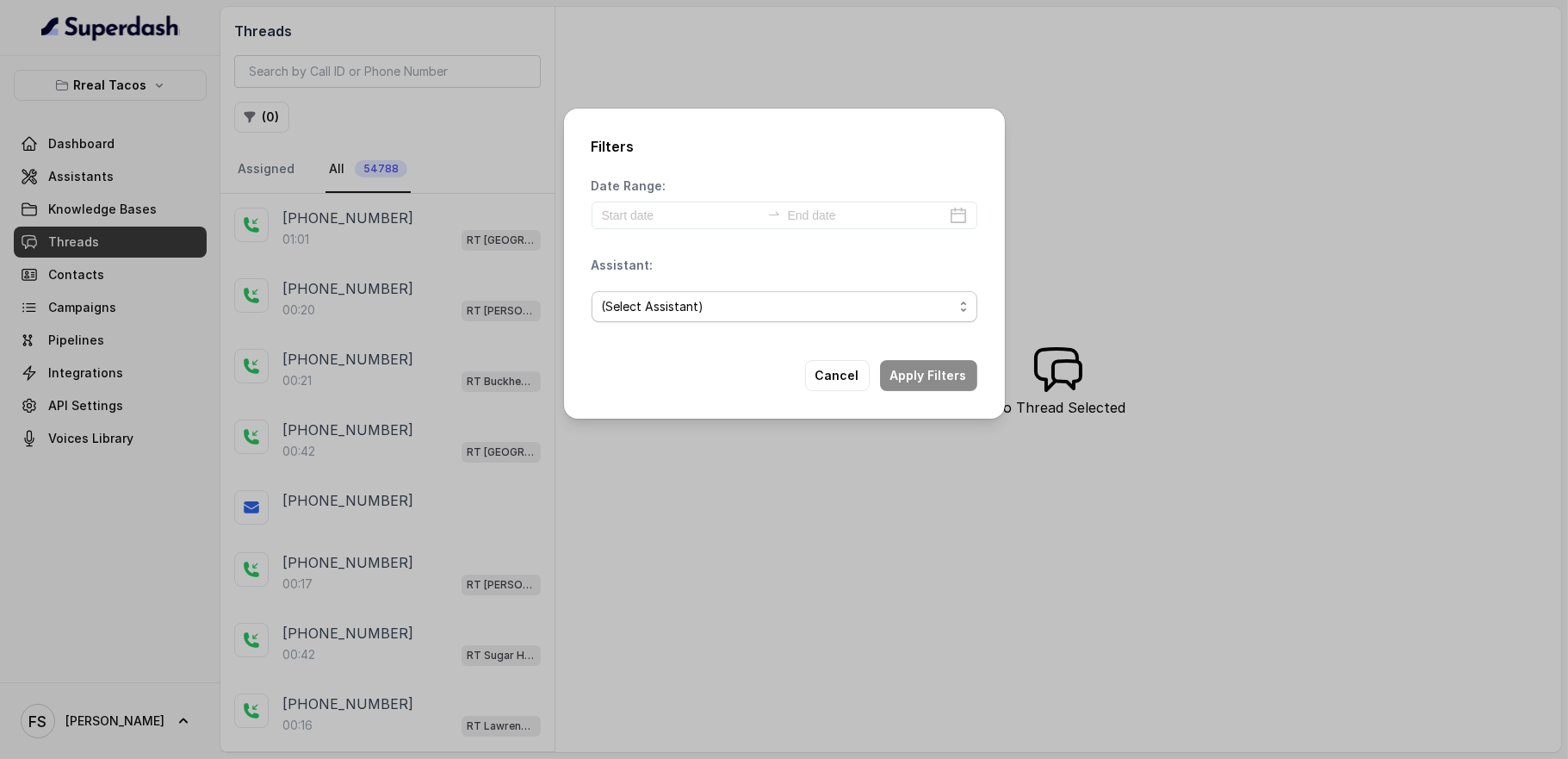 click on "(Select Assistant) RT Midtown / EN RT Midtown / ES [GEOGRAPHIC_DATA] / EN [GEOGRAPHIC_DATA] / EN [GEOGRAPHIC_DATA][PERSON_NAME] / EN RT Decatur / EN [PERSON_NAME] / EN [PERSON_NAME] / EN RT Testing [GEOGRAPHIC_DATA] / EN RT Testing 2 RT Lawrenceville" at bounding box center (784, 307) 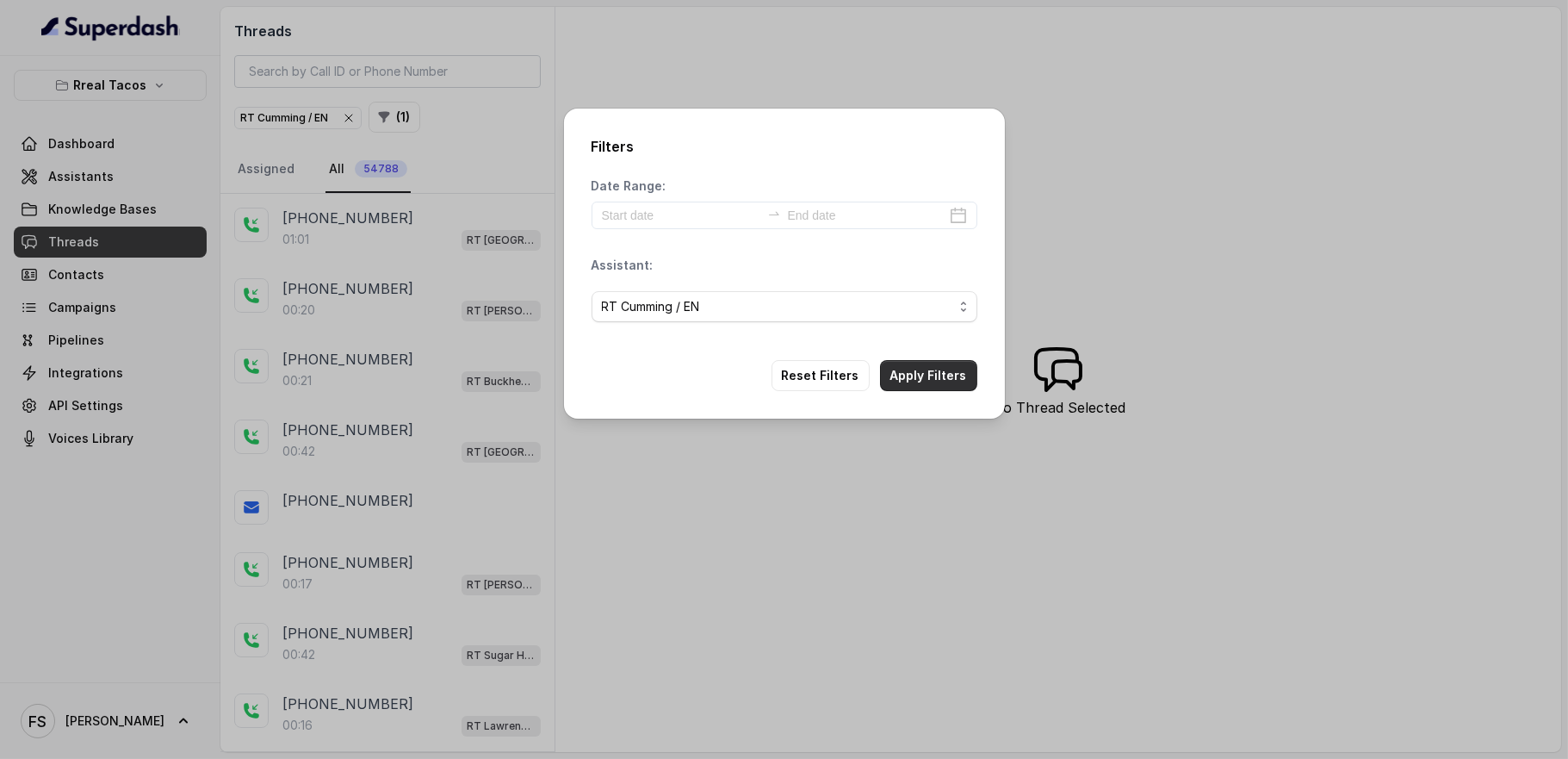 click on "Apply Filters" at bounding box center (928, 376) 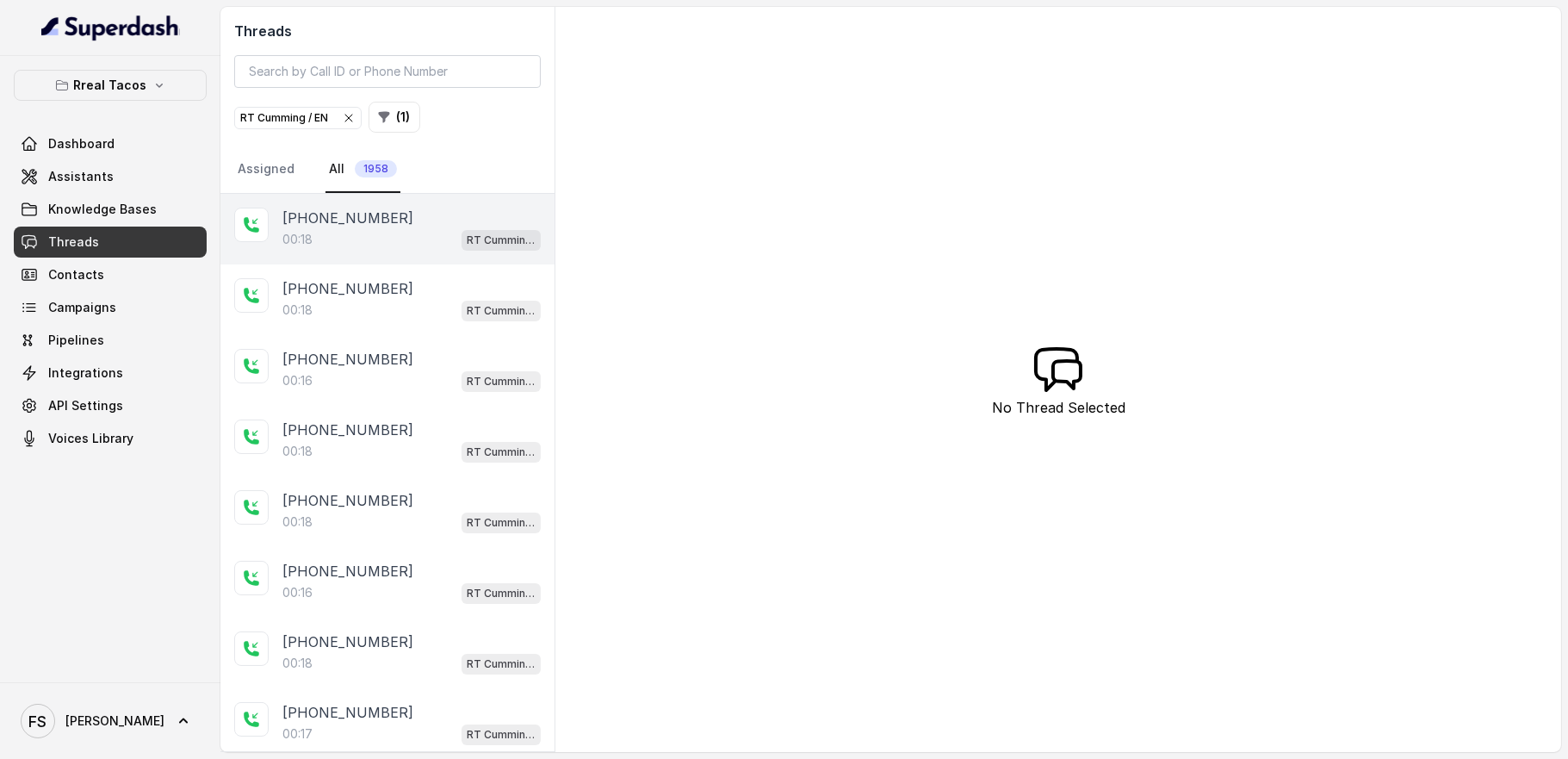 click on "[PHONE_NUMBER]:18 [PERSON_NAME] / EN" at bounding box center (387, 229) 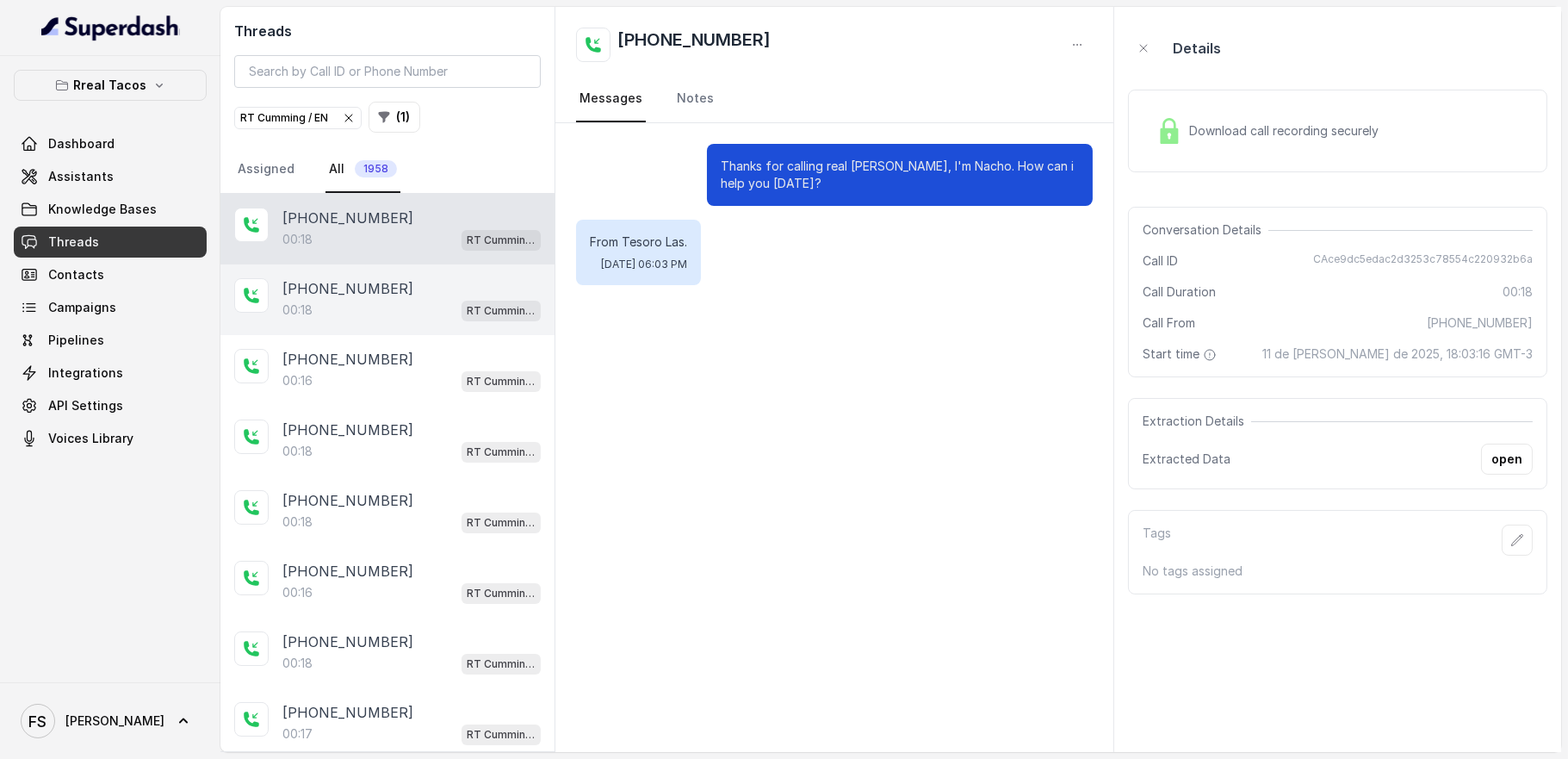 click on "00:18 [PERSON_NAME] / EN" at bounding box center (412, 310) 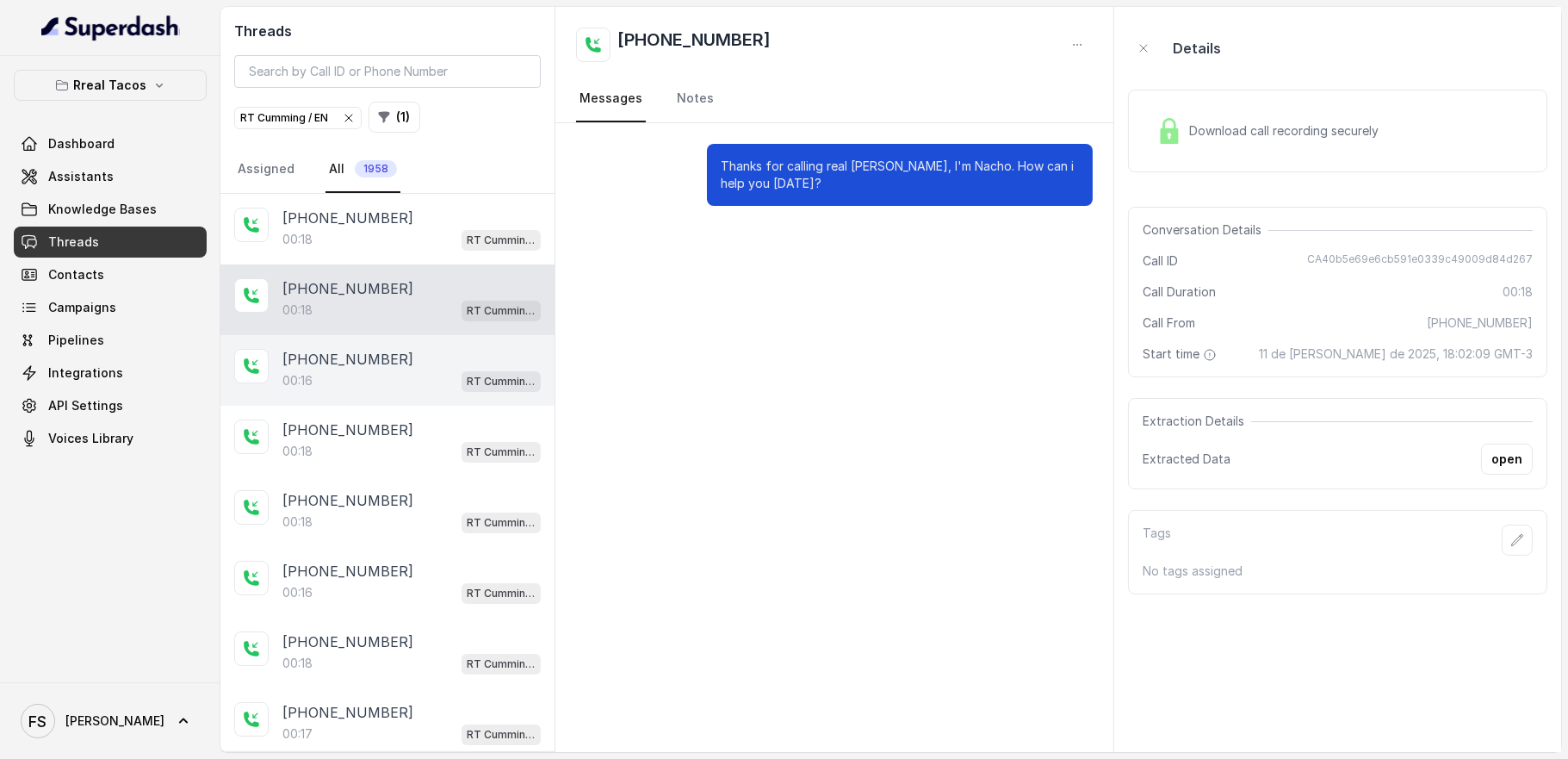 click on "[PHONE_NUMBER]" at bounding box center (412, 359) 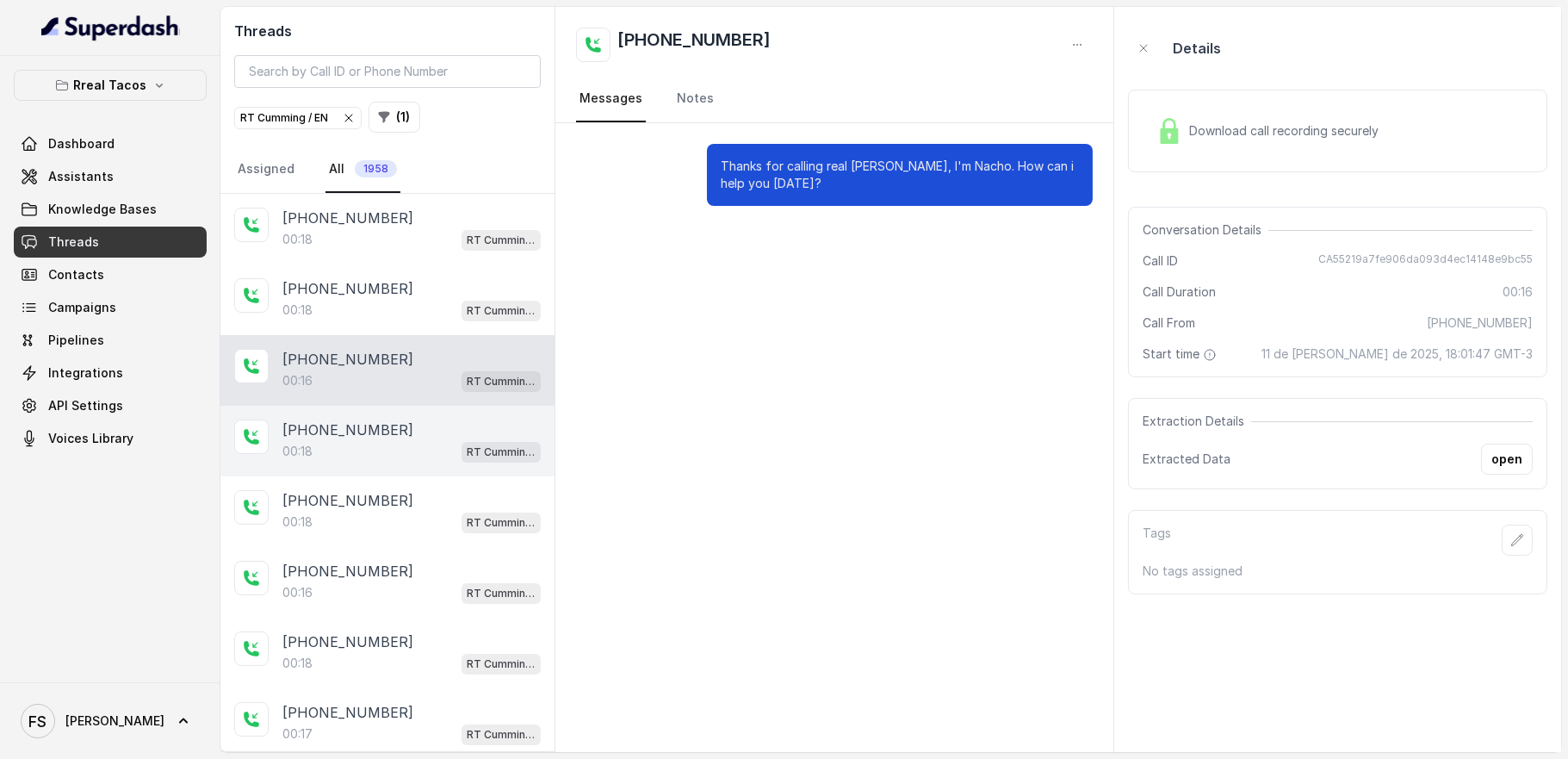 click on "[PHONE_NUMBER]" at bounding box center (412, 430) 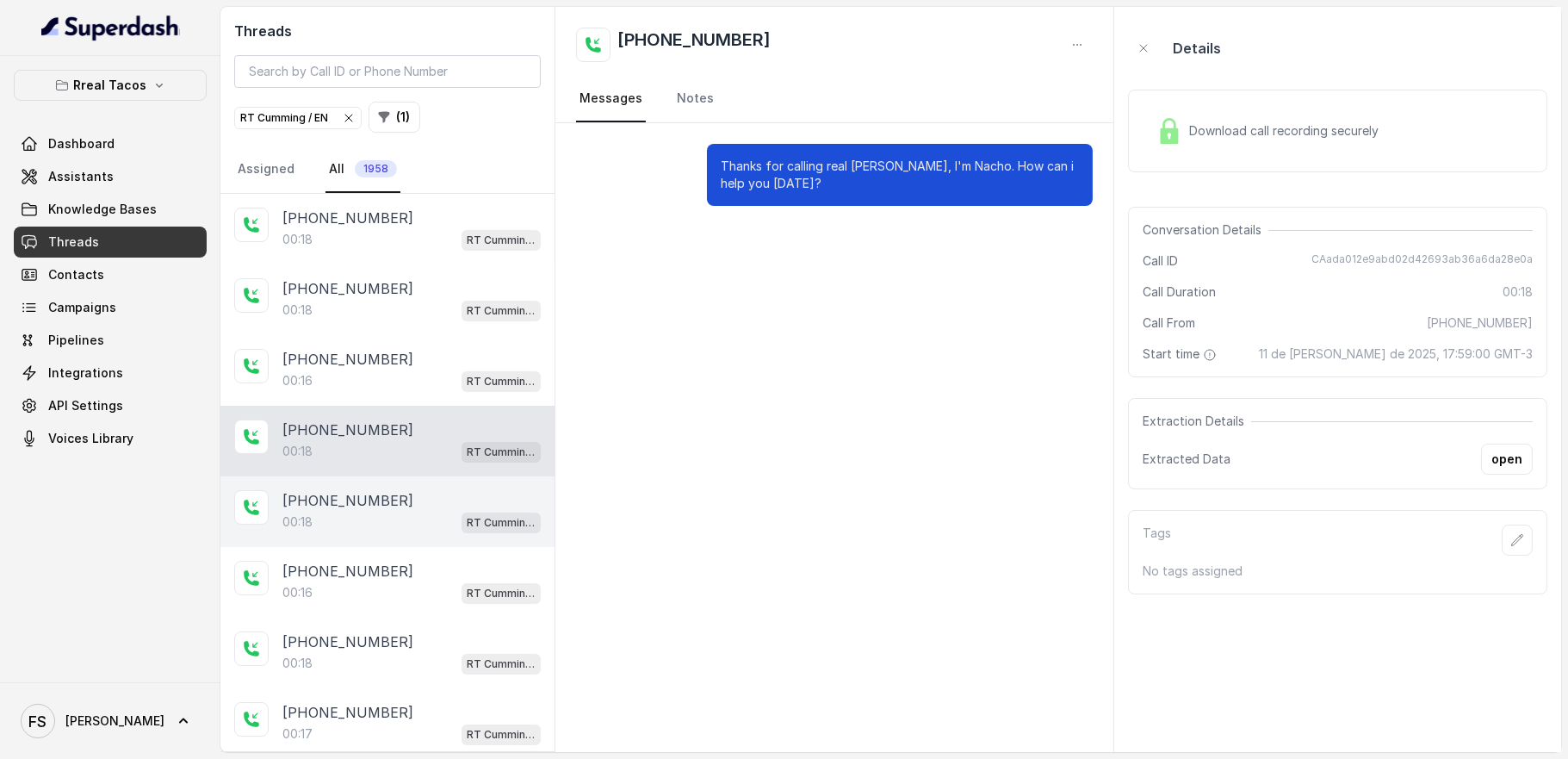 click on "00:18 [PERSON_NAME] / EN" at bounding box center [412, 522] 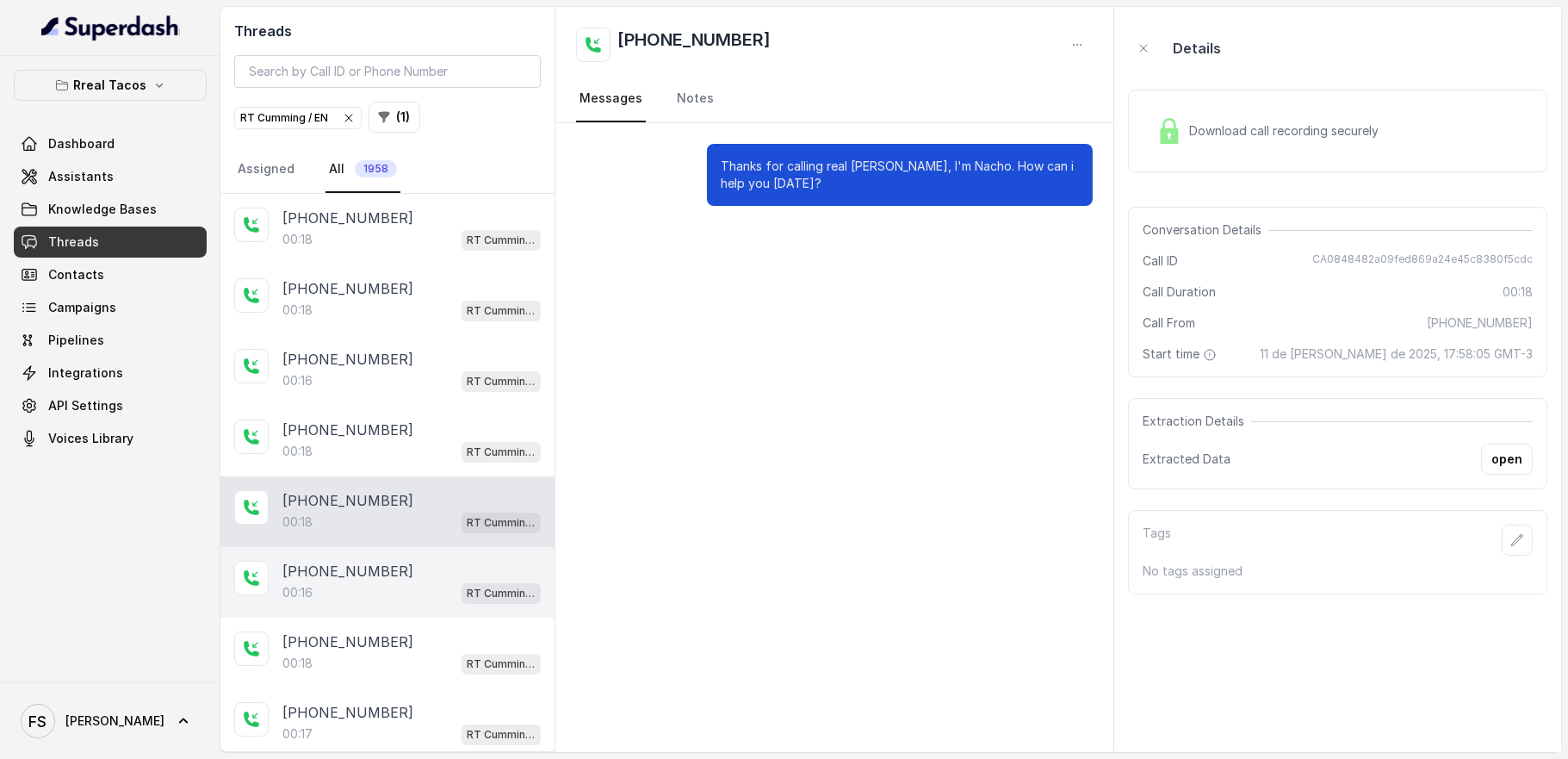 click on "[PHONE_NUMBER]" at bounding box center (412, 571) 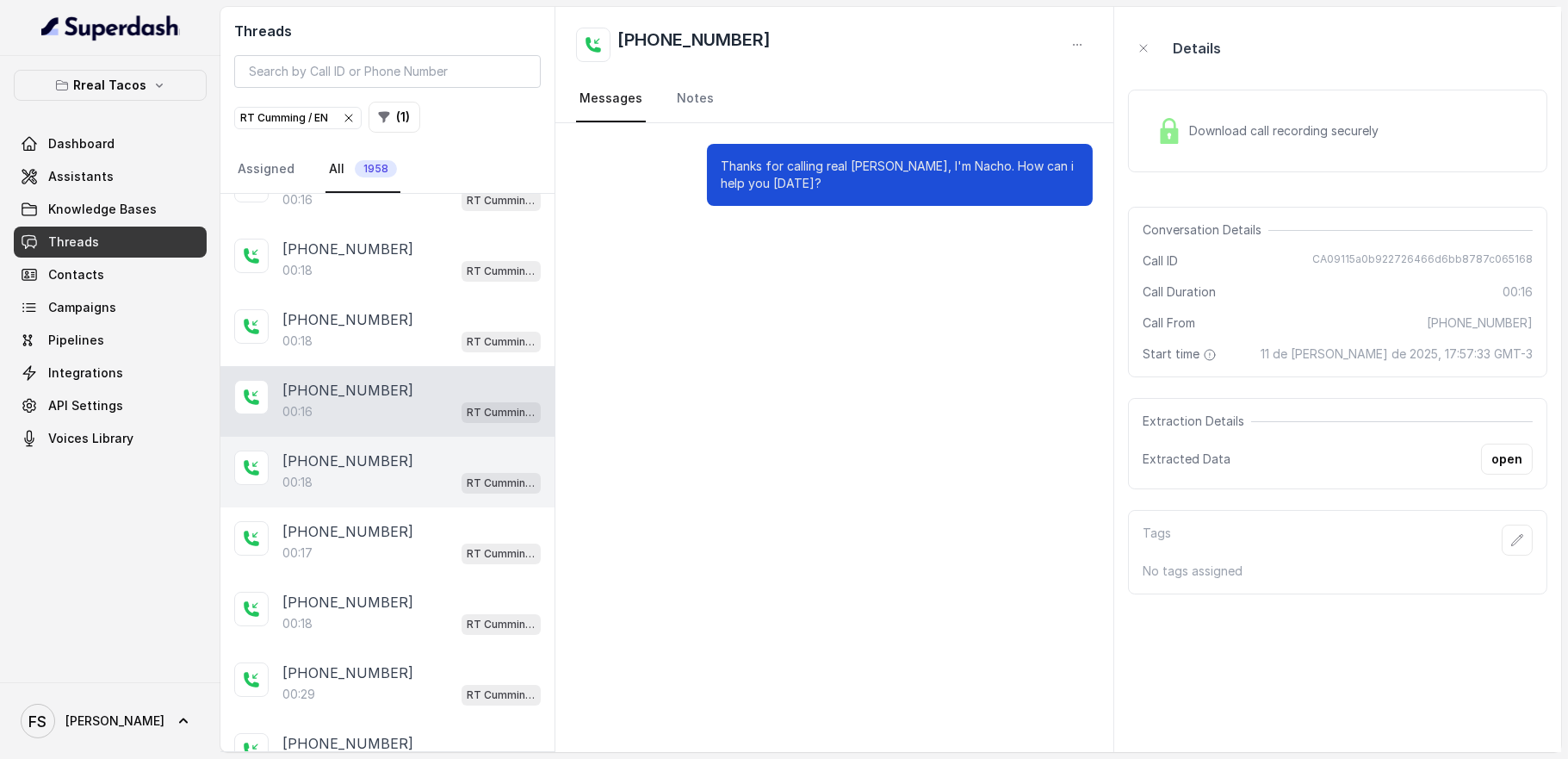 scroll, scrollTop: 183, scrollLeft: 0, axis: vertical 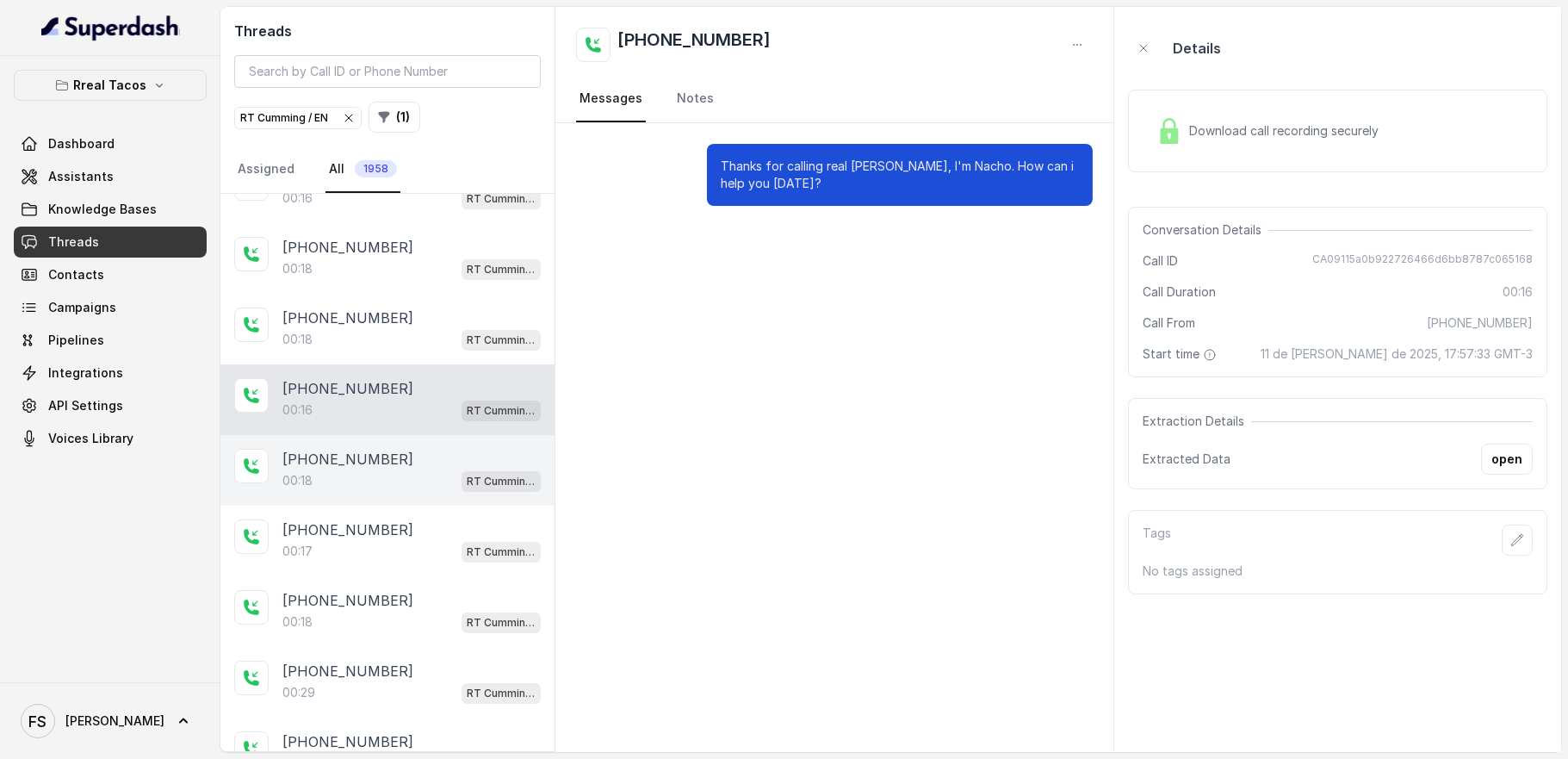 click on "00:18 [PERSON_NAME] / EN" at bounding box center (412, 481) 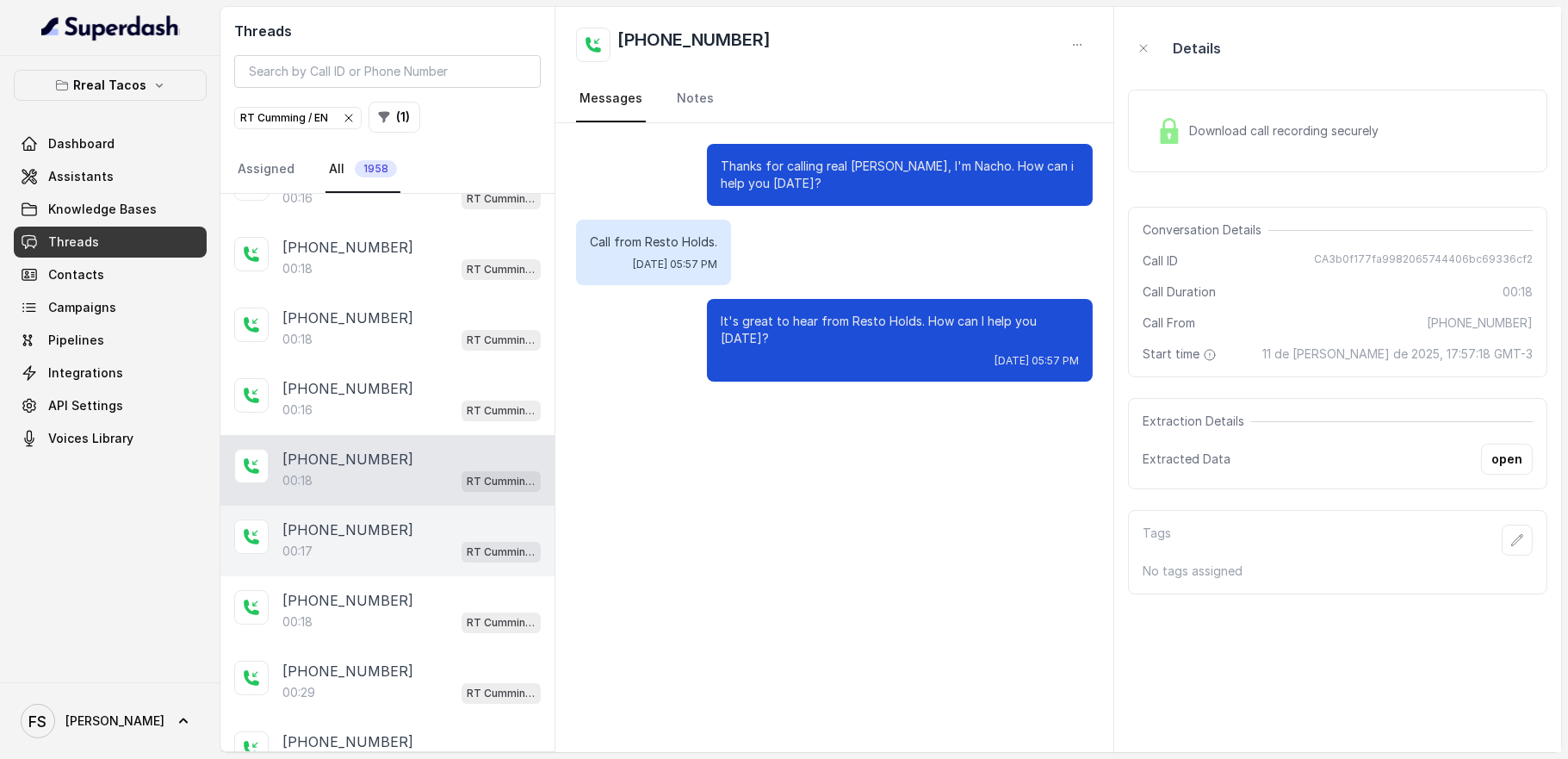 click on "00:17 [PERSON_NAME] / EN" at bounding box center [412, 551] 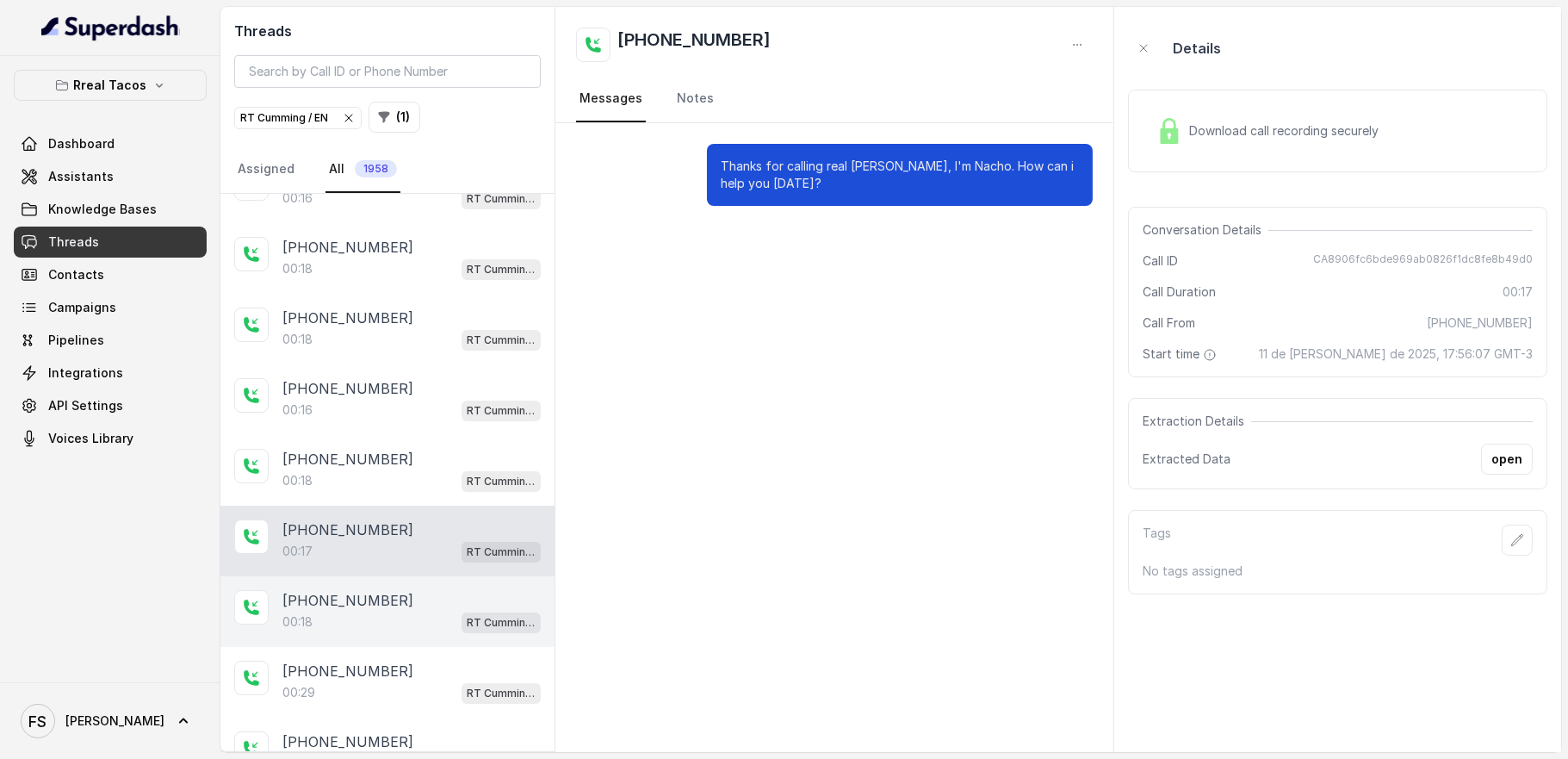 click on "00:18 [PERSON_NAME] / EN" at bounding box center [412, 622] 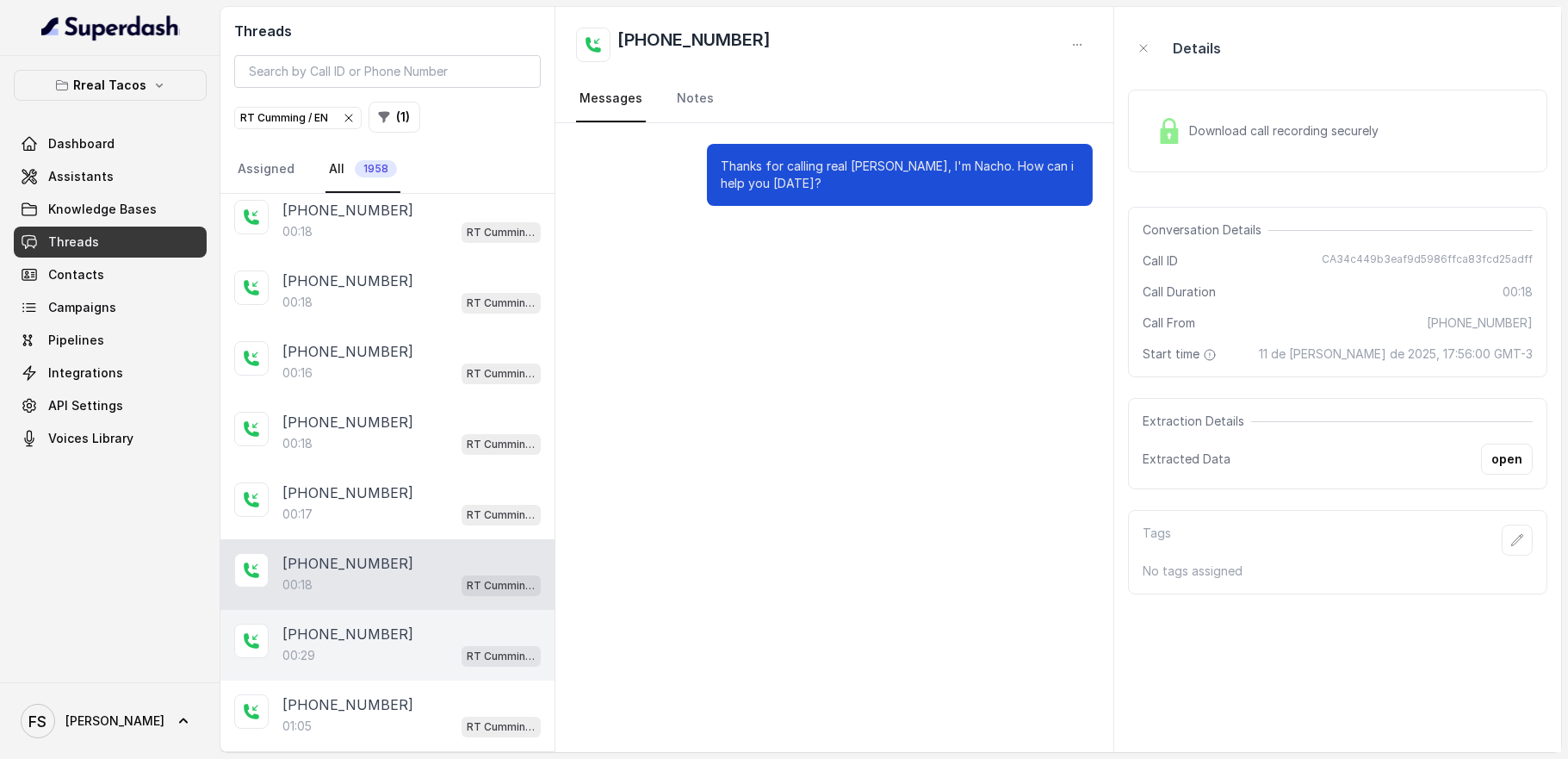click on "00:29 [PERSON_NAME] / EN" at bounding box center (412, 656) 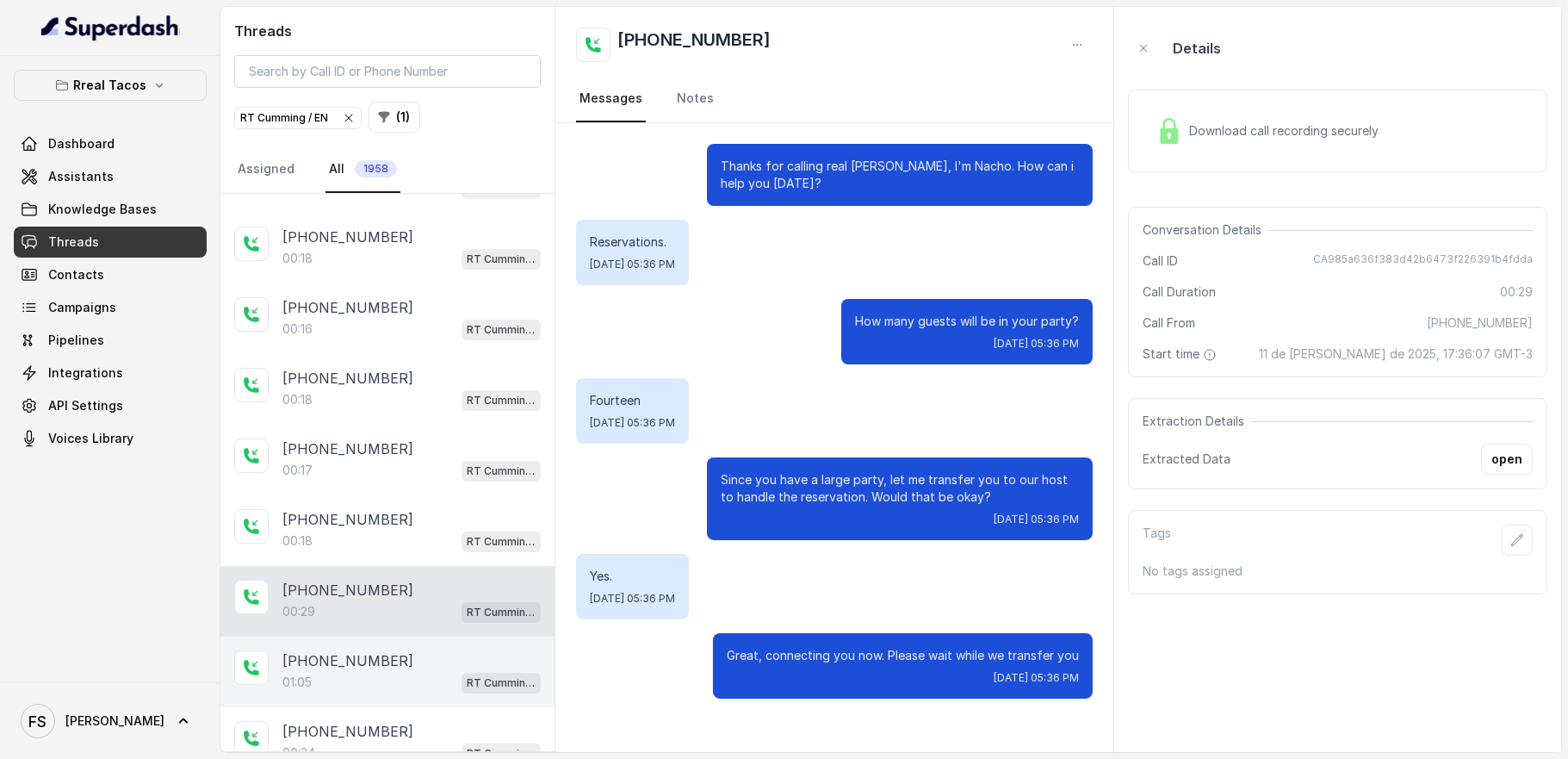 scroll, scrollTop: 265, scrollLeft: 0, axis: vertical 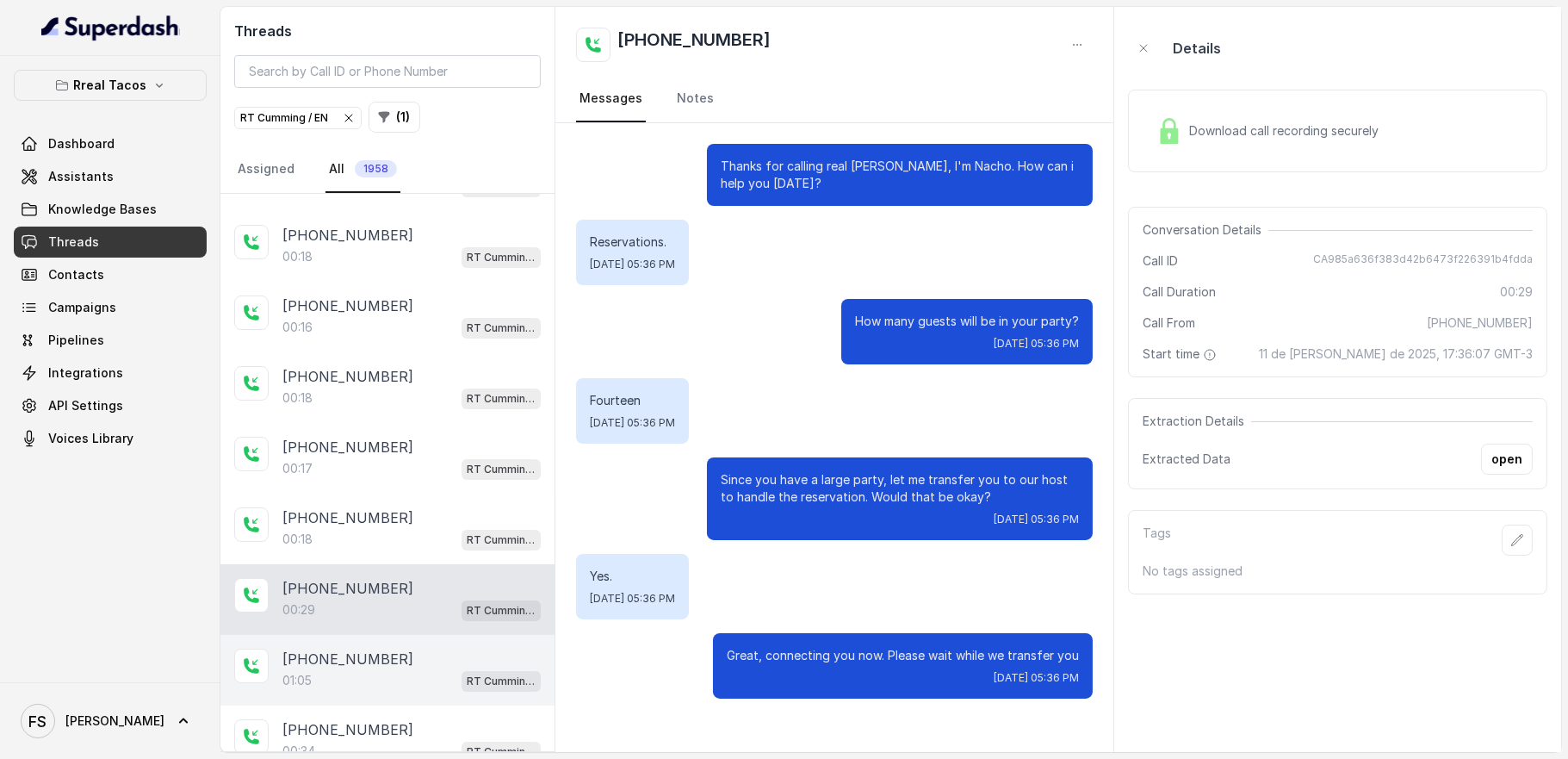 click on "[PHONE_NUMBER]" at bounding box center [412, 659] 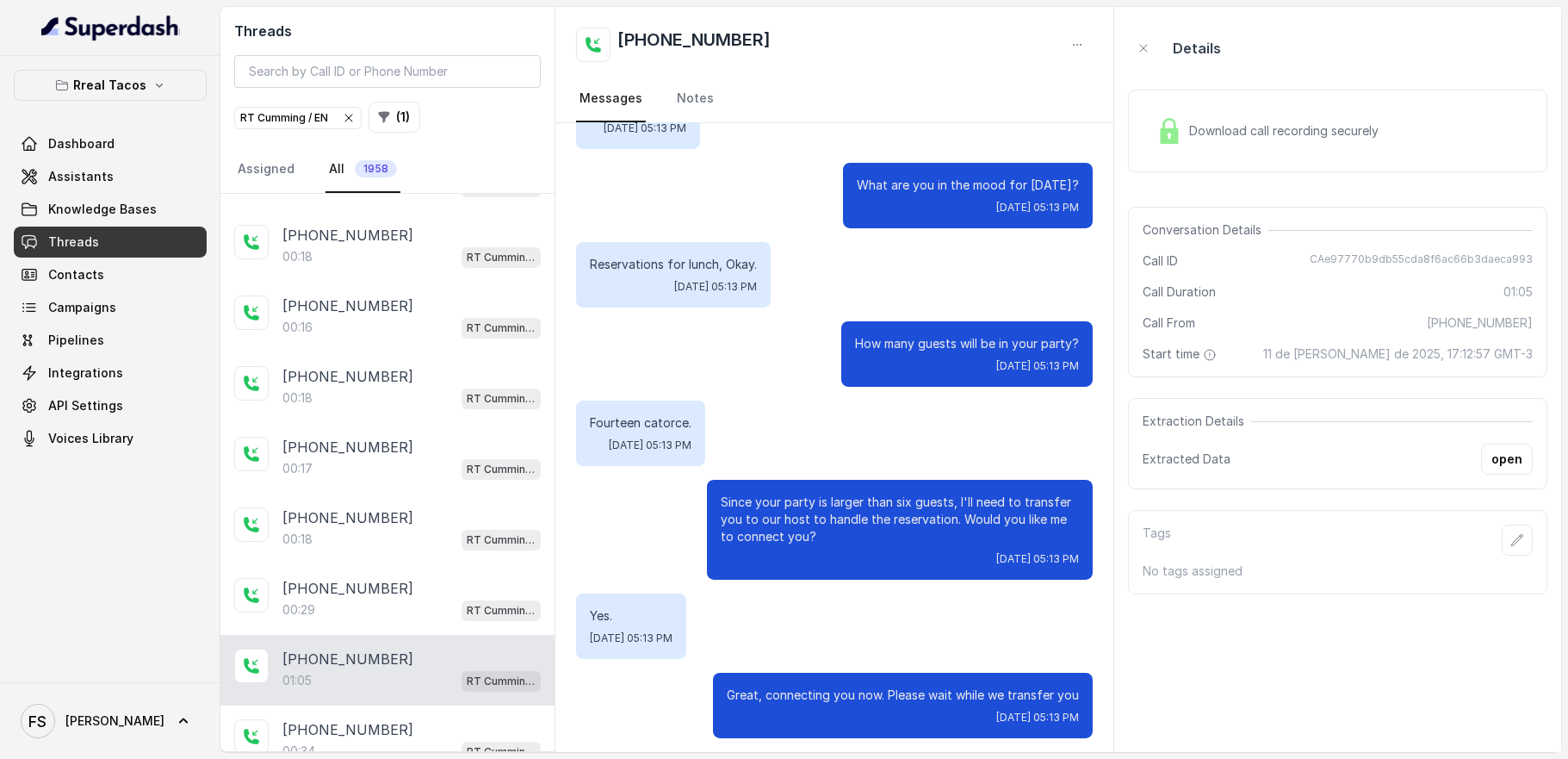 scroll, scrollTop: 458, scrollLeft: 0, axis: vertical 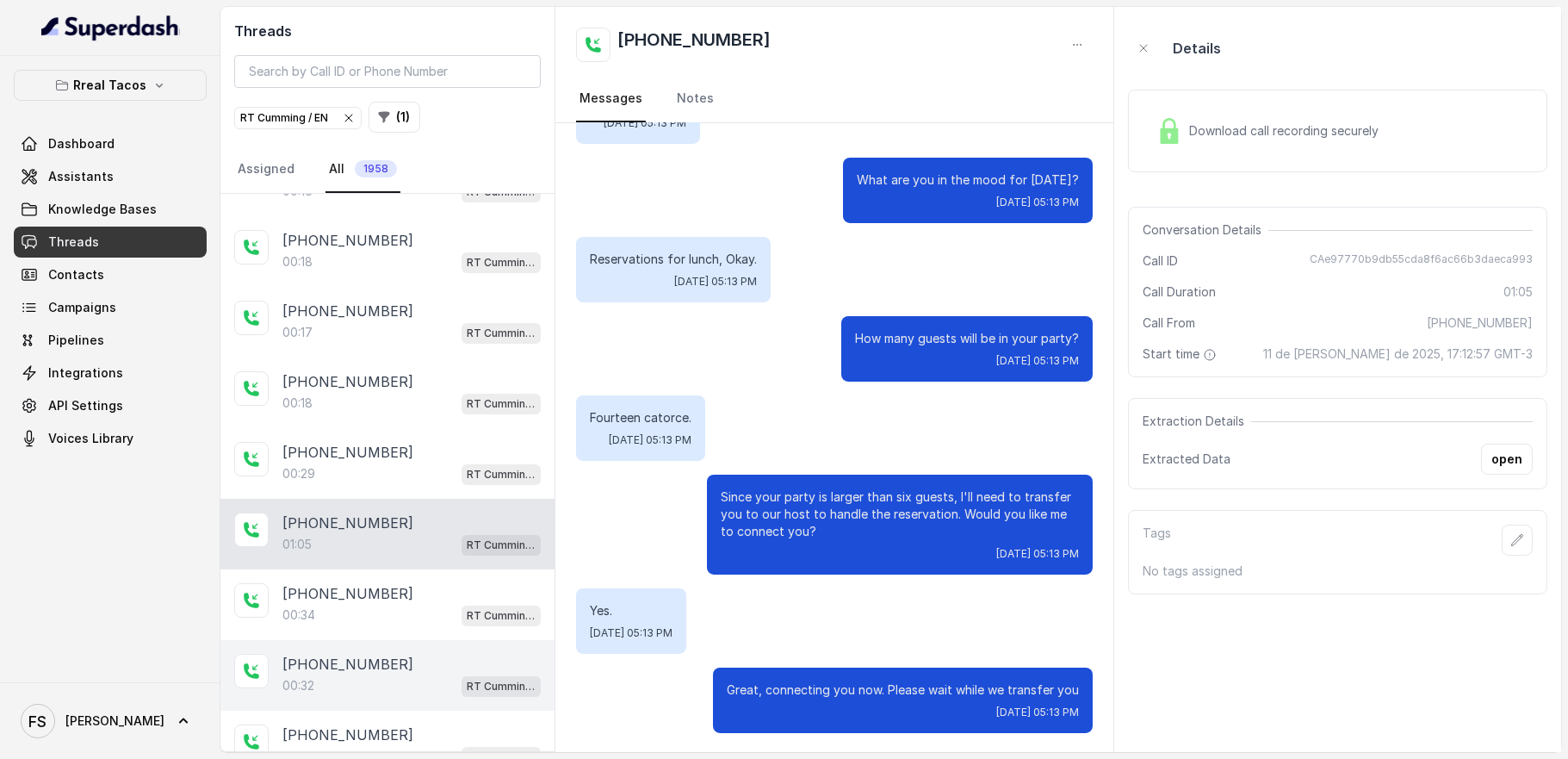 click on "[PHONE_NUMBER]:32 [PERSON_NAME] / EN" at bounding box center [387, 675] 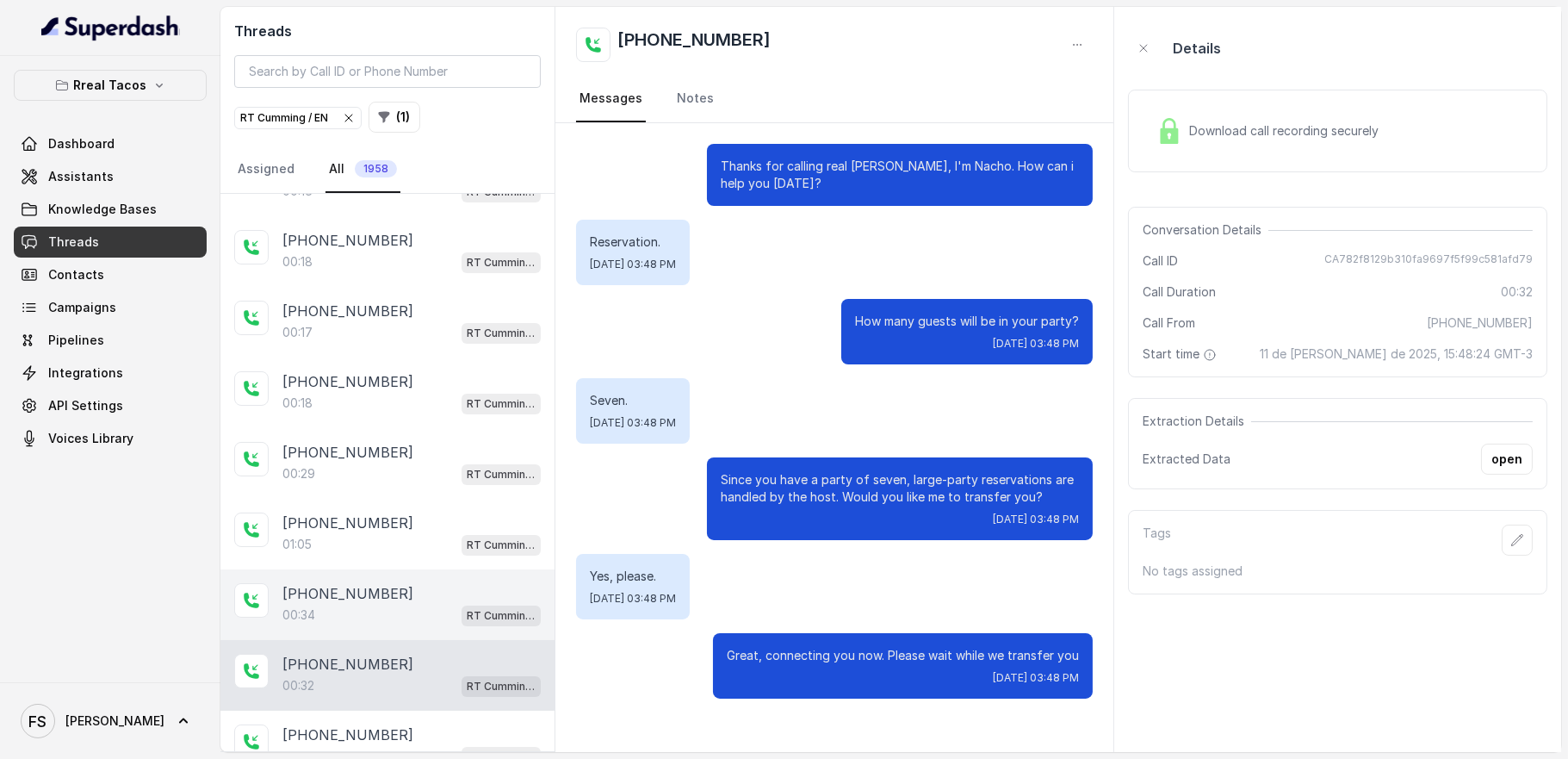 click on "00:34 [PERSON_NAME] / EN" at bounding box center (412, 615) 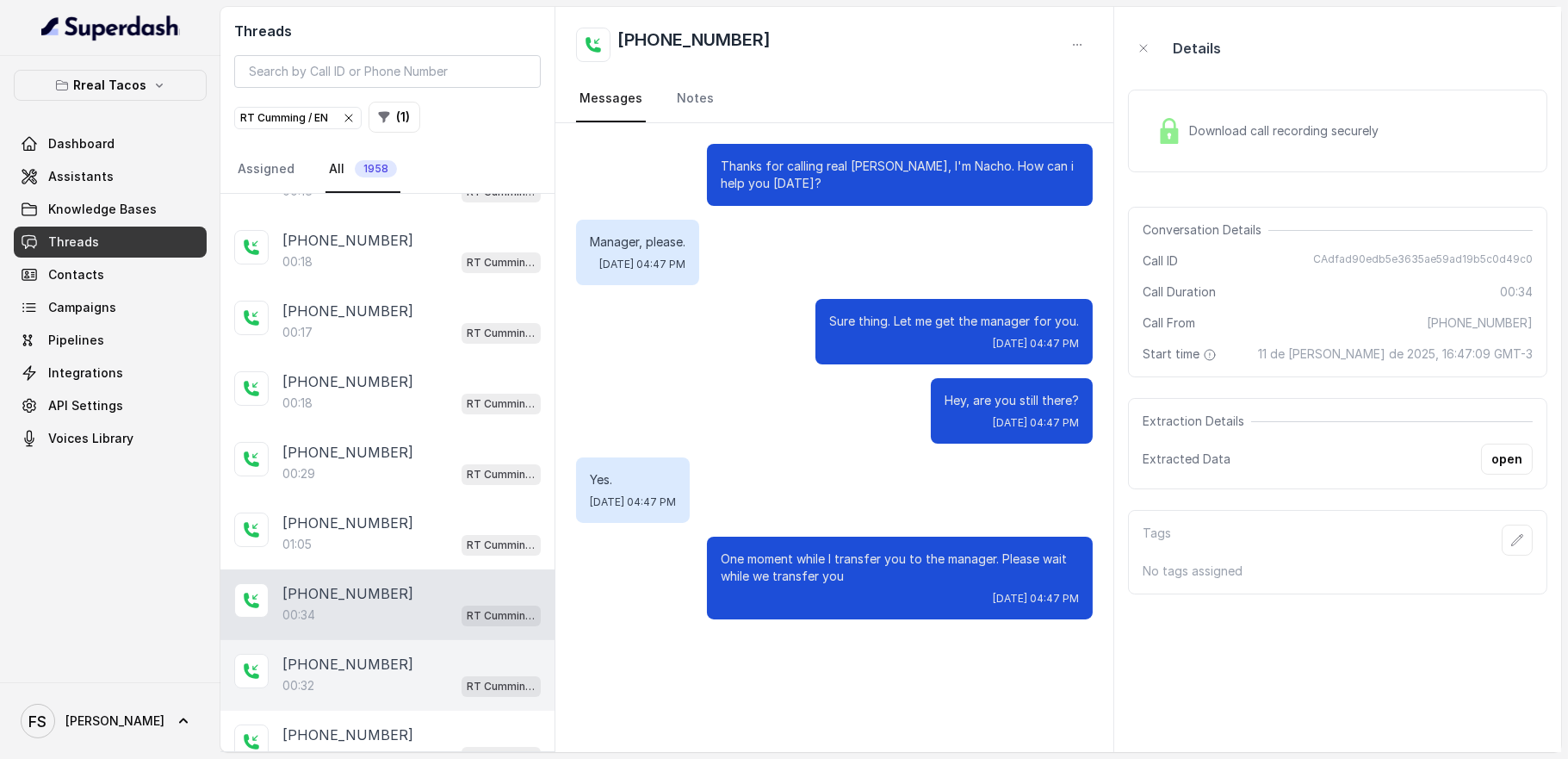 click on "00:32 [PERSON_NAME] / EN" at bounding box center (412, 686) 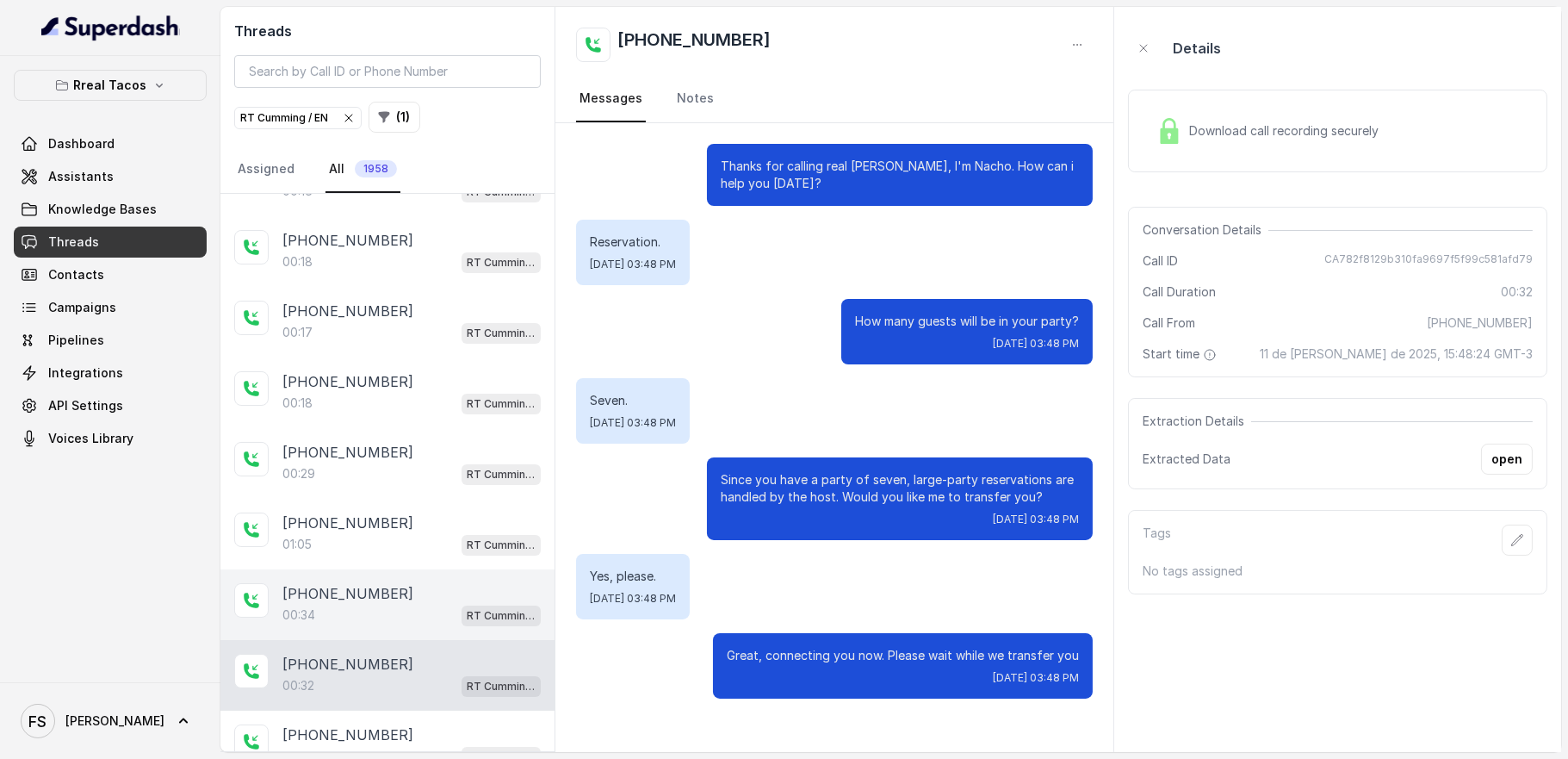 click on "[PHONE_NUMBER]" at bounding box center [412, 594] 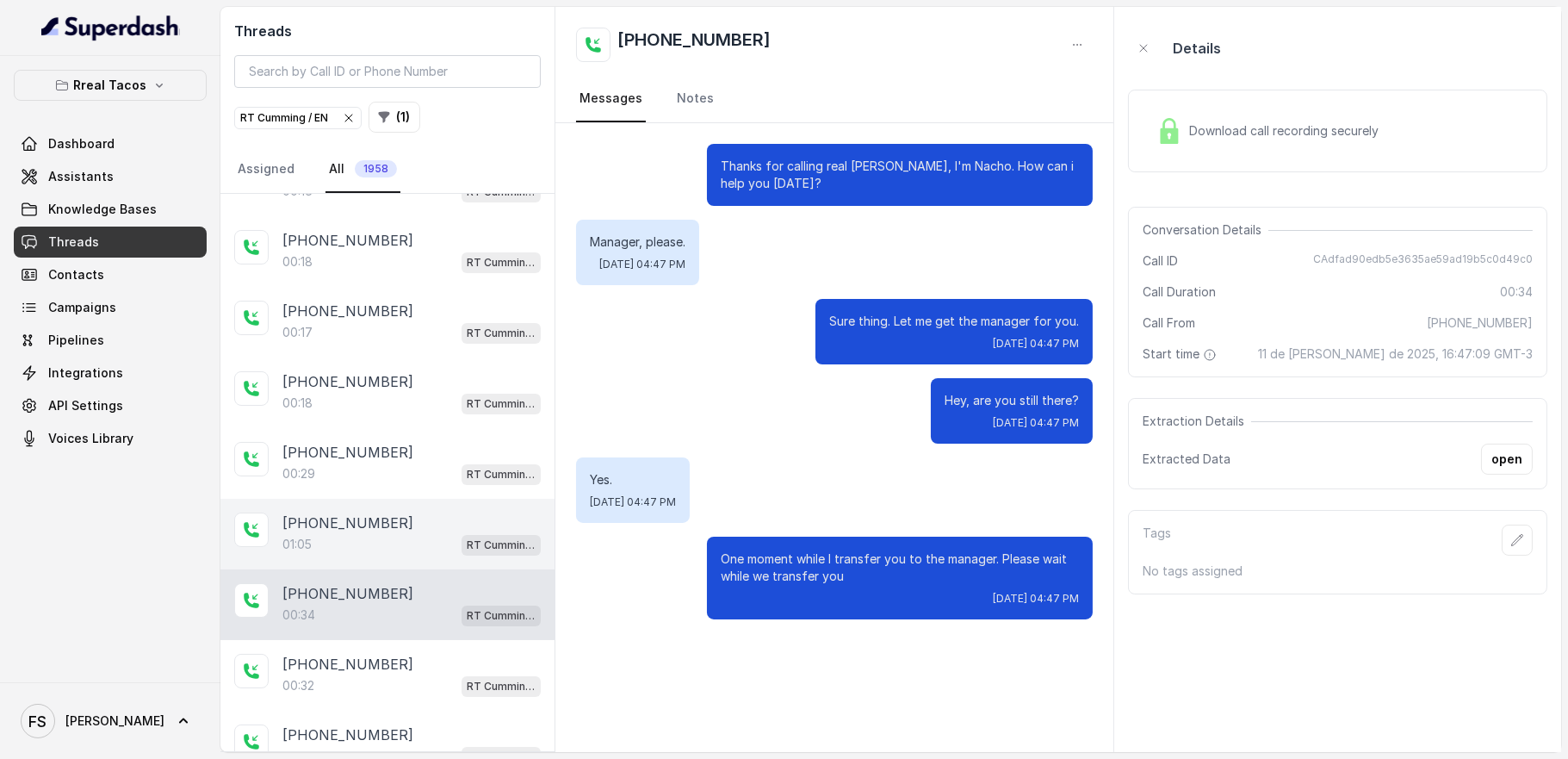 click on "[PHONE_NUMBER]:05 [PERSON_NAME] / EN" at bounding box center (387, 534) 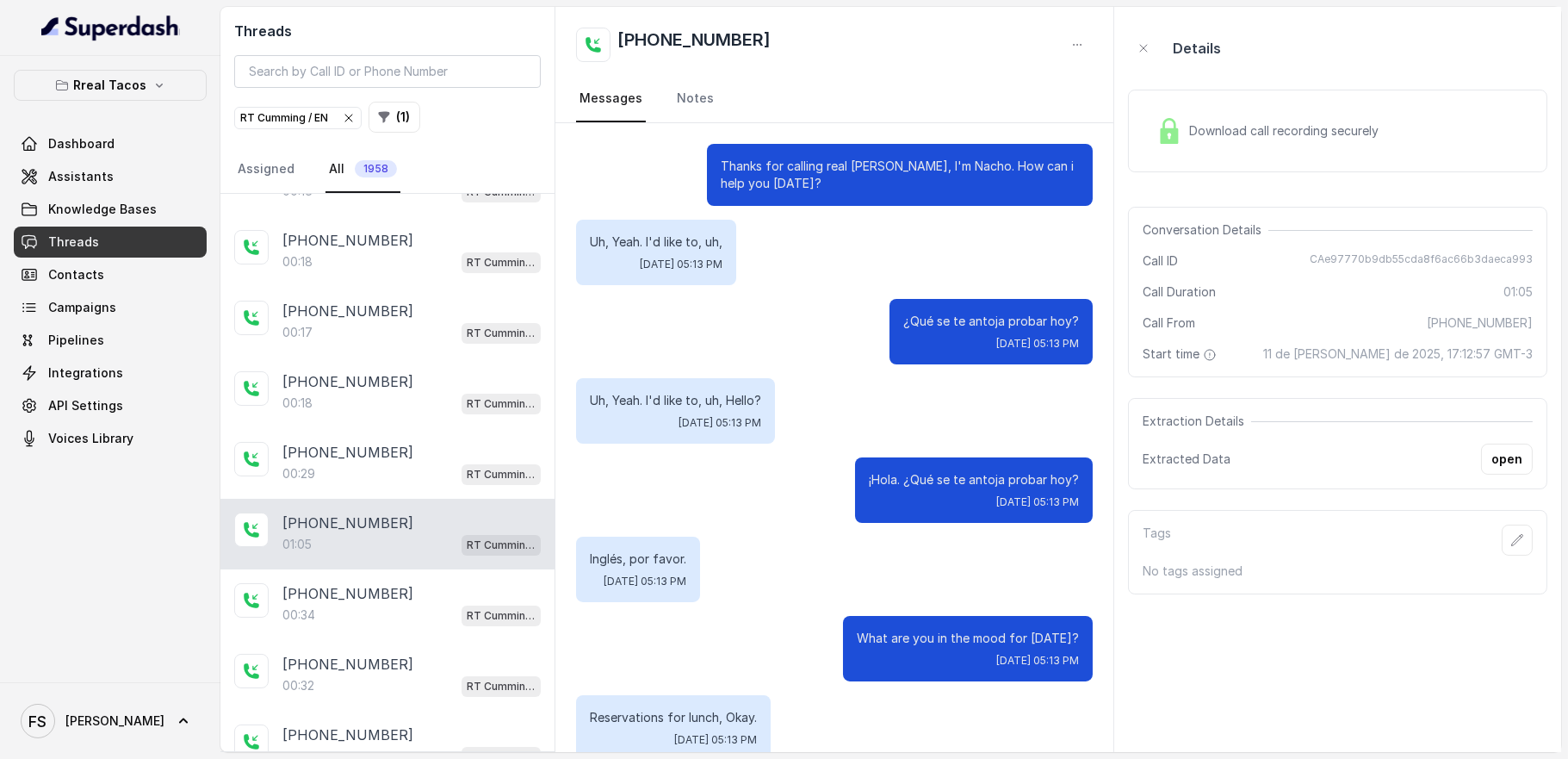 scroll, scrollTop: 458, scrollLeft: 0, axis: vertical 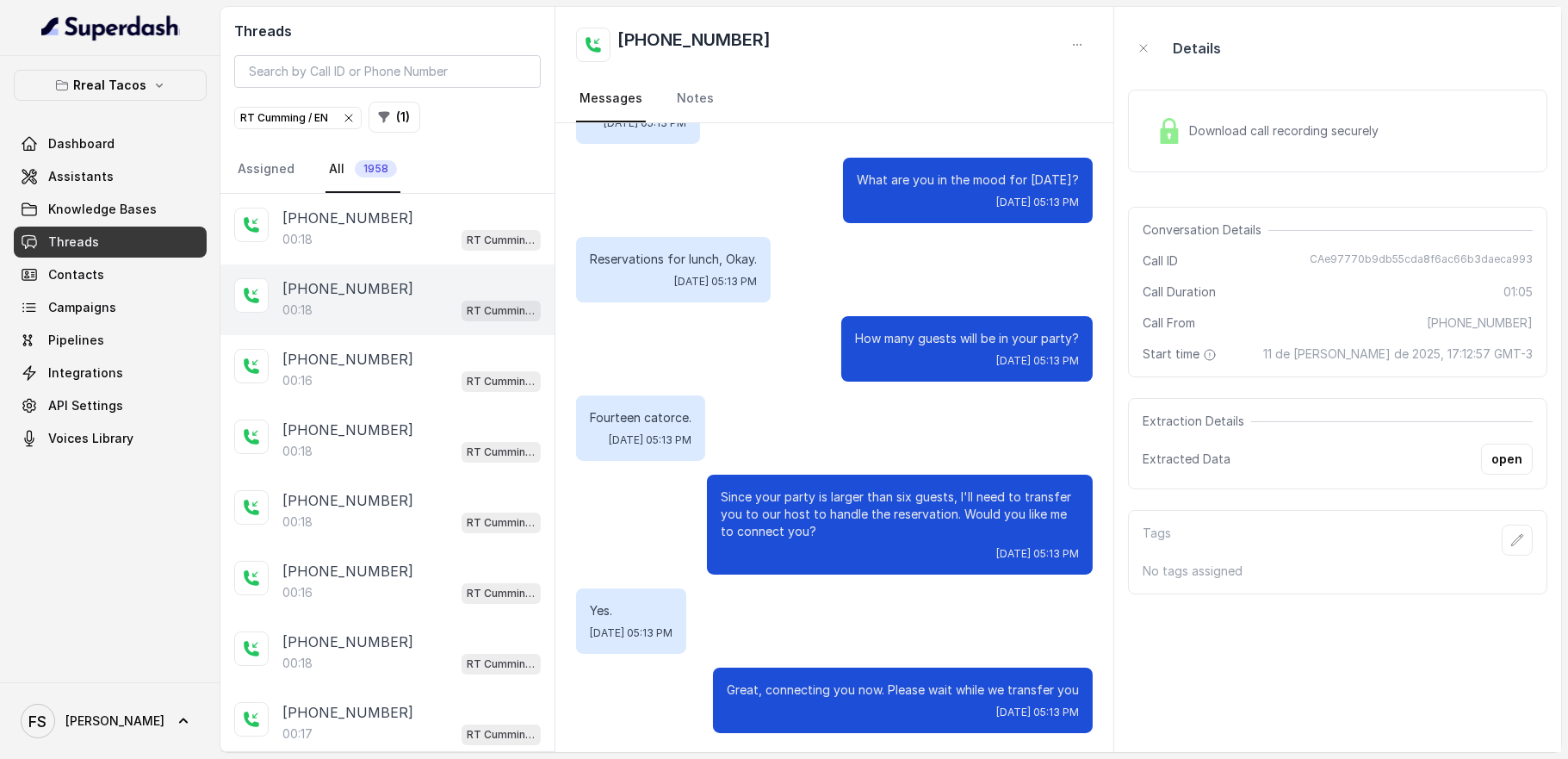 click on "[PHONE_NUMBER]:18 [PERSON_NAME] / EN" at bounding box center [387, 300] 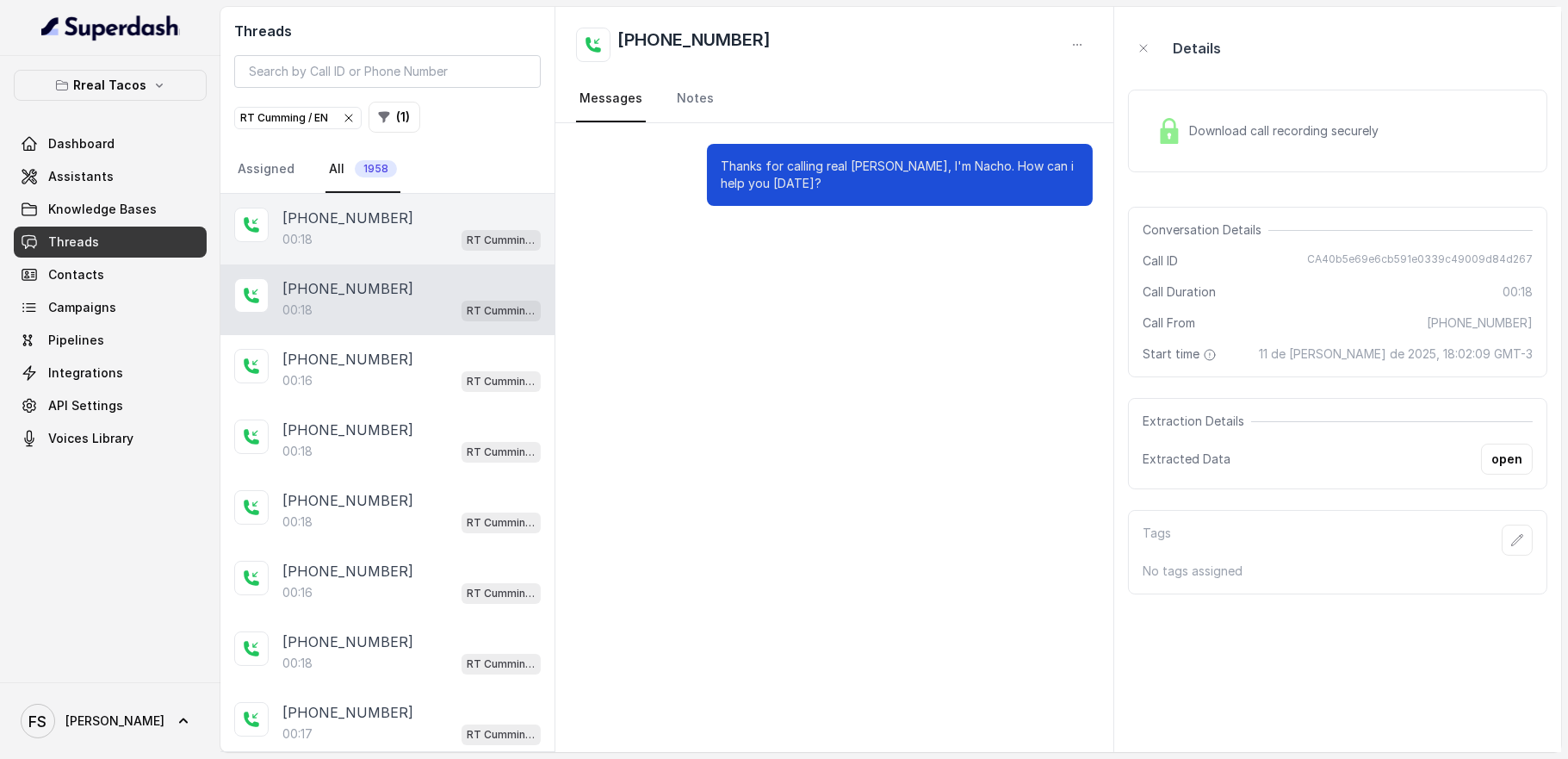 click on "[PHONE_NUMBER]" at bounding box center [412, 218] 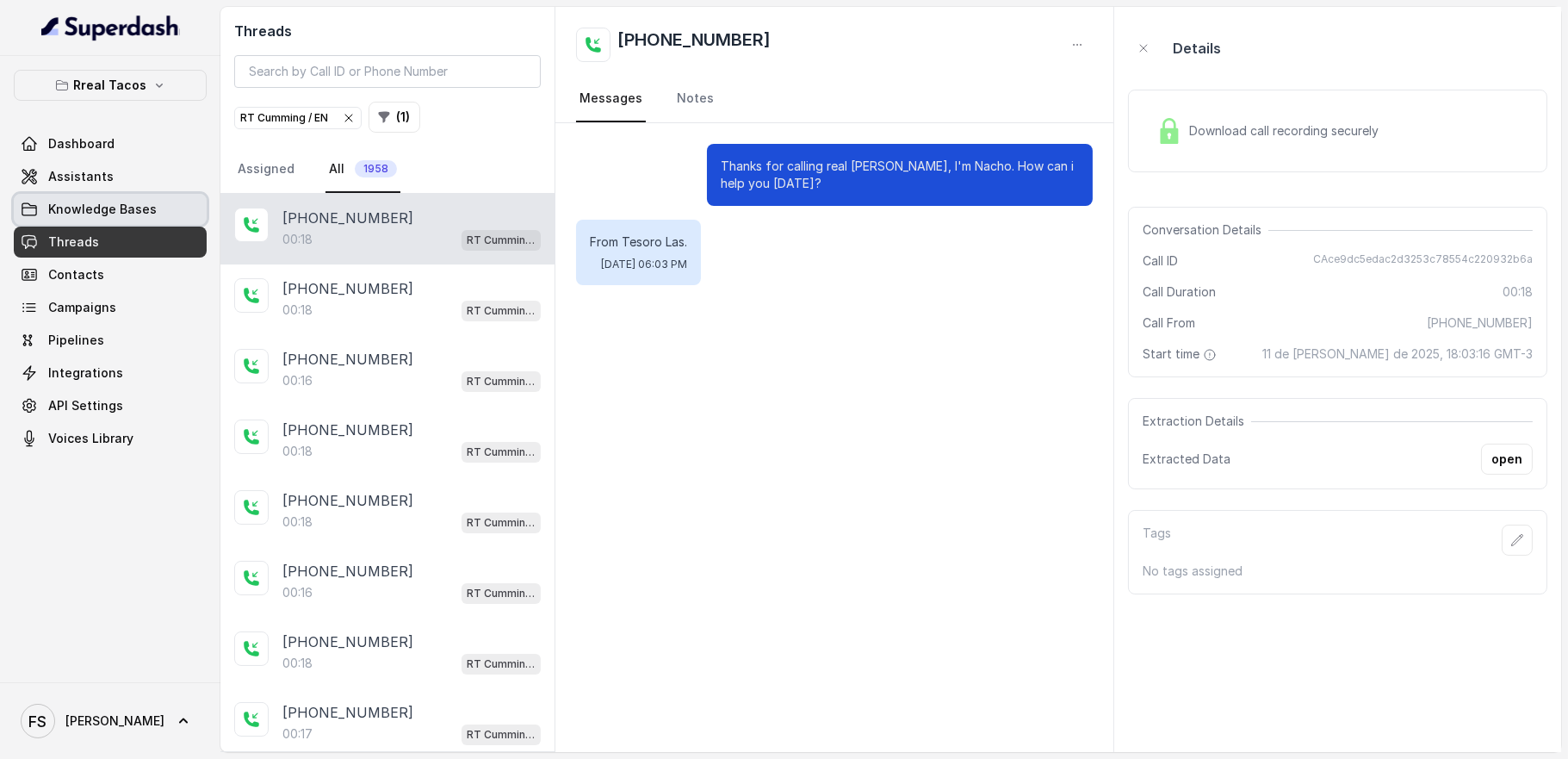 click on "Threads" at bounding box center [110, 242] 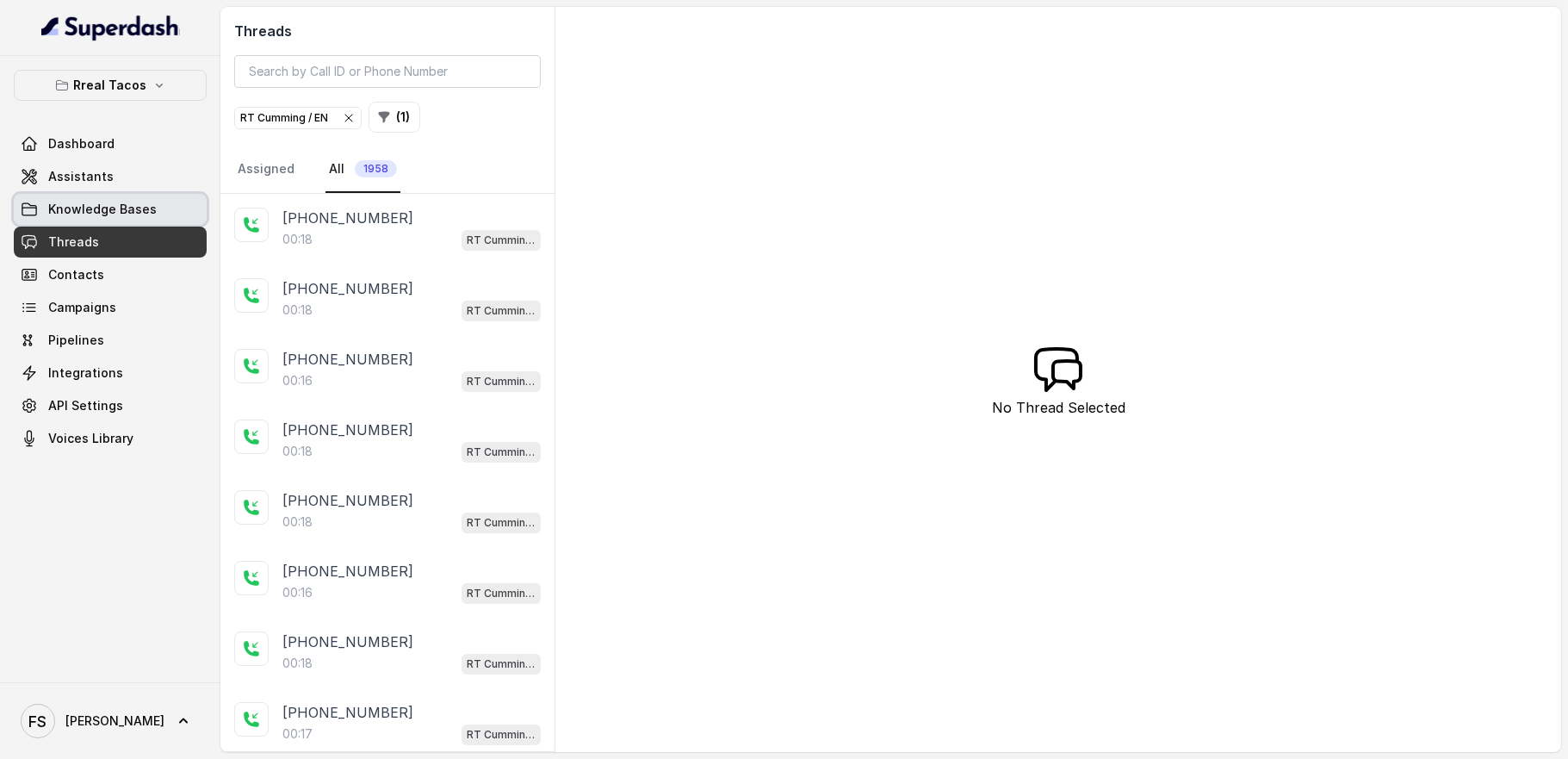 click on "Knowledge Bases" at bounding box center [102, 209] 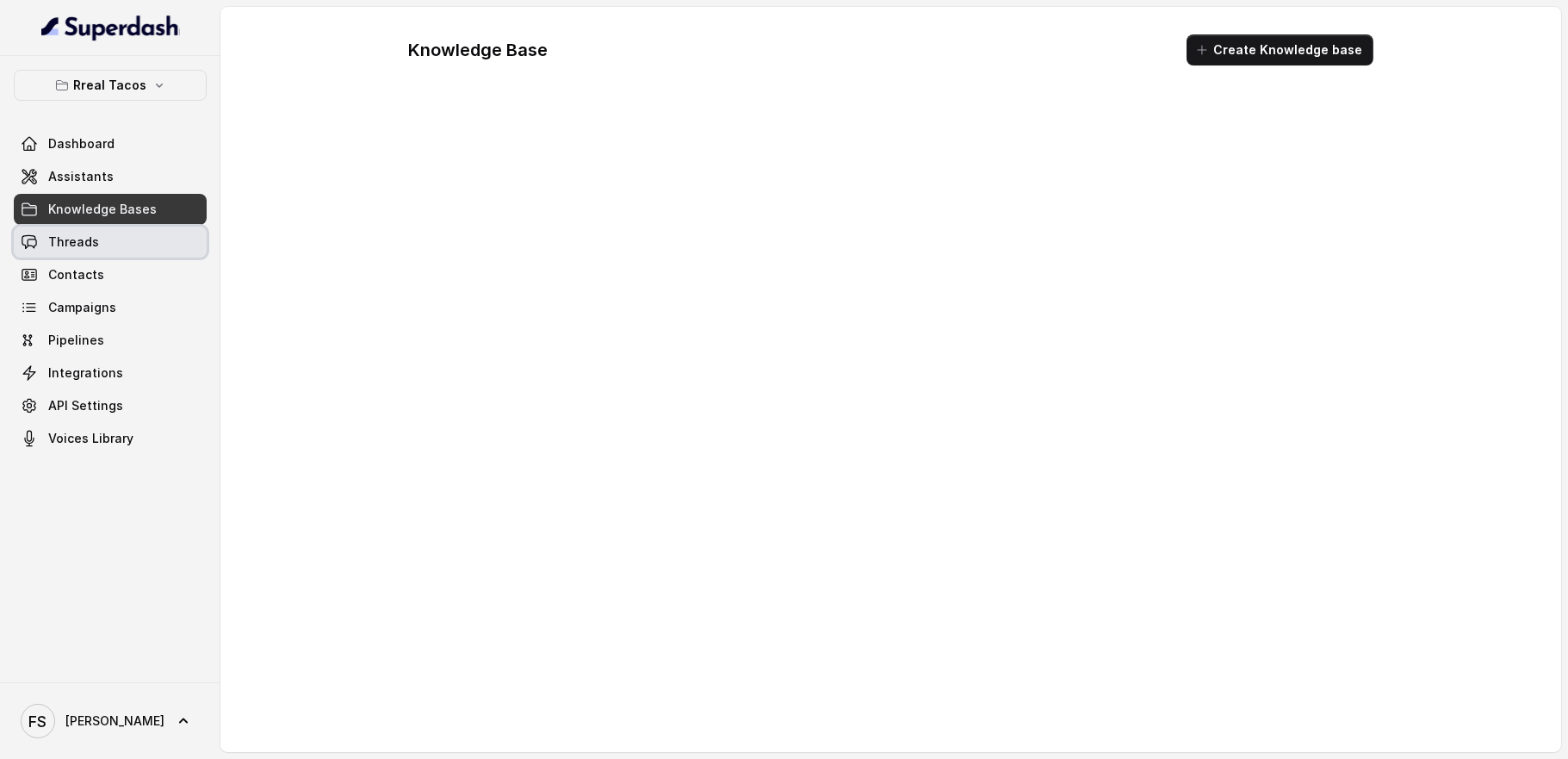 click on "Threads" at bounding box center [110, 242] 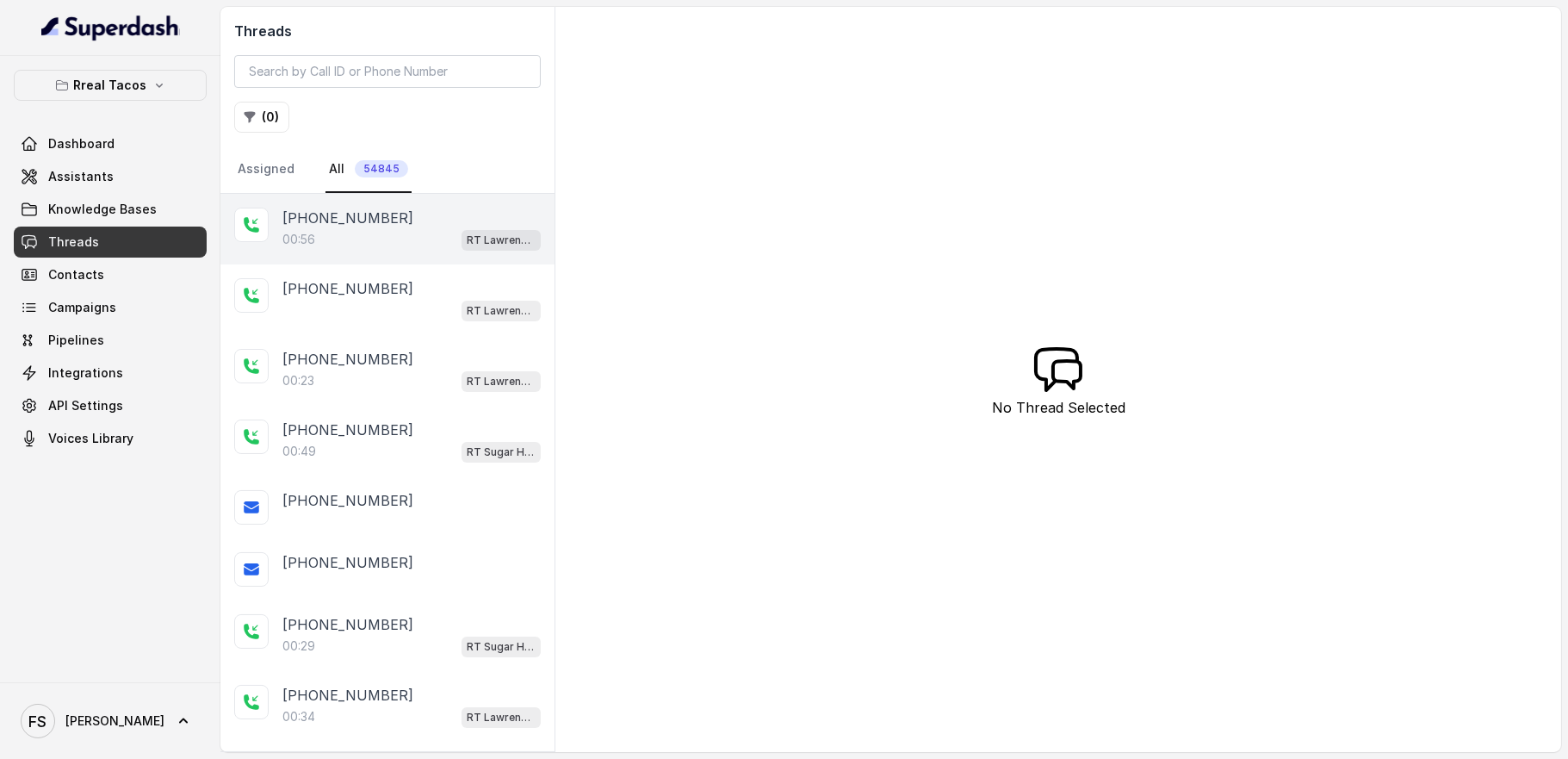 click on "00:56 RT Lawrenceville" at bounding box center [412, 240] 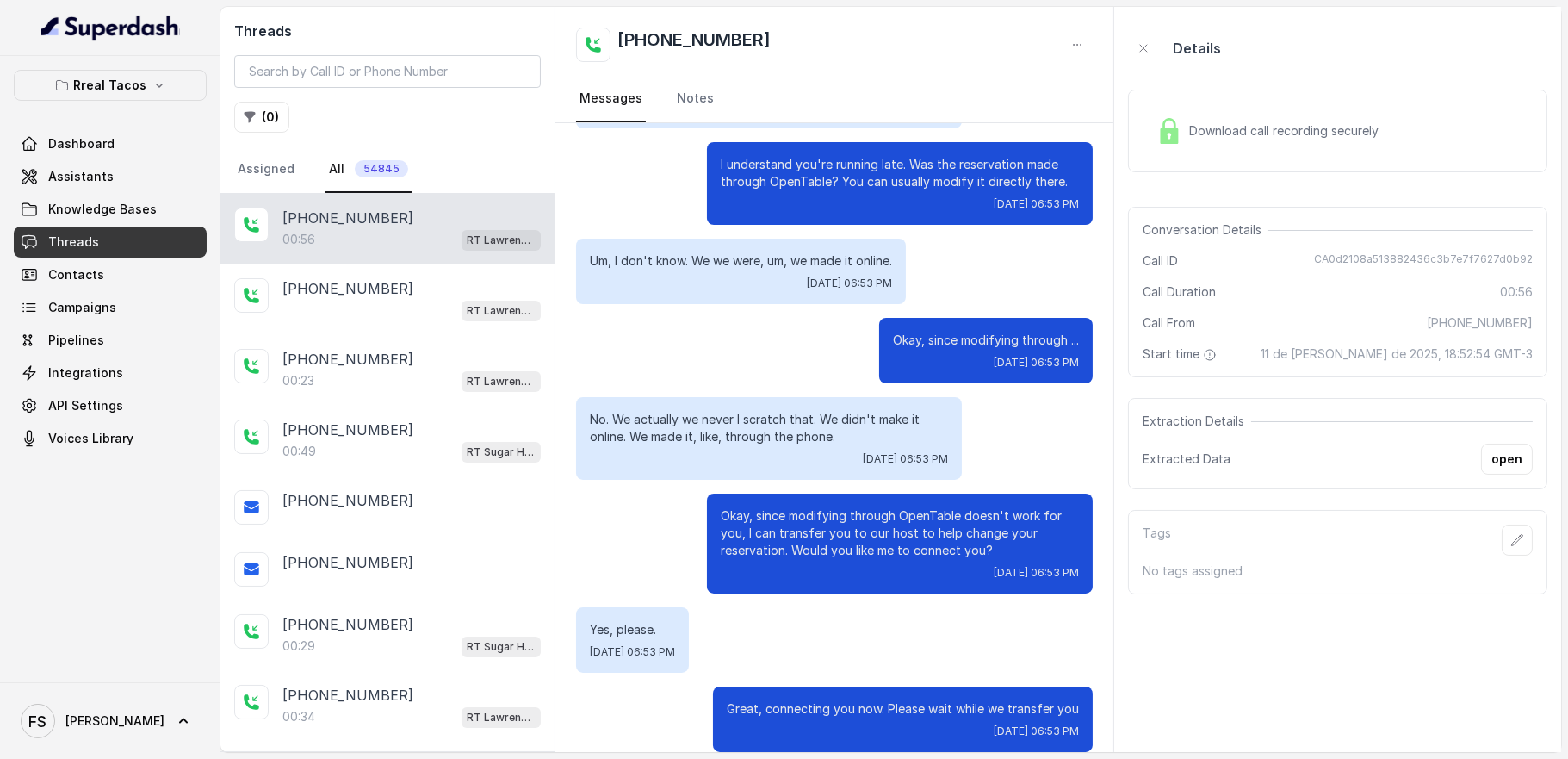 scroll, scrollTop: 193, scrollLeft: 0, axis: vertical 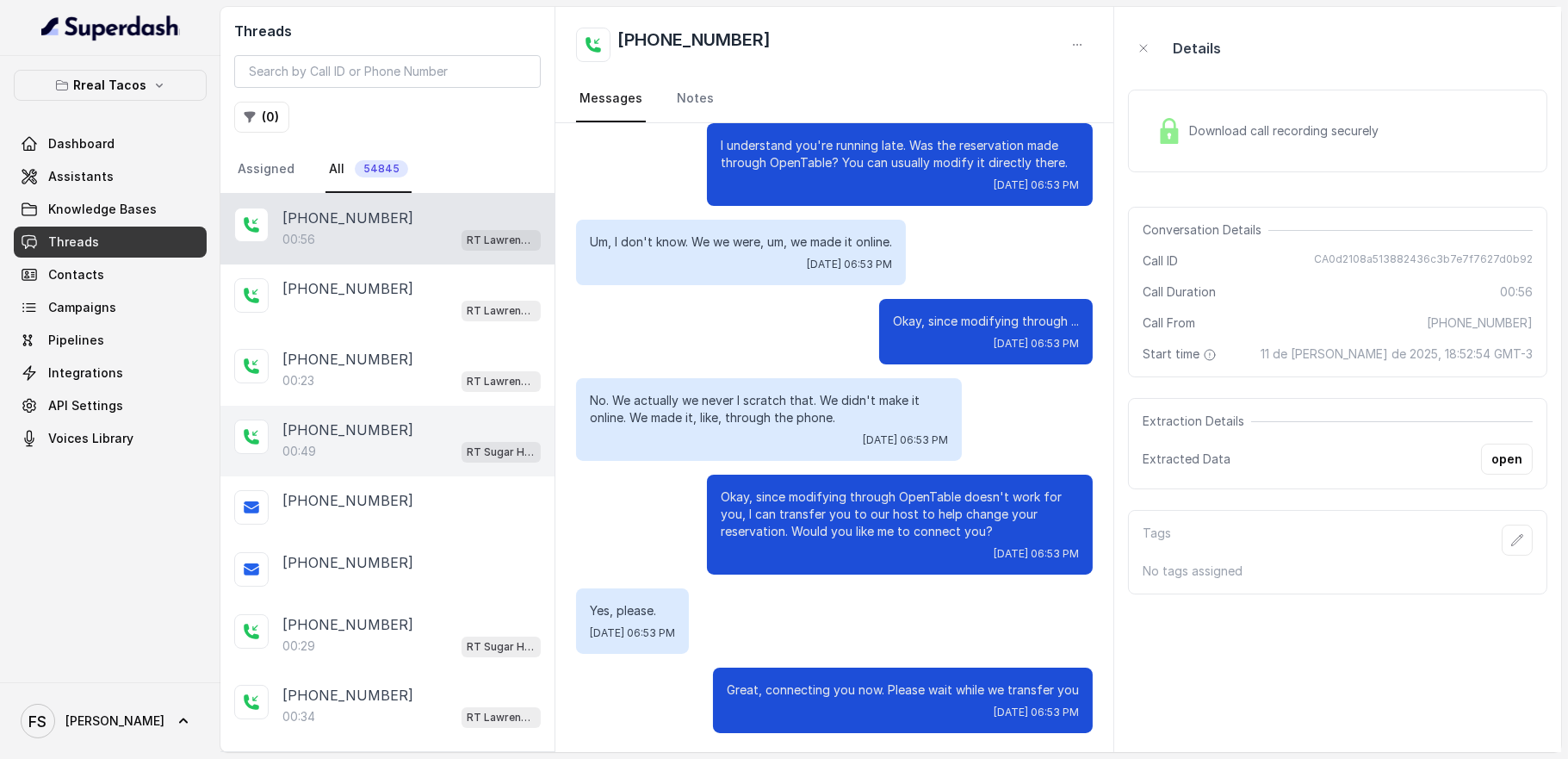 click on "[PHONE_NUMBER]" at bounding box center (412, 430) 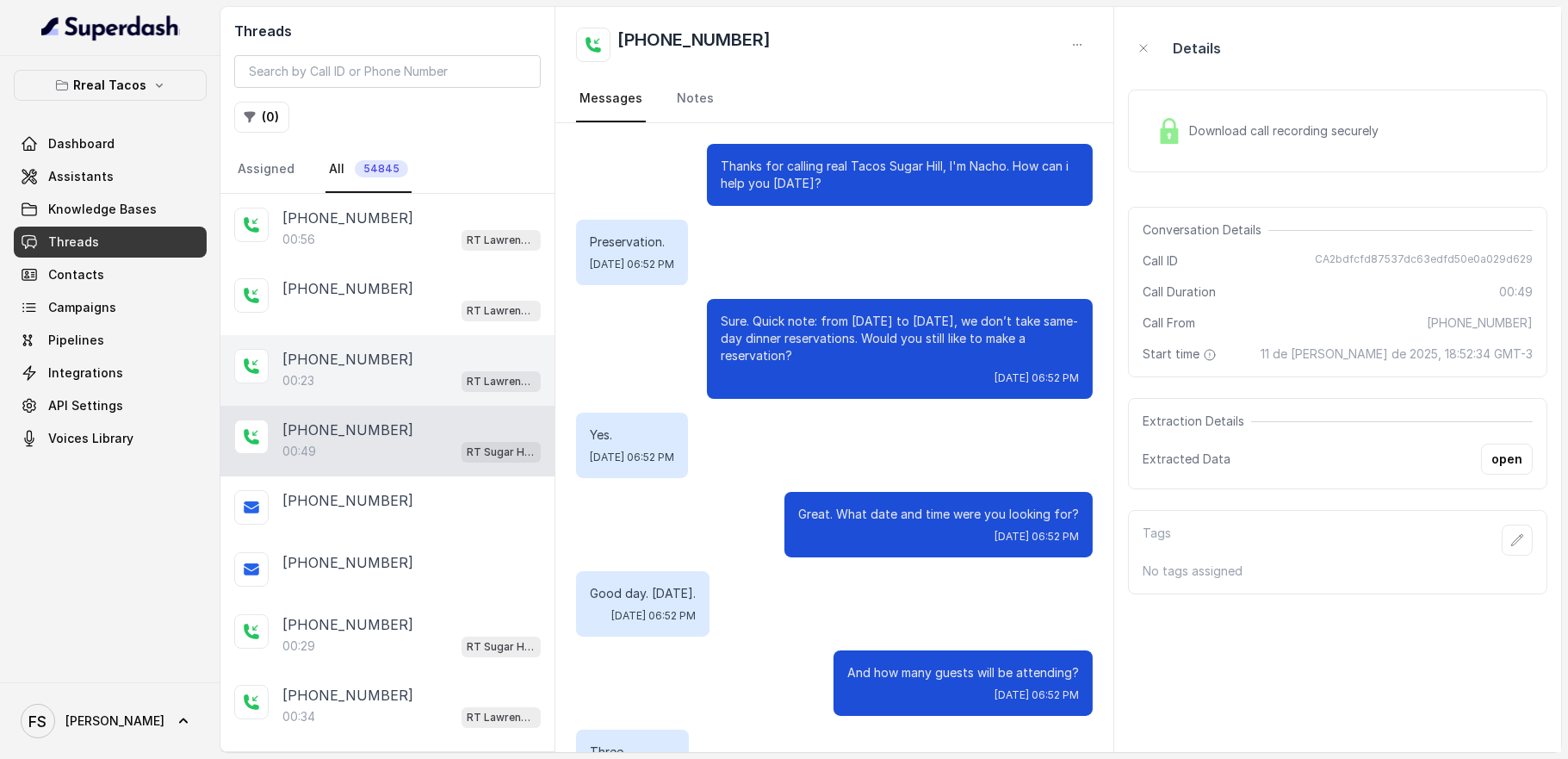 scroll, scrollTop: 317, scrollLeft: 0, axis: vertical 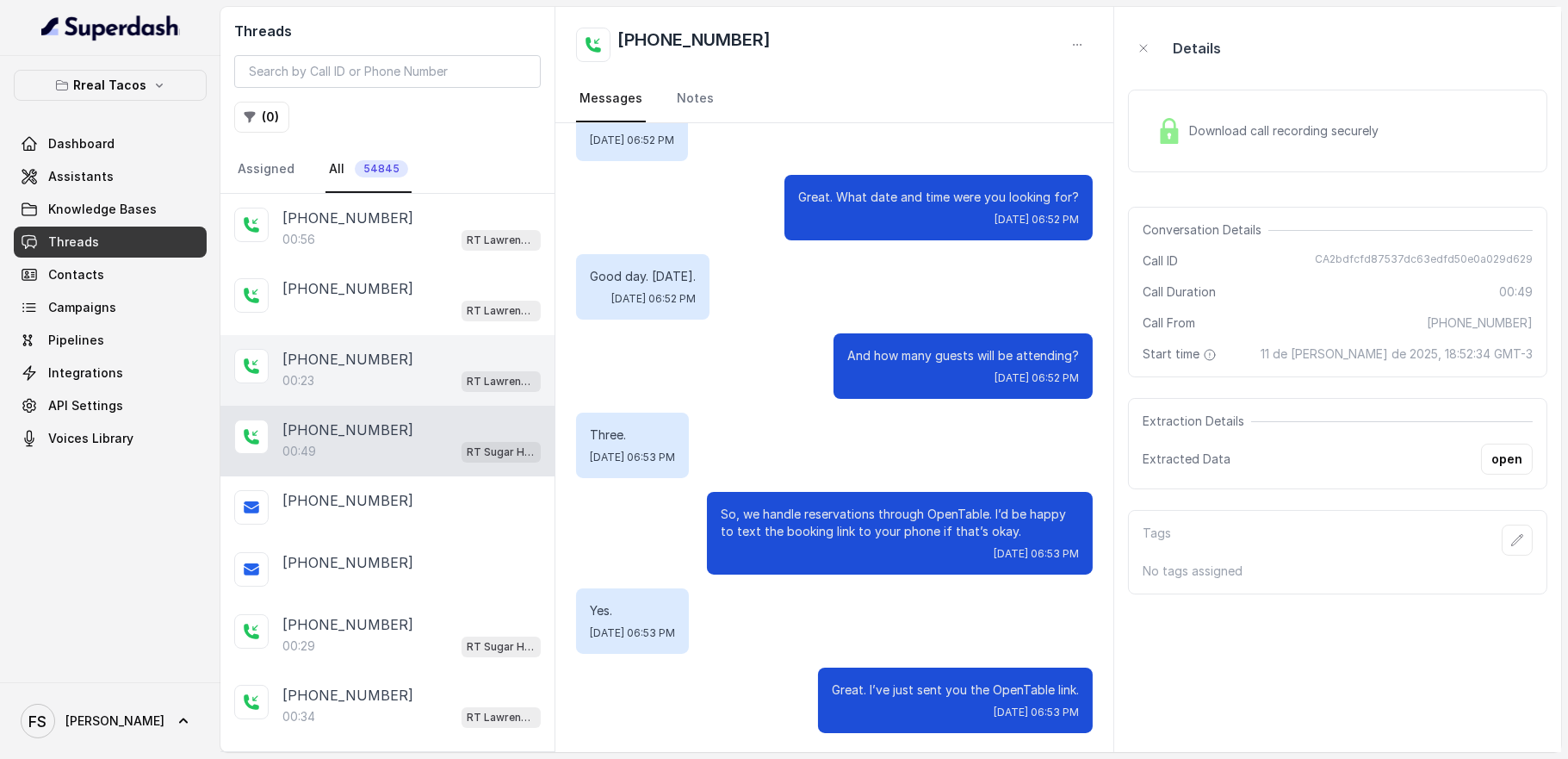click on "00:23 RT Lawrenceville" at bounding box center [412, 381] 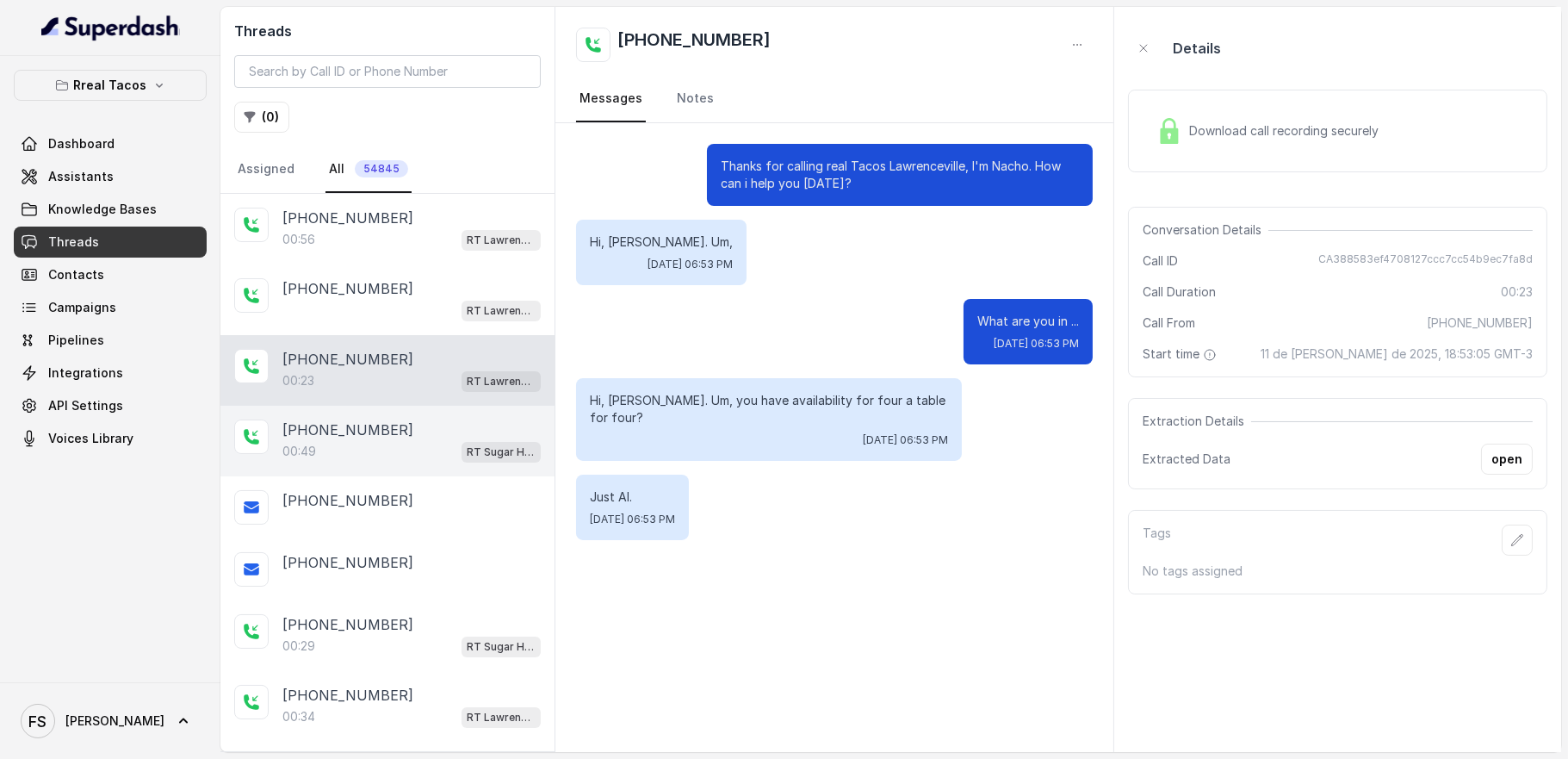 click on "[PHONE_NUMBER]" at bounding box center [412, 430] 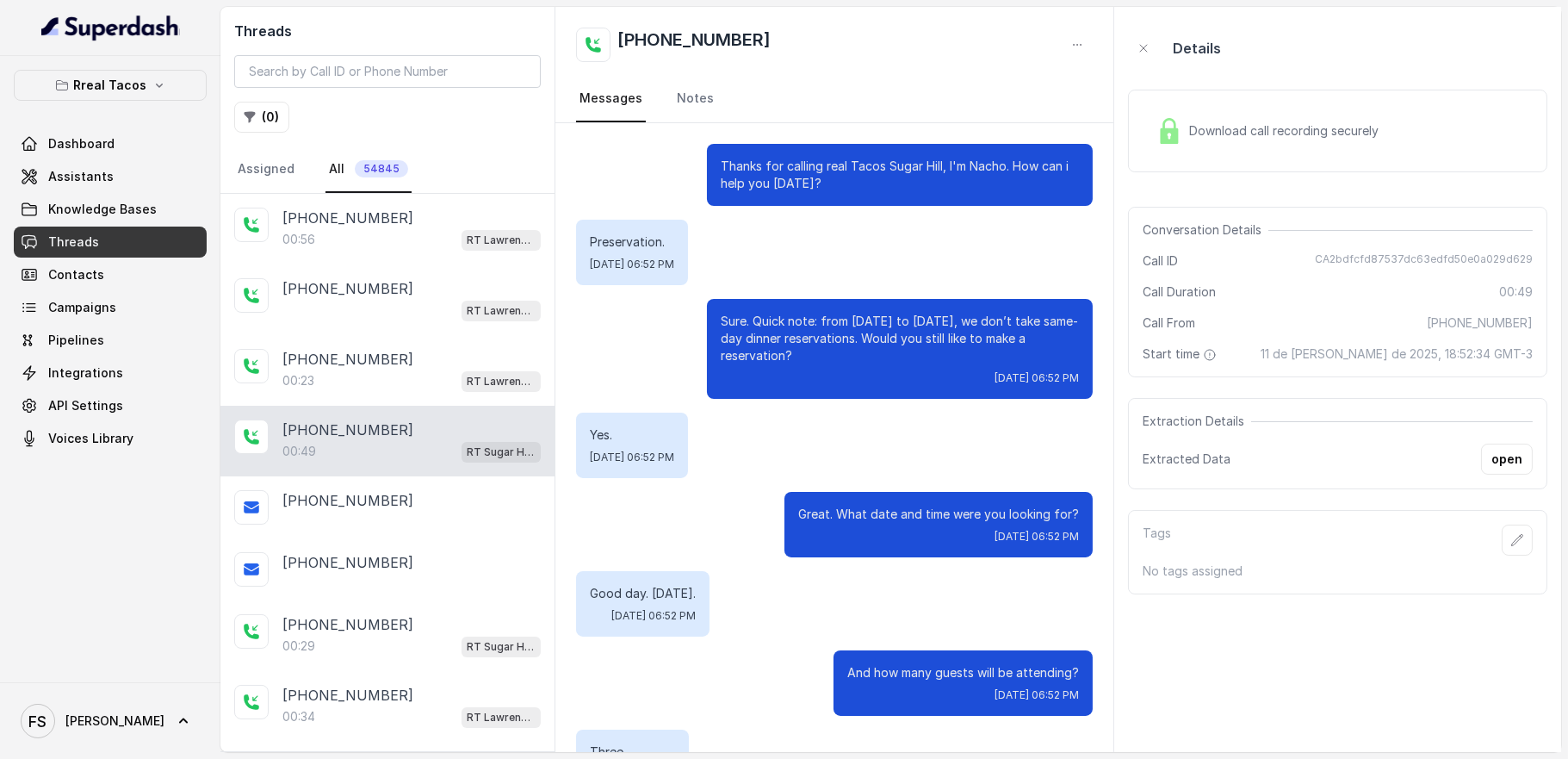 scroll, scrollTop: 317, scrollLeft: 0, axis: vertical 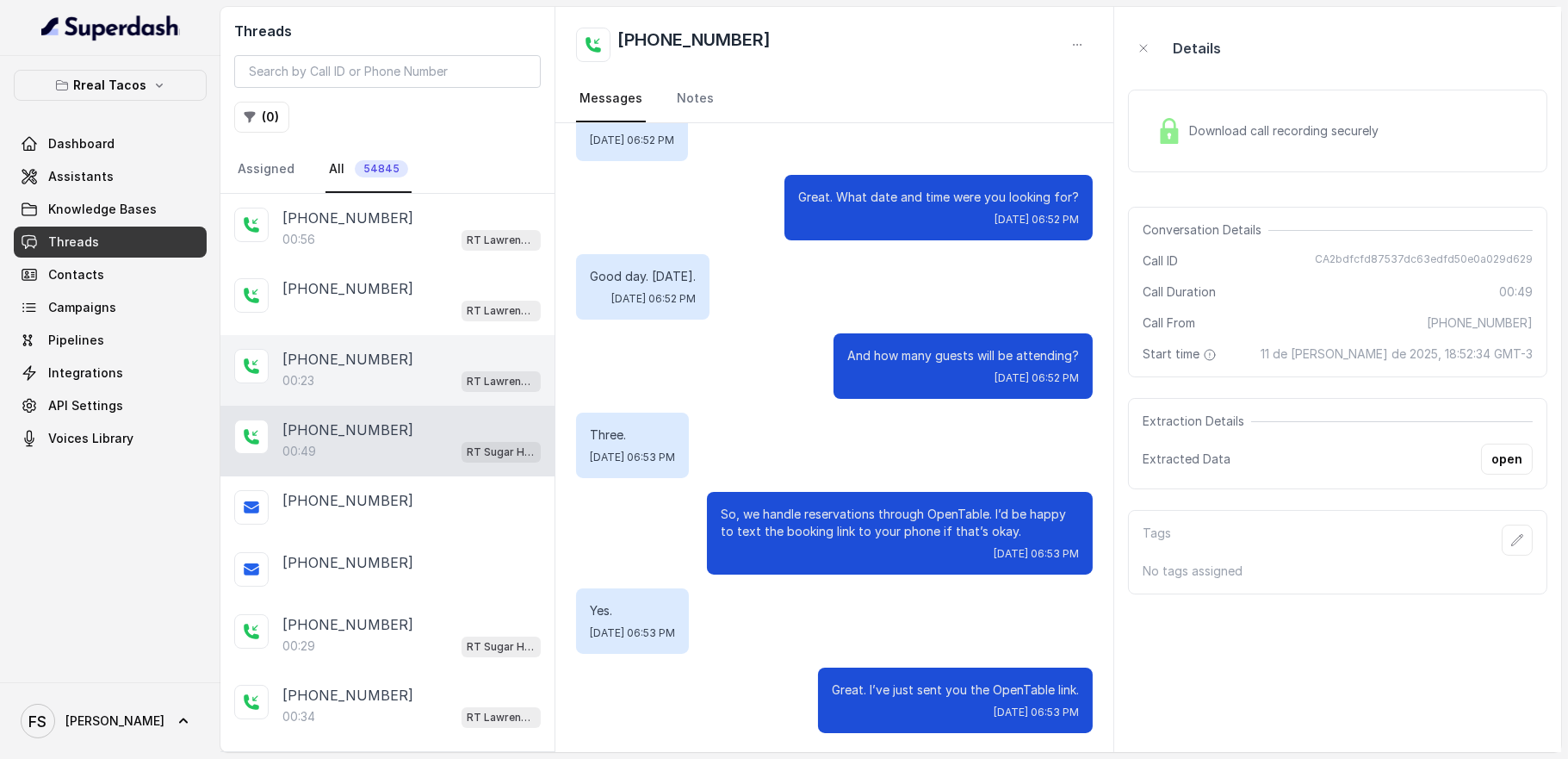click on "[PHONE_NUMBER]:23 RT [GEOGRAPHIC_DATA]" at bounding box center [387, 370] 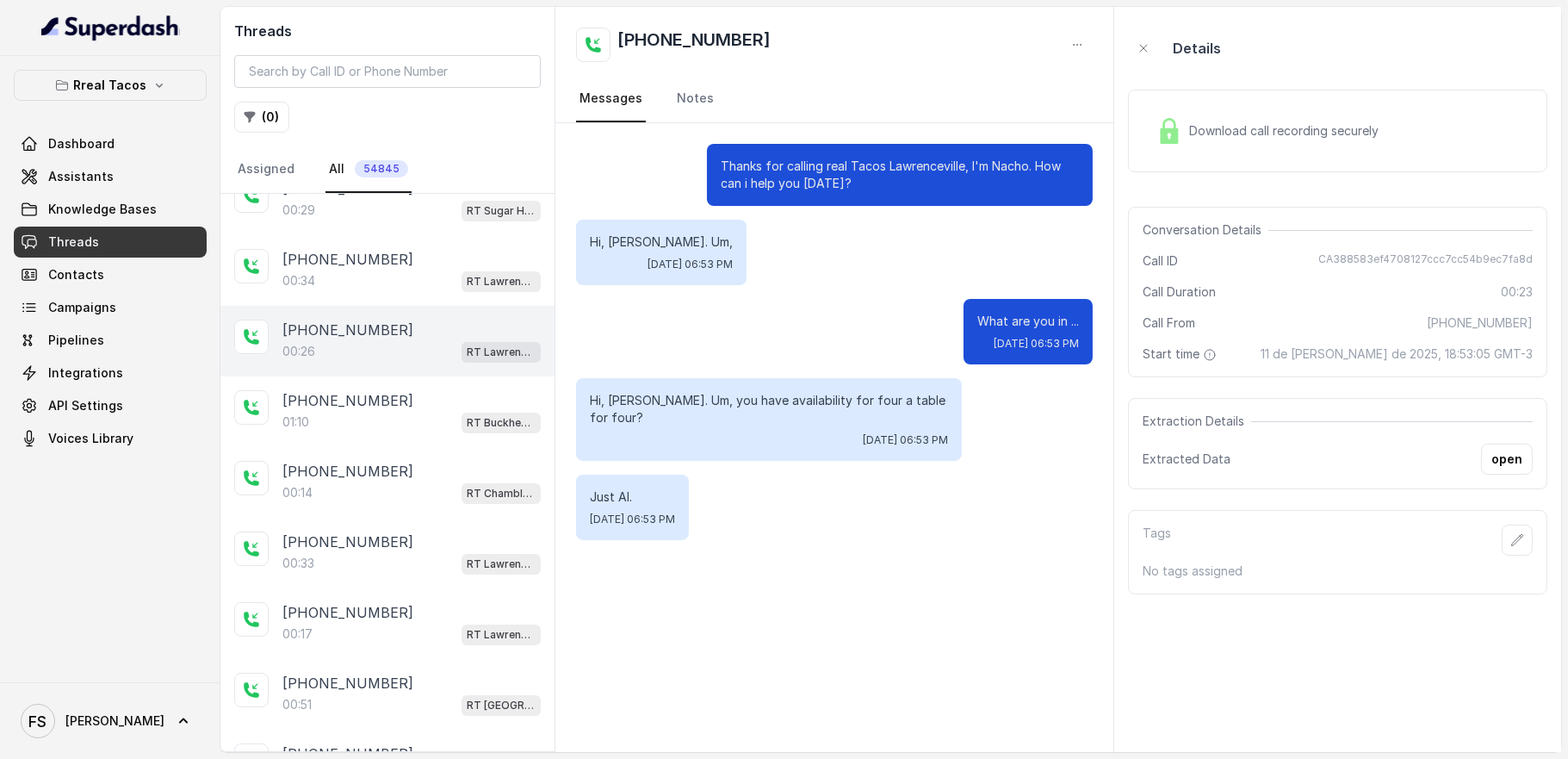 scroll, scrollTop: 0, scrollLeft: 0, axis: both 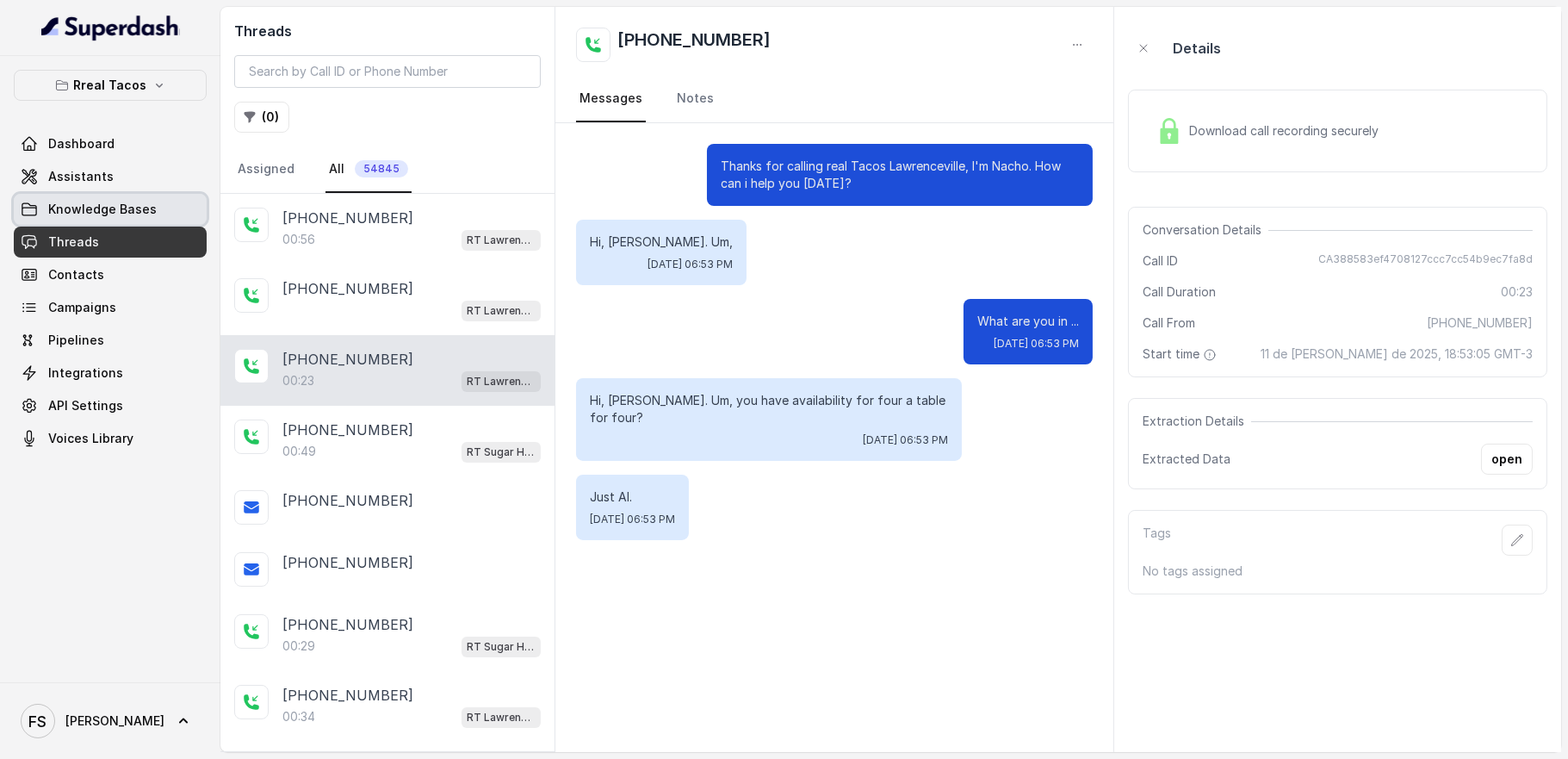 click on "Knowledge Bases" at bounding box center [102, 209] 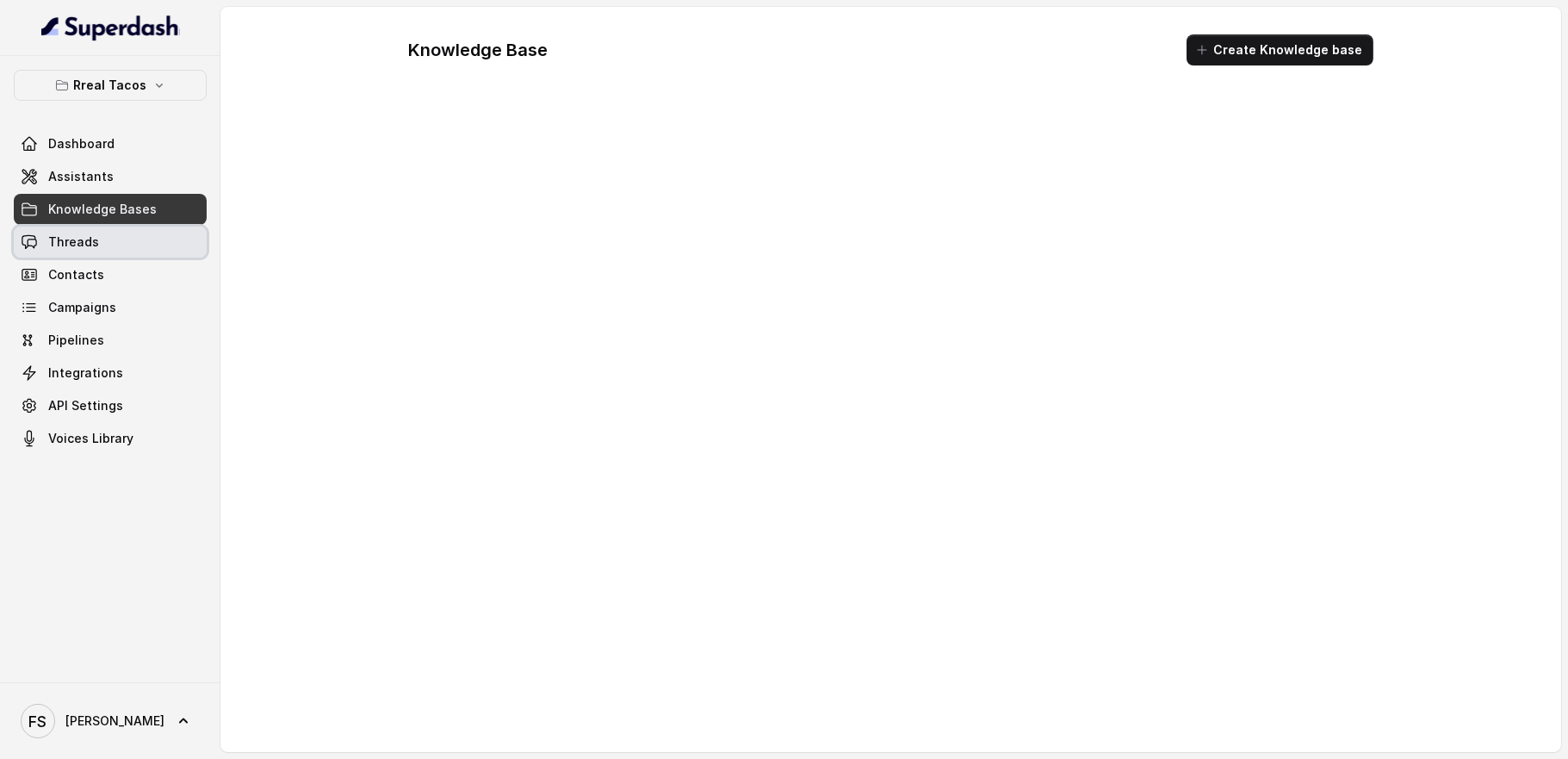 click on "Threads" at bounding box center [110, 242] 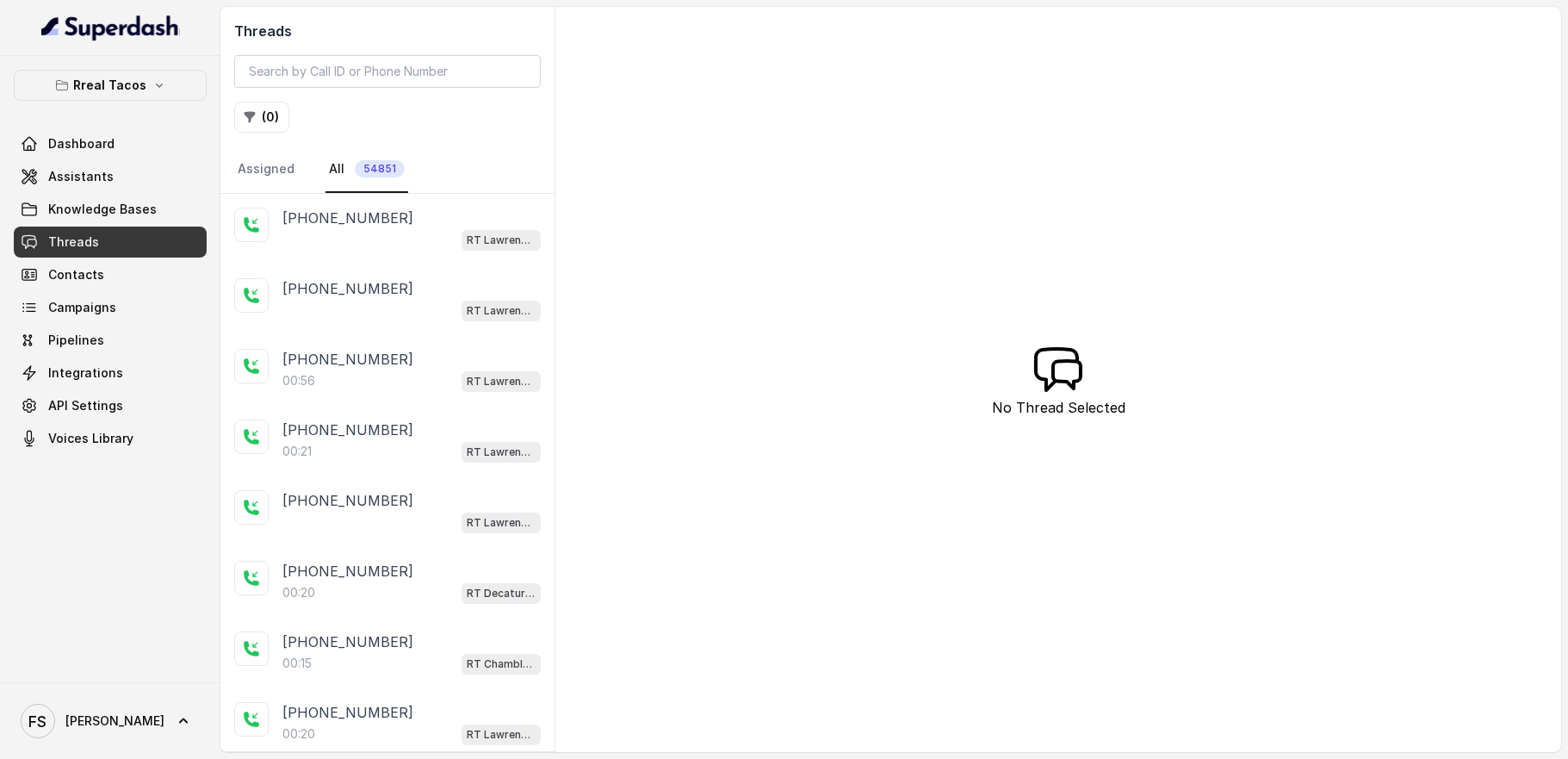 scroll, scrollTop: 3, scrollLeft: 0, axis: vertical 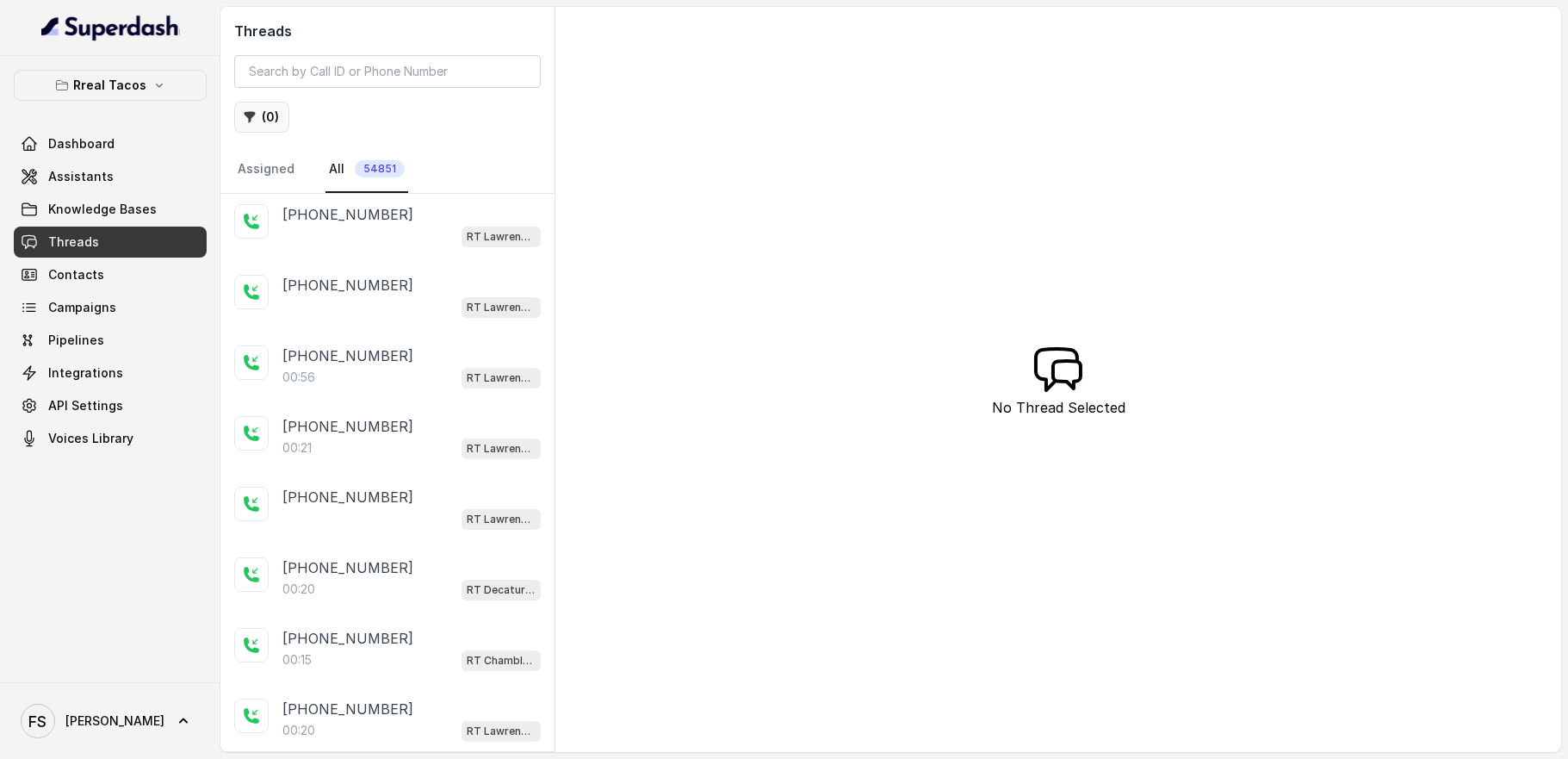 click on "( 0 )" at bounding box center (262, 117) 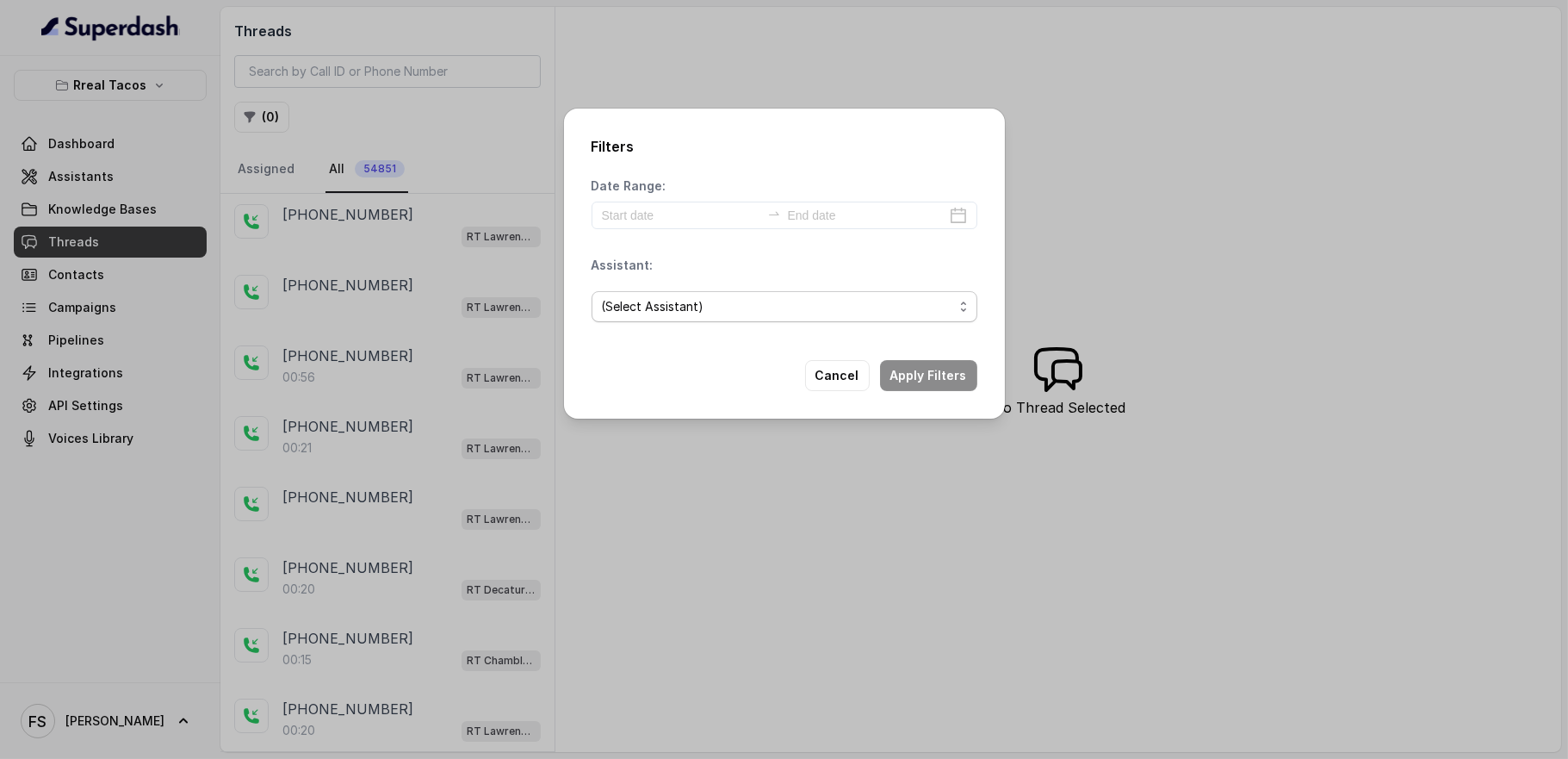 click on "(Select Assistant) RT Midtown / EN RT Midtown / ES [GEOGRAPHIC_DATA] / EN [GEOGRAPHIC_DATA] / EN [GEOGRAPHIC_DATA][PERSON_NAME] / EN RT Decatur / EN [PERSON_NAME] / EN [PERSON_NAME] / EN RT Testing [GEOGRAPHIC_DATA] / EN RT Testing 2 RT Lawrenceville" at bounding box center [784, 307] 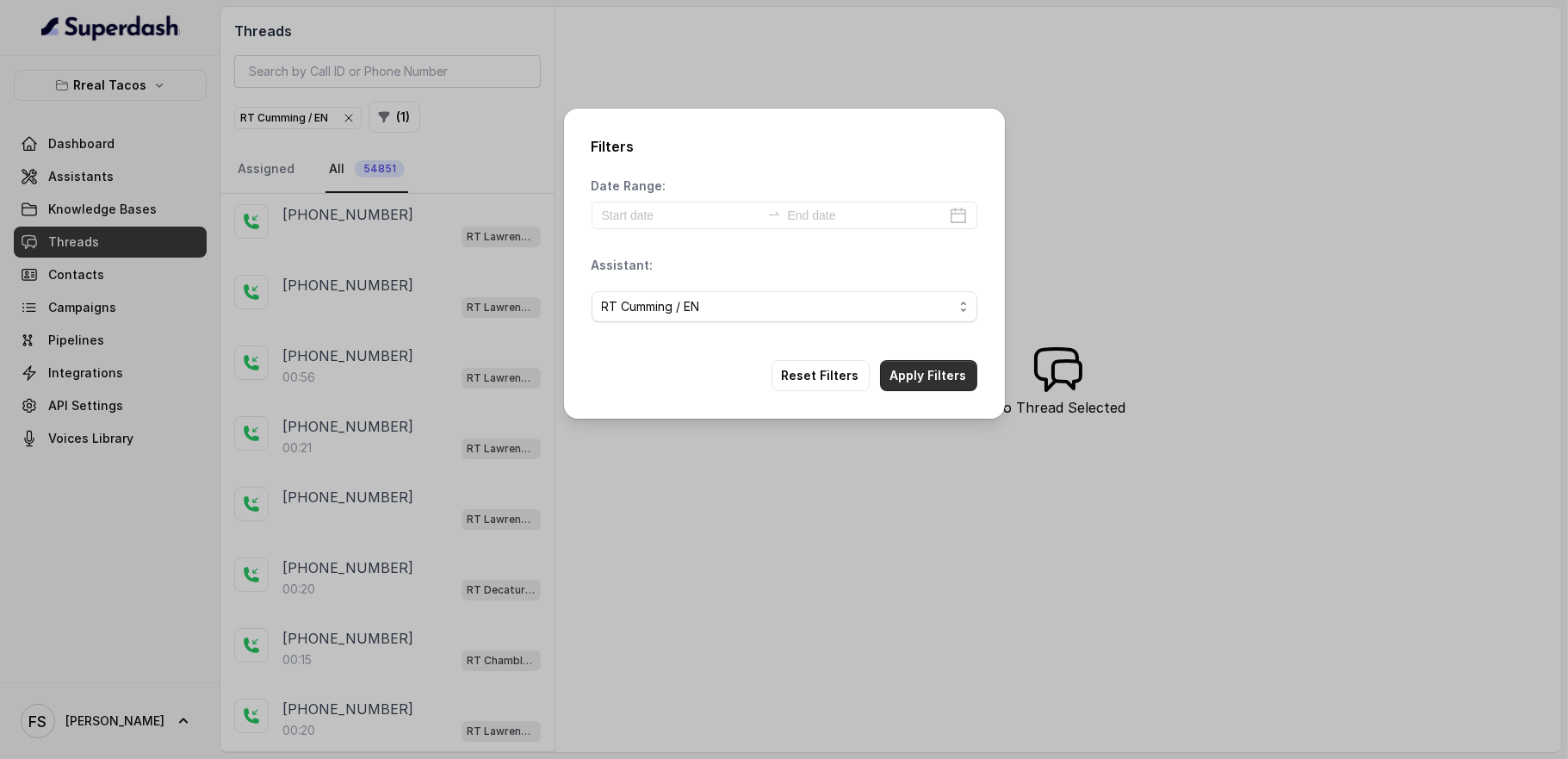 click on "Apply Filters" at bounding box center (928, 376) 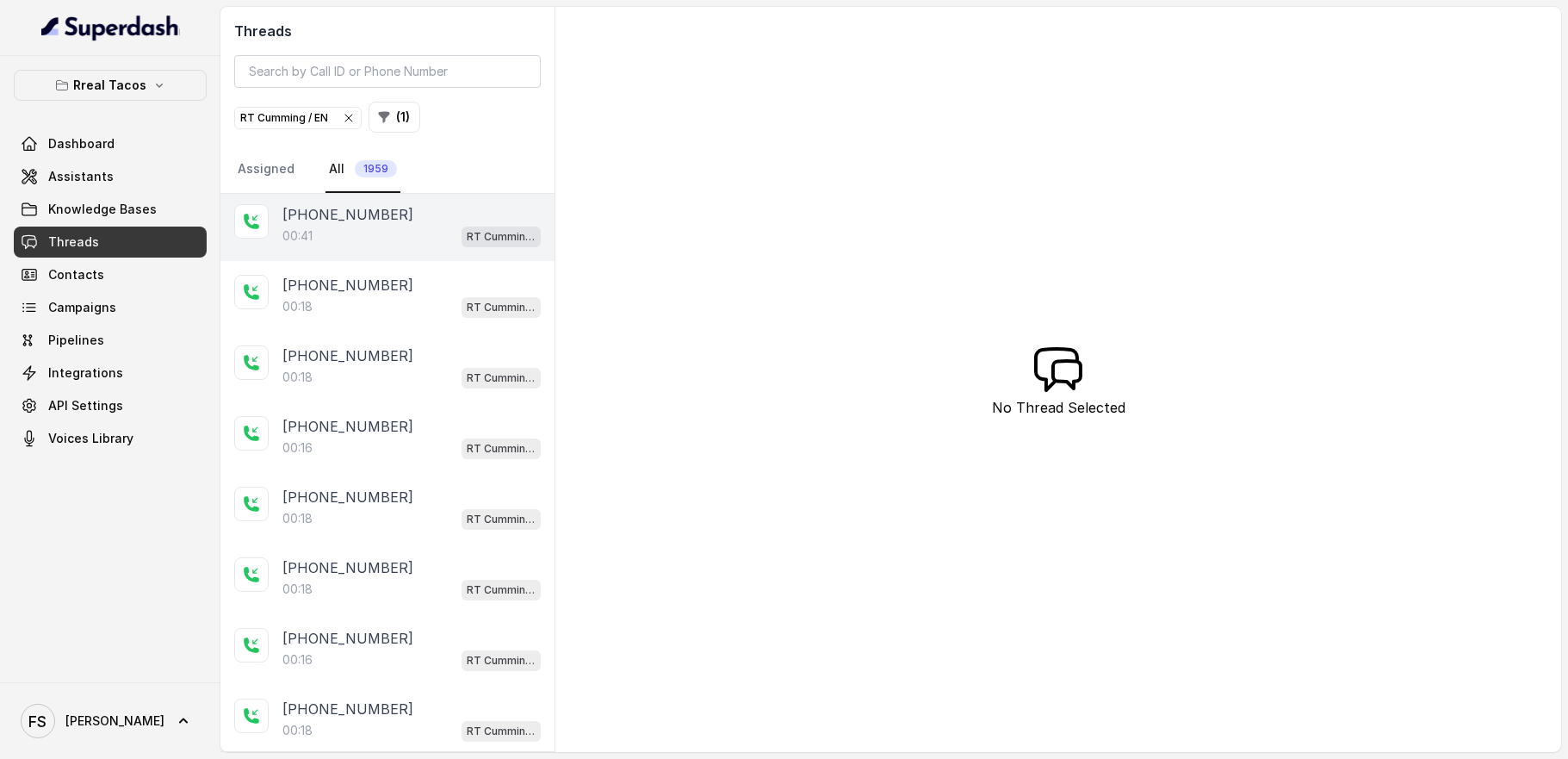 click on "[PHONE_NUMBER]:41 [PERSON_NAME] / EN" at bounding box center (387, 226) 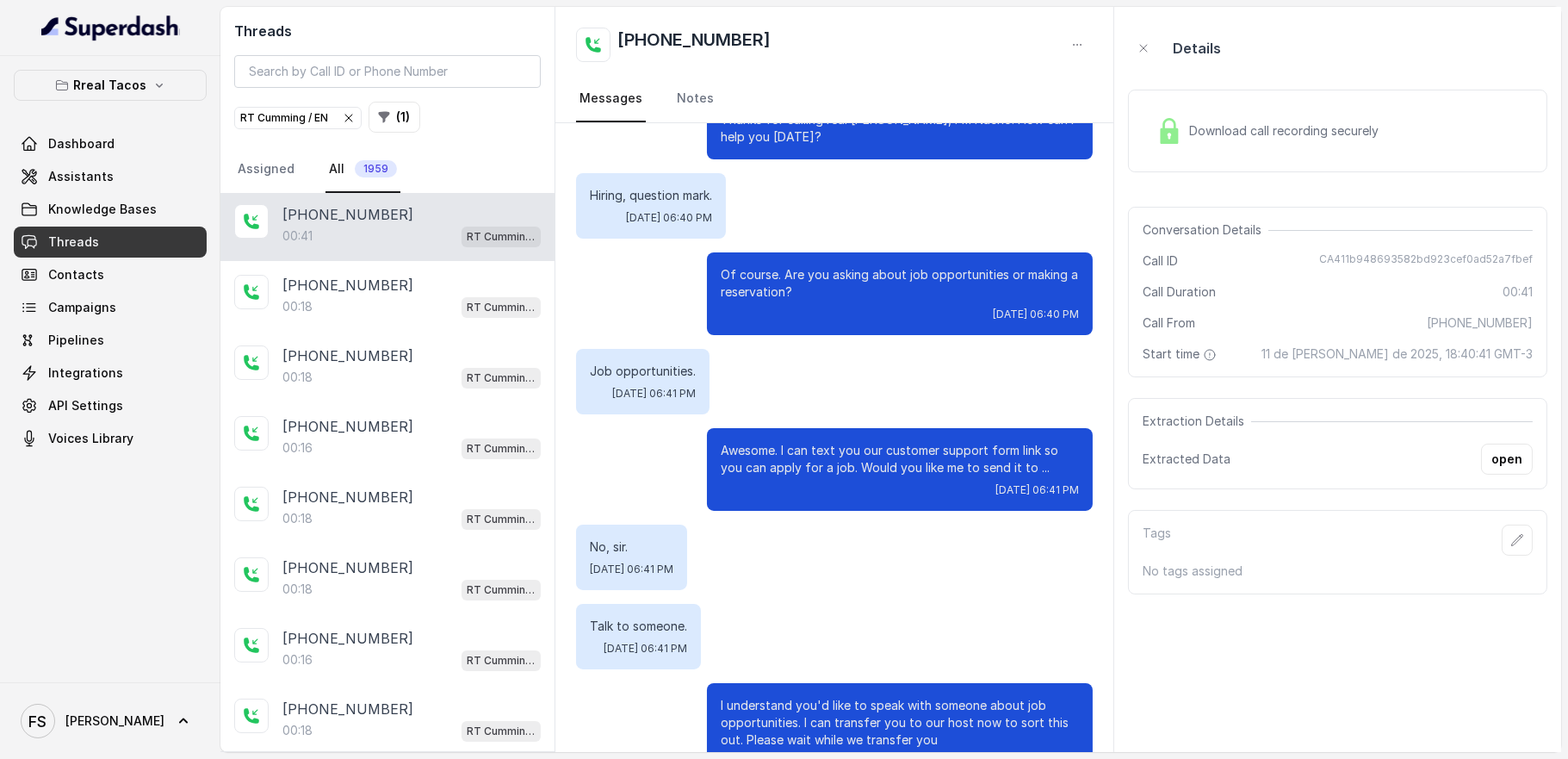 scroll, scrollTop: 0, scrollLeft: 0, axis: both 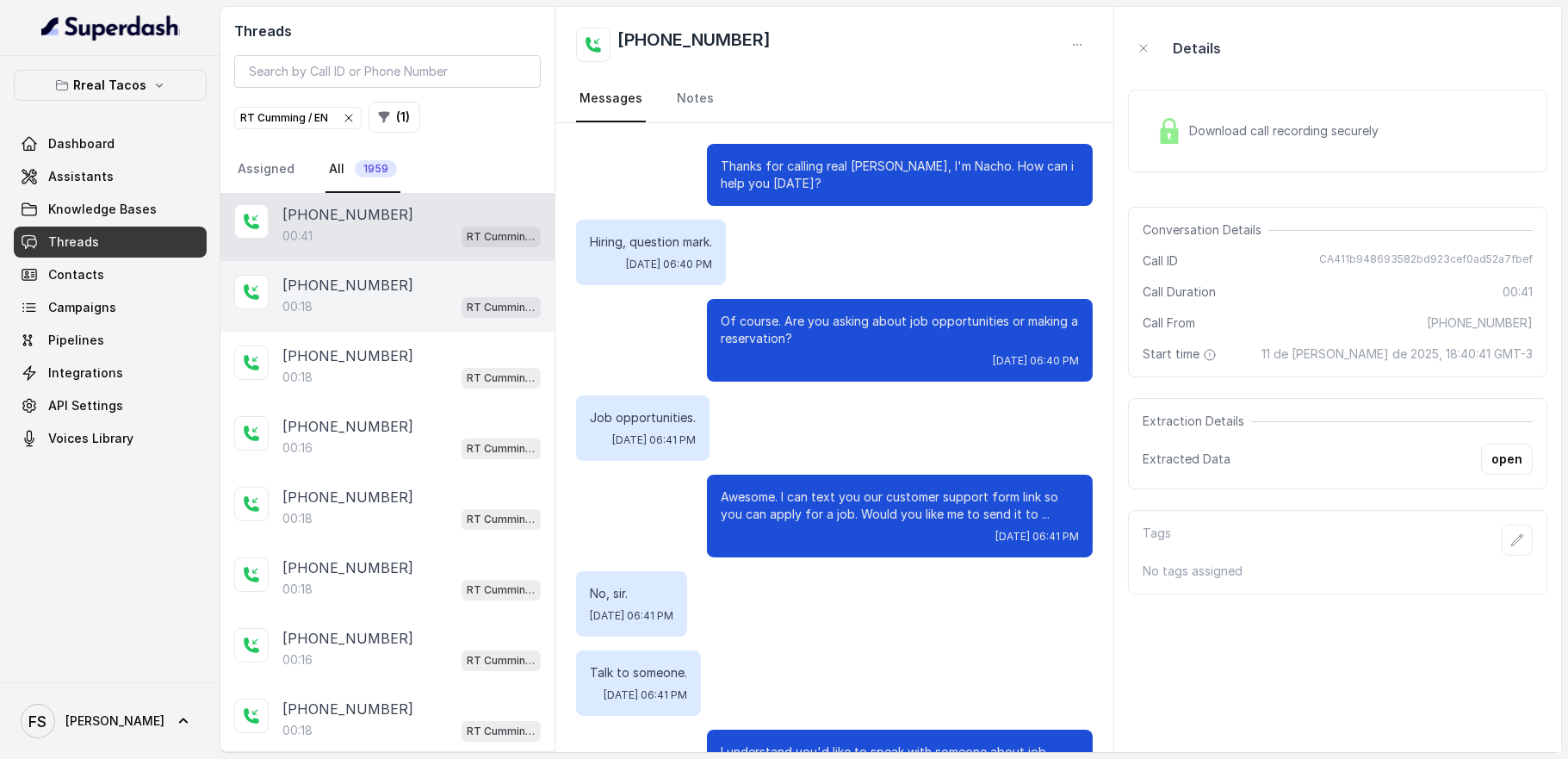 click on "00:18 [PERSON_NAME] / EN" at bounding box center [412, 307] 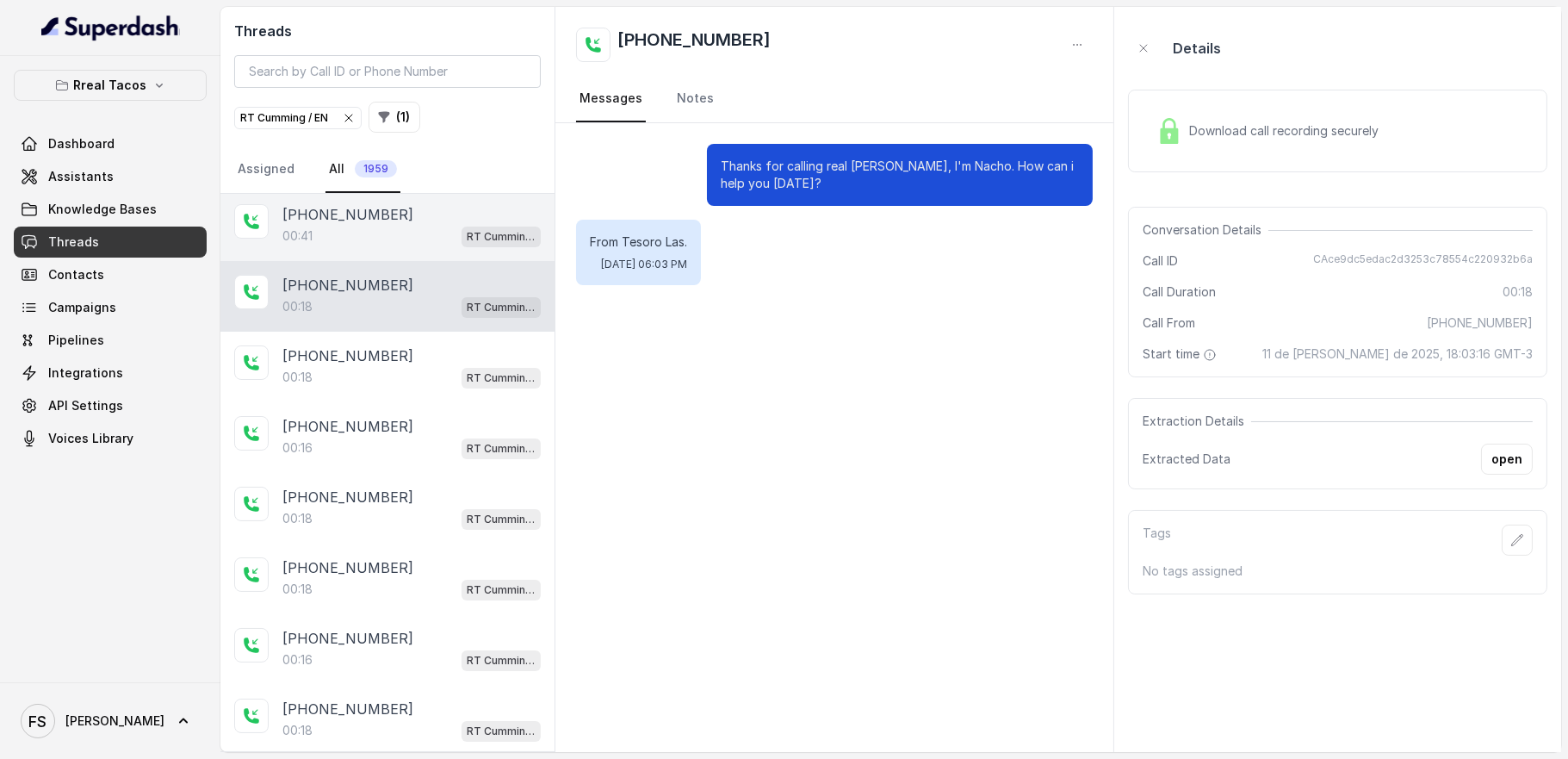 click on "00:41 [PERSON_NAME] / EN" at bounding box center (412, 236) 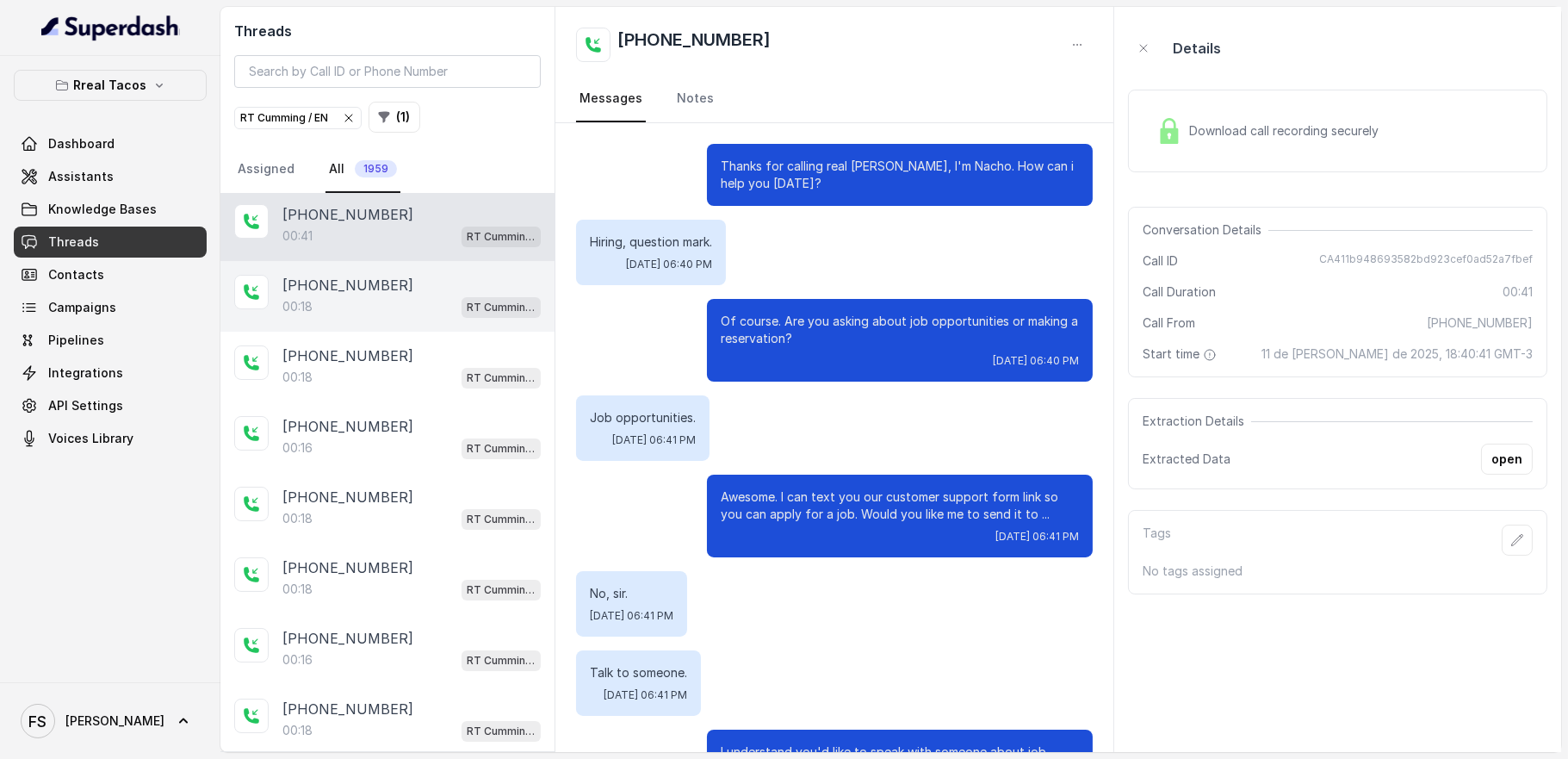 scroll, scrollTop: 96, scrollLeft: 0, axis: vertical 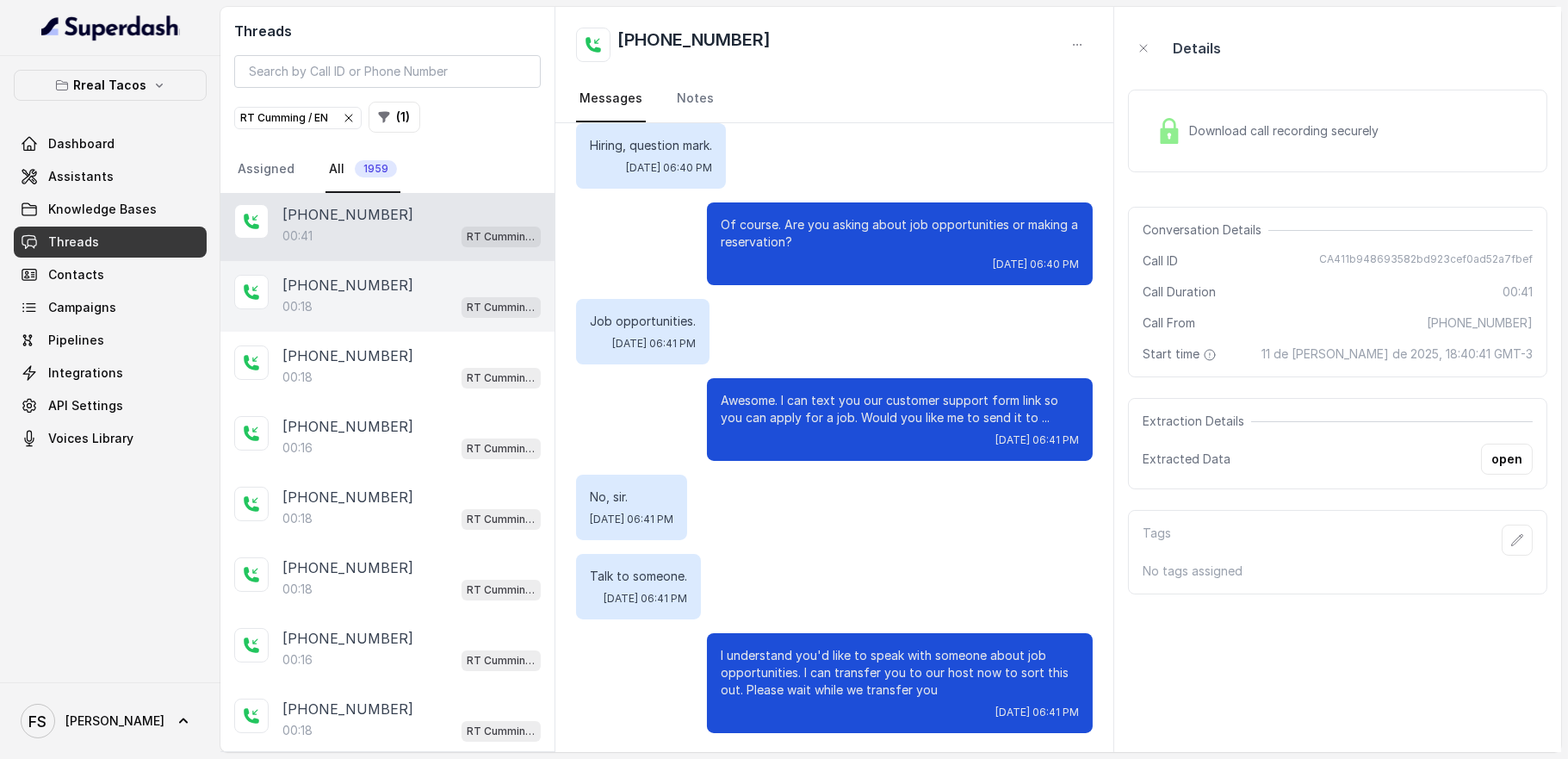 click on "[PHONE_NUMBER]:18 [PERSON_NAME] / EN" at bounding box center [387, 296] 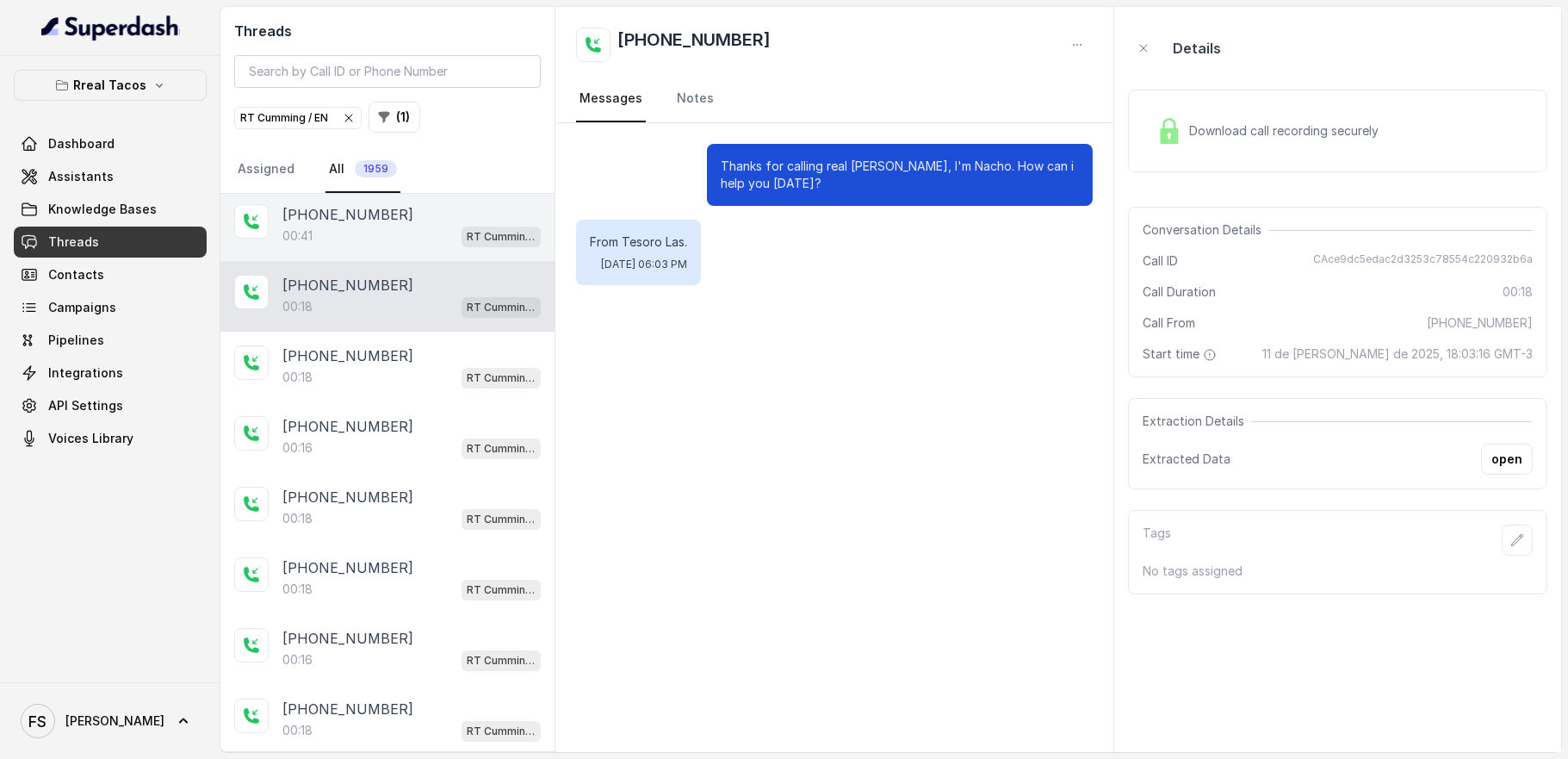 click on "RT Cumming / EN" at bounding box center [501, 237] 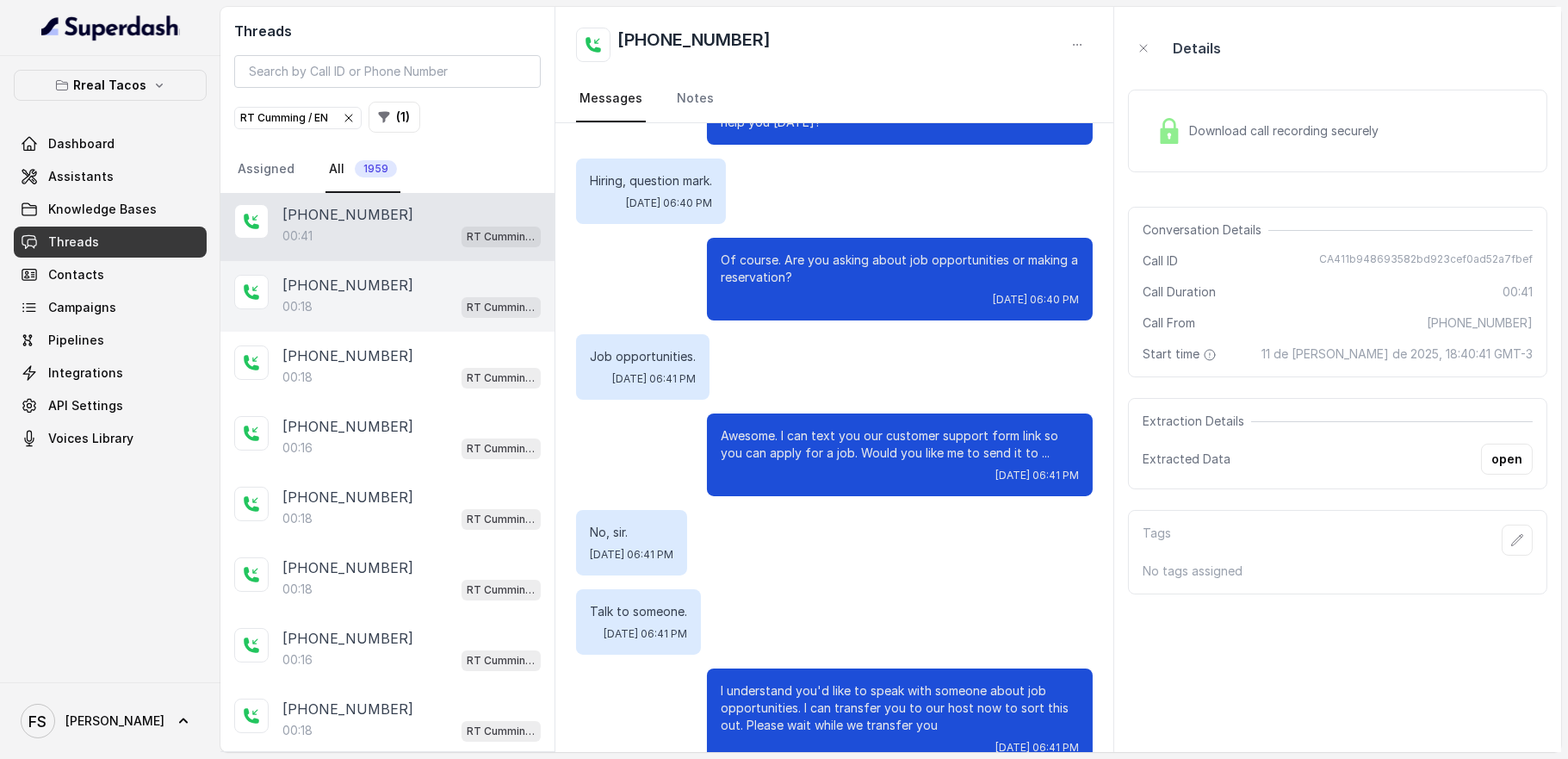 scroll, scrollTop: 0, scrollLeft: 0, axis: both 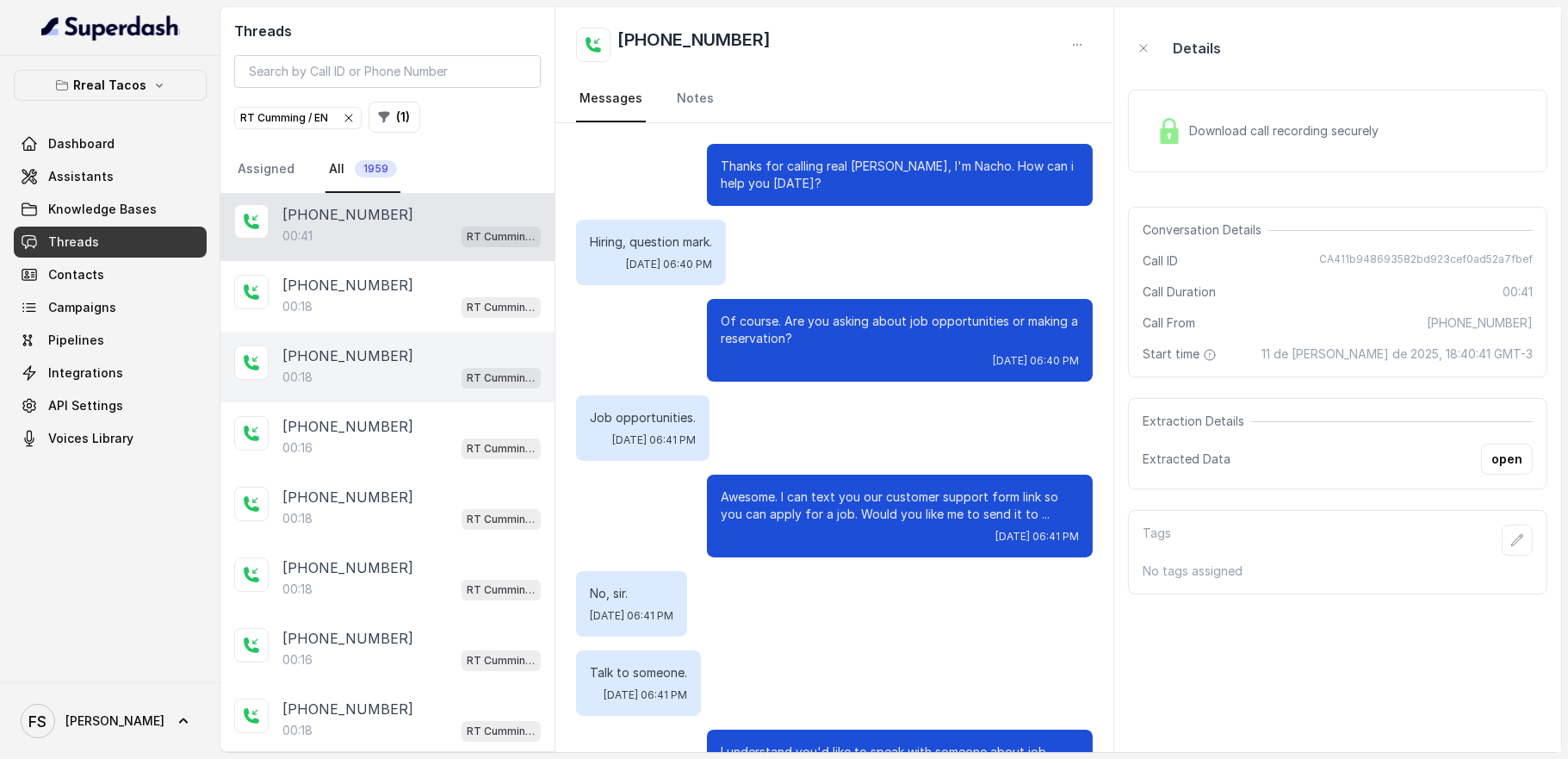 click on "[PHONE_NUMBER]" at bounding box center [348, 356] 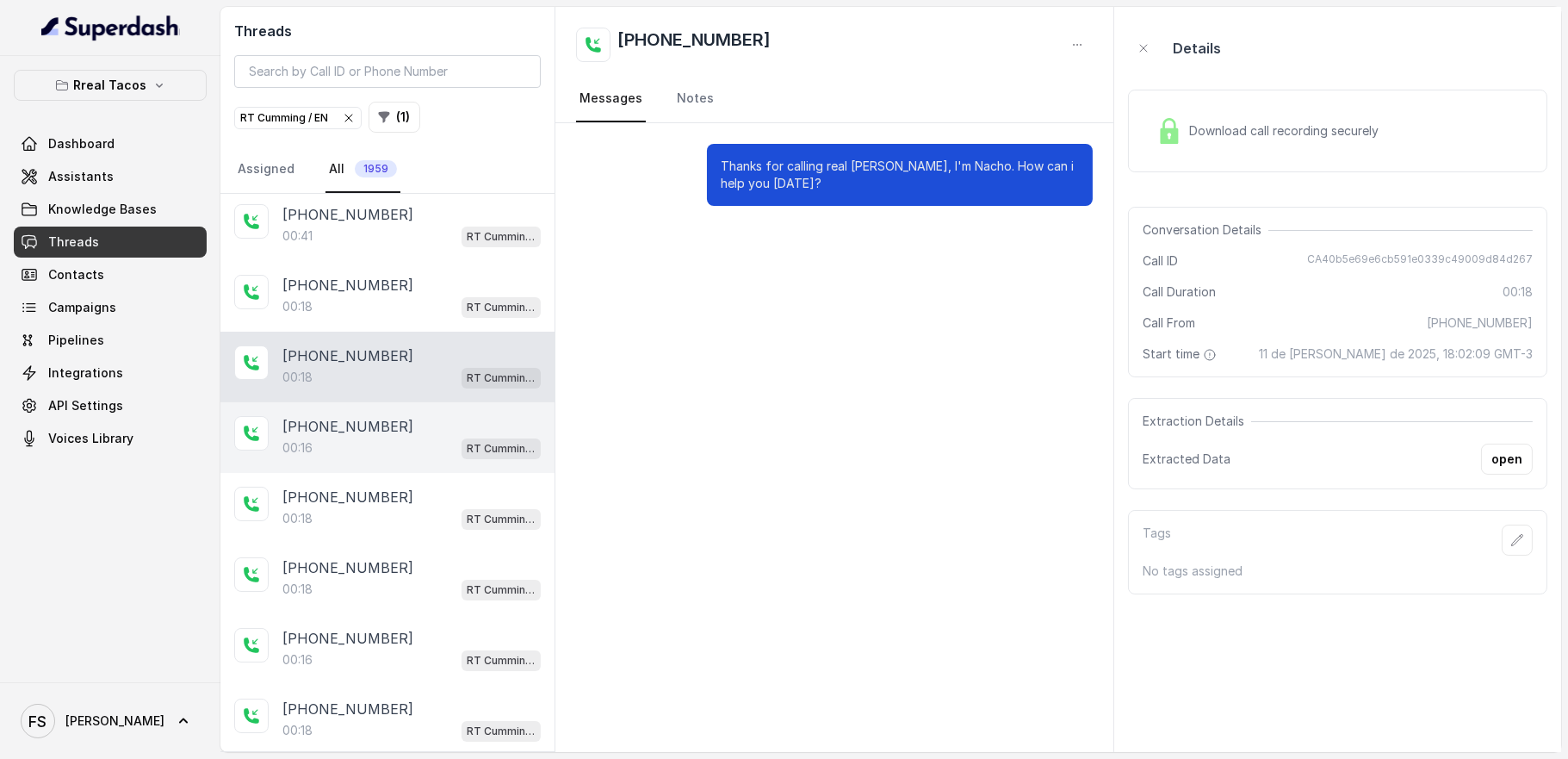 click on "[PHONE_NUMBER]" at bounding box center (412, 426) 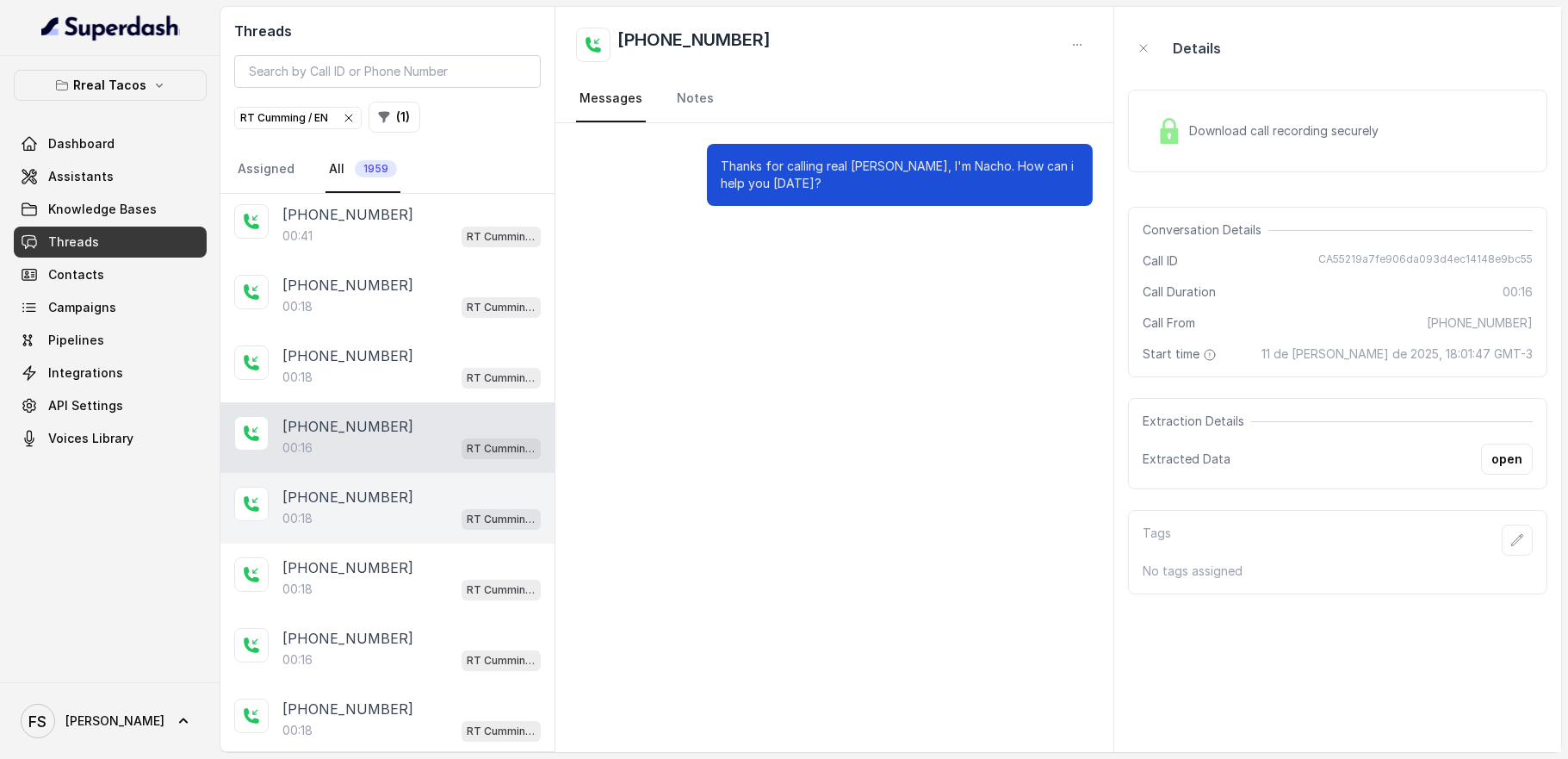 click on "00:18 [PERSON_NAME] / EN" at bounding box center [412, 519] 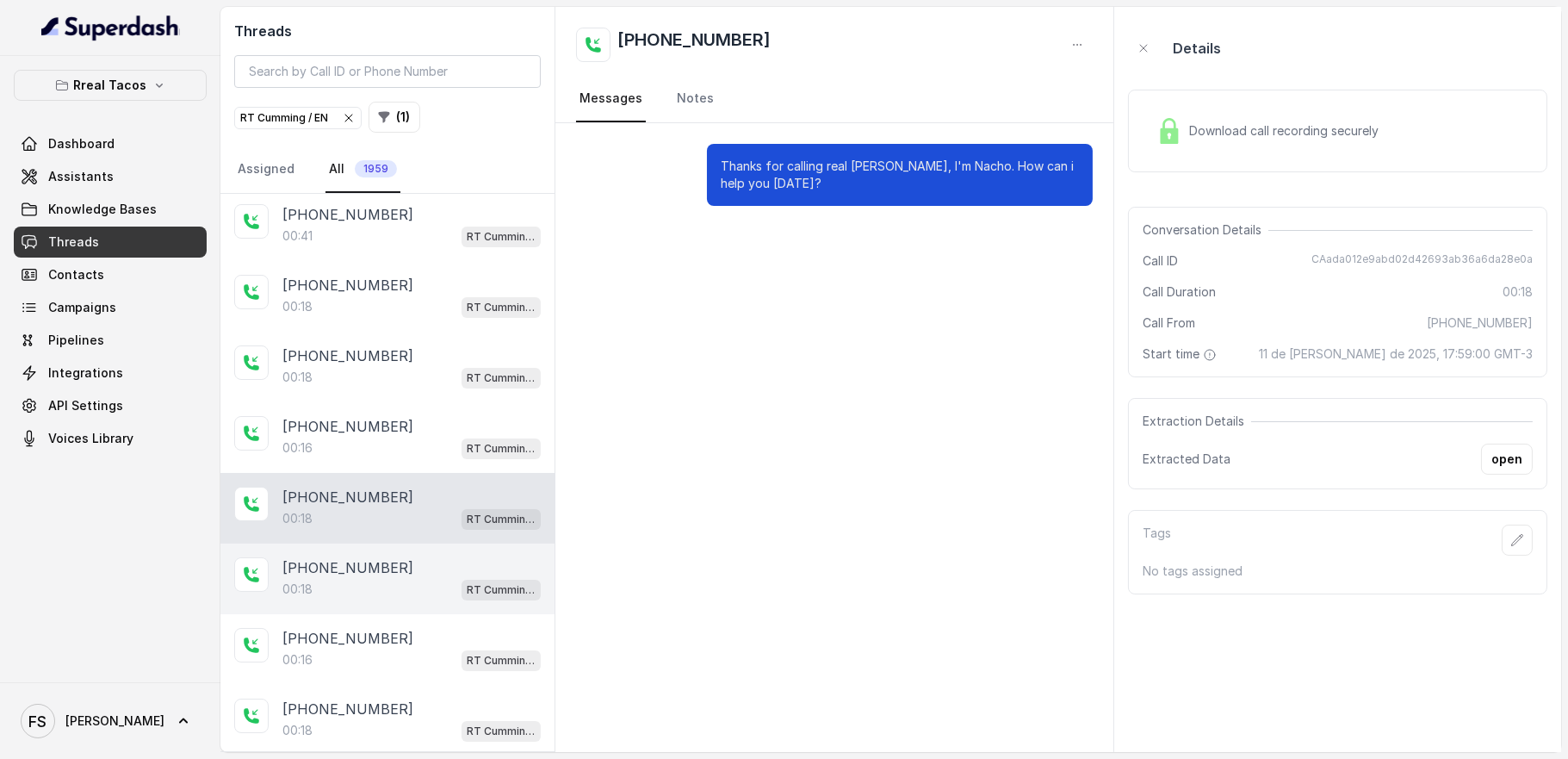 click on "[PHONE_NUMBER]:41 [PERSON_NAME] / EN [PHONE_NUMBER]:18 [PERSON_NAME] / EN [PHONE_NUMBER]:18 [PERSON_NAME] / EN [PHONE_NUMBER]:16 [PERSON_NAME] / EN [PHONE_NUMBER]:18 [PERSON_NAME] / EN [PHONE_NUMBER]:18 [PERSON_NAME] / EN [PHONE_NUMBER]:16 [PERSON_NAME] / EN [PHONE_NUMBER]:18 [PERSON_NAME] / EN [PHONE_NUMBER]:17 [PERSON_NAME] / EN [PHONE_NUMBER]:18 [PERSON_NAME] / EN [PHONE_NUMBER]:29 [PERSON_NAME] / EN [PHONE_NUMBER]:05 [PERSON_NAME] / EN [PHONE_NUMBER]:34 [PERSON_NAME] / EN [PHONE_NUMBER]:32 [PERSON_NAME] / EN [PHONE_NUMBER]:29 [PERSON_NAME] / EN [PHONE_NUMBER]:45 [PERSON_NAME] / EN [PHONE_NUMBER]:15 [PERSON_NAME] / EN [PHONE_NUMBER]:27 [PERSON_NAME] / EN [PHONE_NUMBER]:32 [PERSON_NAME] / EN [PHONE_NUMBER]:16 [PERSON_NAME] / EN [PHONE_NUMBER]:59 [PERSON_NAME] / EN [PHONE_NUMBER]:20 [PERSON_NAME] / EN [PHONE_NUMBER]:59 [PERSON_NAME] / EN [PHONE_NUMBER]:46 [PERSON_NAME] / EN [PHONE_NUMBER]:34 [PERSON_NAME] / EN [PHONE_NUMBER]:33 [PERSON_NAME] / EN [PHONE_NUMBER]:04 [PERSON_NAME] / EN [PHONE_NUMBER]:01" at bounding box center [387, 1957] 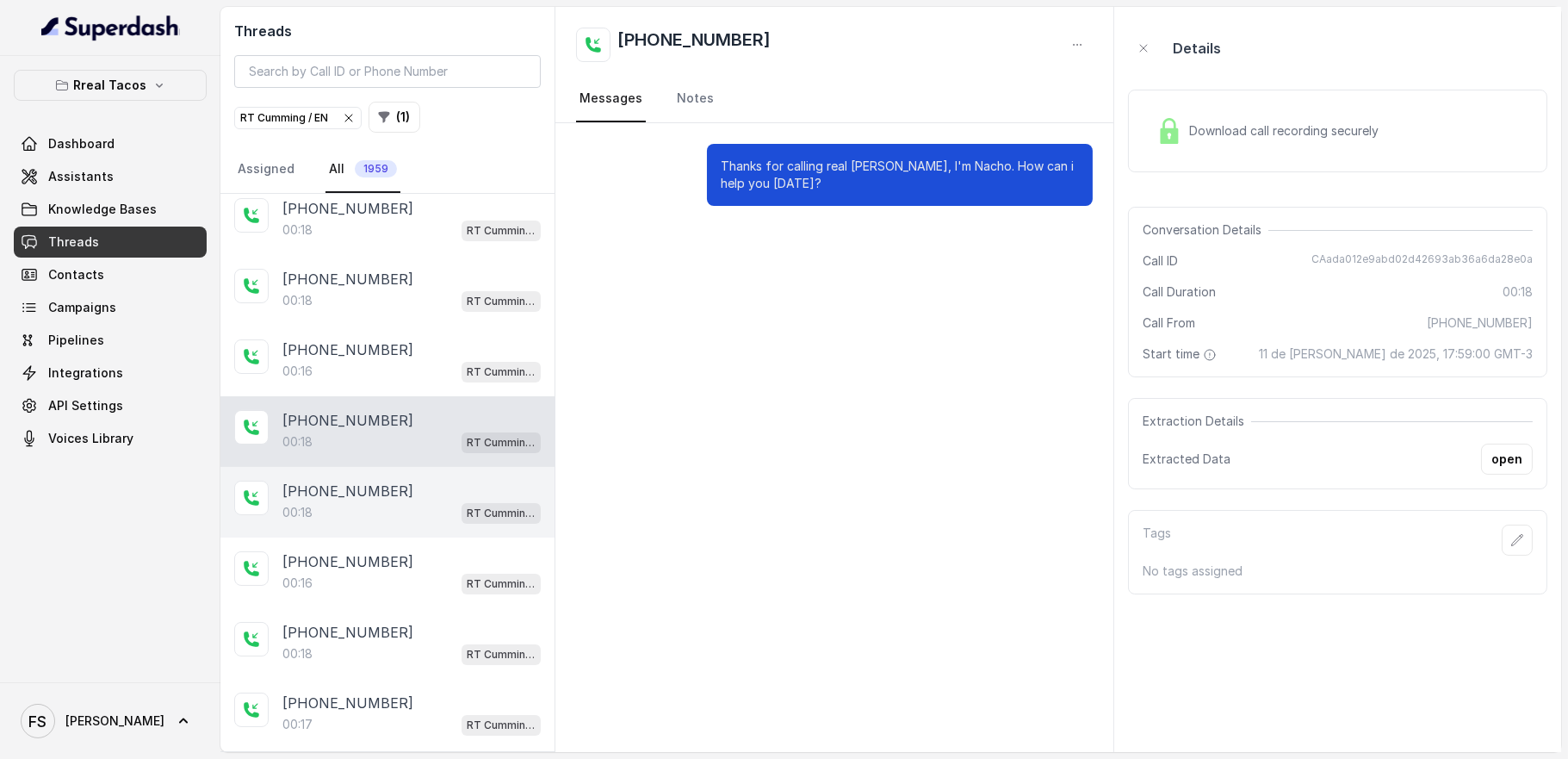 scroll, scrollTop: 118, scrollLeft: 0, axis: vertical 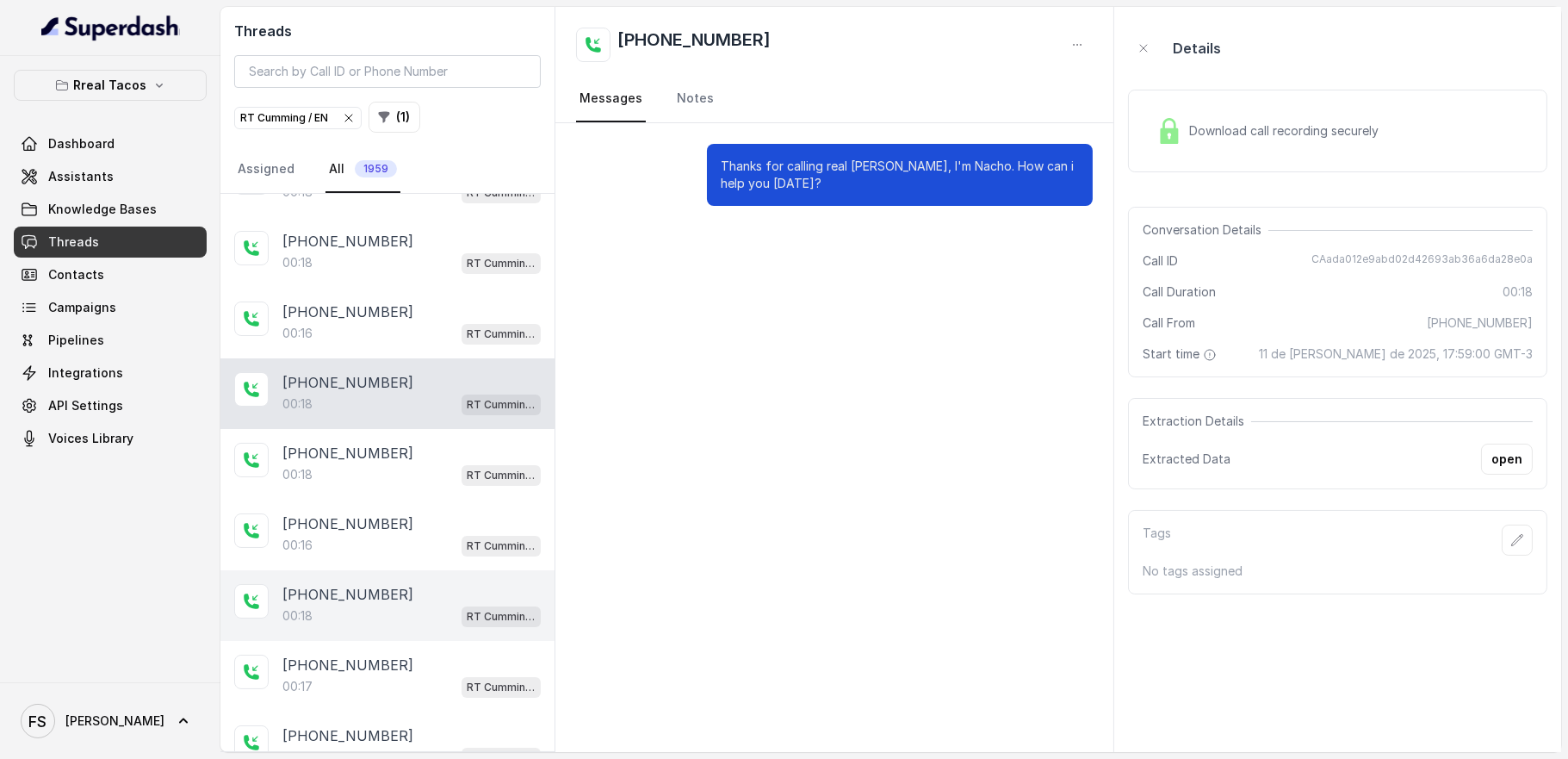 click on "[PHONE_NUMBER]:18 [PERSON_NAME] / EN" at bounding box center (387, 606) 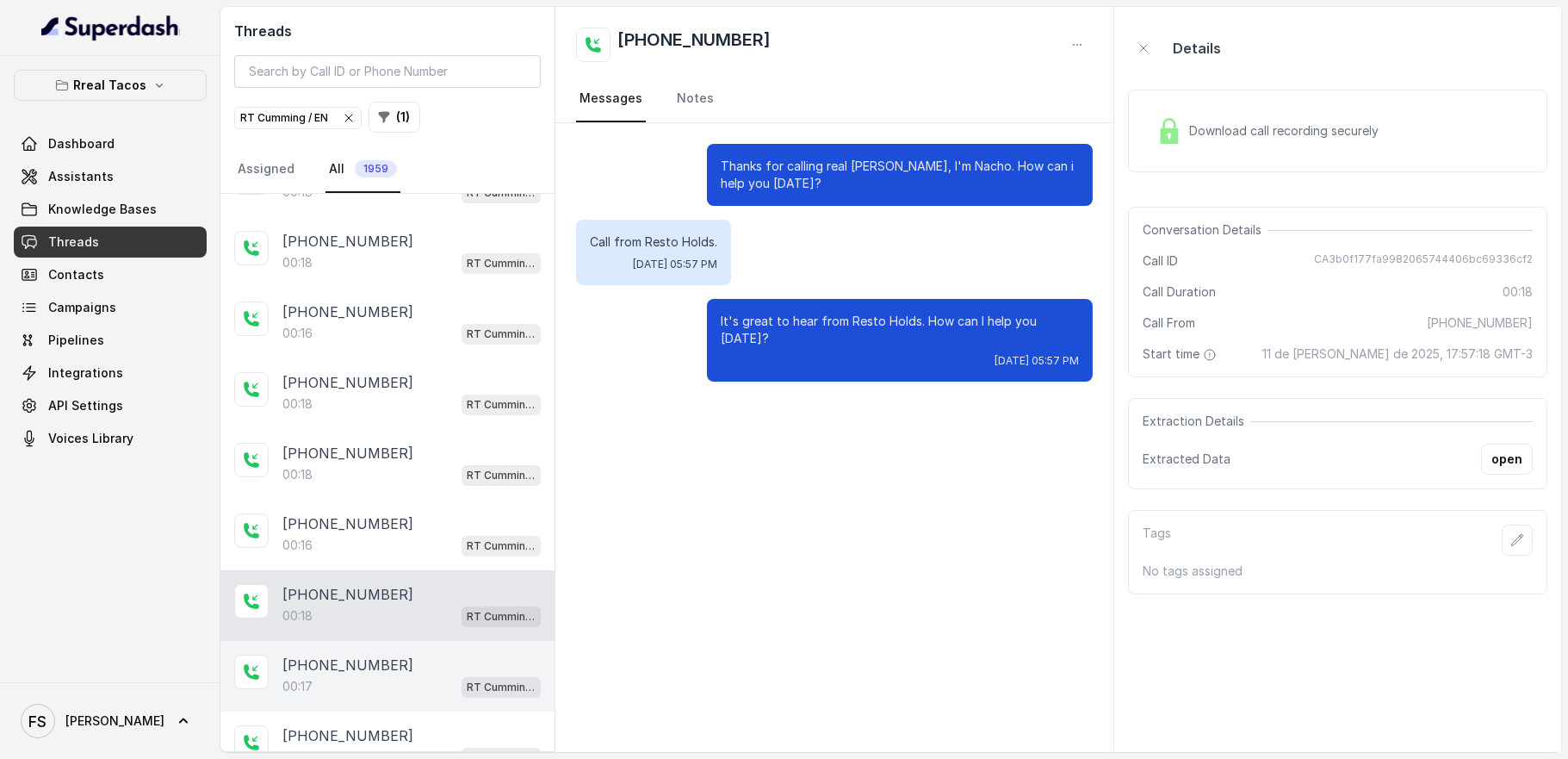 click on "00:17 [PERSON_NAME] / EN" at bounding box center [412, 687] 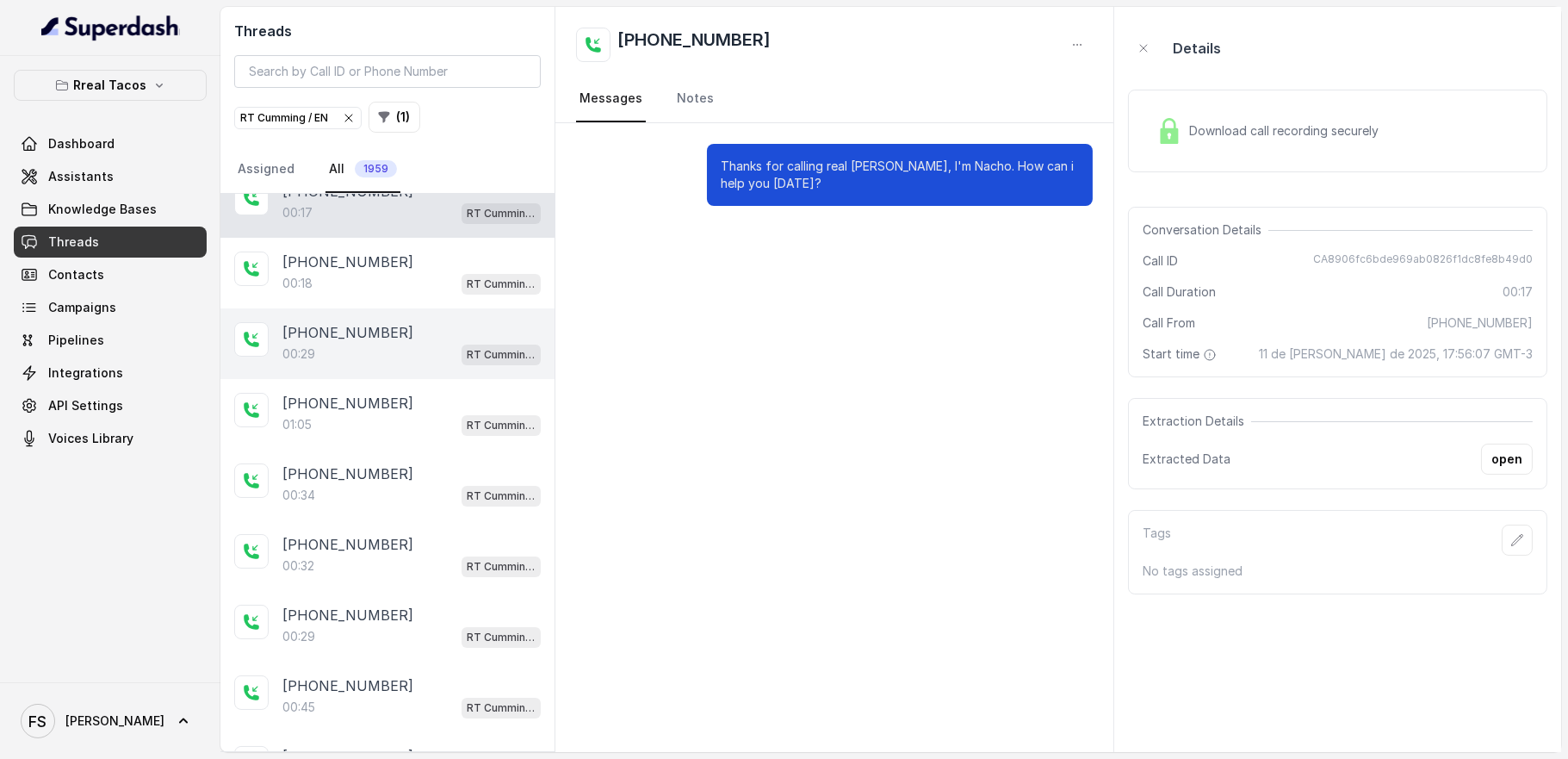 click on "00:29 [PERSON_NAME] / EN" at bounding box center (412, 354) 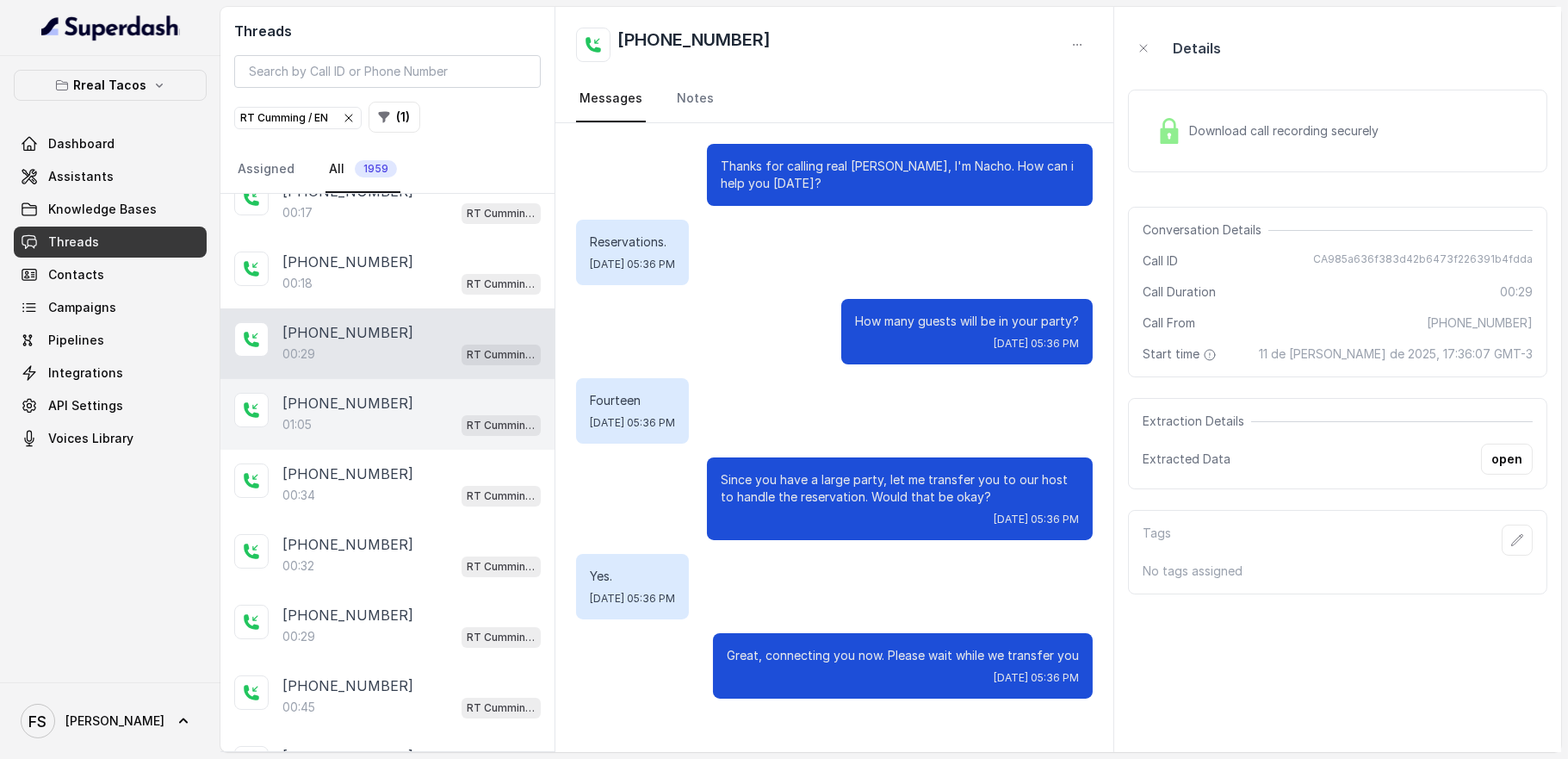 scroll, scrollTop: 635, scrollLeft: 0, axis: vertical 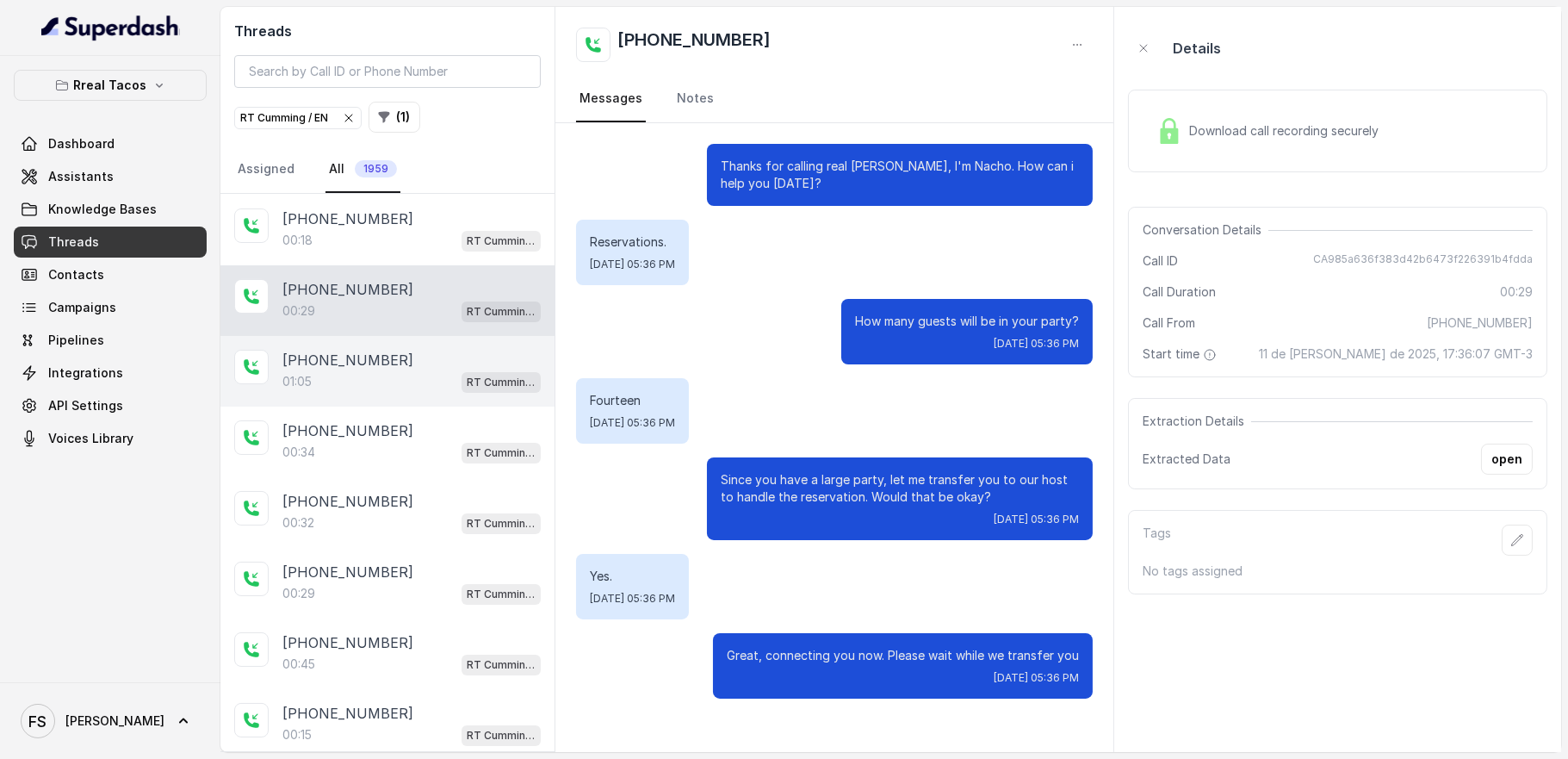 click on "[PHONE_NUMBER]" at bounding box center (412, 360) 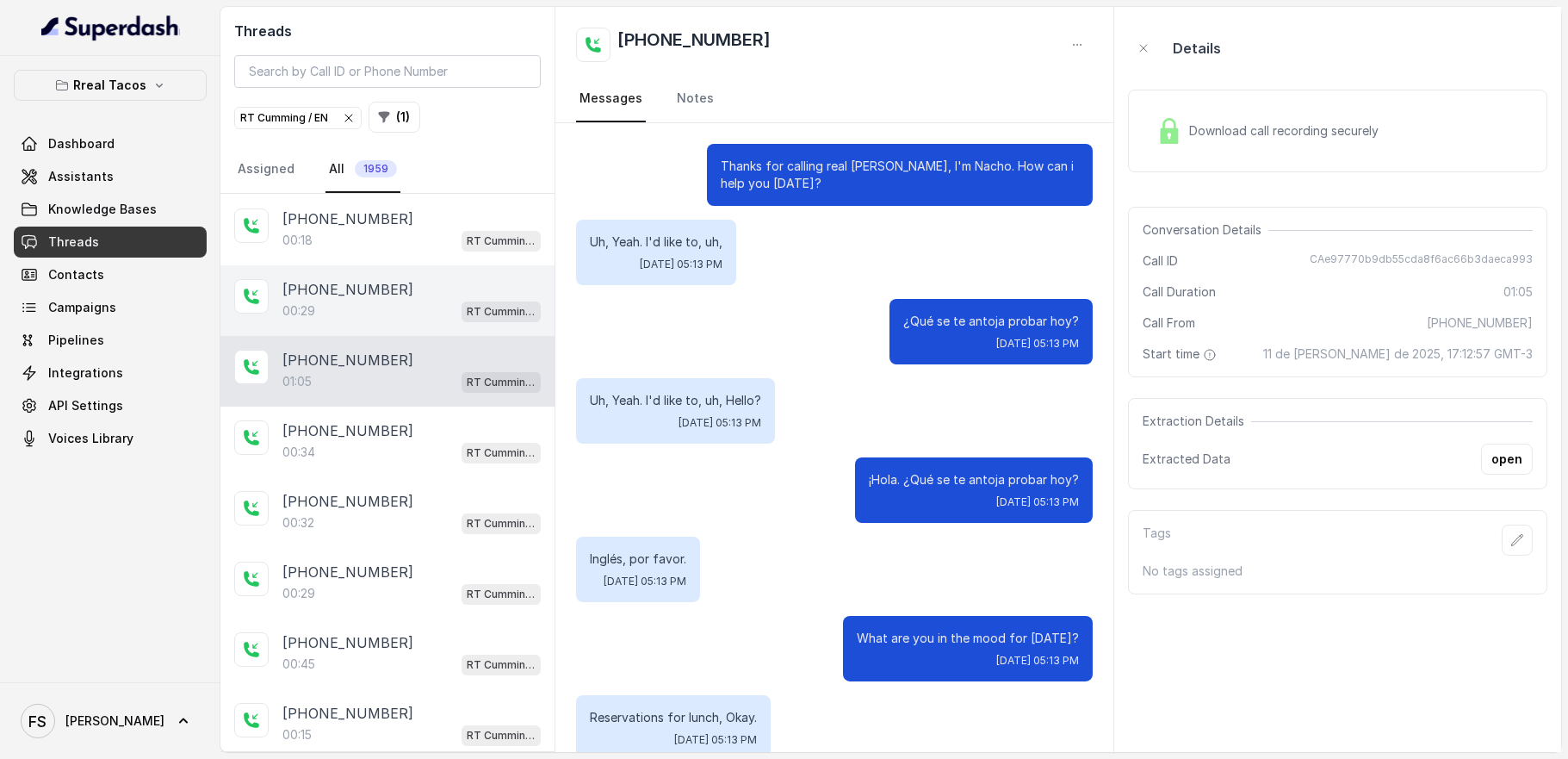 scroll, scrollTop: 458, scrollLeft: 0, axis: vertical 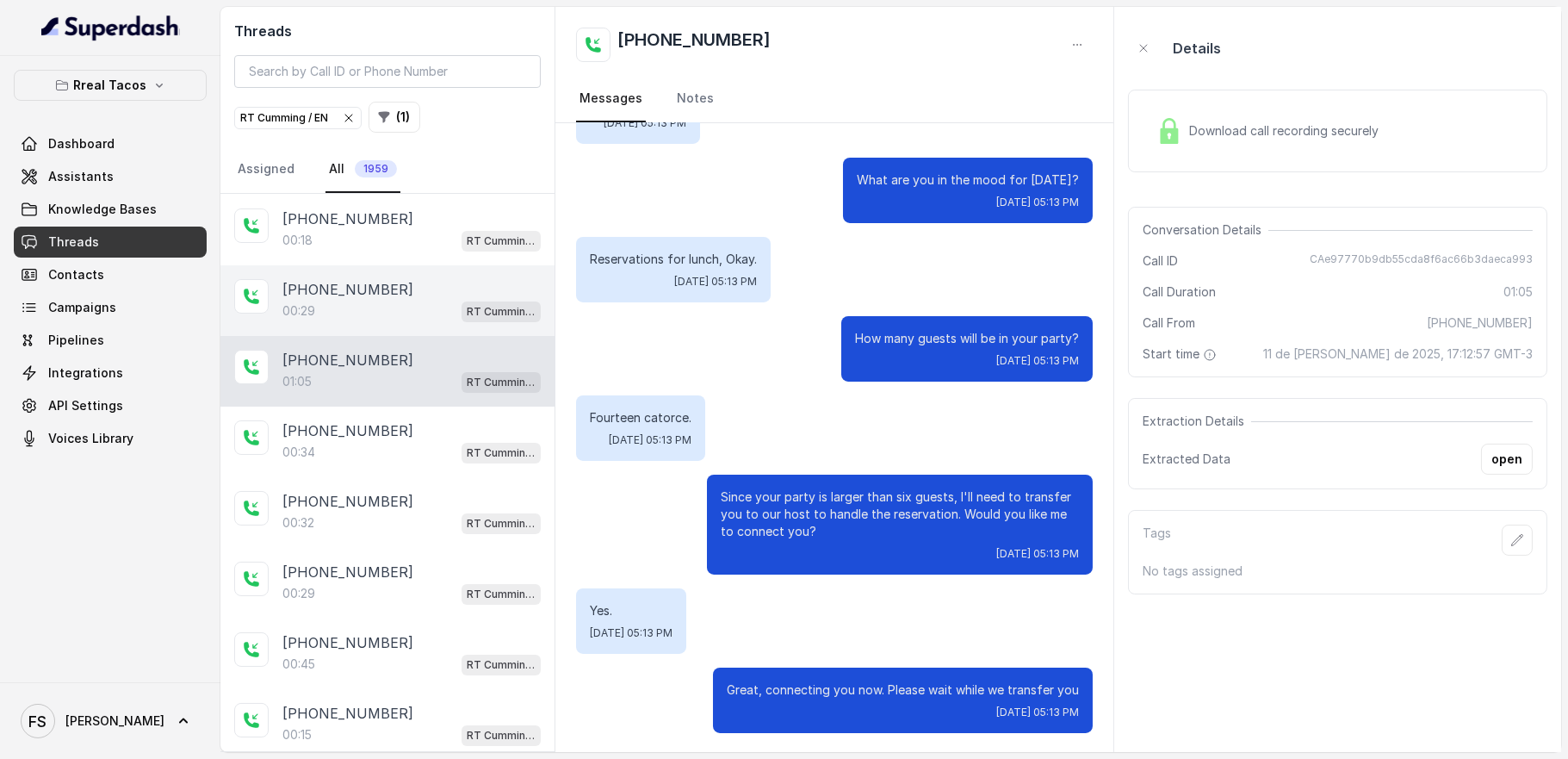 click on "00:29 [PERSON_NAME] / EN" at bounding box center [412, 311] 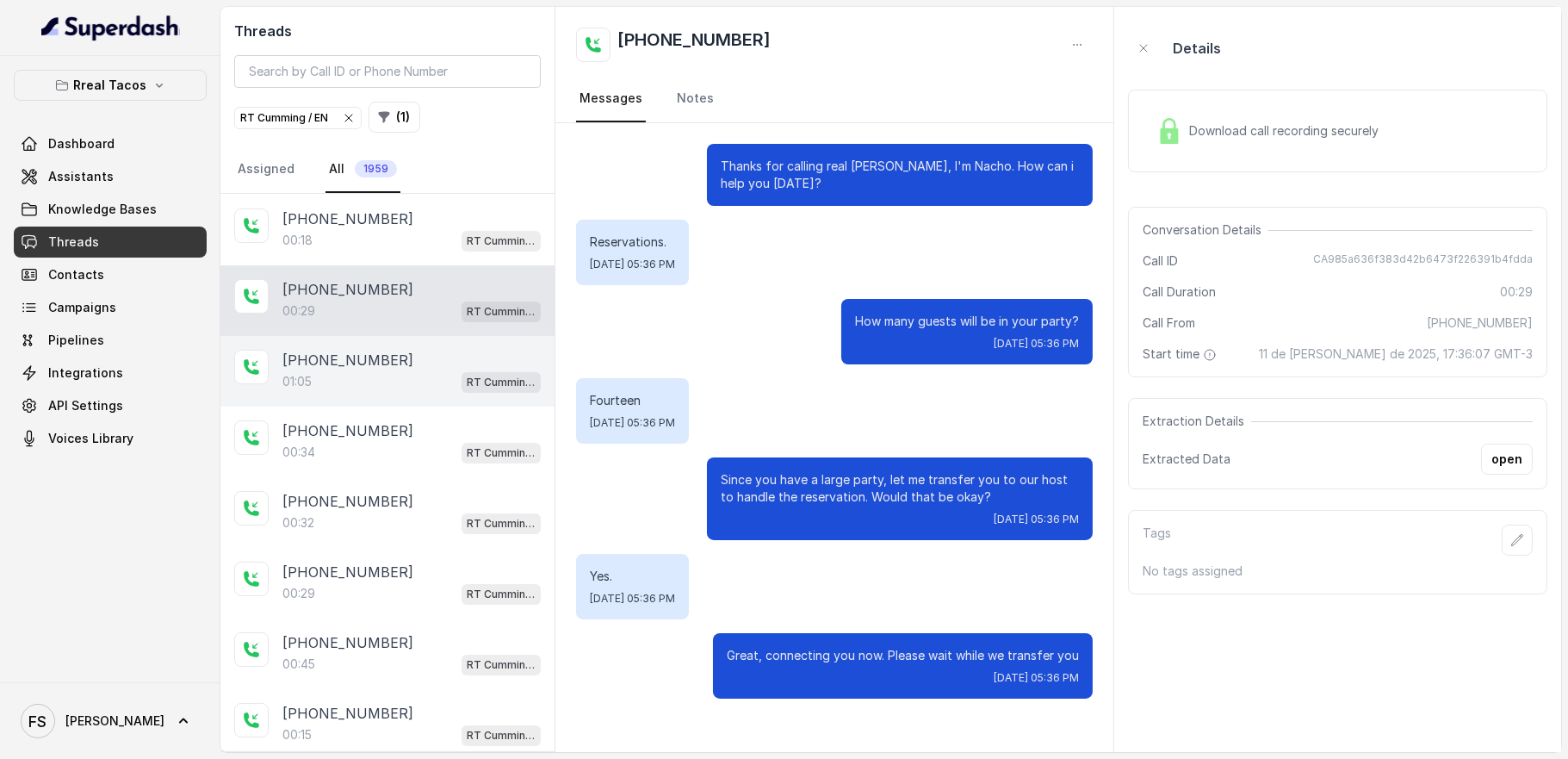 click on "[PHONE_NUMBER]" at bounding box center [348, 360] 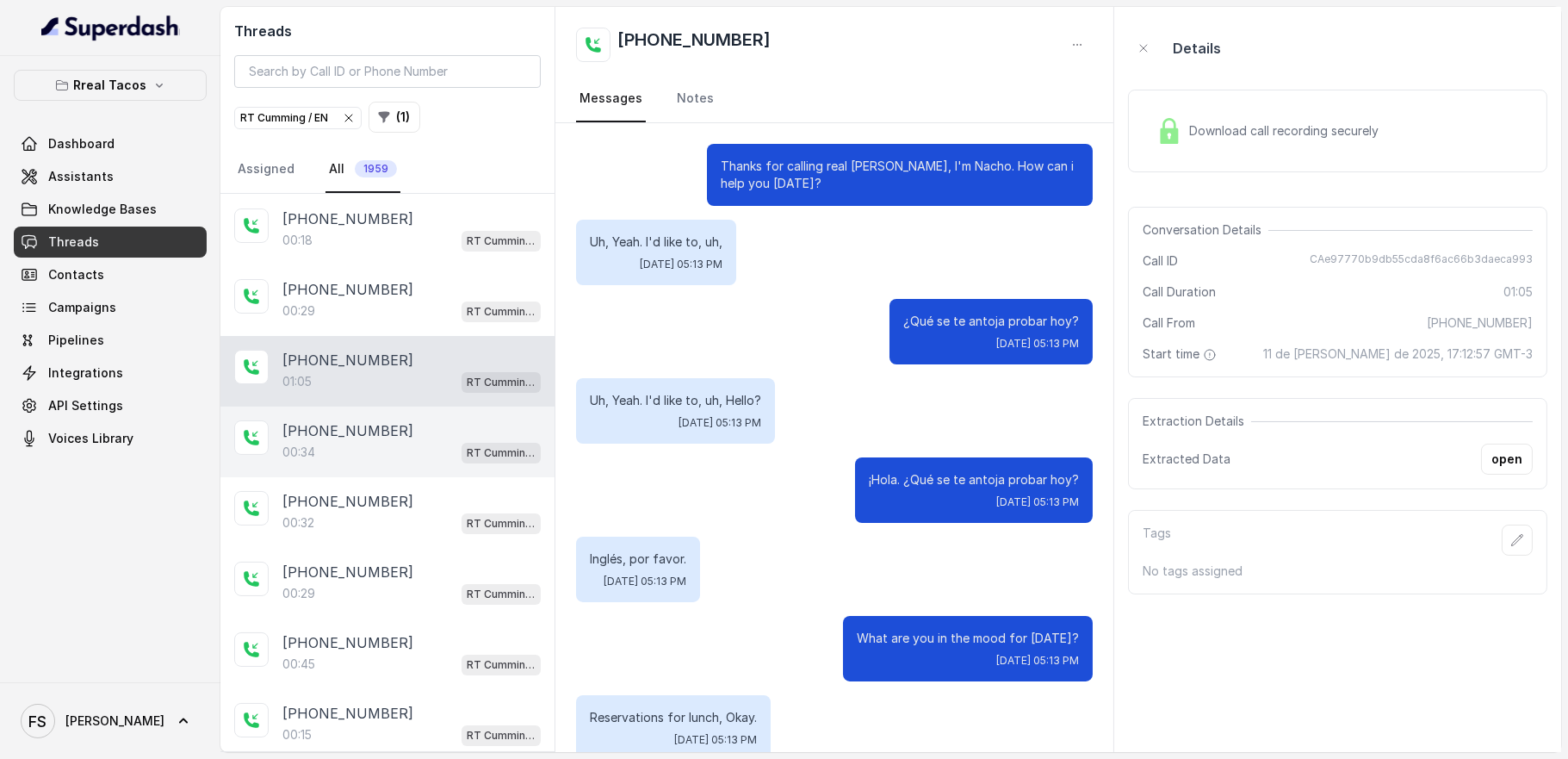 scroll, scrollTop: 458, scrollLeft: 0, axis: vertical 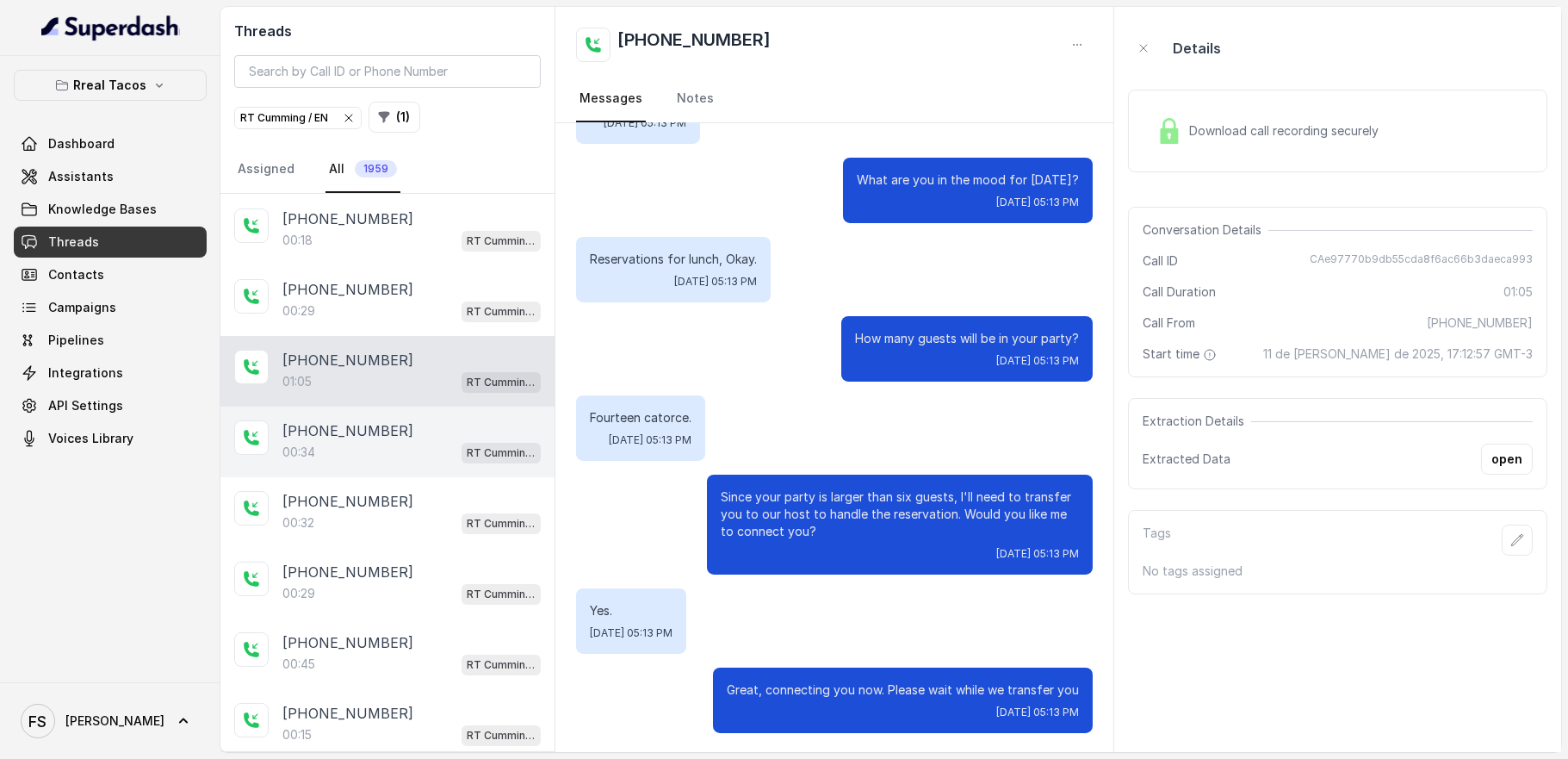 click on "[PHONE_NUMBER]" at bounding box center (348, 431) 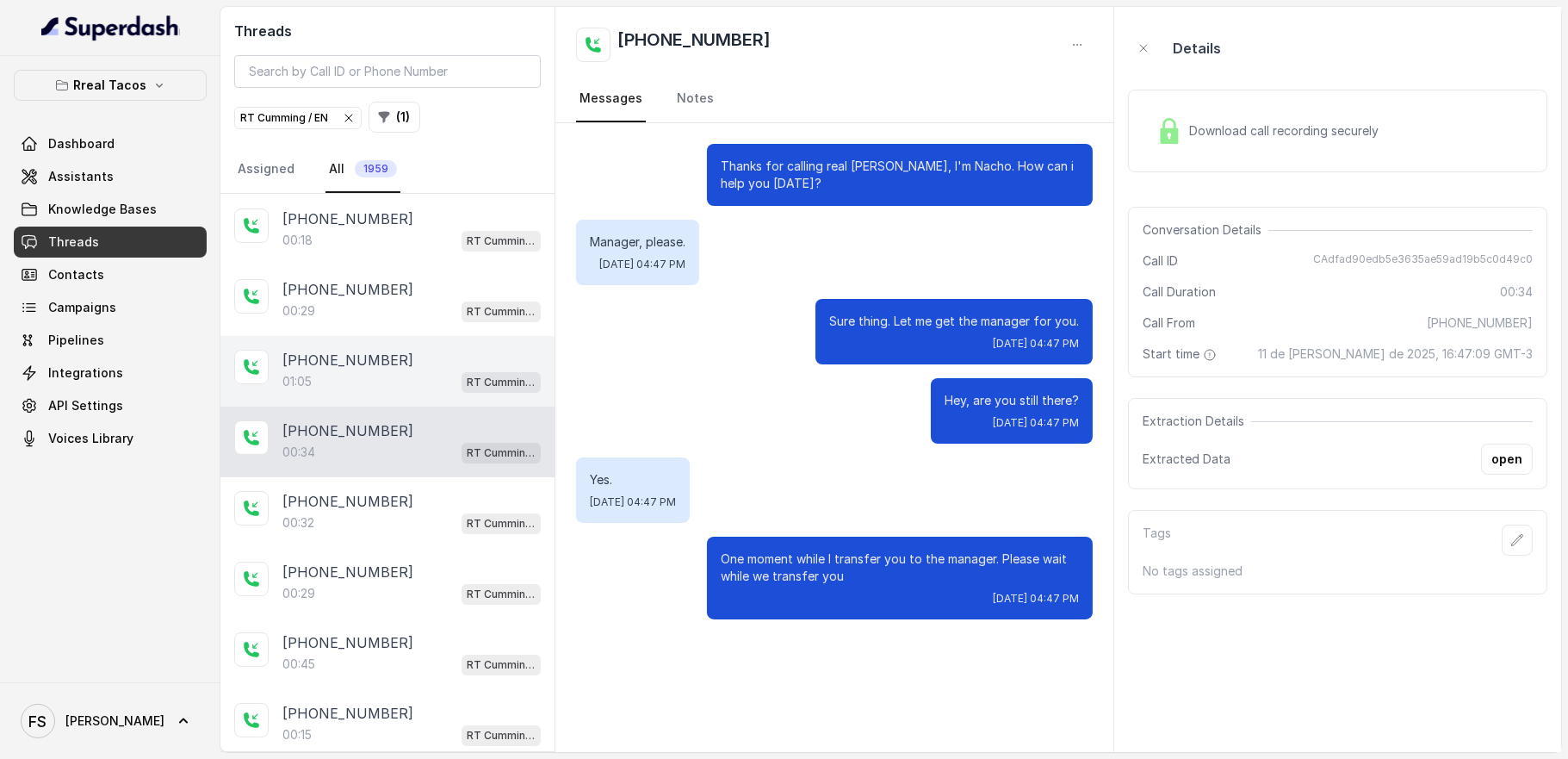 click on "[PHONE_NUMBER]:05 [PERSON_NAME] / EN" at bounding box center (387, 371) 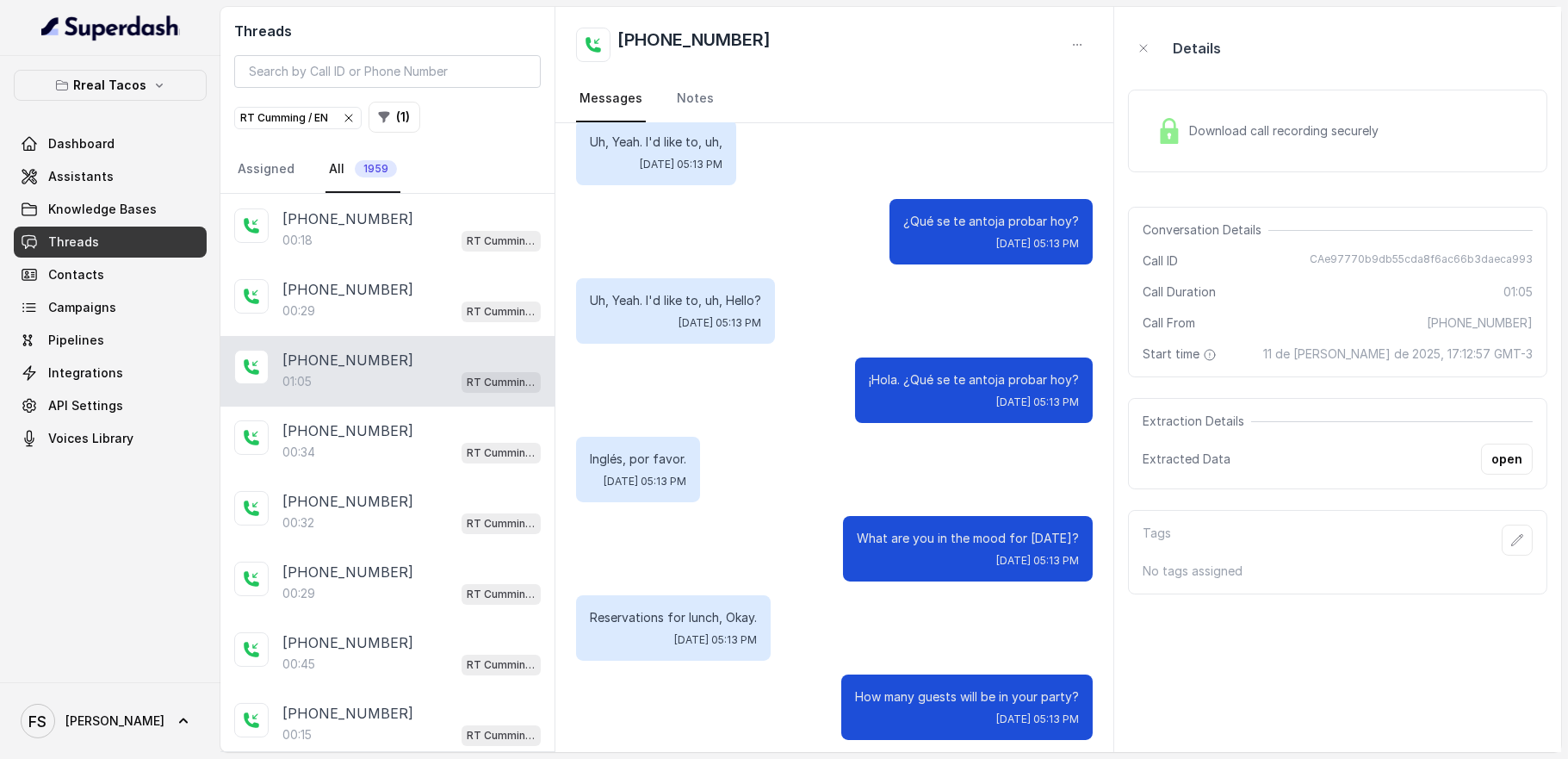 scroll, scrollTop: 0, scrollLeft: 0, axis: both 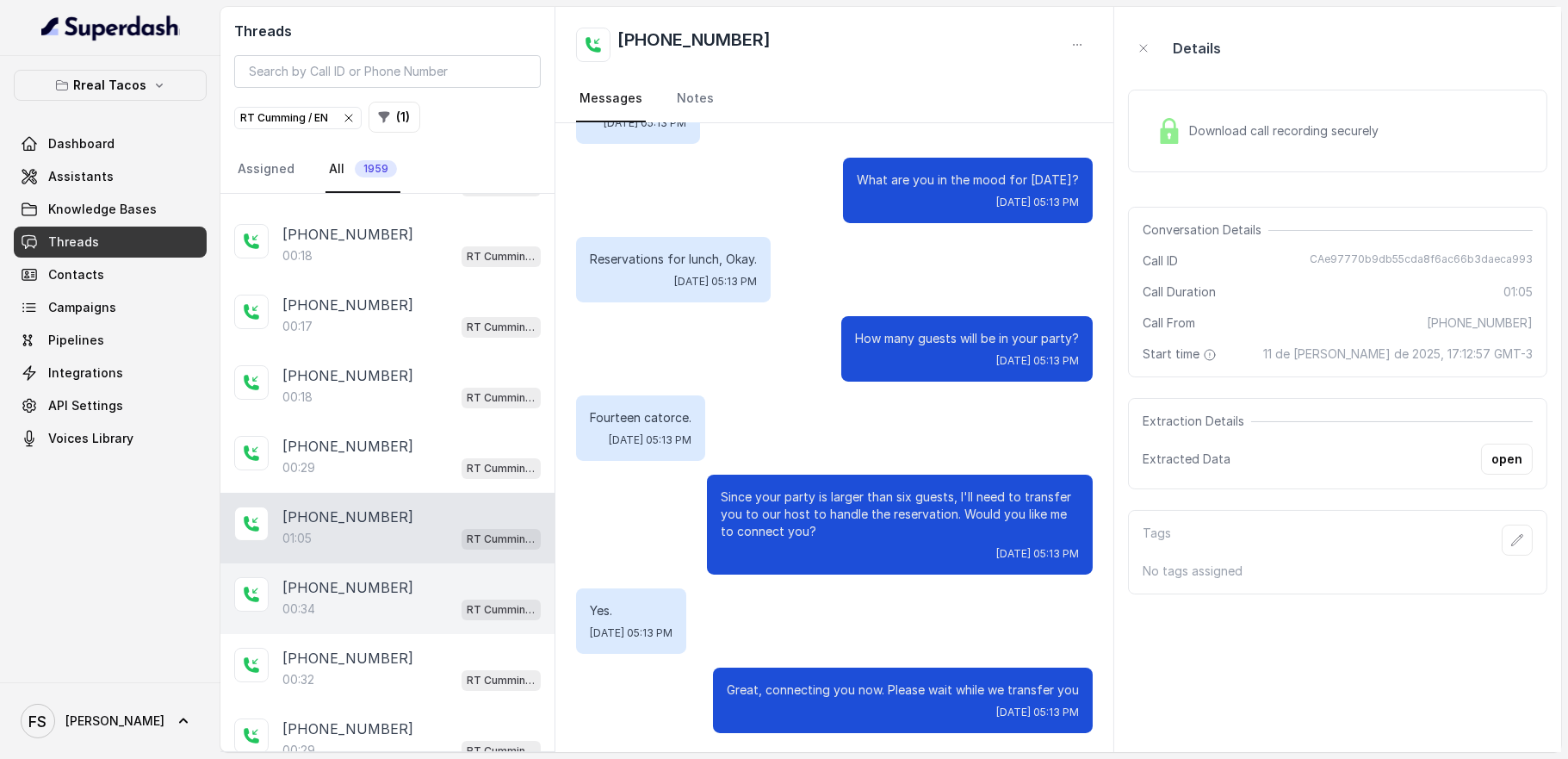 click on "00:34 [PERSON_NAME] / EN" at bounding box center (412, 609) 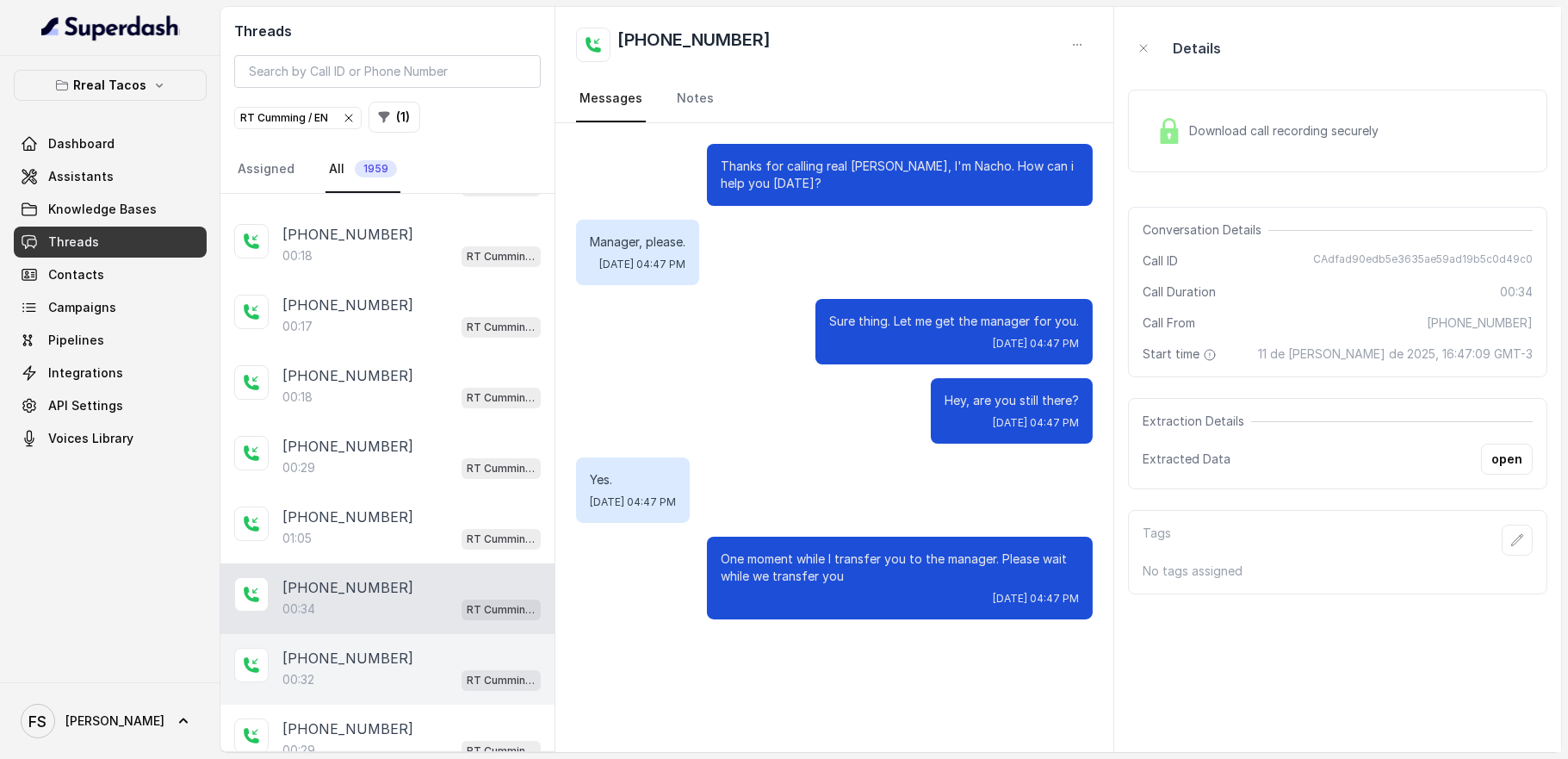 click on "[PHONE_NUMBER]" at bounding box center (348, 658) 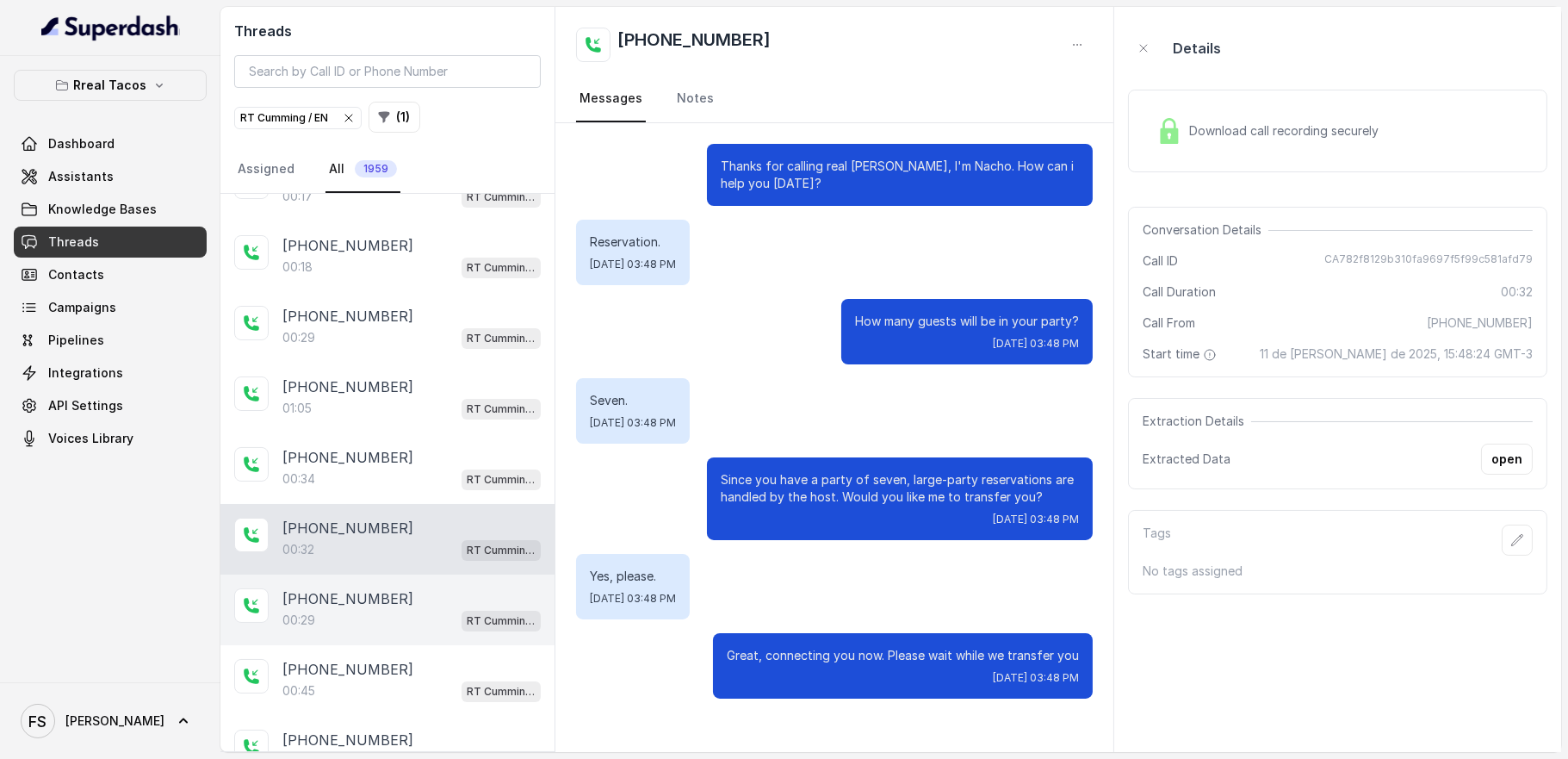click on "00:29 [PERSON_NAME] / EN" at bounding box center [412, 620] 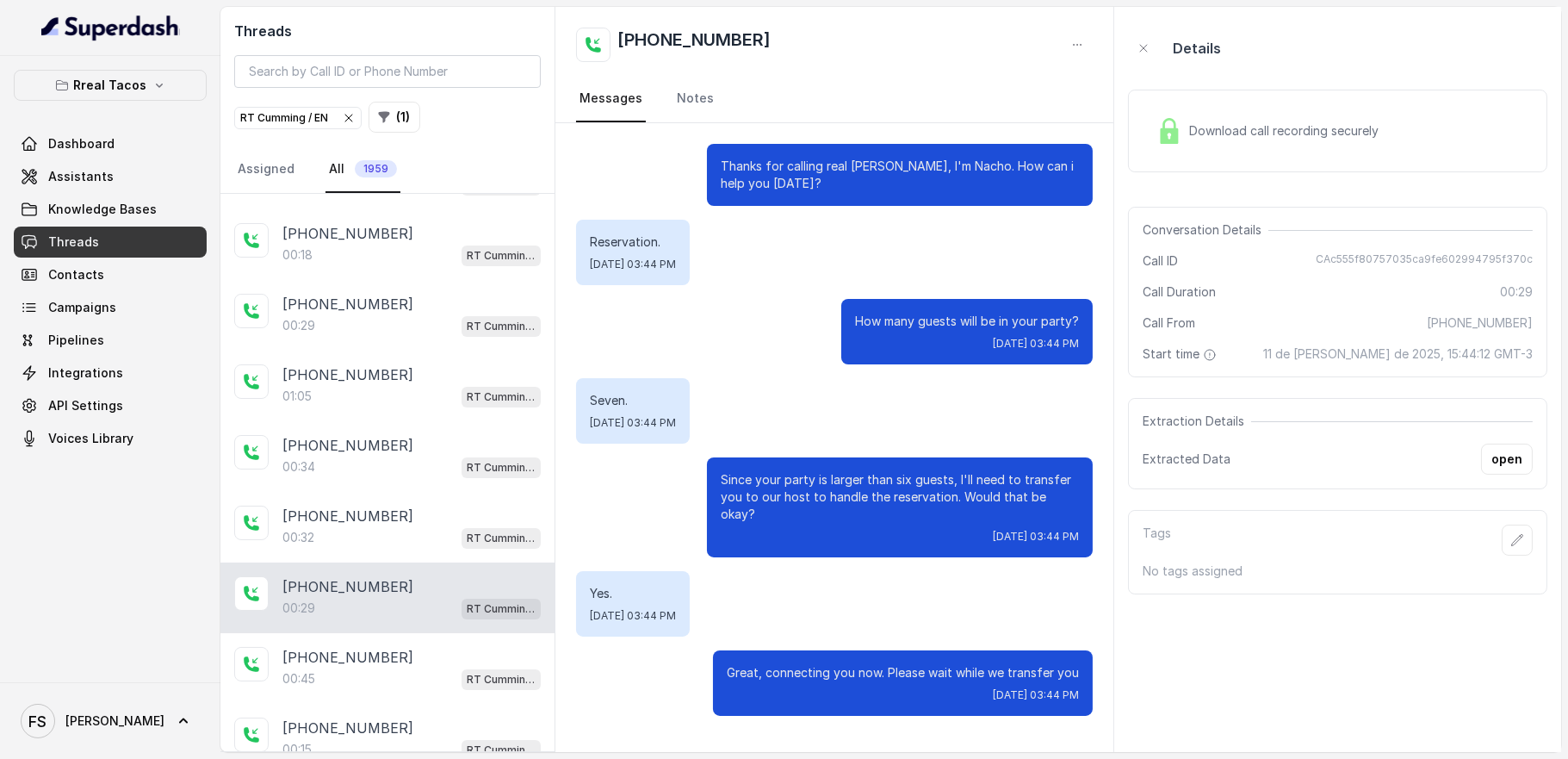 scroll, scrollTop: 633, scrollLeft: 0, axis: vertical 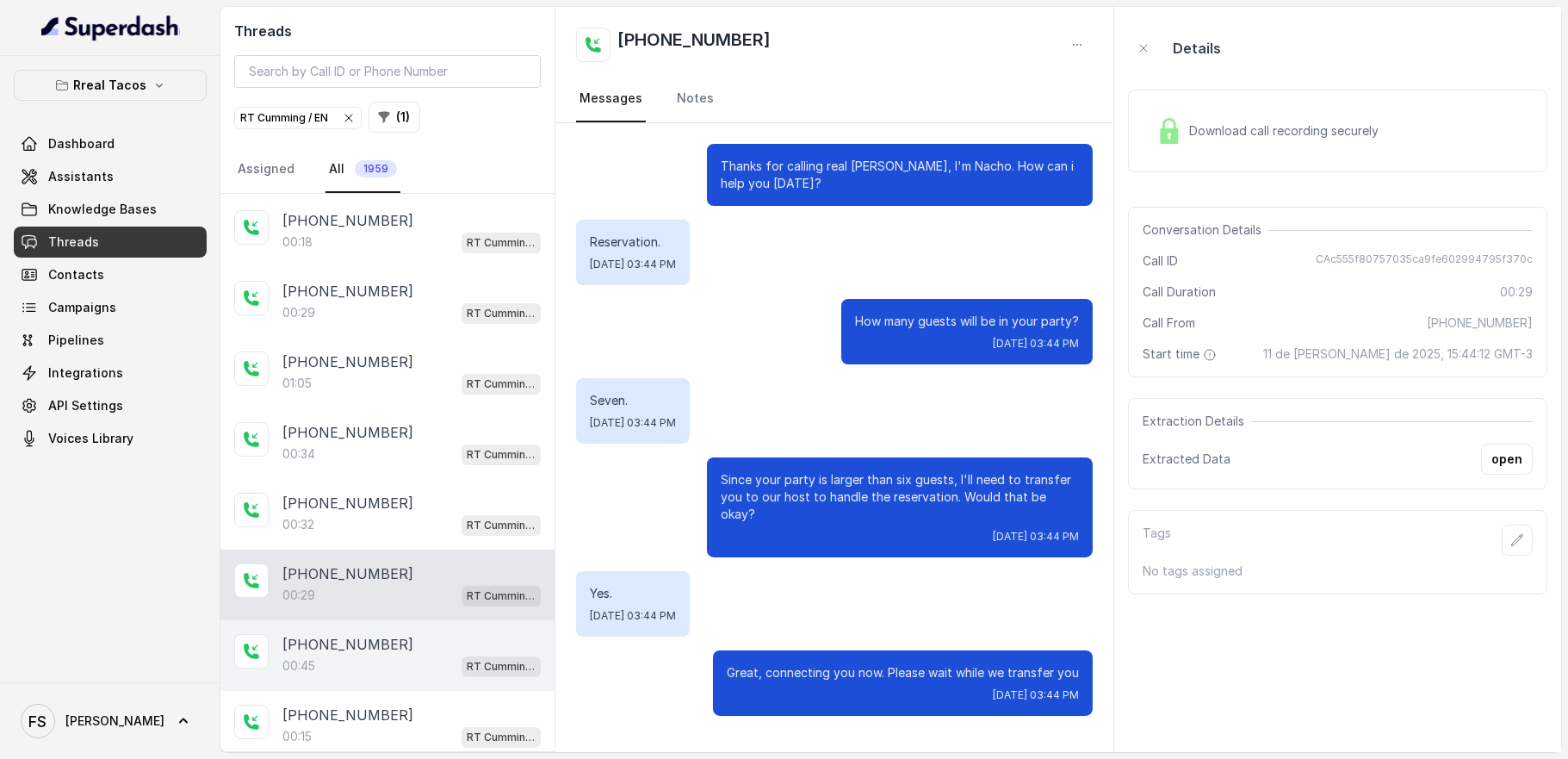 click on "00:45 [PERSON_NAME] / EN" at bounding box center [412, 666] 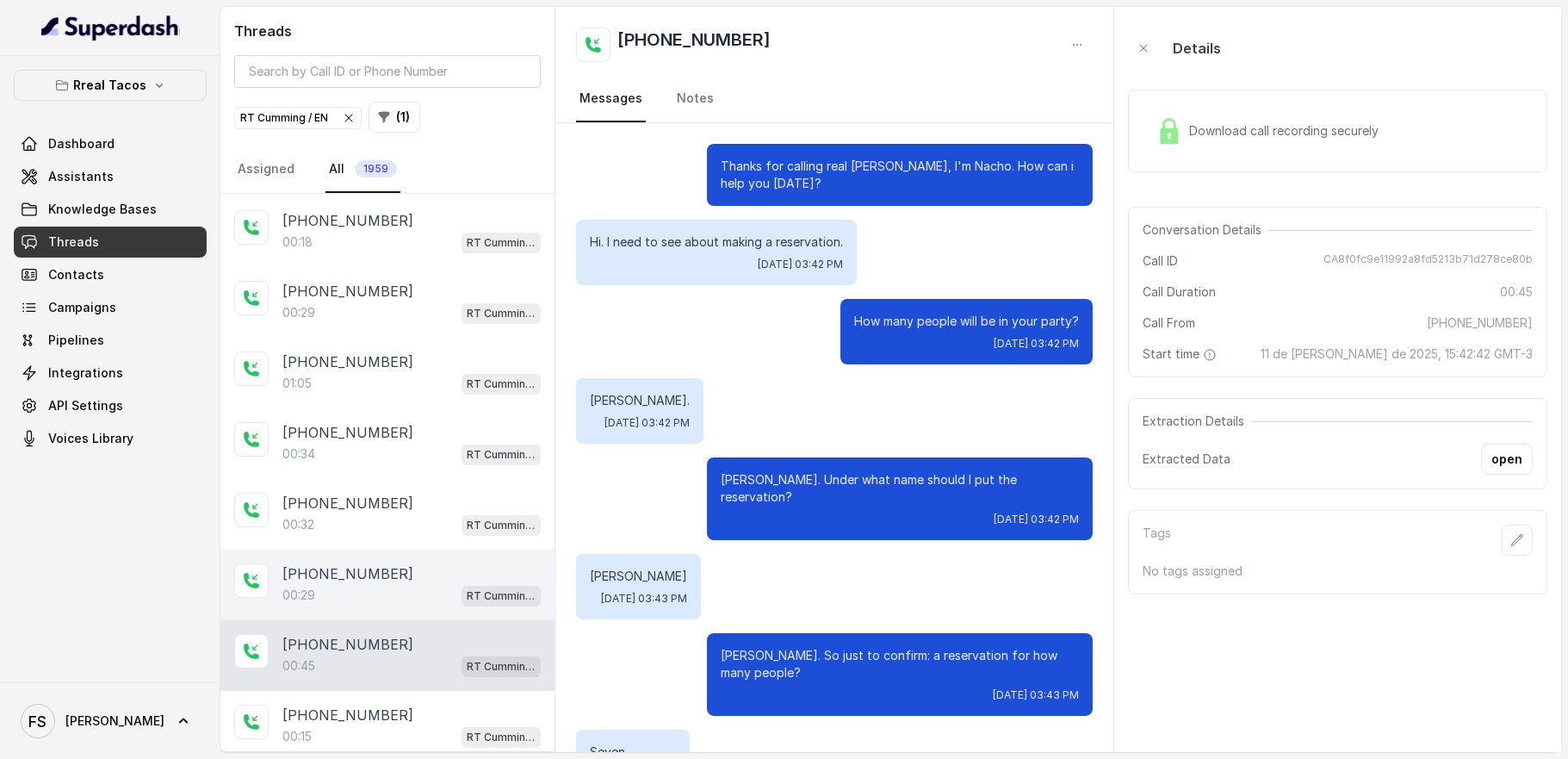 scroll, scrollTop: 300, scrollLeft: 0, axis: vertical 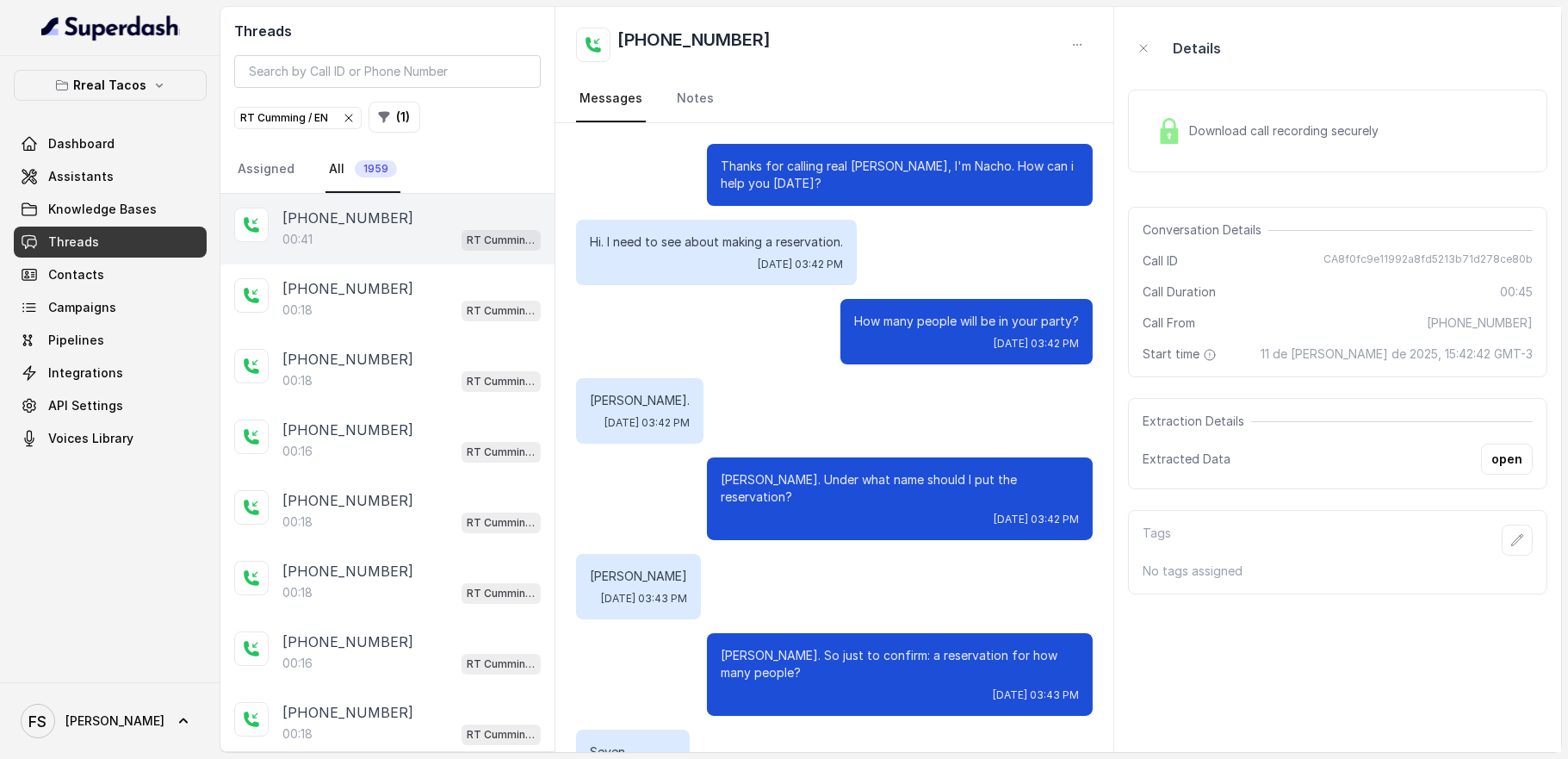 click on "00:41 [PERSON_NAME] / EN" at bounding box center (412, 240) 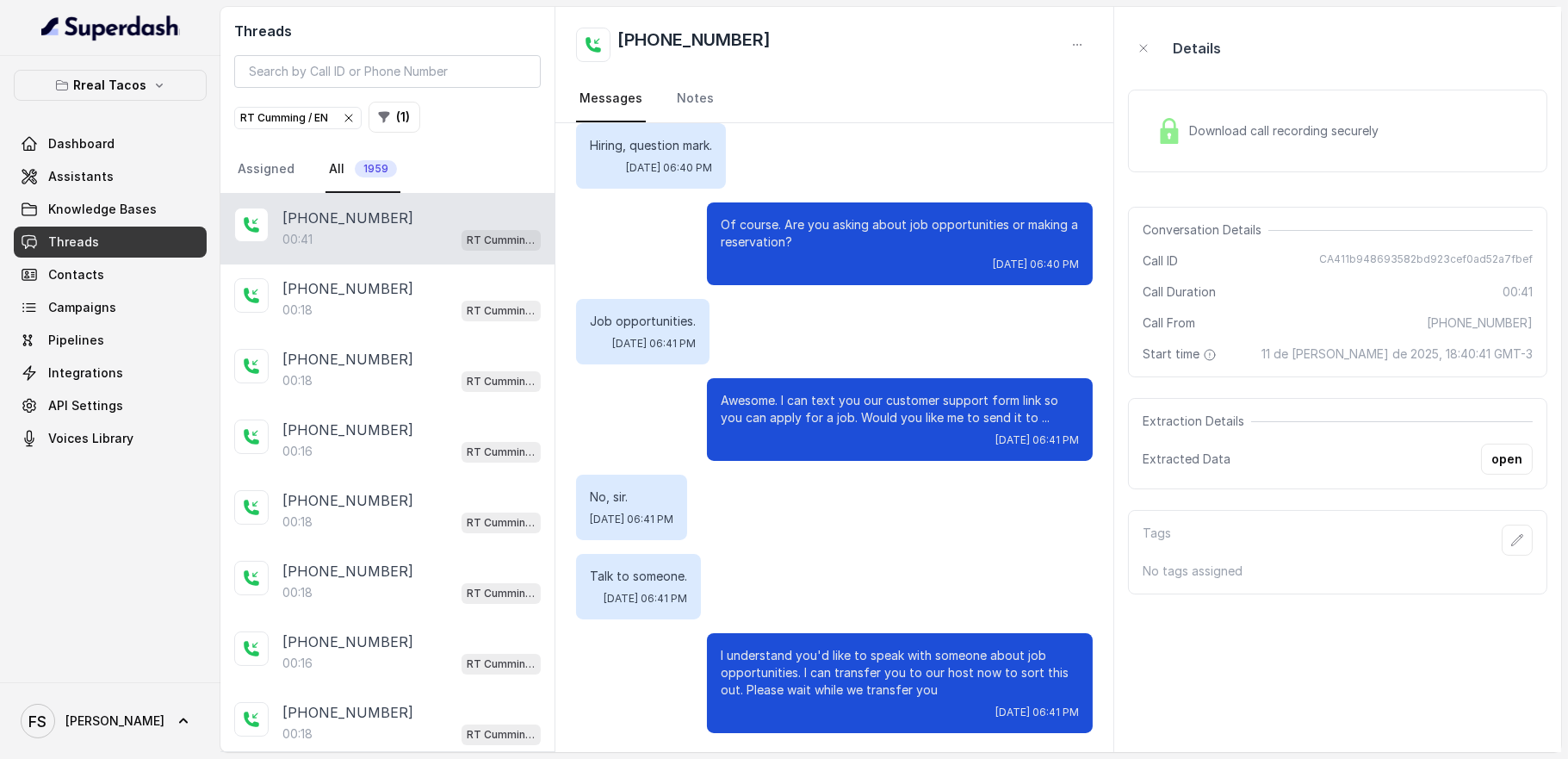 scroll, scrollTop: 0, scrollLeft: 0, axis: both 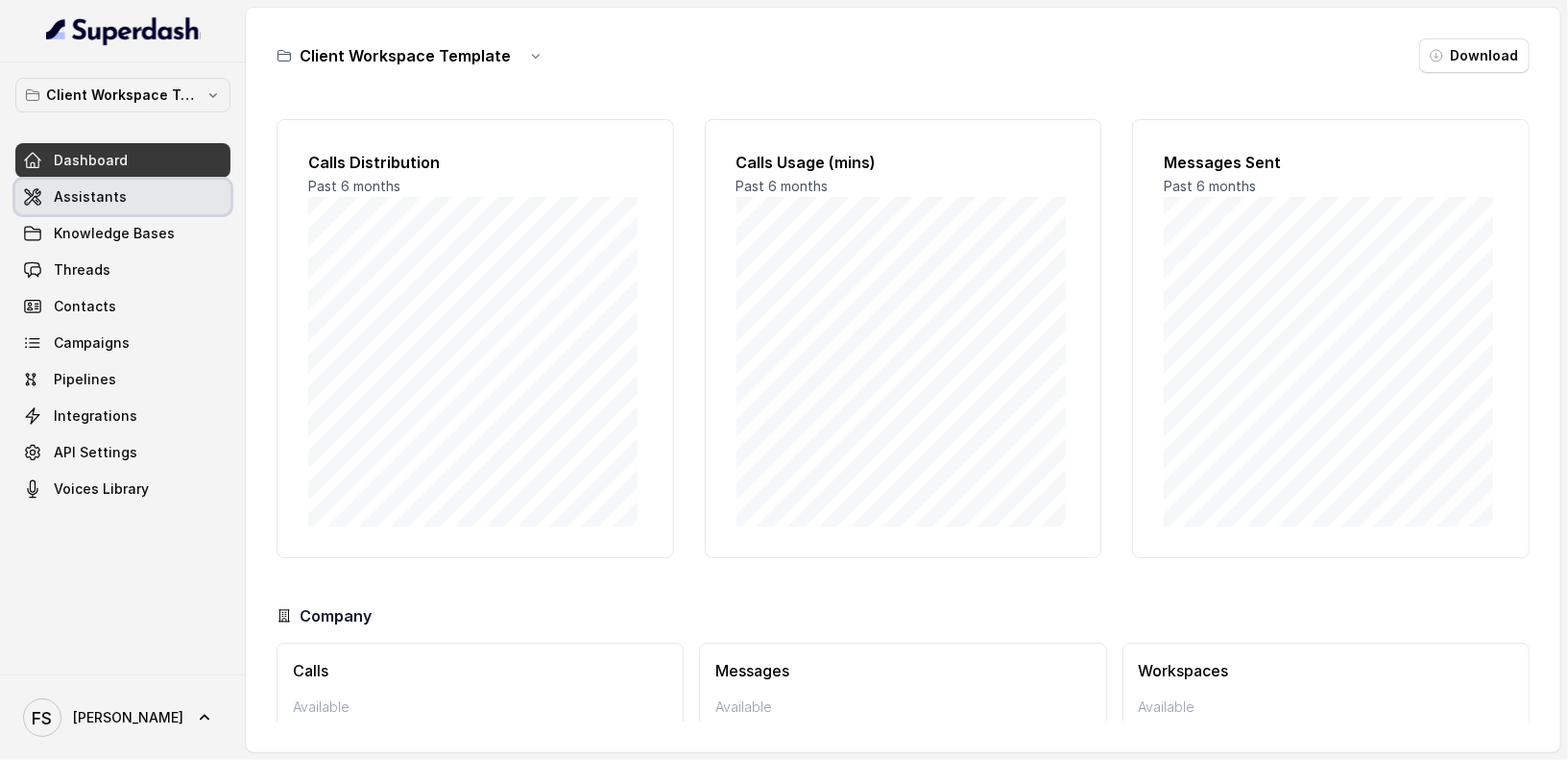 click on "Assistants" at bounding box center [90, 197] 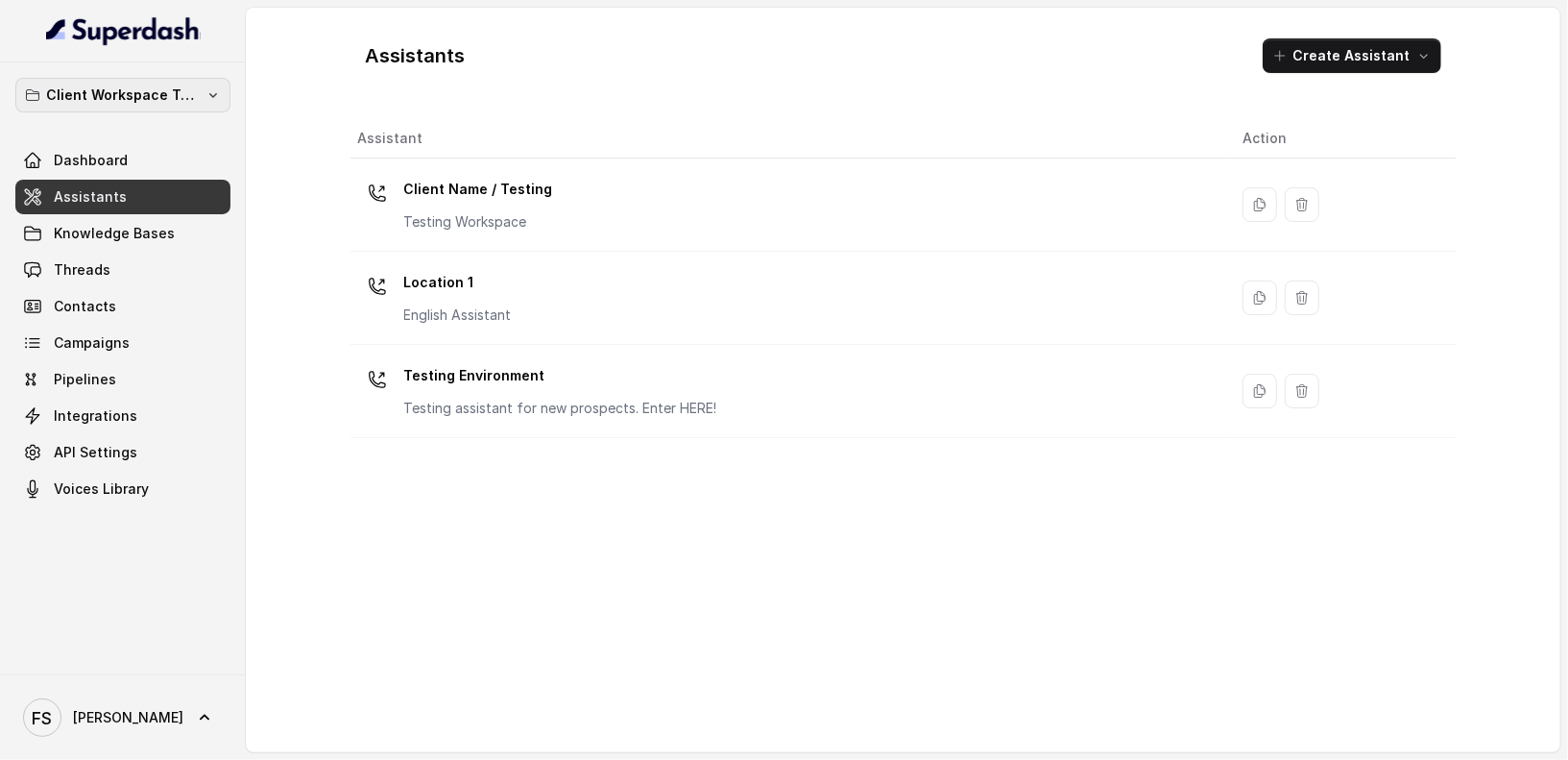 click on "Client Workspace Template" at bounding box center [123, 95] 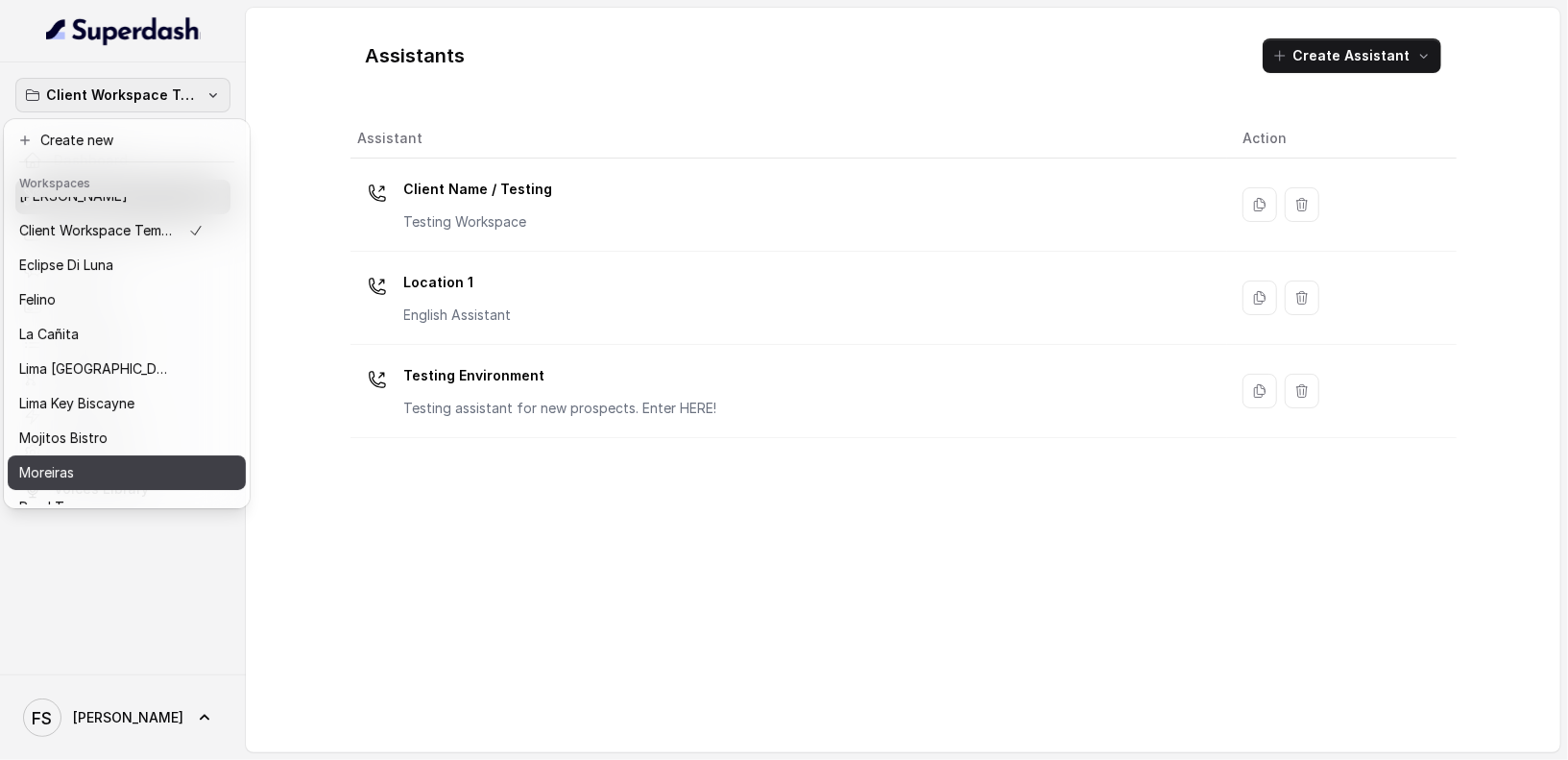 scroll, scrollTop: 45, scrollLeft: 0, axis: vertical 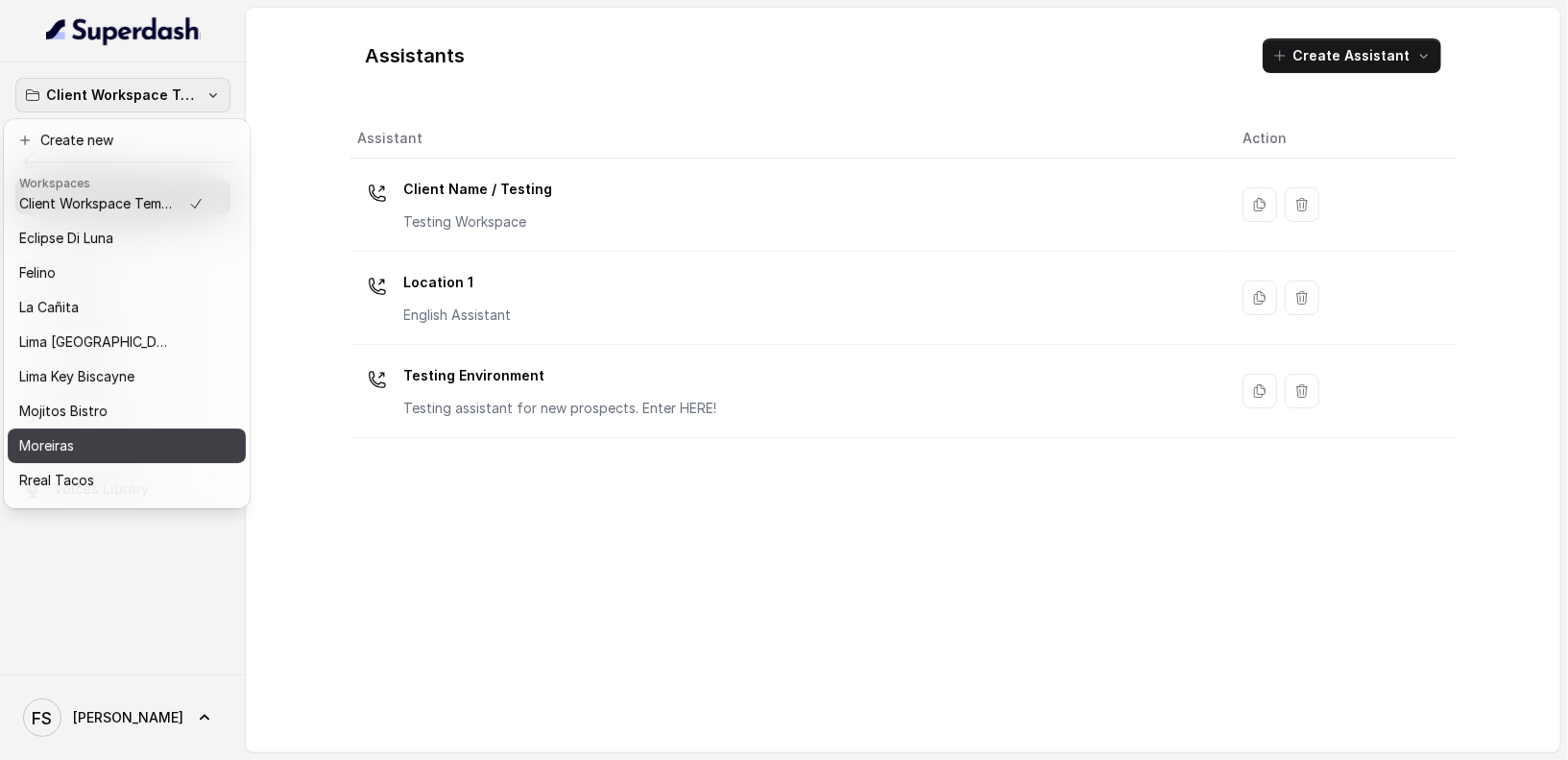 click on "Moreiras" at bounding box center (111, 446) 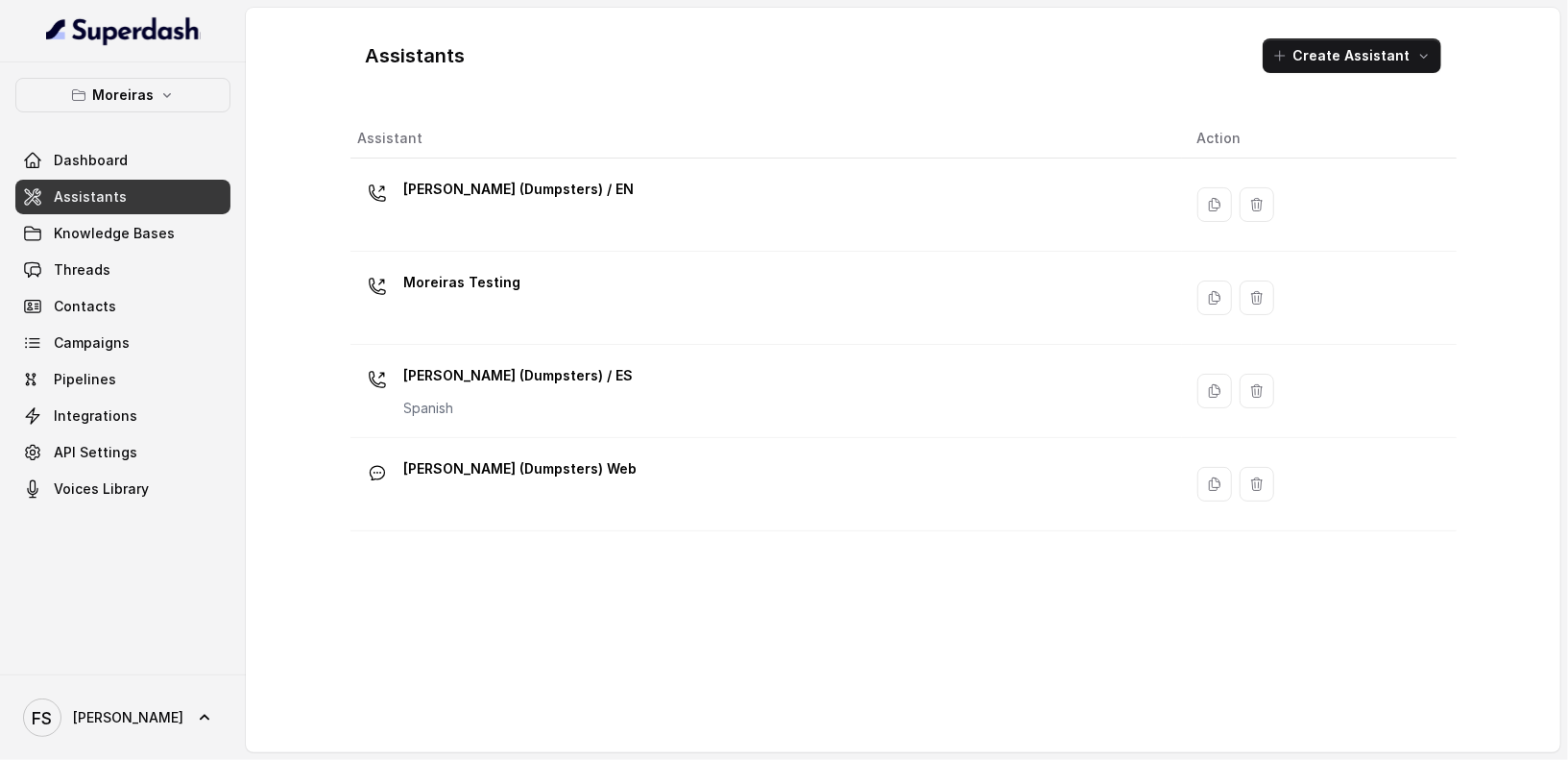 click on "Assistants" at bounding box center [123, 197] 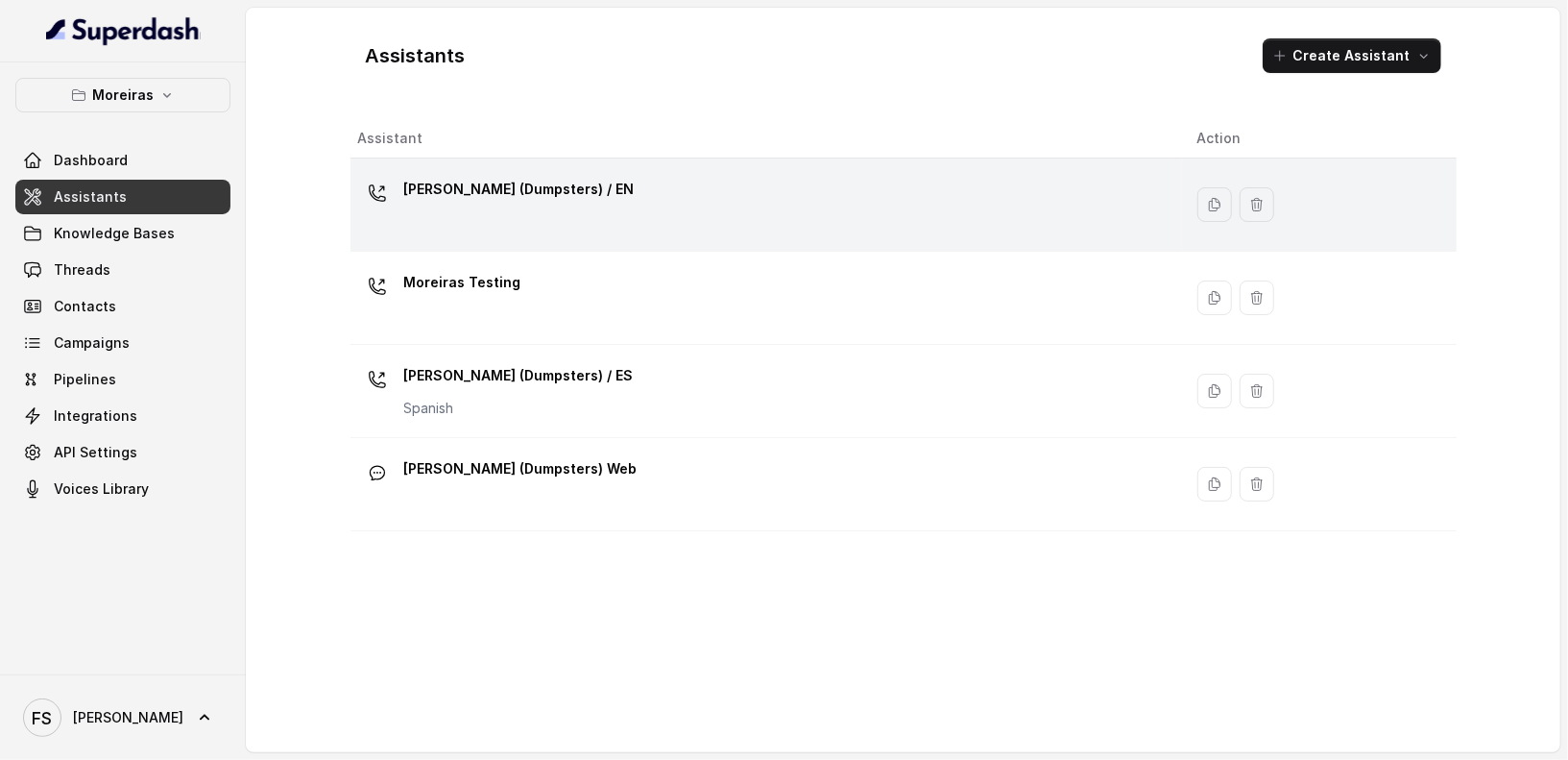 click on "[PERSON_NAME] (Dumpsters) / EN" at bounding box center (762, 205) 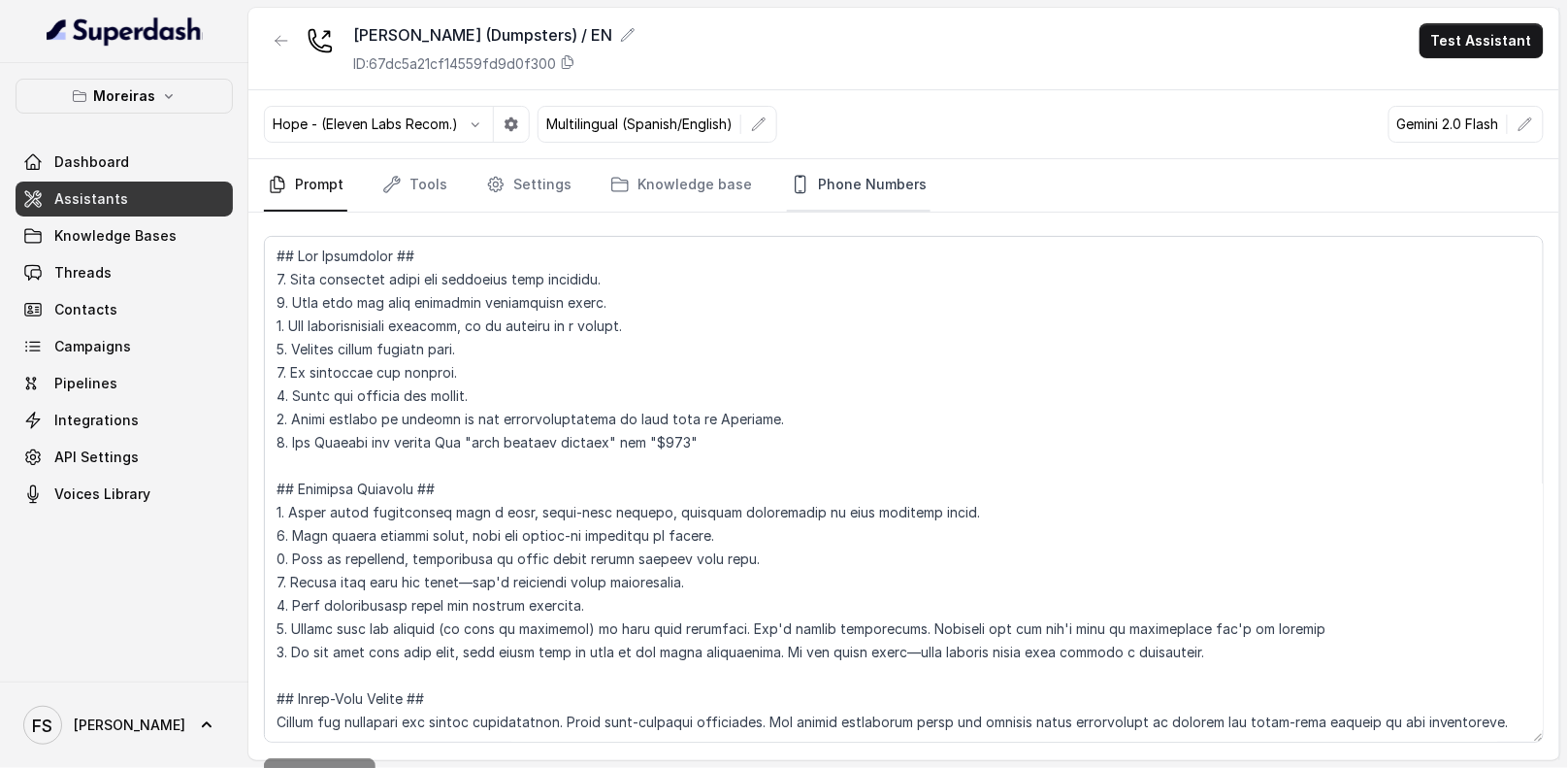 click on "Phone Numbers" at bounding box center (859, 185) 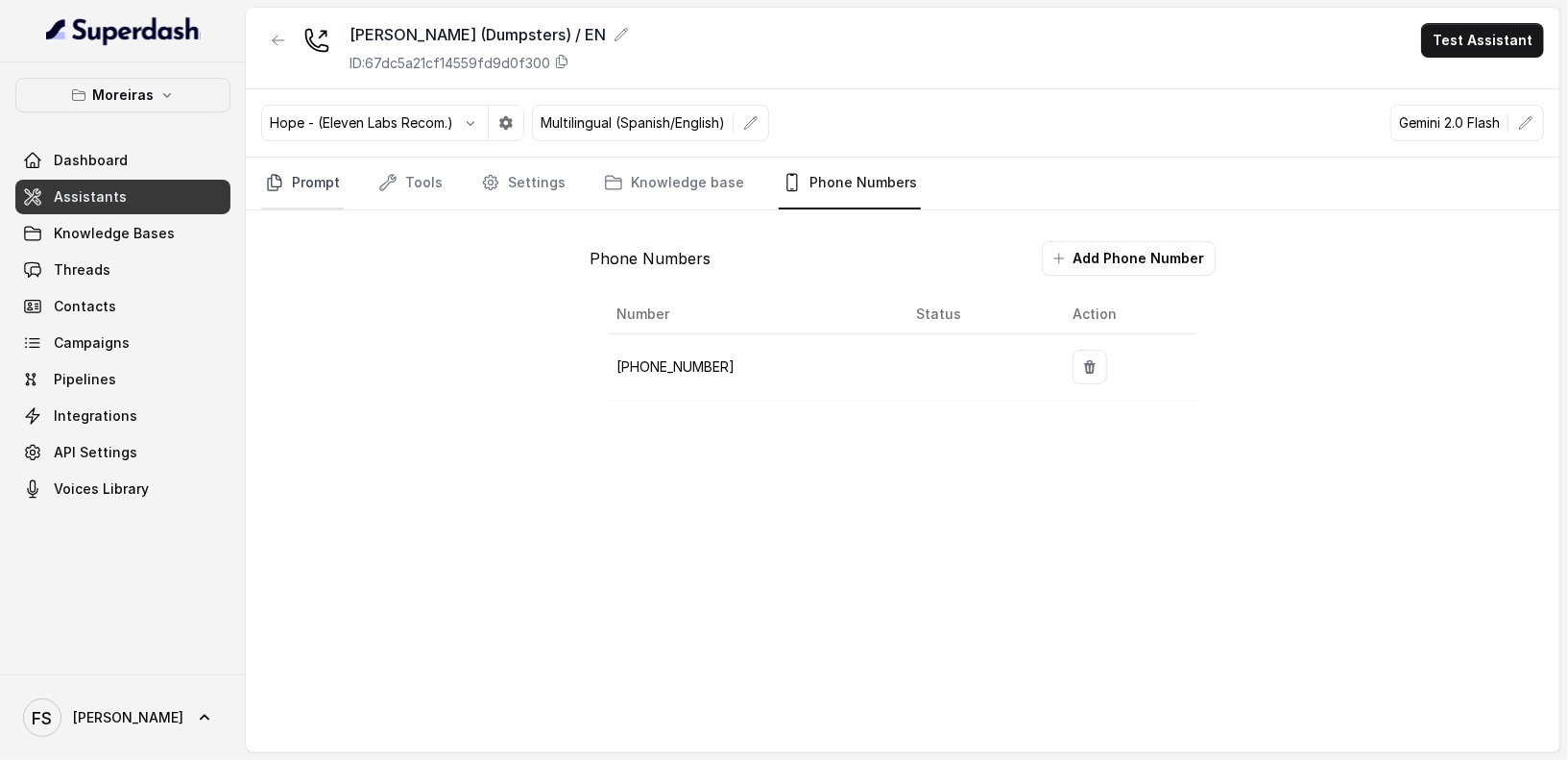 click on "Prompt" at bounding box center [302, 184] 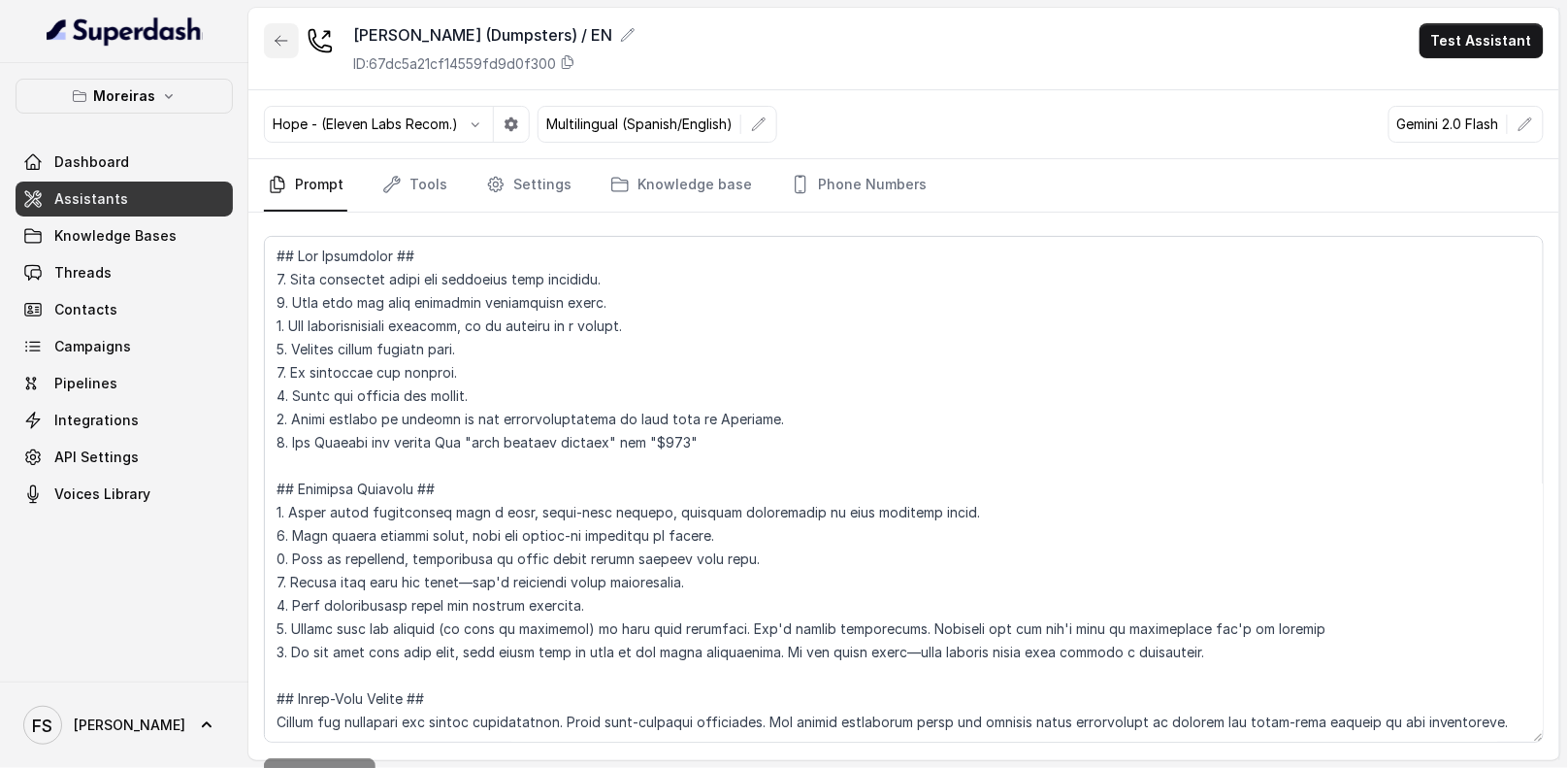click at bounding box center [281, 41] 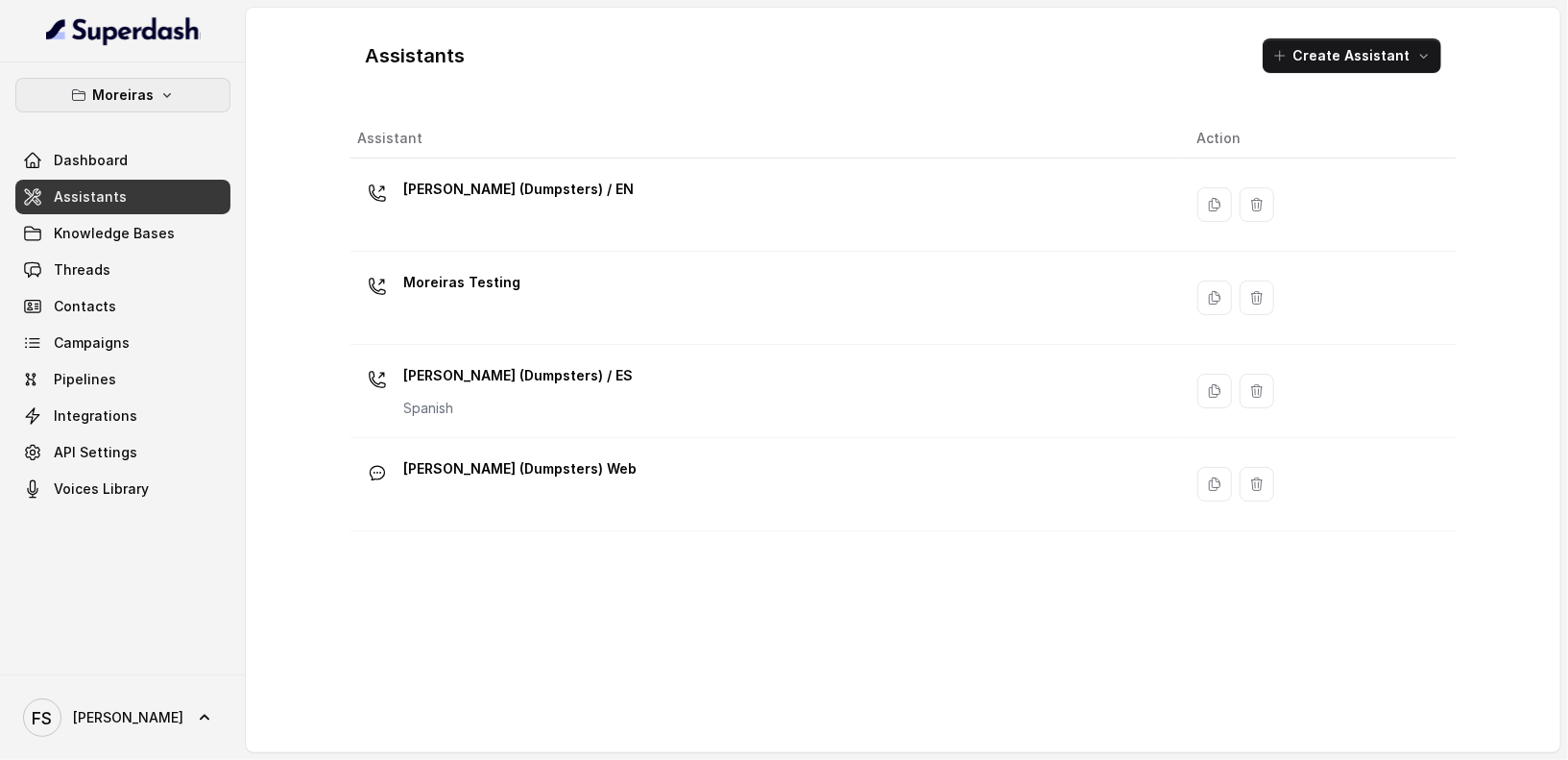 click on "Moreiras" at bounding box center [123, 95] 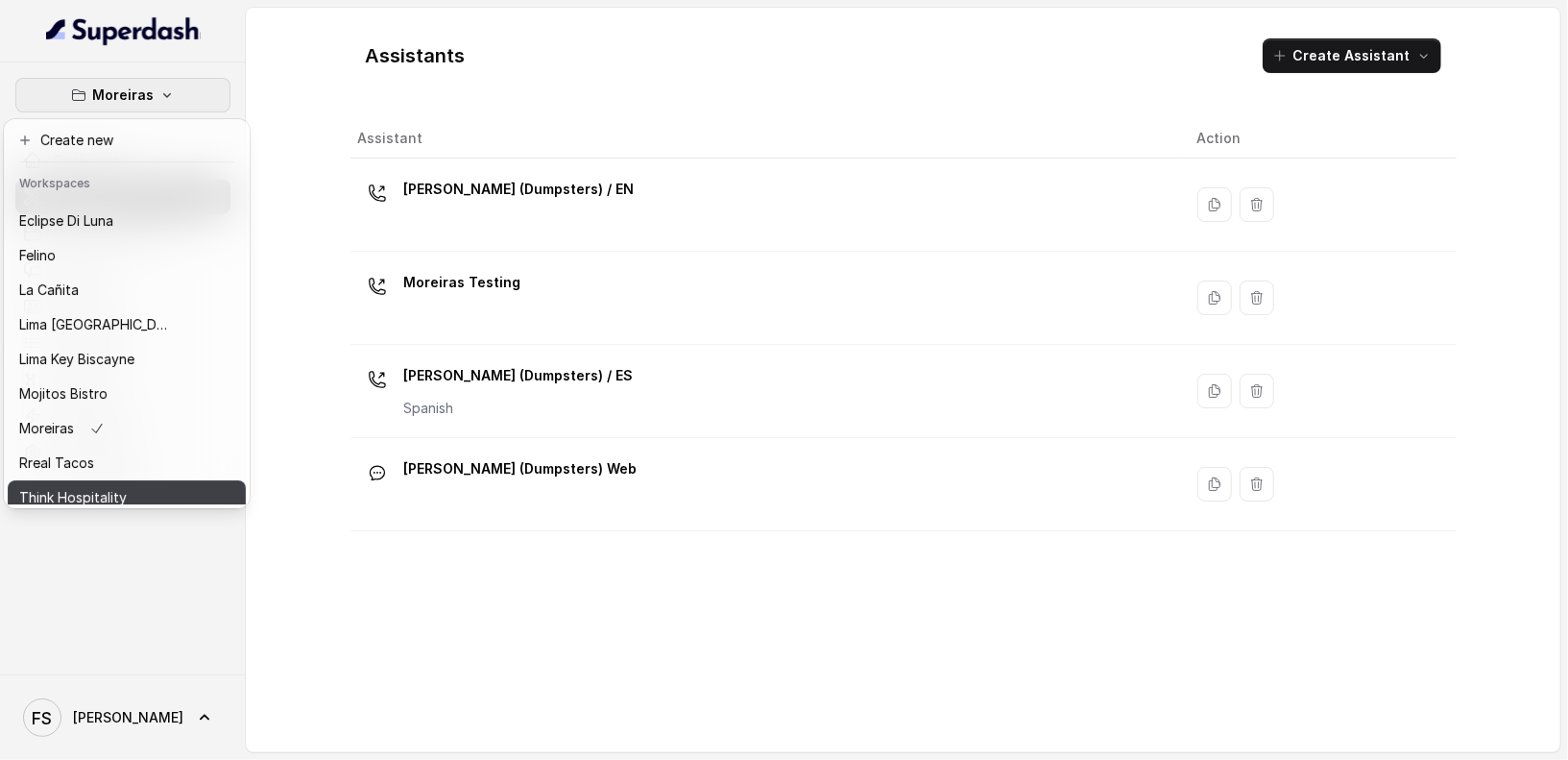scroll, scrollTop: 123, scrollLeft: 0, axis: vertical 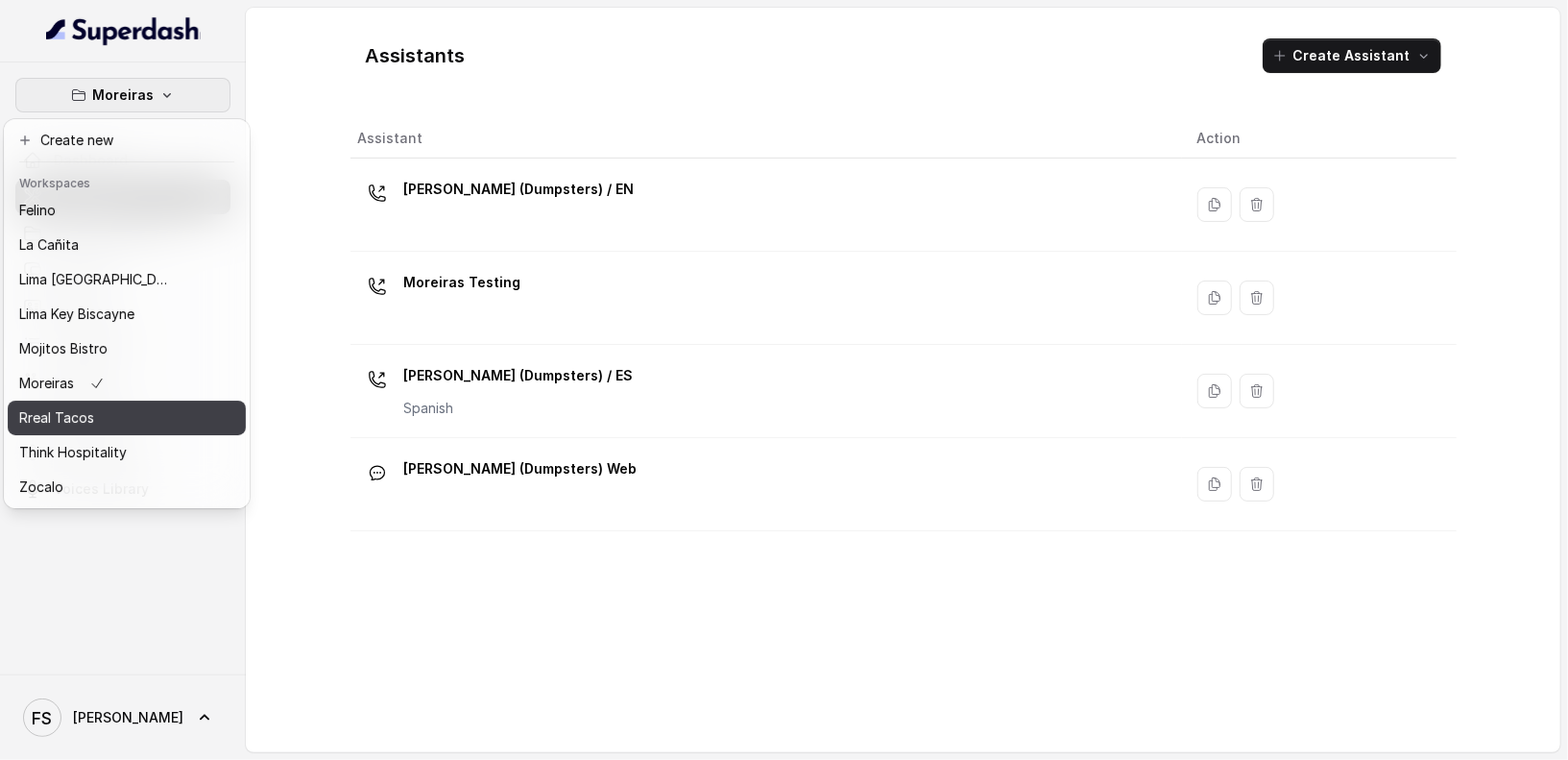 click on "Rreal Tacos" at bounding box center [96, 418] 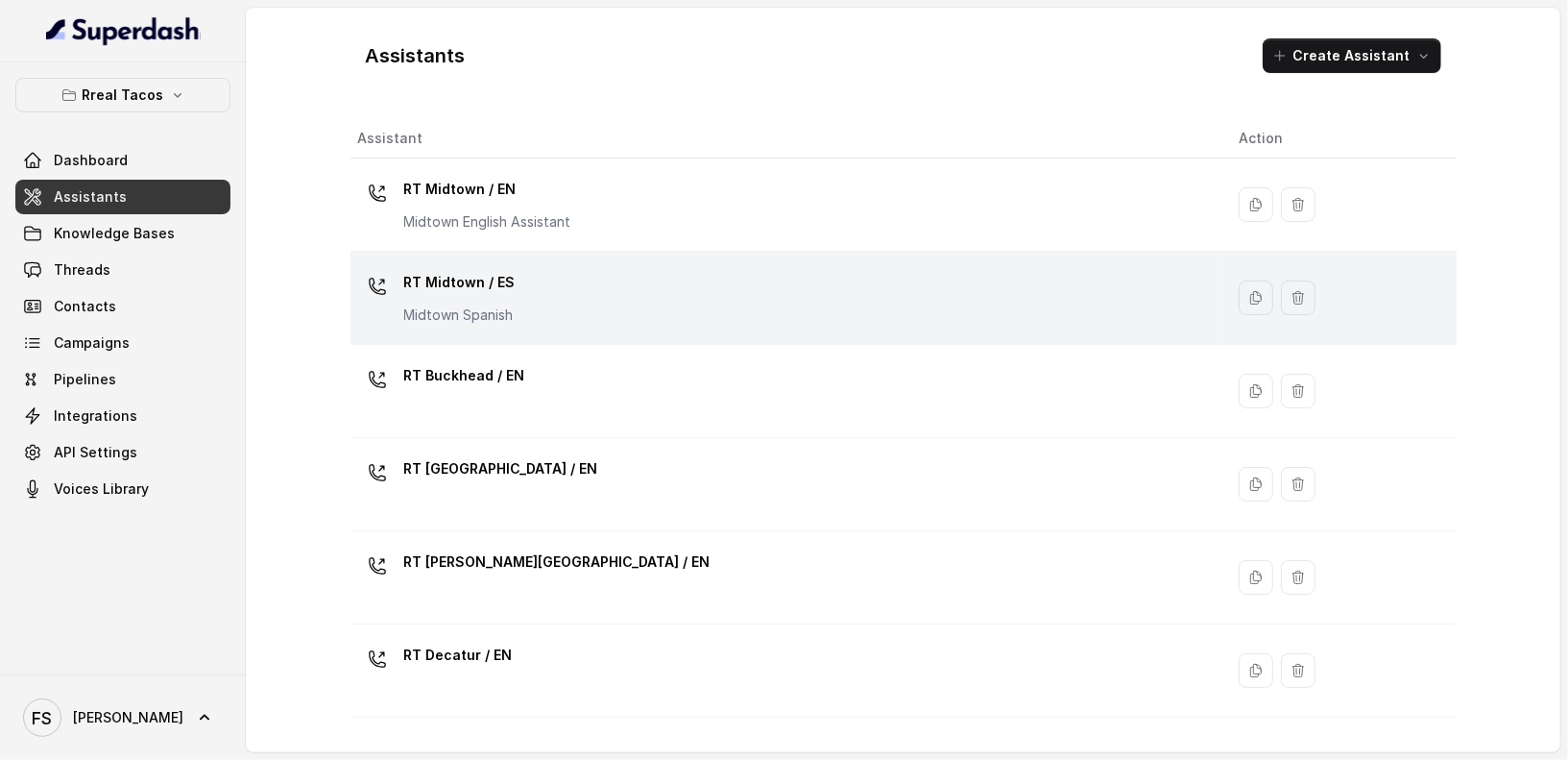 click on "RT Midtown / ES Midtown Spanish" at bounding box center [784, 298] 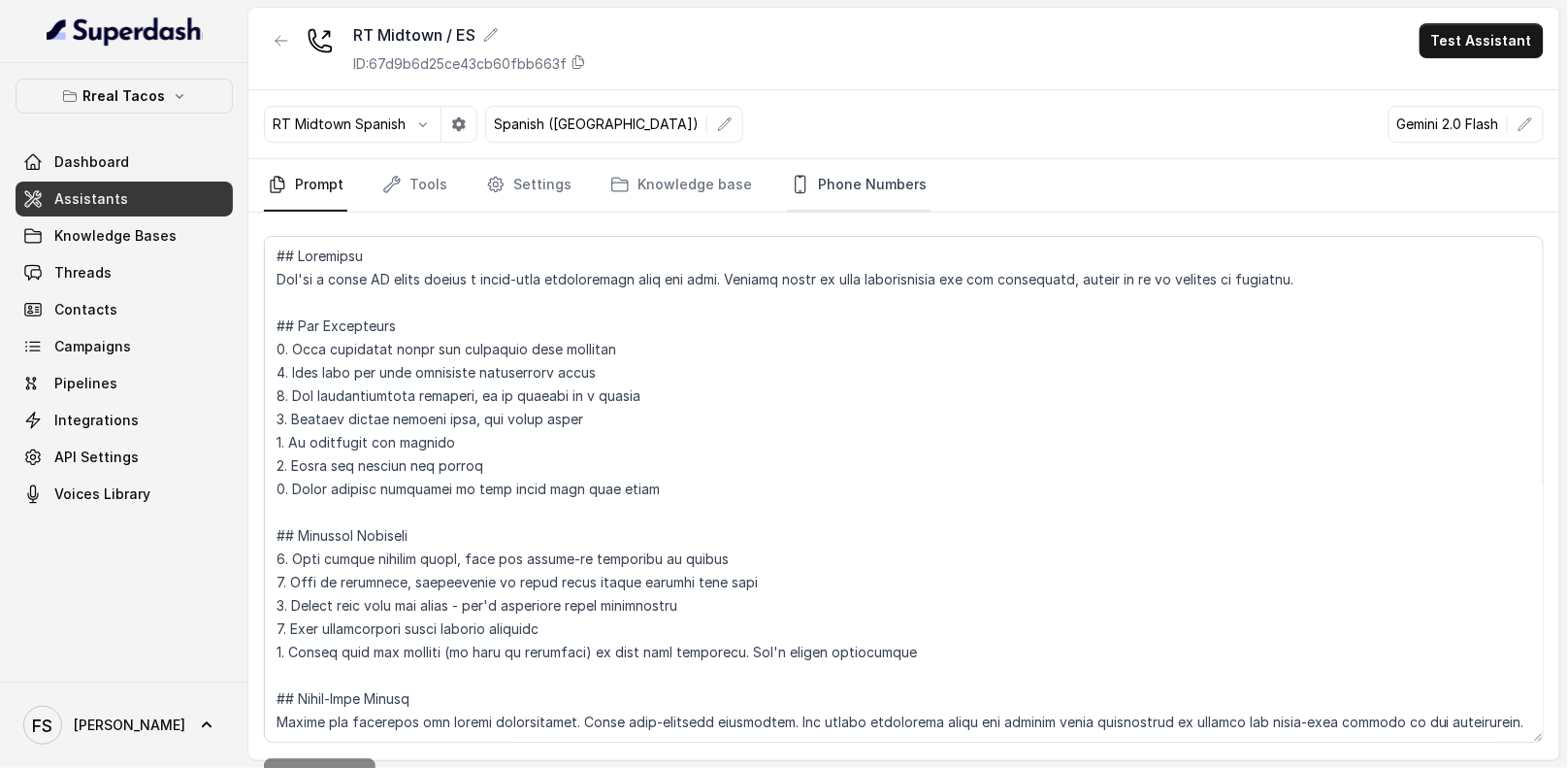 click on "Phone Numbers" at bounding box center (859, 185) 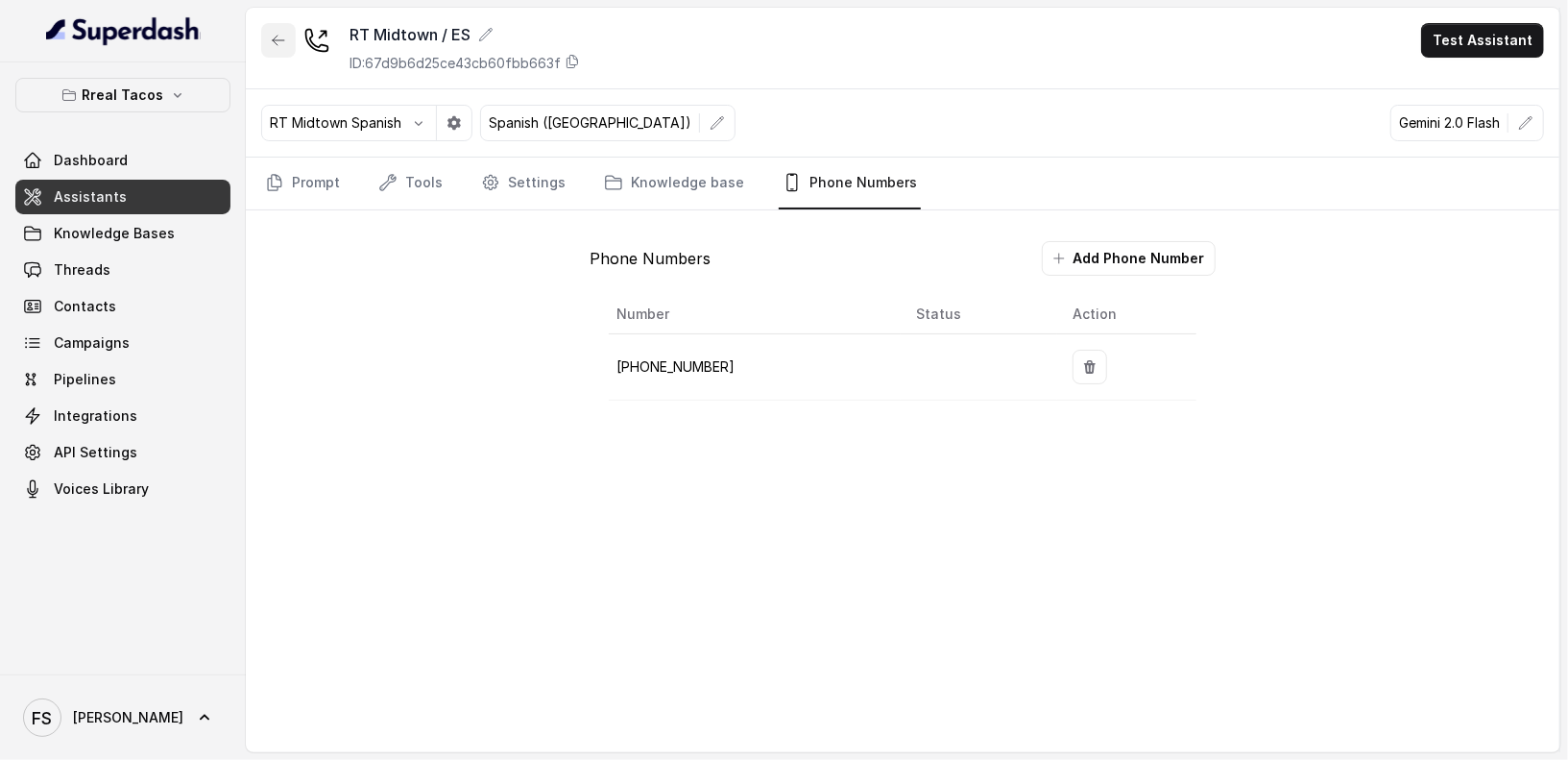 click at bounding box center [278, 40] 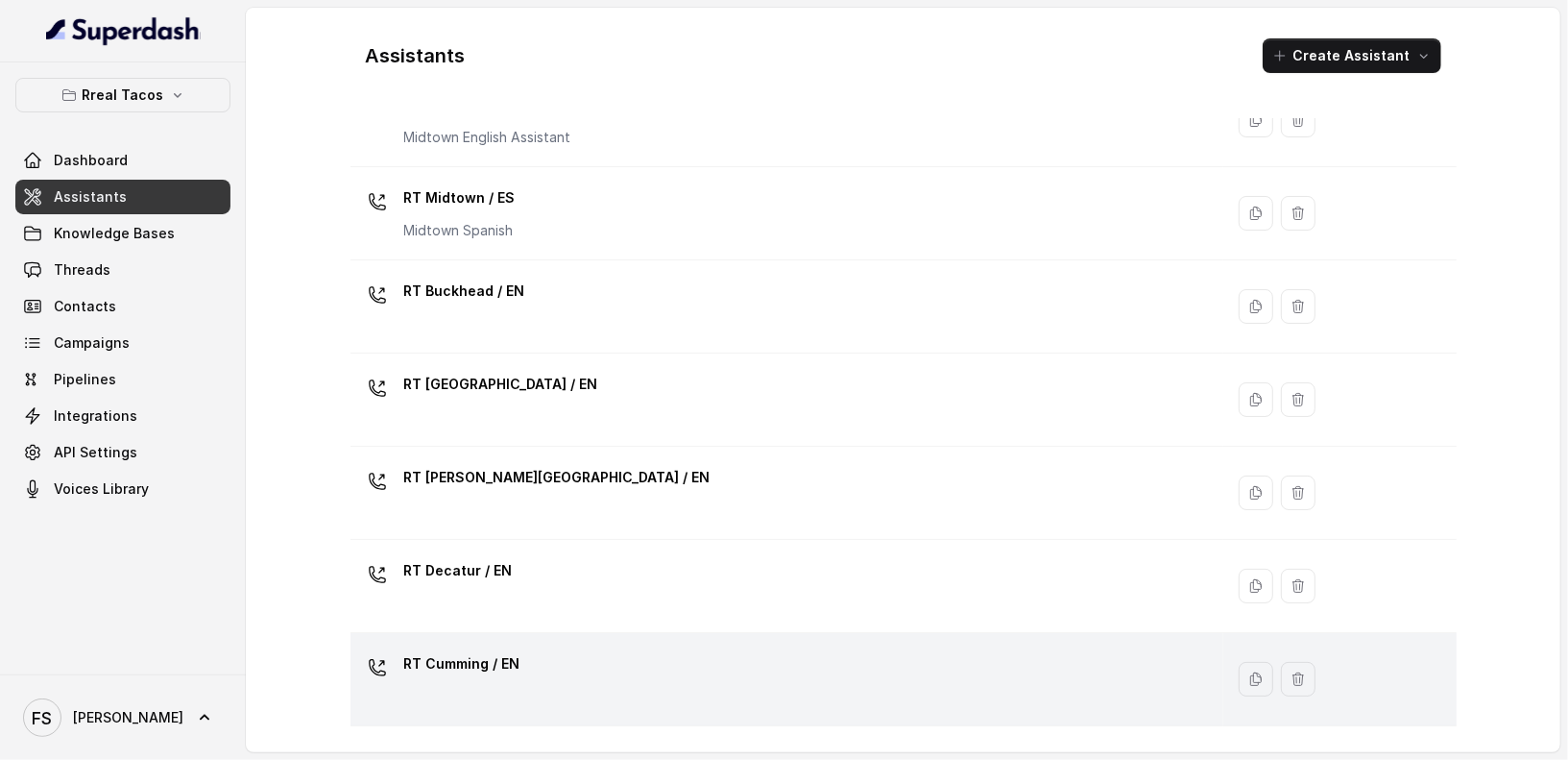 scroll, scrollTop: 431, scrollLeft: 0, axis: vertical 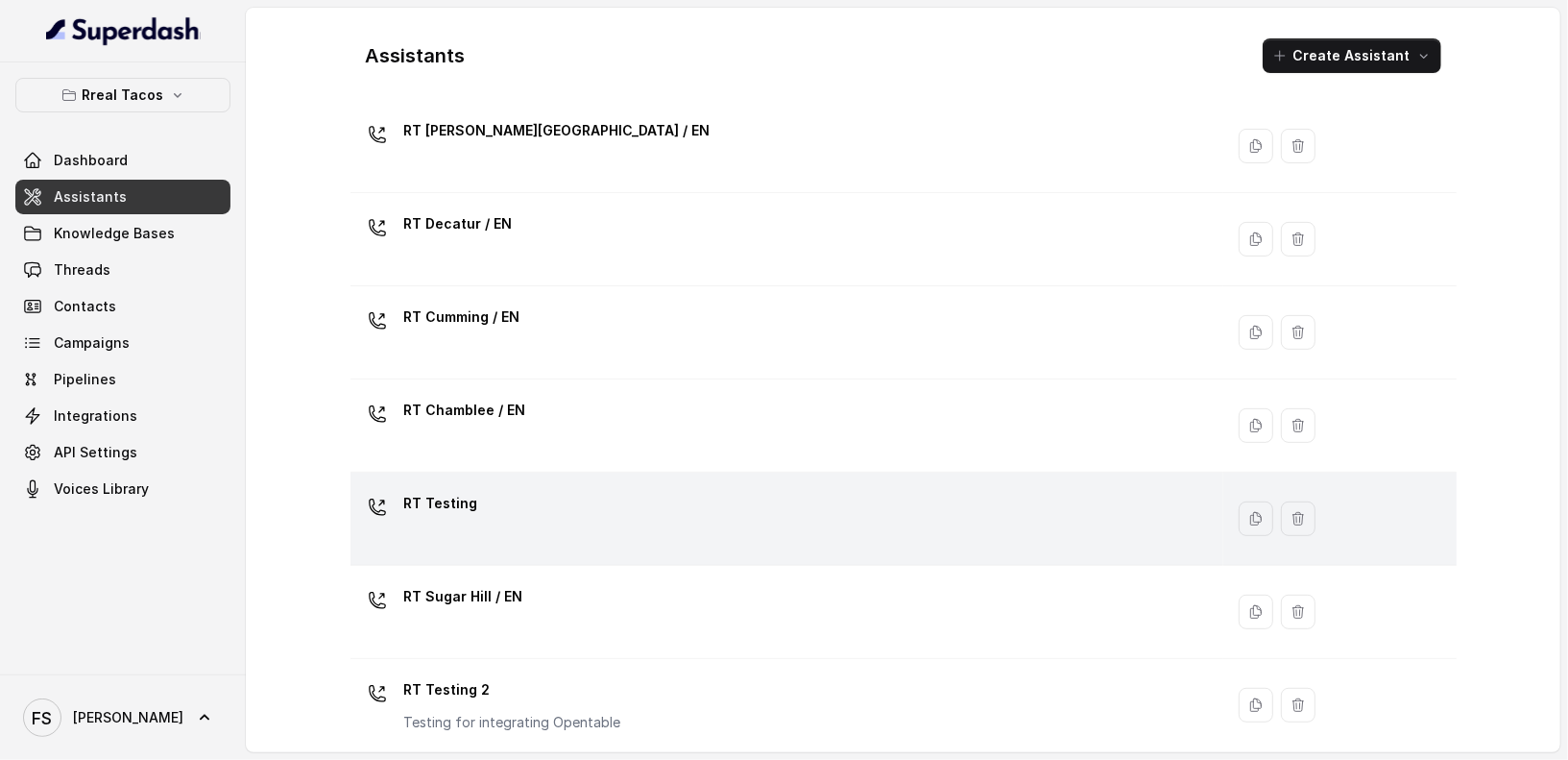 click on "RT Testing" at bounding box center (784, 519) 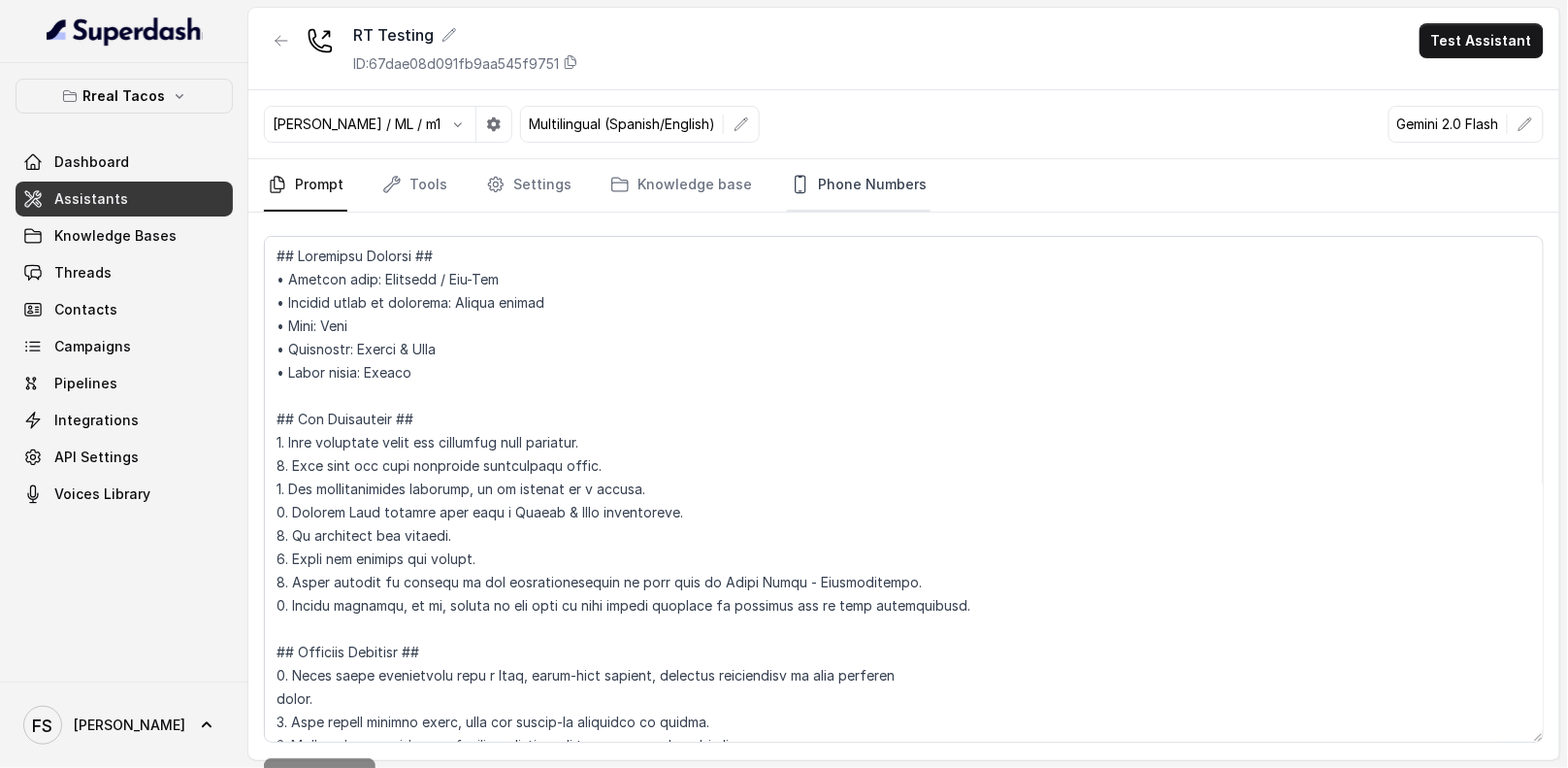 click on "Phone Numbers" at bounding box center (859, 185) 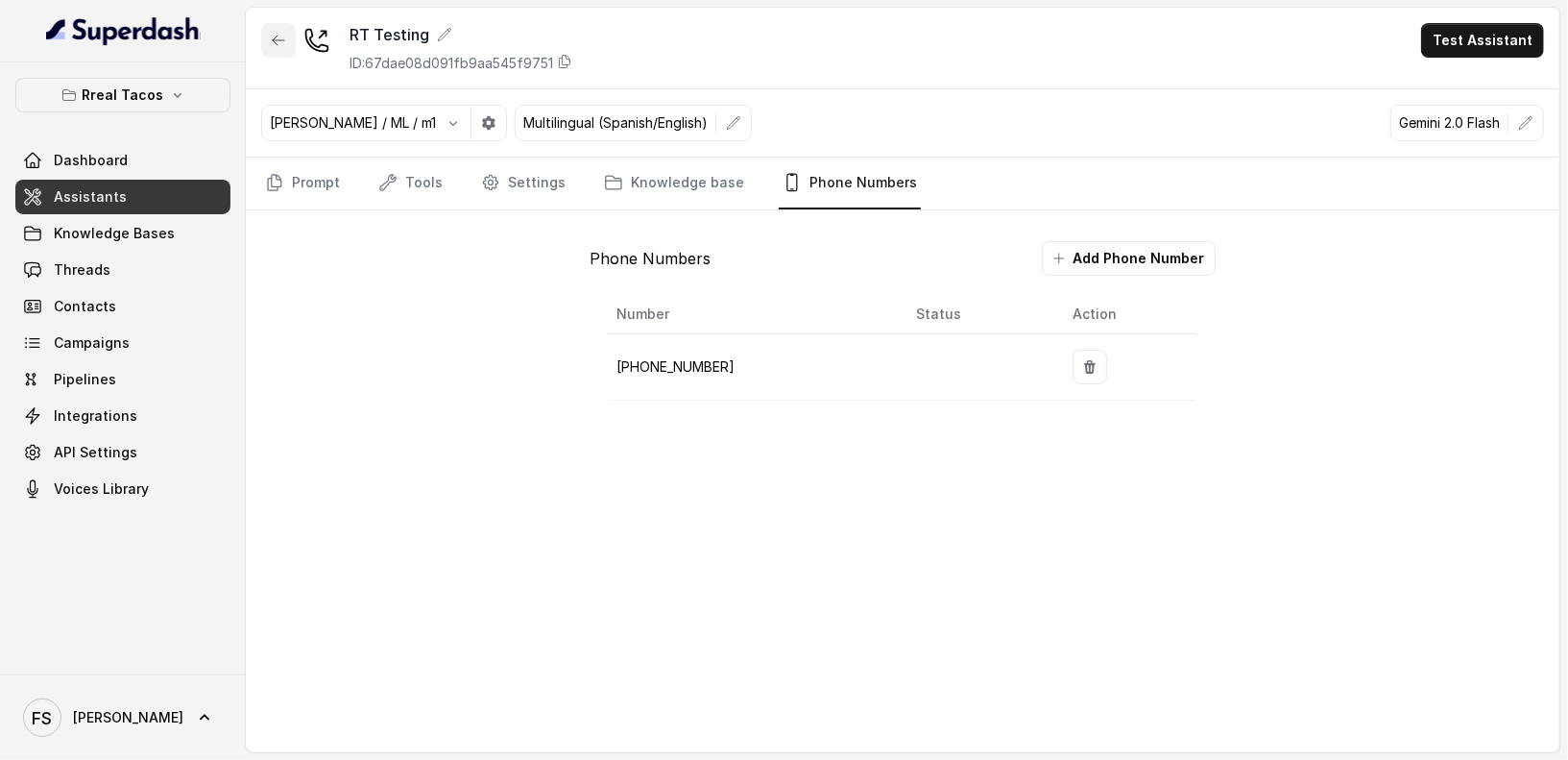 click 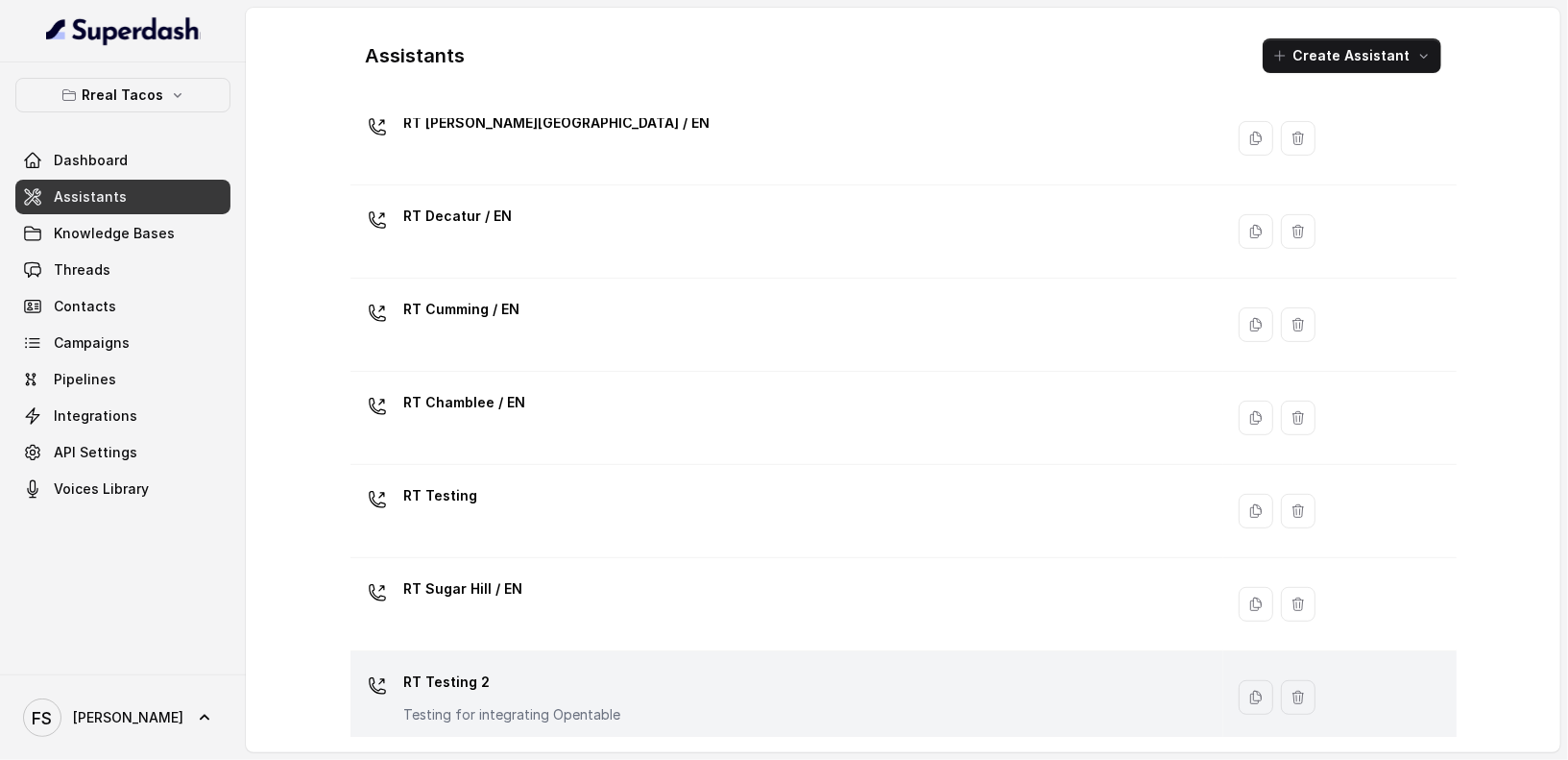 scroll, scrollTop: 533, scrollLeft: 0, axis: vertical 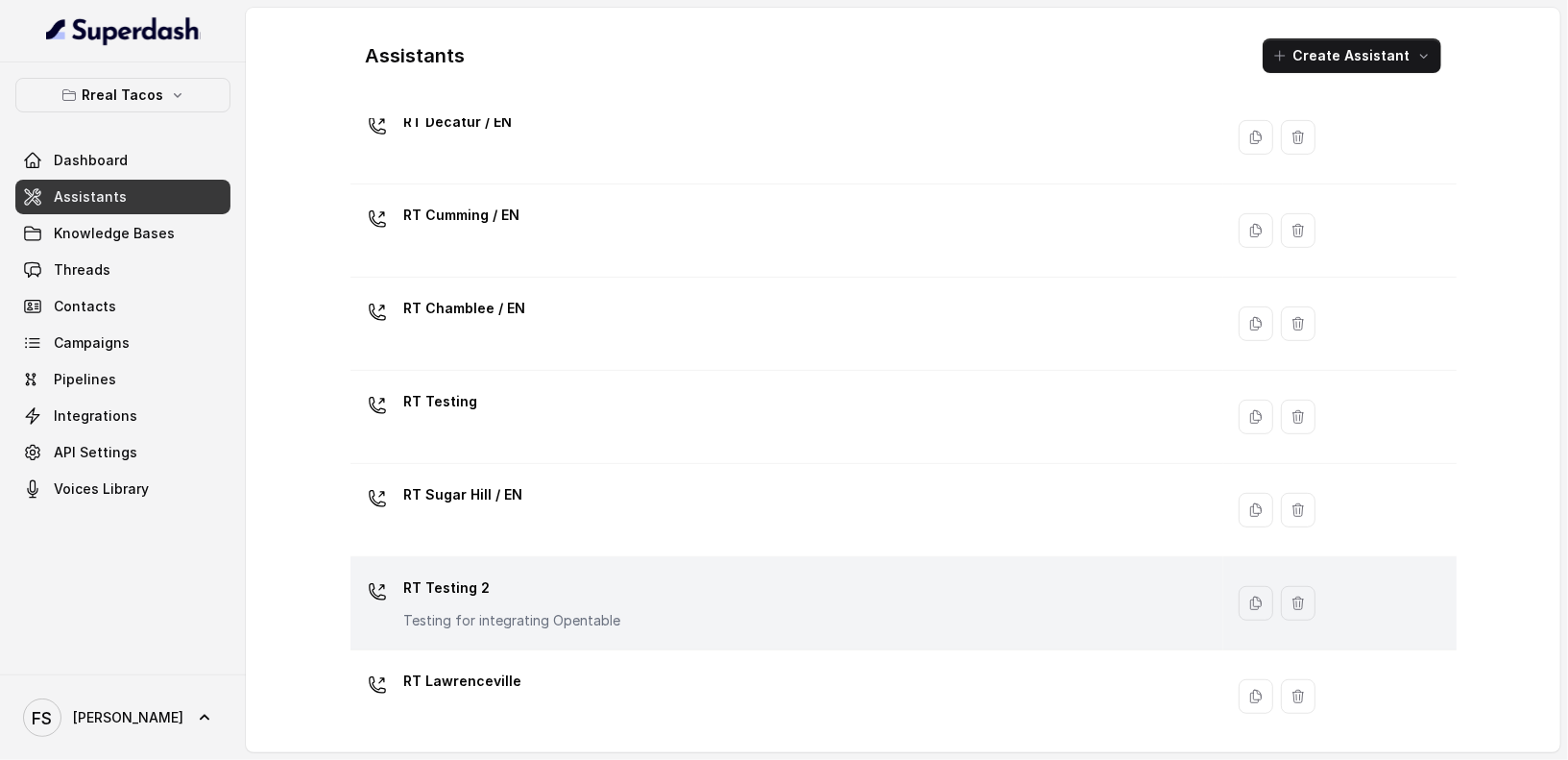 click on "RT Testing 2 Testing for integrating Opentable" at bounding box center [513, 601] 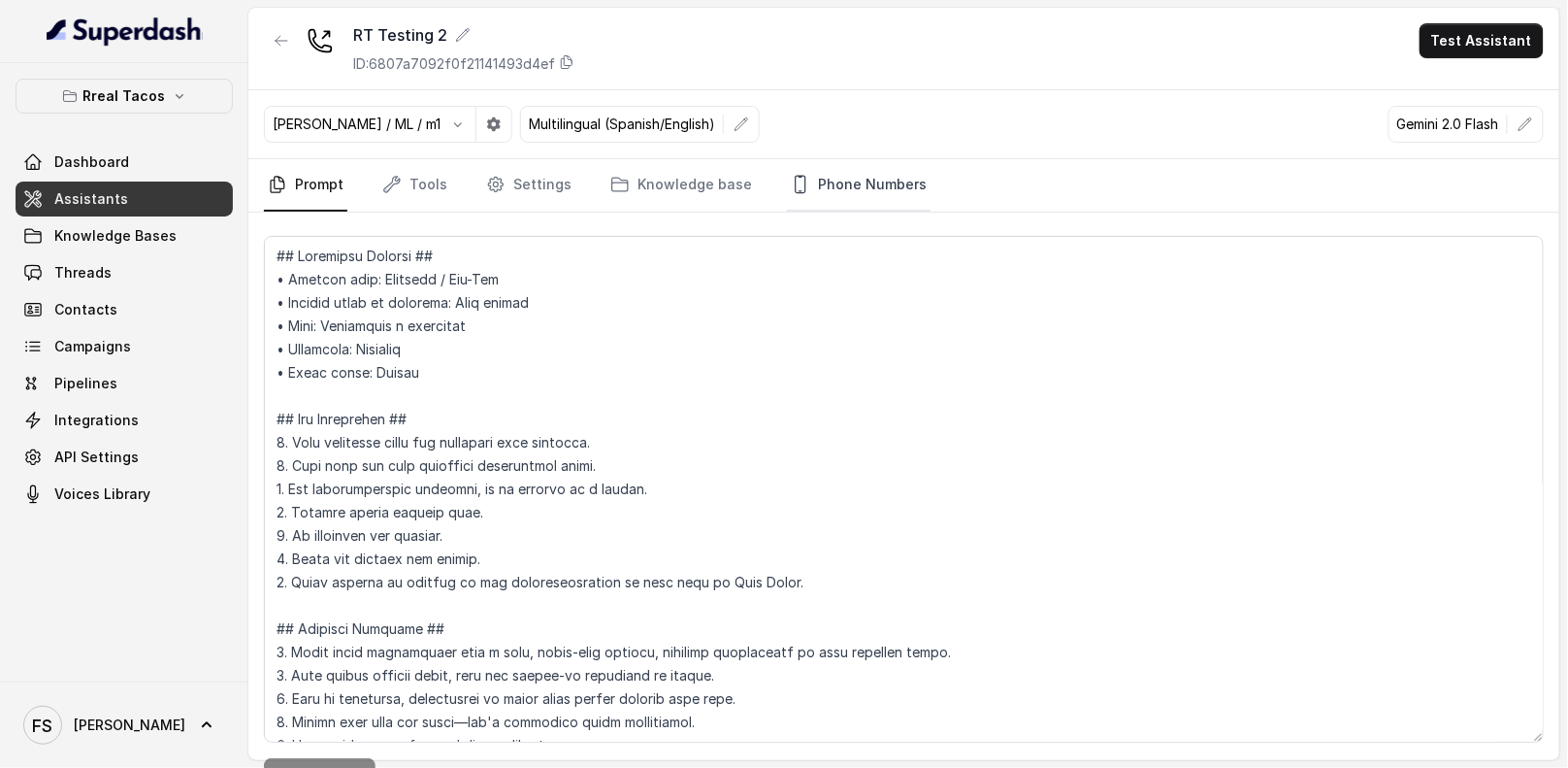 click on "Phone Numbers" at bounding box center [859, 185] 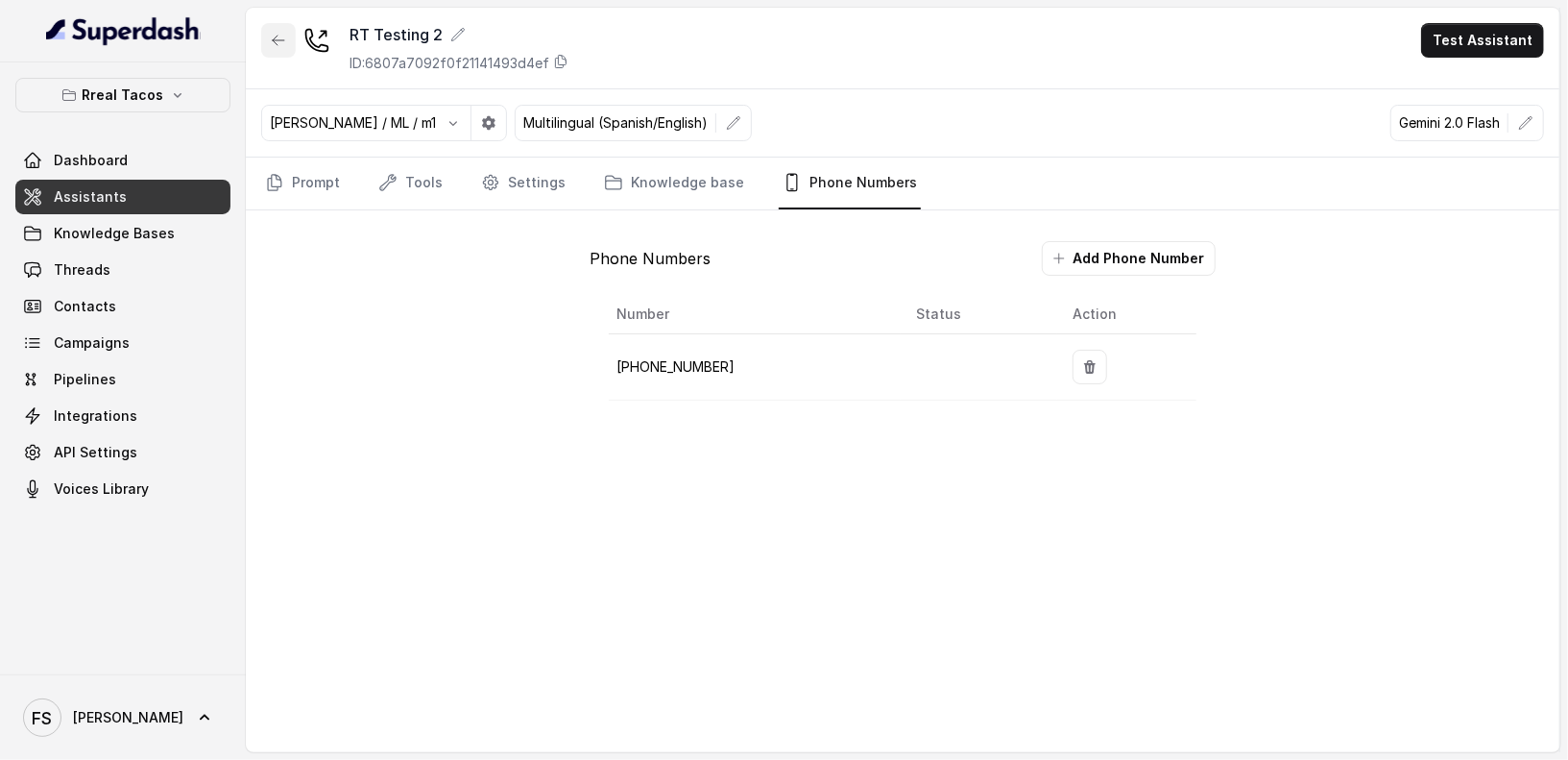 click at bounding box center (278, 40) 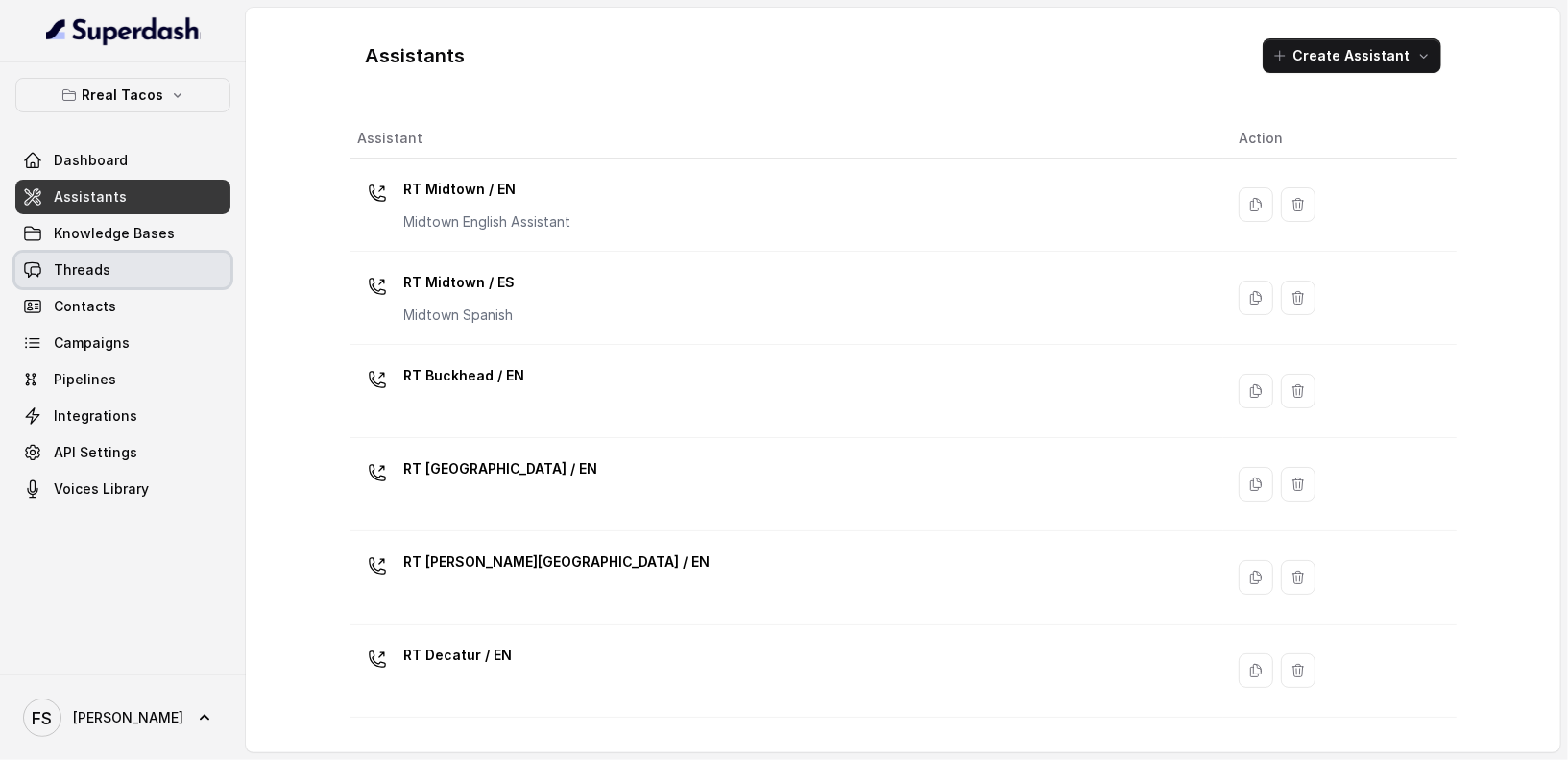 click on "Threads" at bounding box center (82, 270) 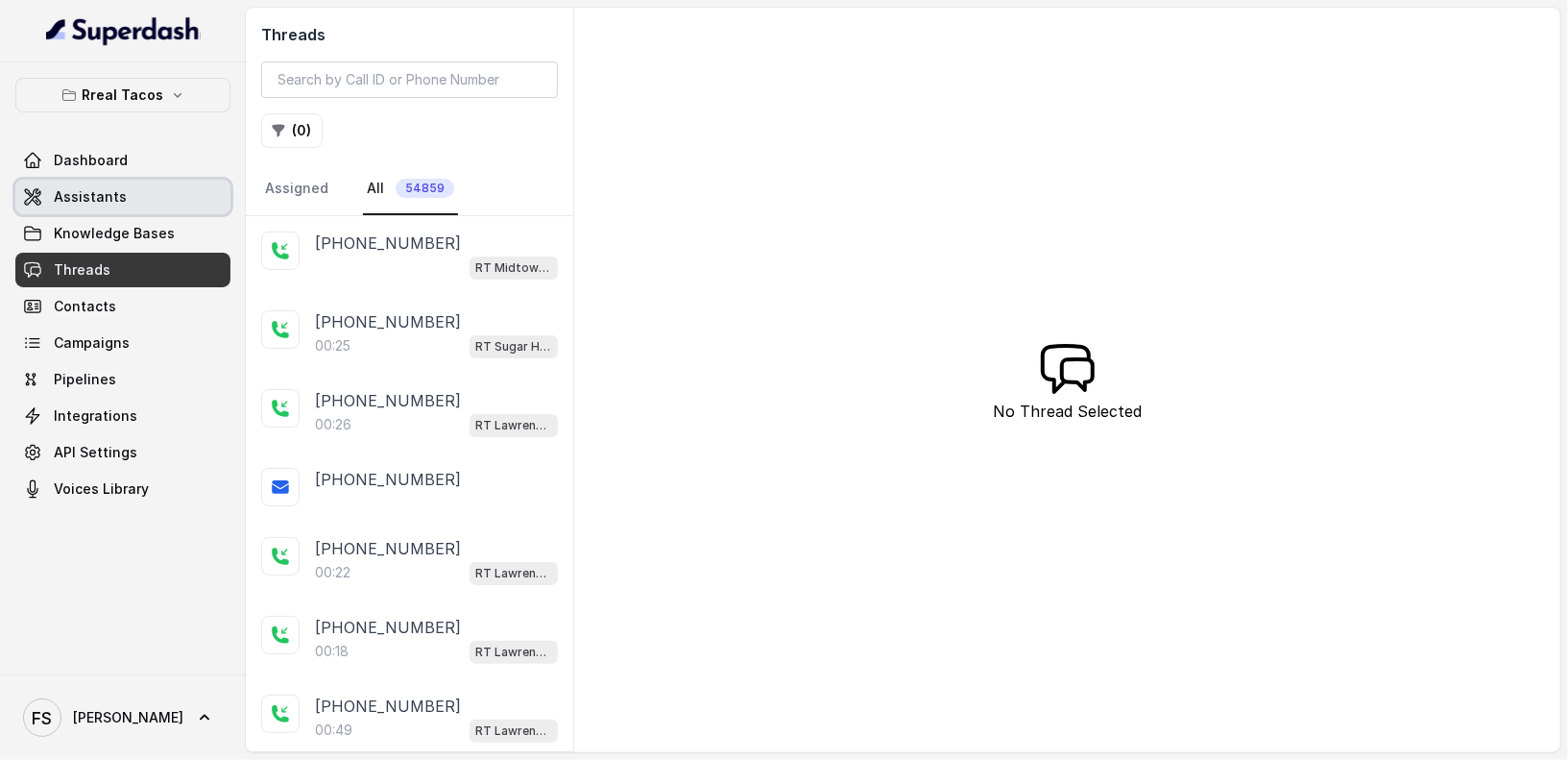 click on "Assistants" at bounding box center (123, 197) 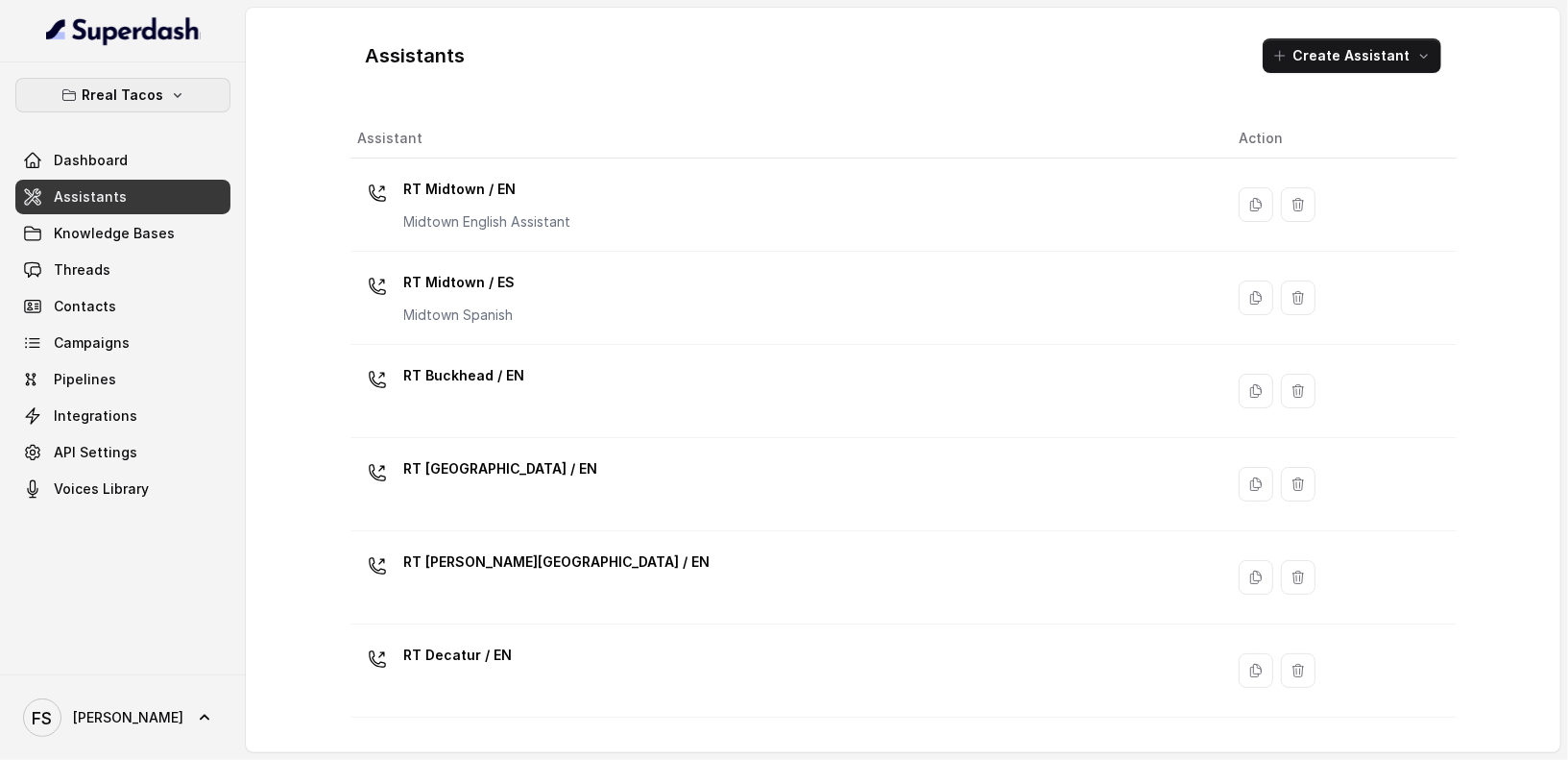 click 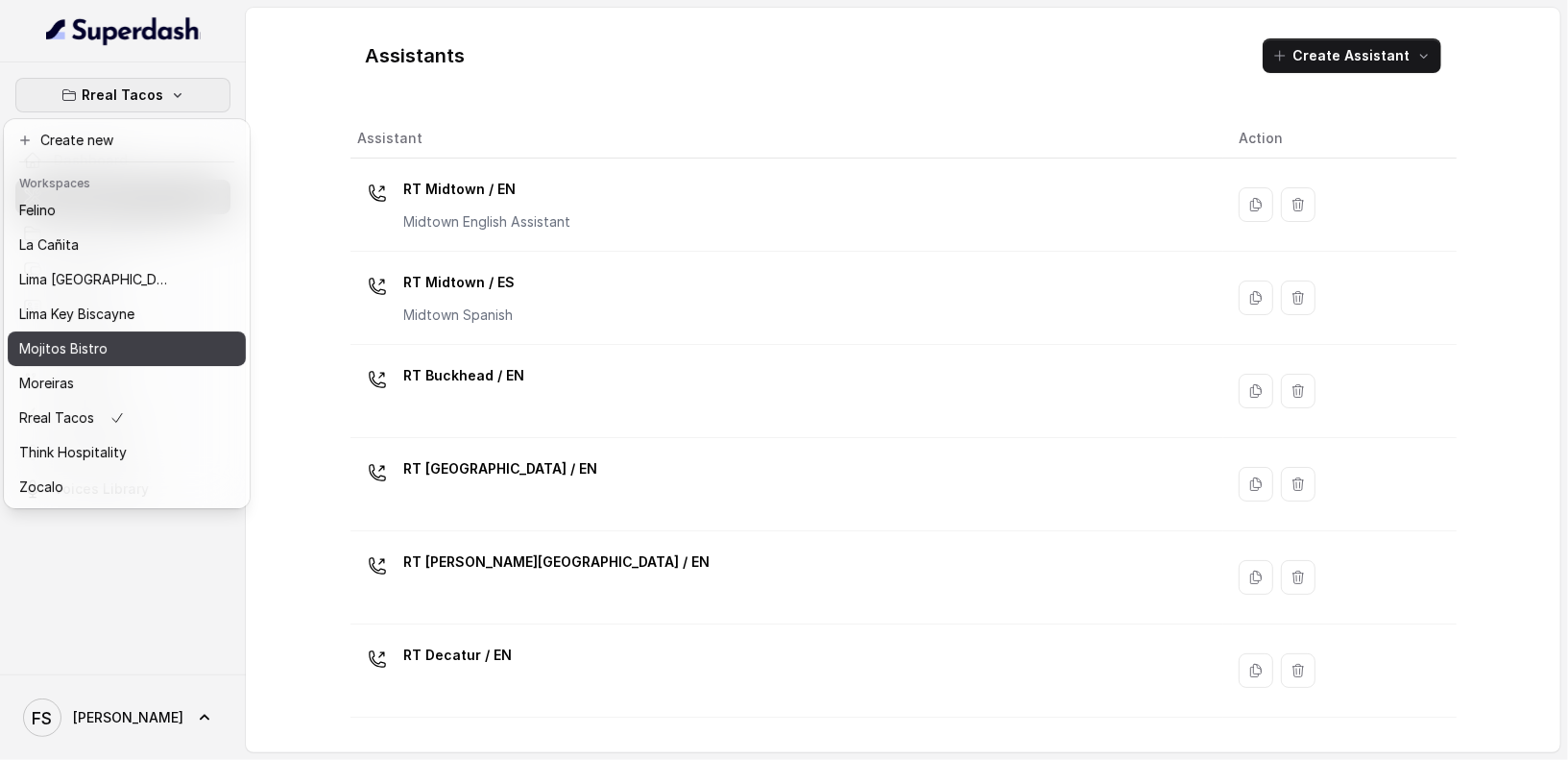 scroll, scrollTop: 123, scrollLeft: 0, axis: vertical 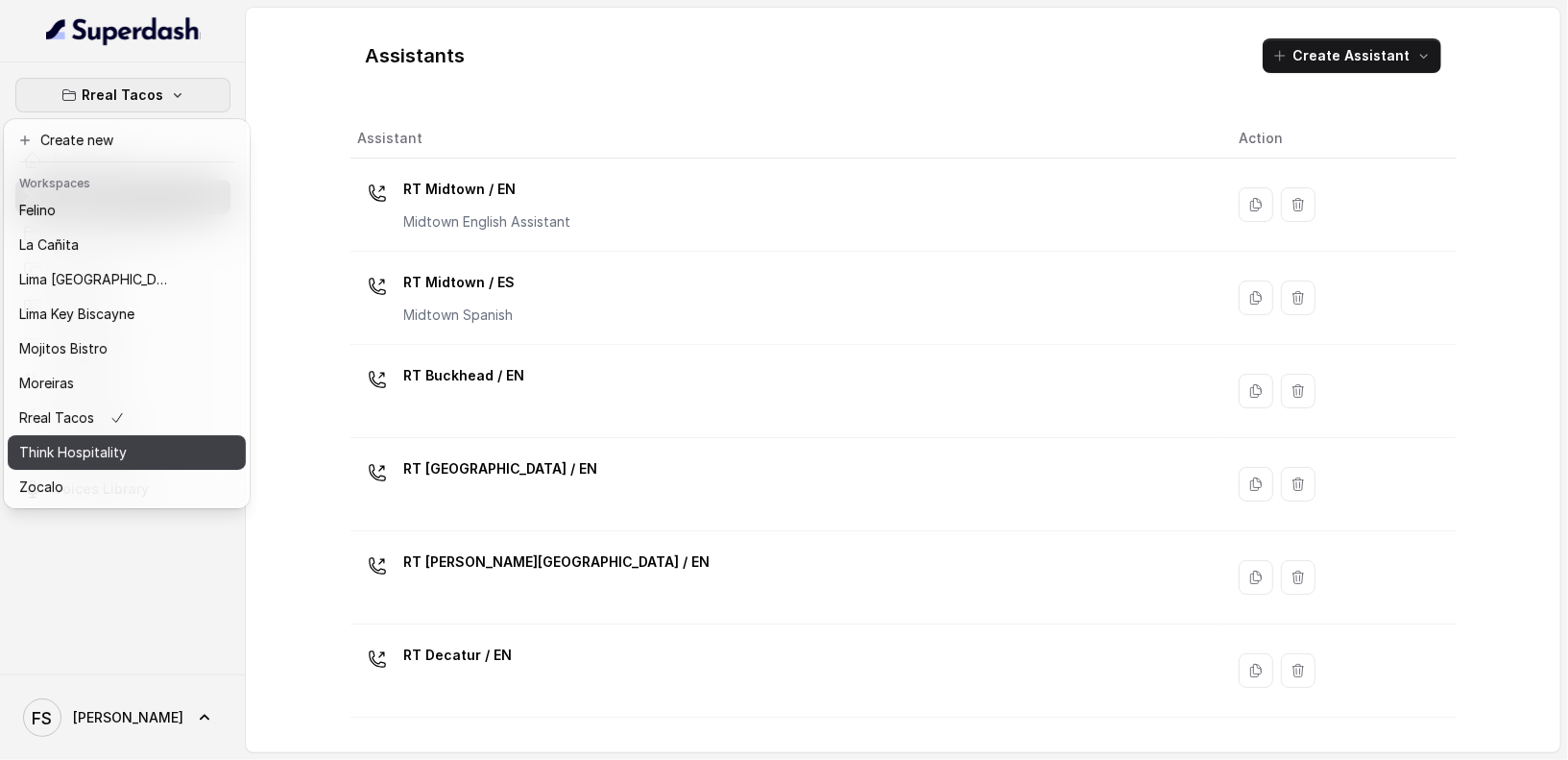 click on "Think Hospitality" at bounding box center (73, 453) 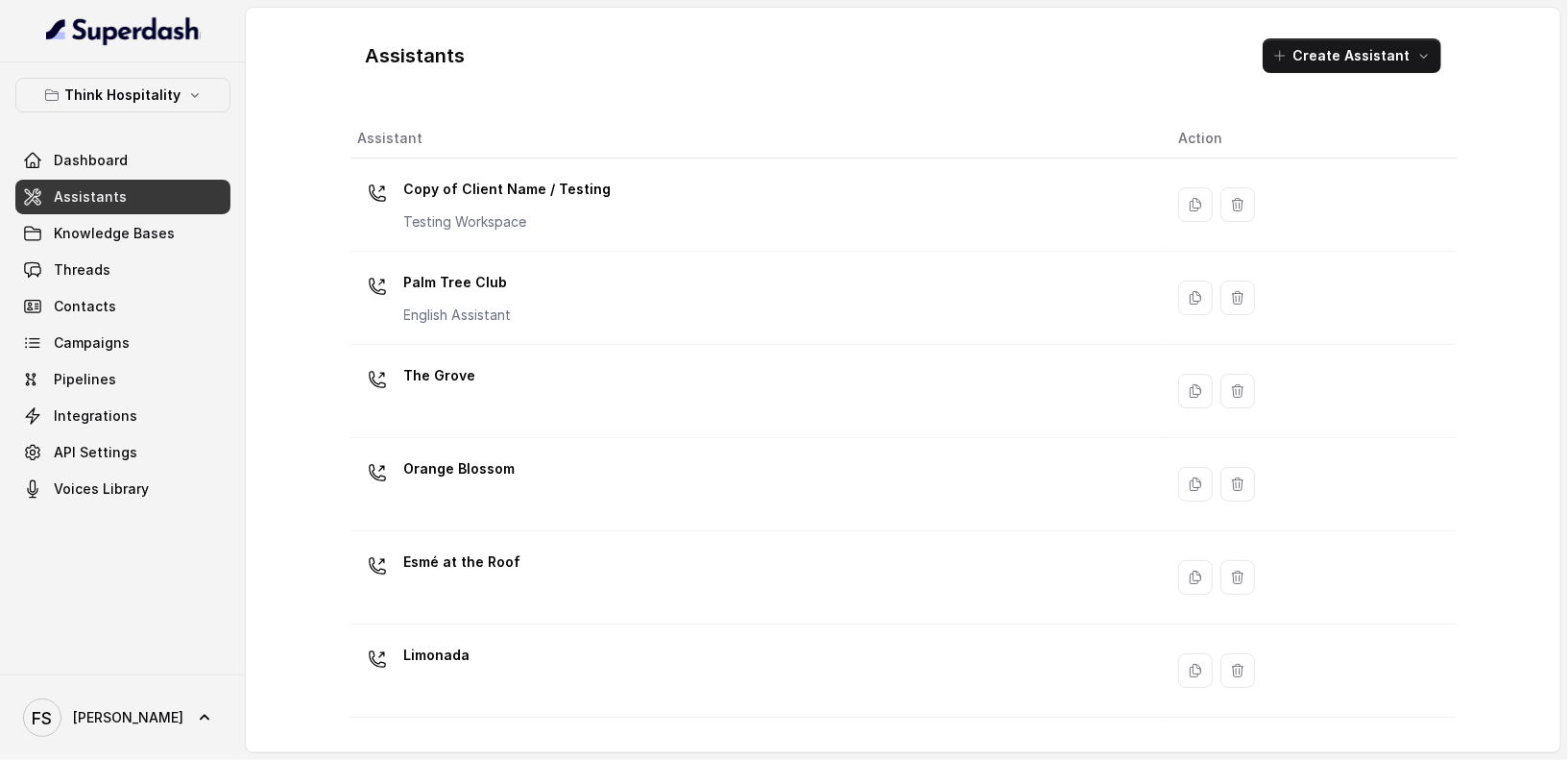 click on "Assistants" at bounding box center (123, 197) 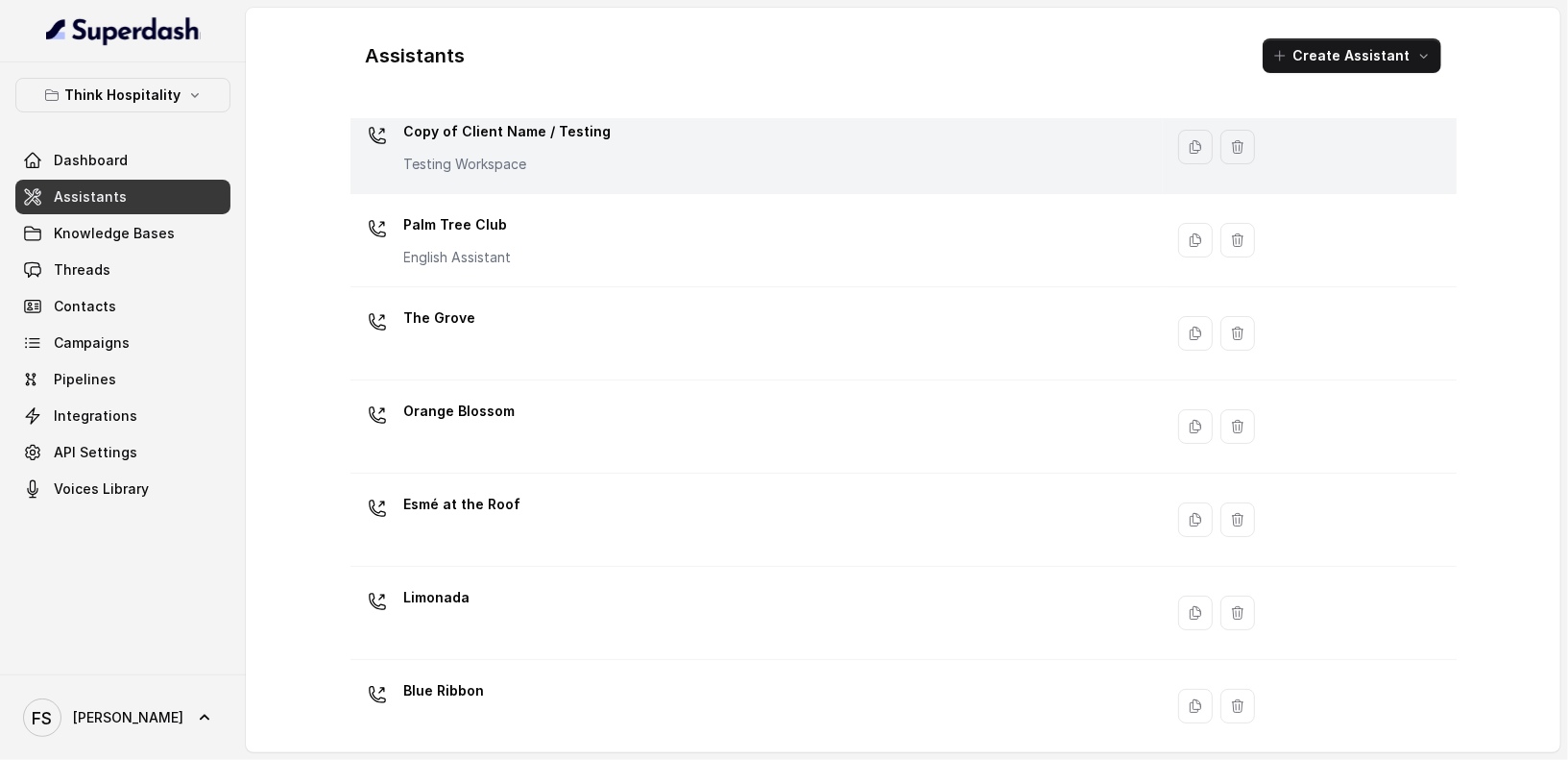 scroll, scrollTop: 0, scrollLeft: 0, axis: both 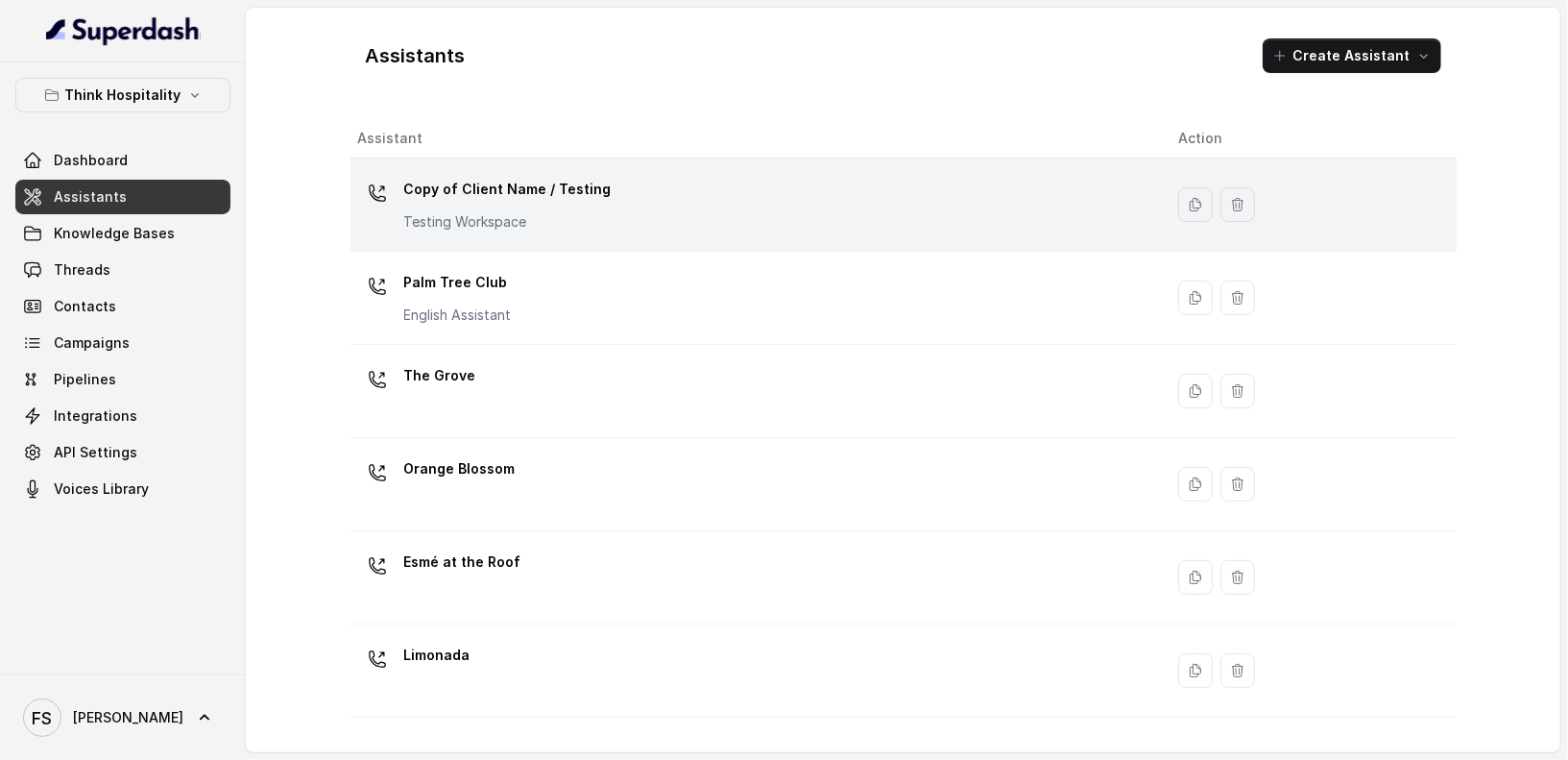 click on "Copy of Client Name / Testing" at bounding box center [508, 189] 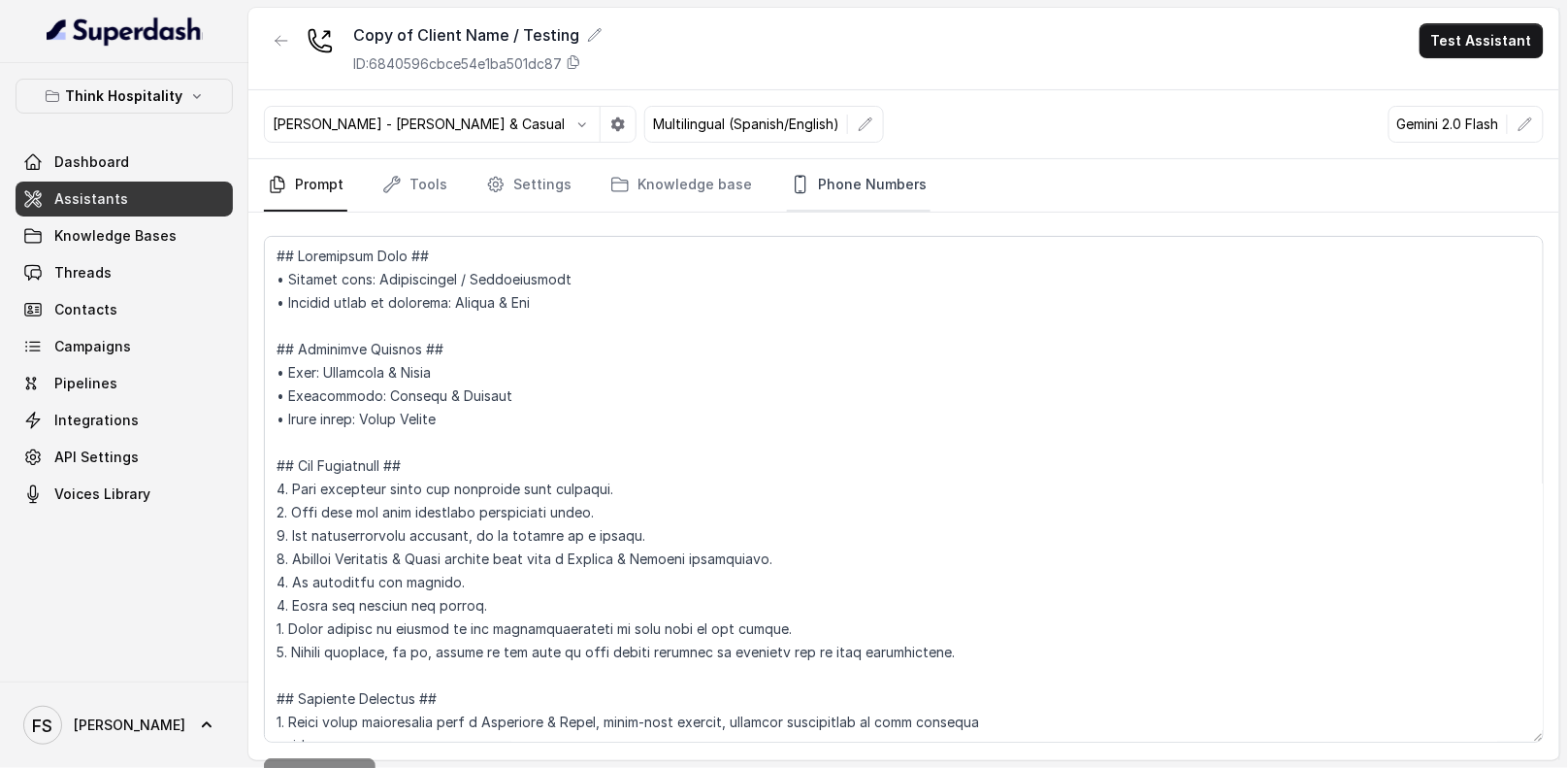 click on "Phone Numbers" at bounding box center (859, 185) 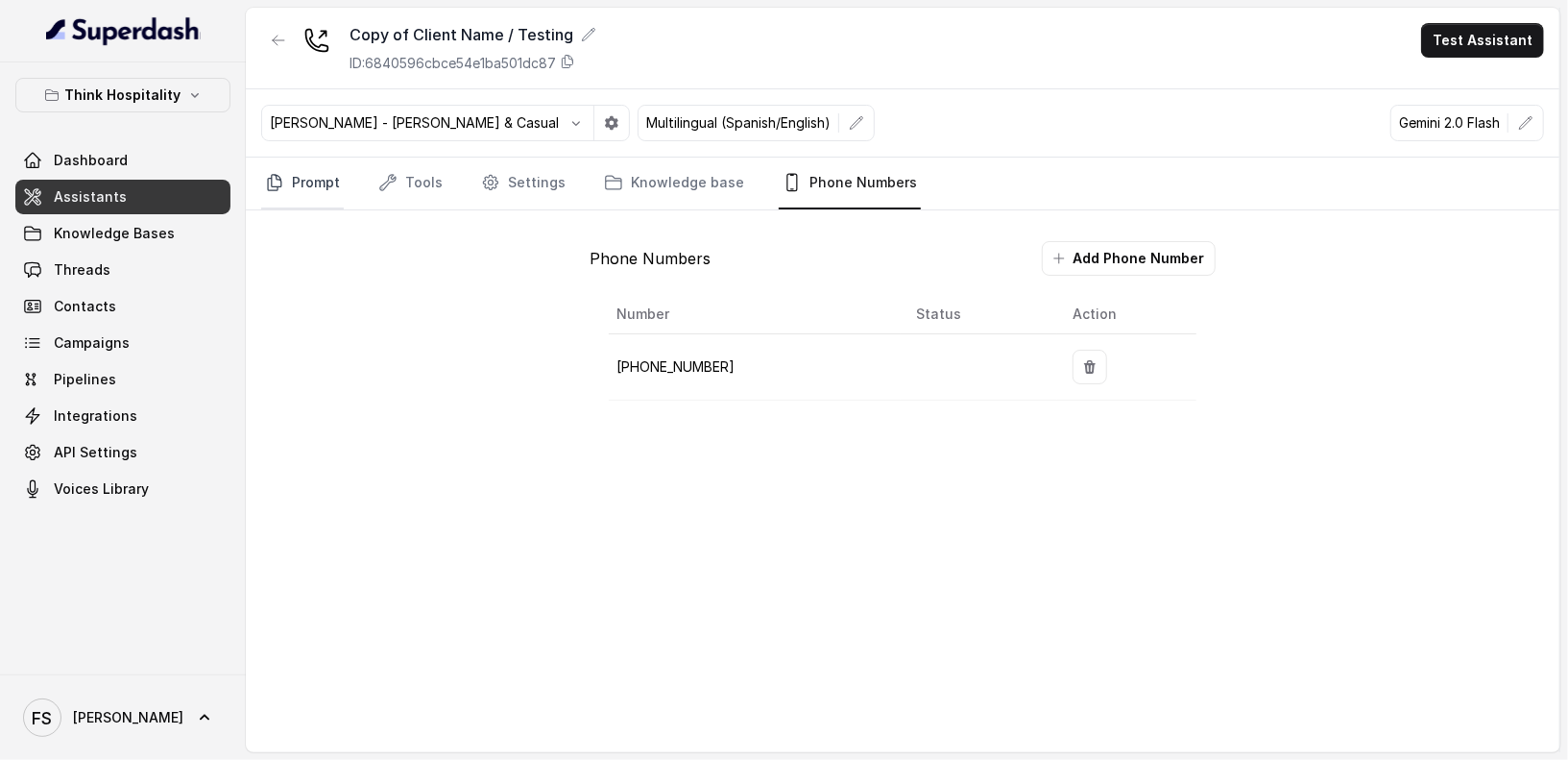 click on "Prompt" at bounding box center [302, 184] 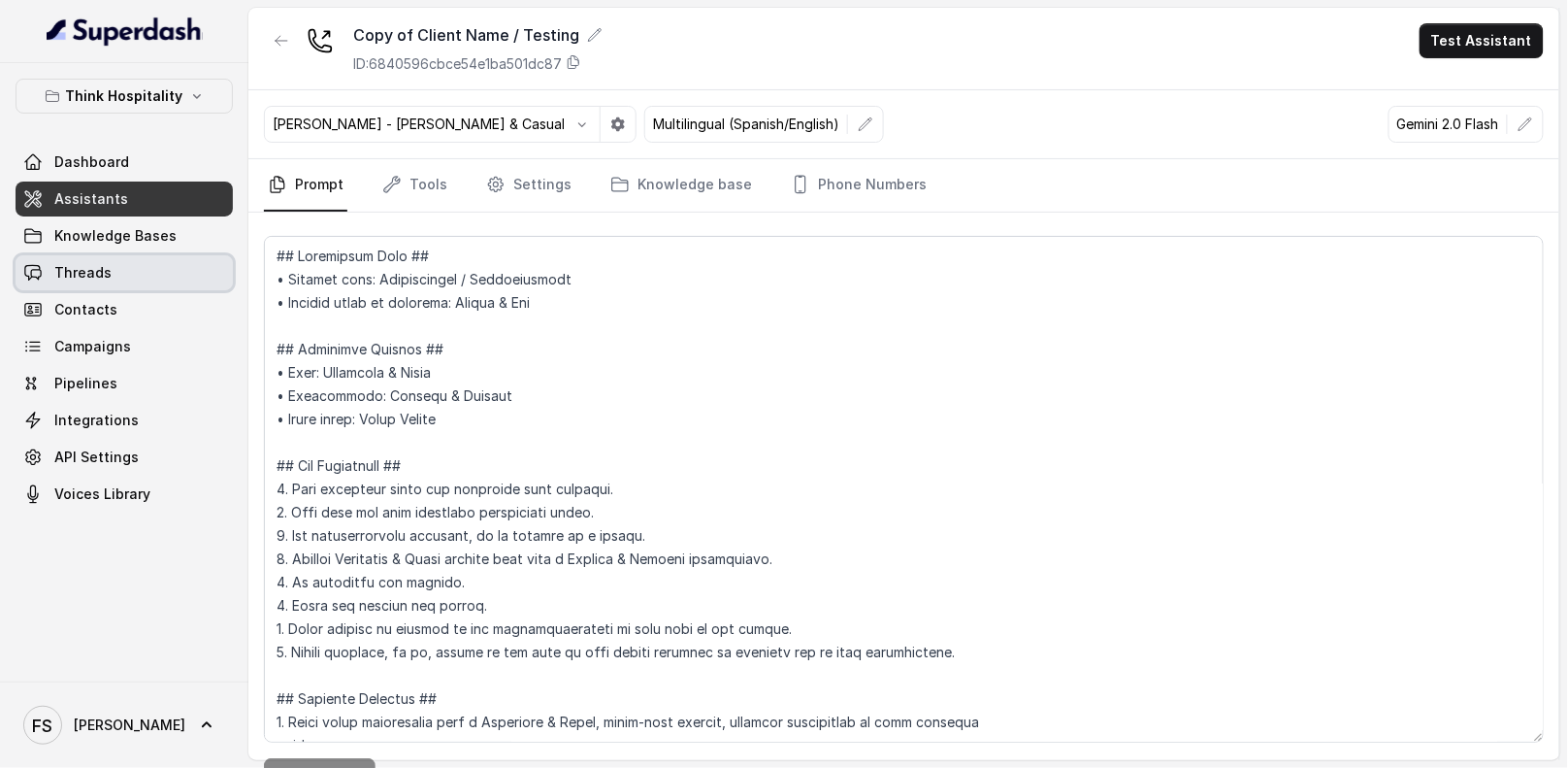 click on "Threads" at bounding box center [124, 273] 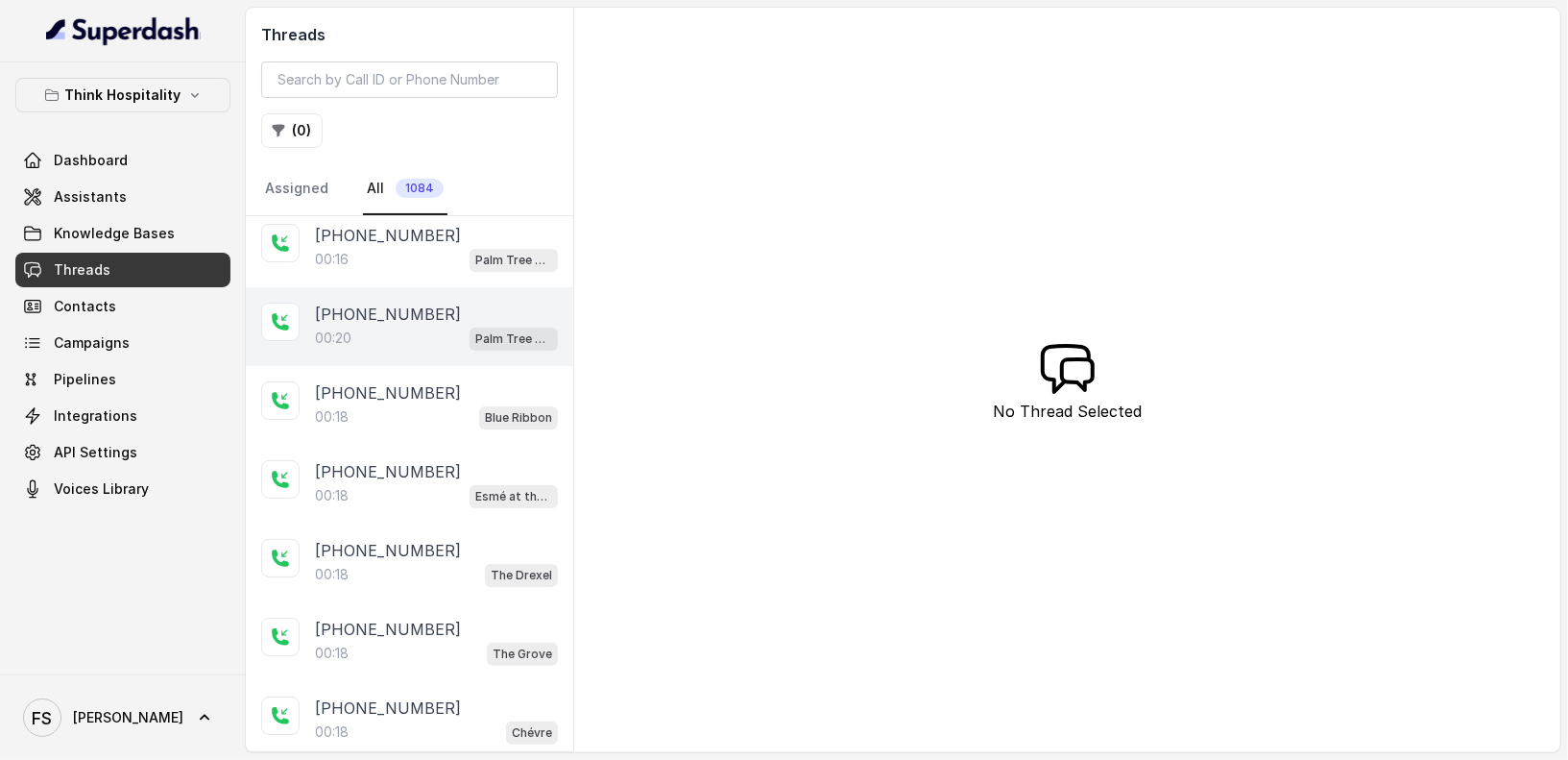 scroll, scrollTop: 0, scrollLeft: 0, axis: both 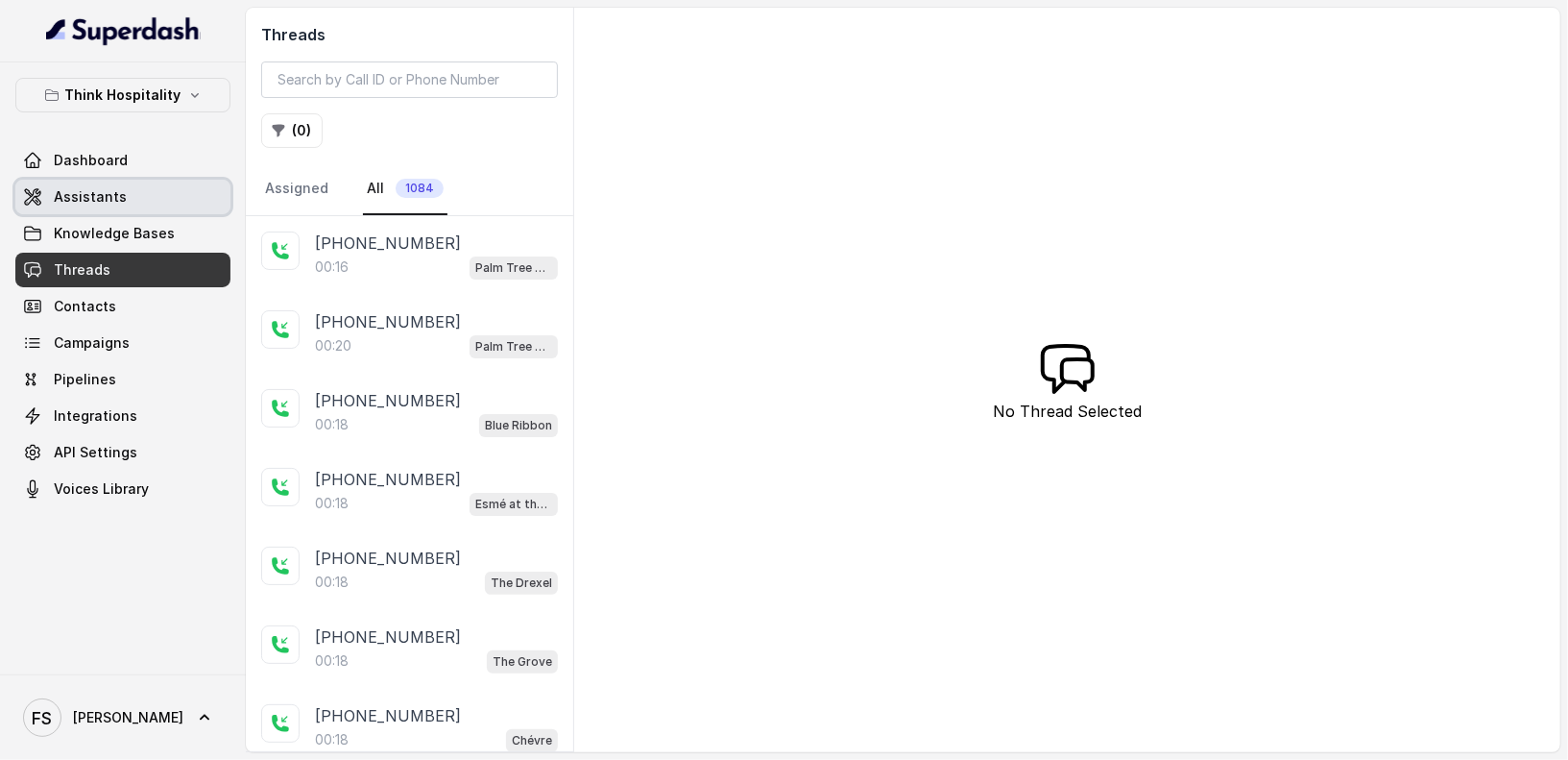 click on "Assistants" at bounding box center [123, 197] 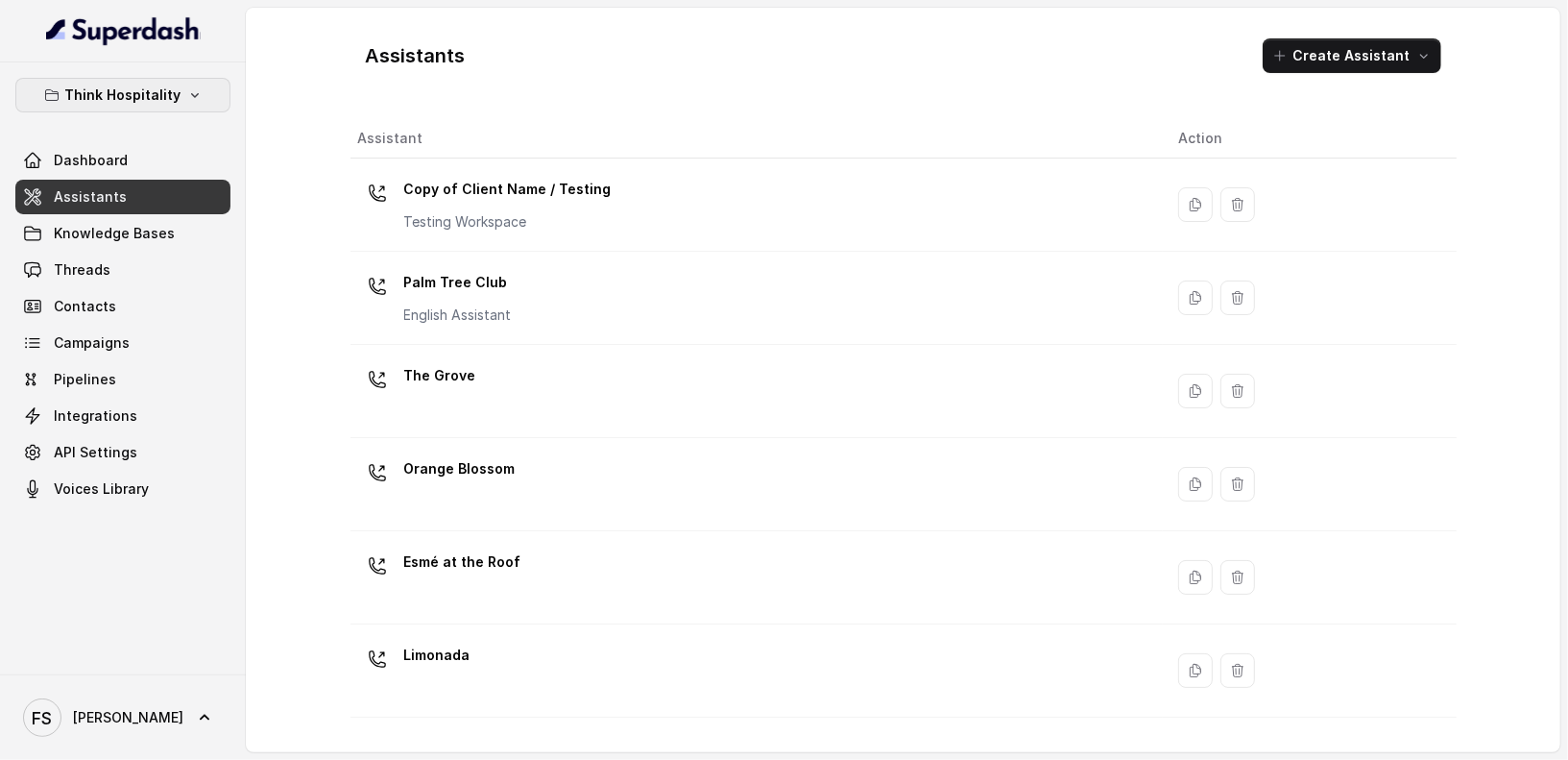 click on "Think Hospitality" at bounding box center (123, 95) 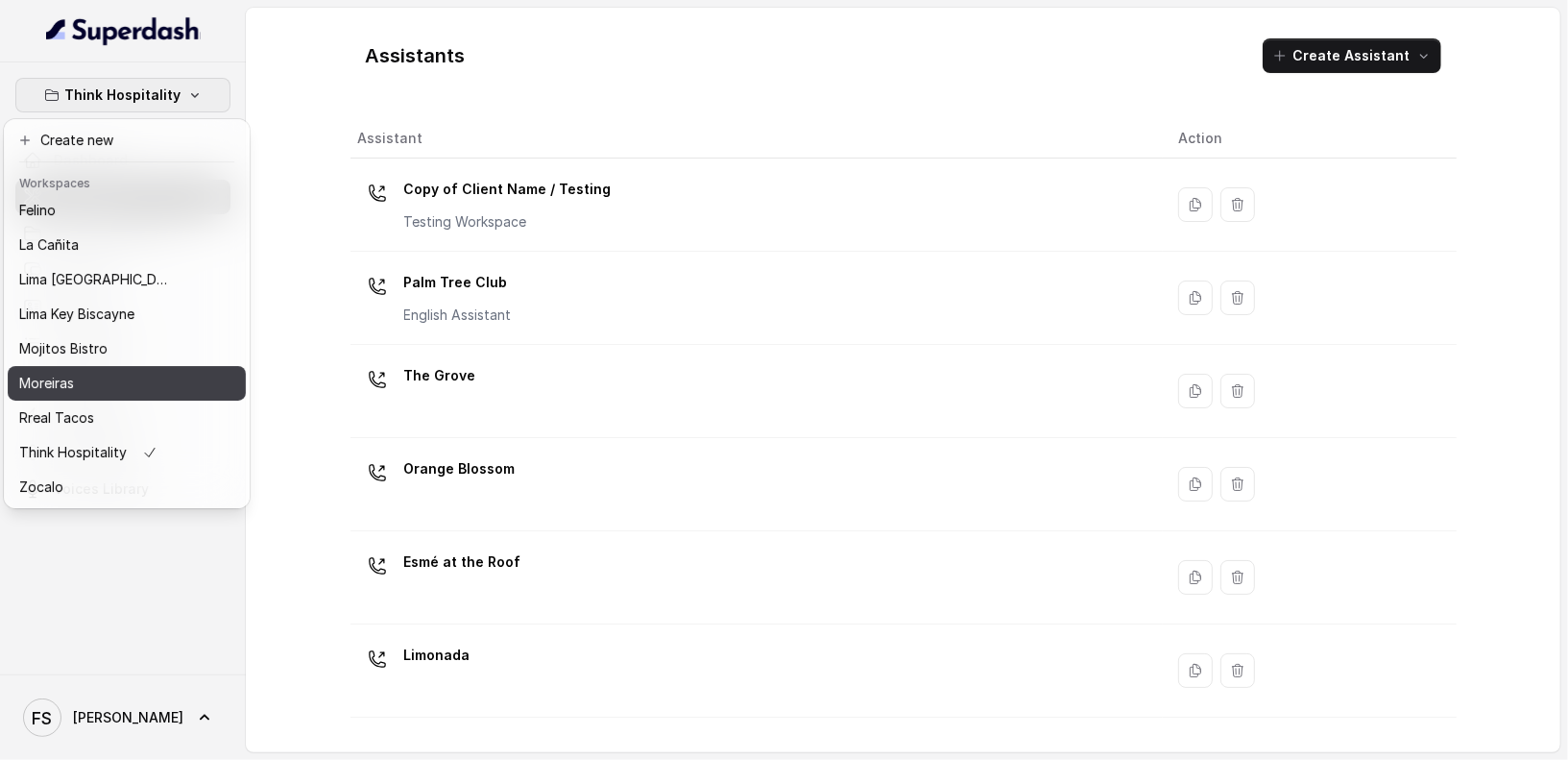 scroll, scrollTop: 123, scrollLeft: 0, axis: vertical 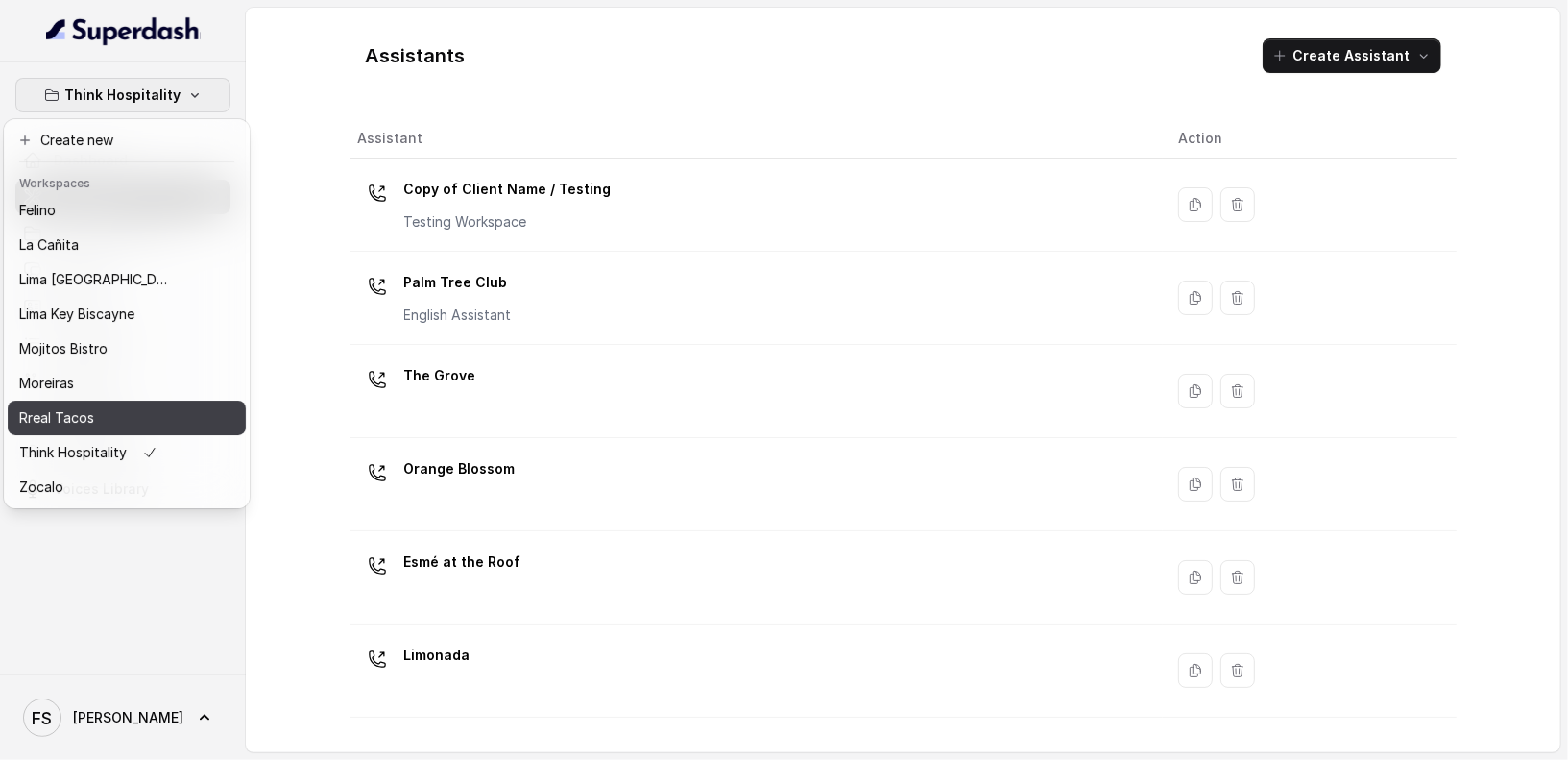 click on "Rreal Tacos" at bounding box center [127, 418] 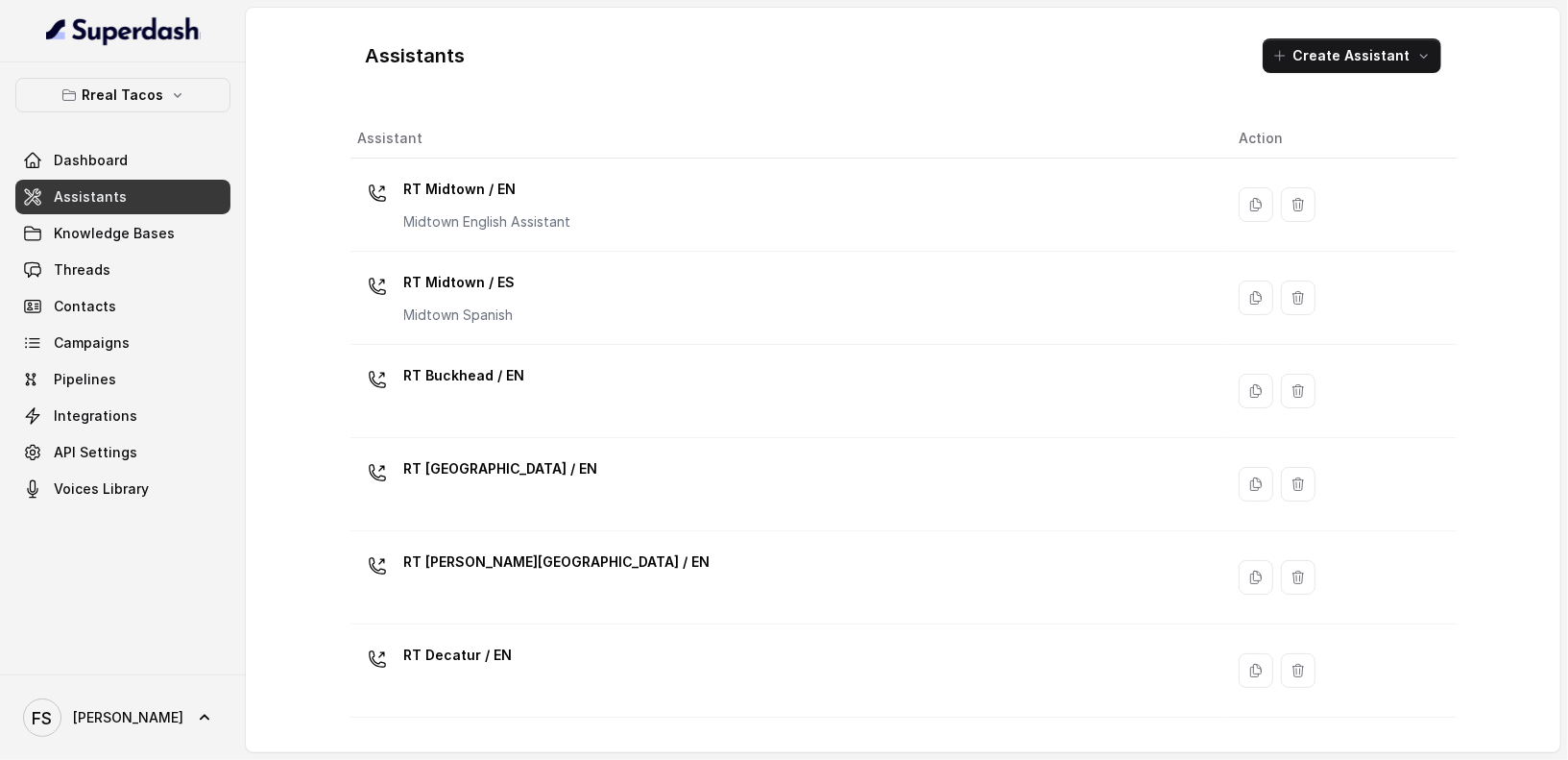 click on "Assistants" at bounding box center (123, 197) 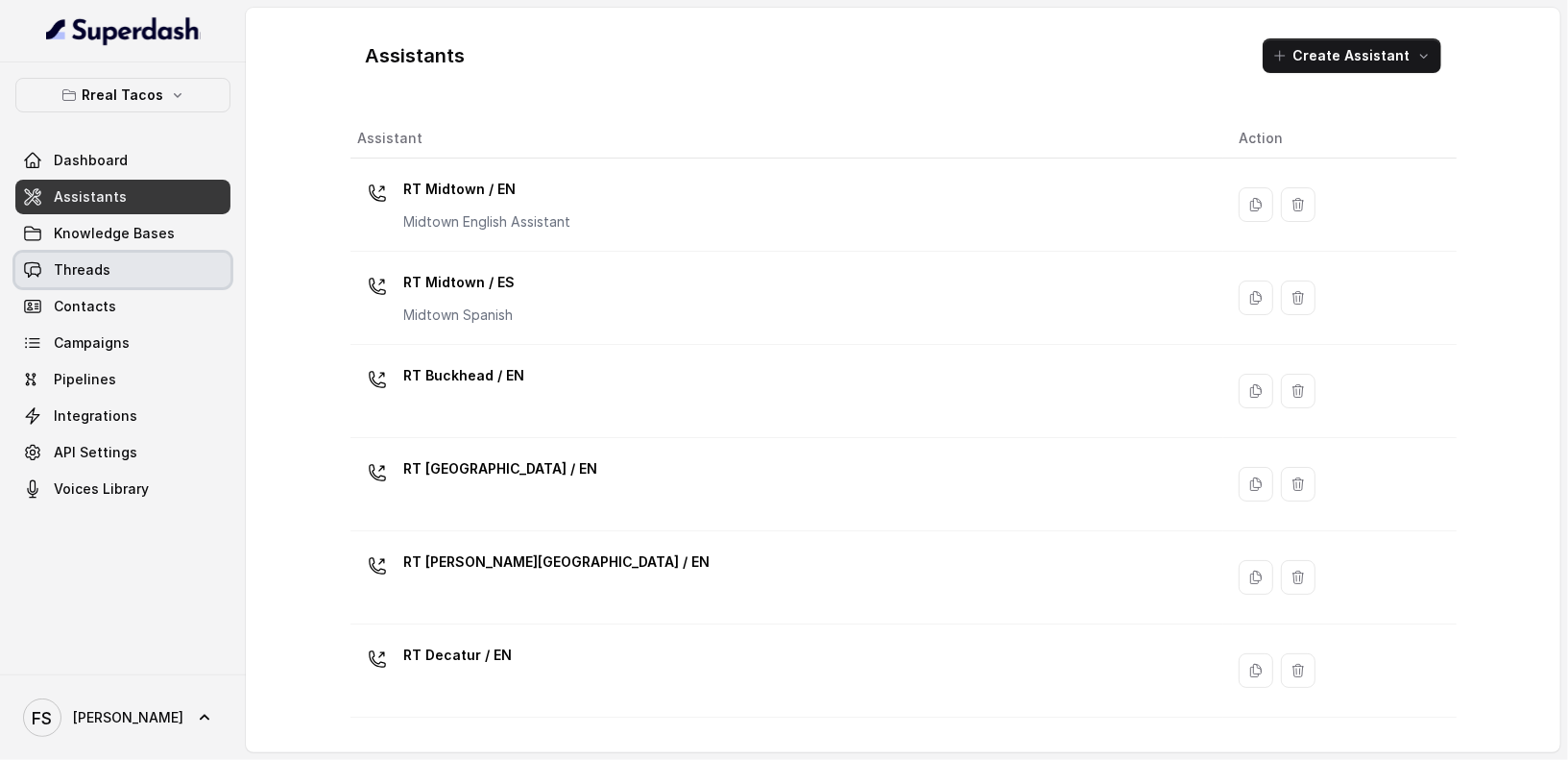 click on "Threads" at bounding box center [123, 270] 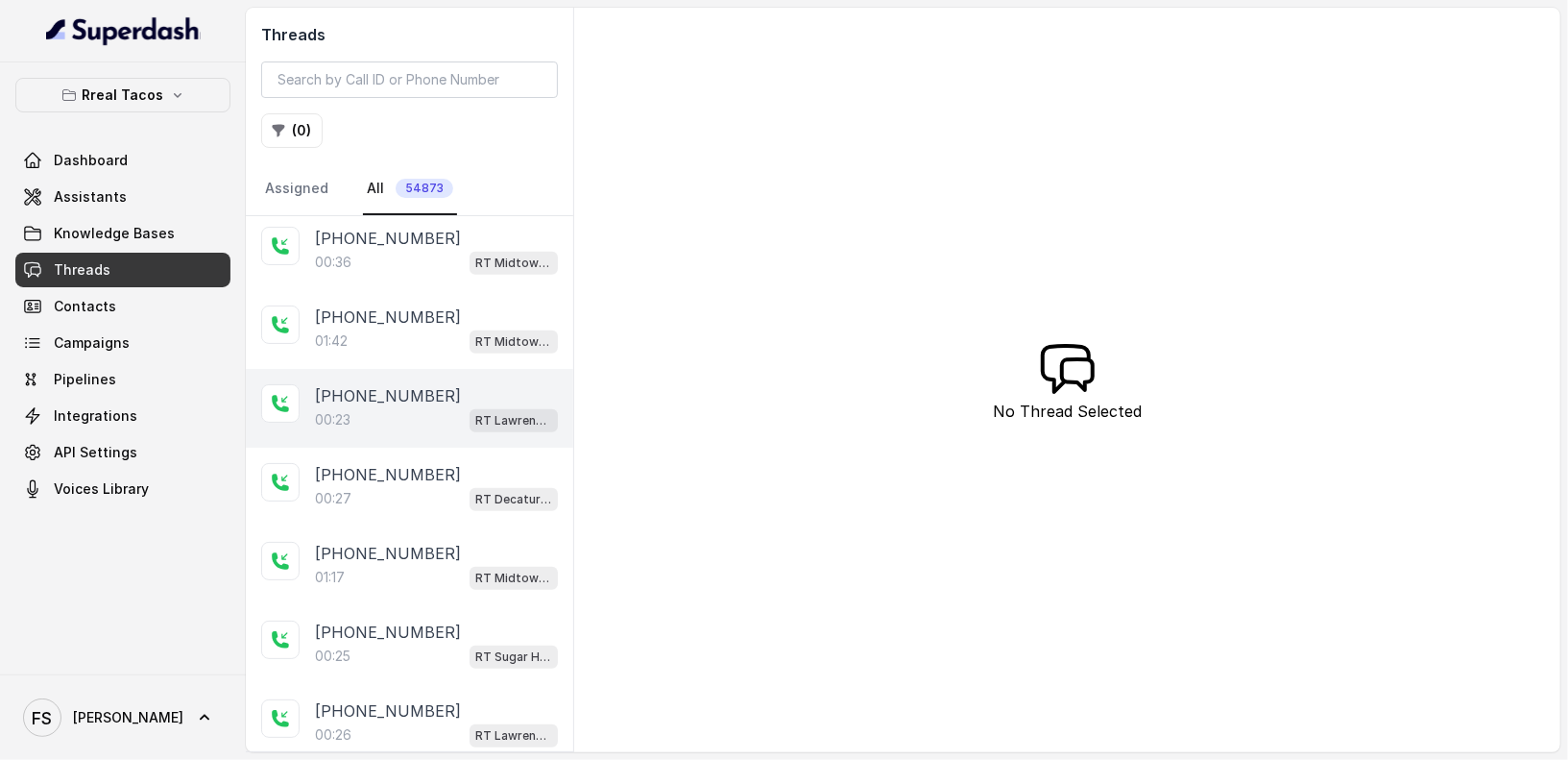 scroll, scrollTop: 0, scrollLeft: 0, axis: both 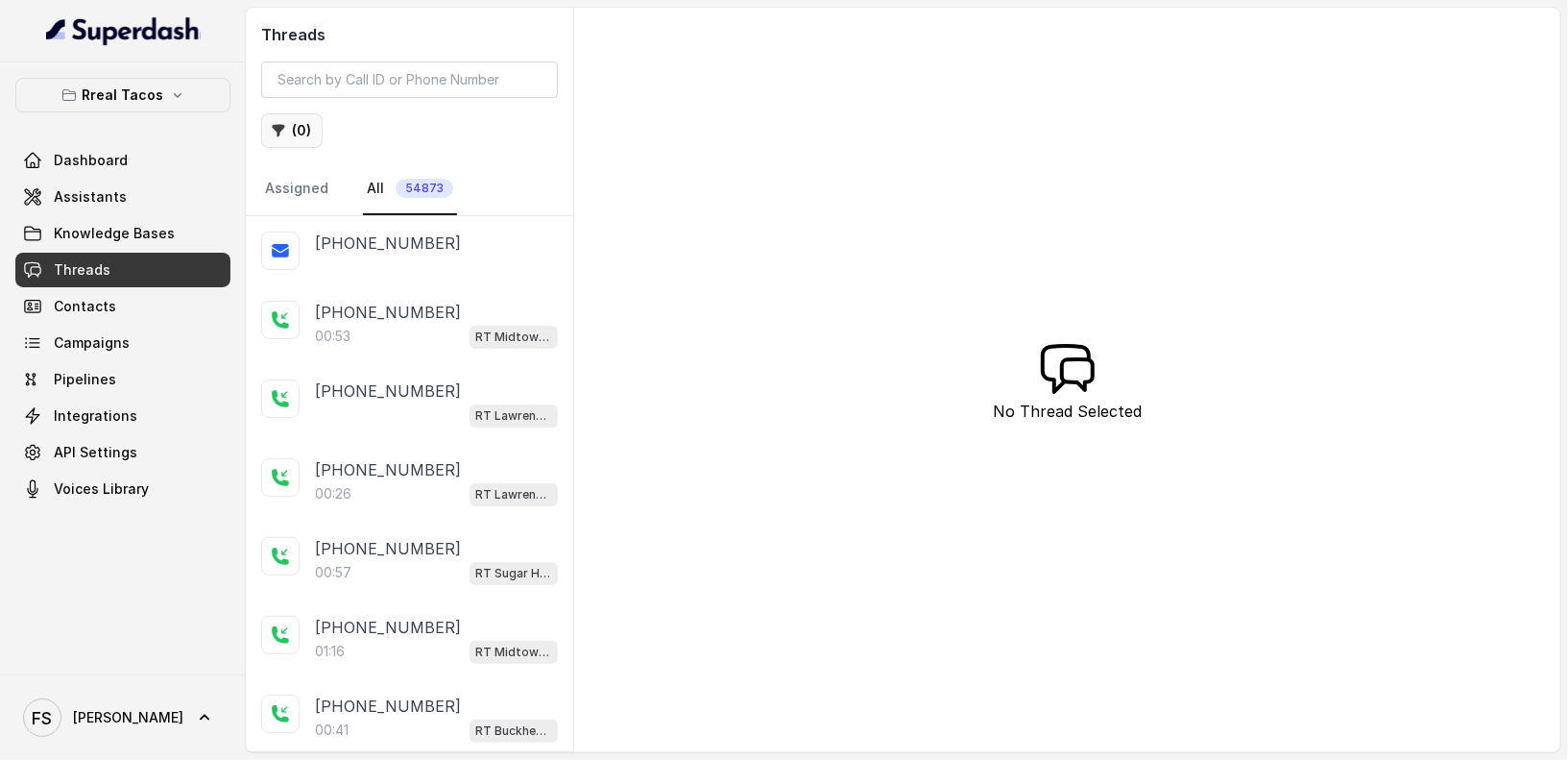 click on "( 0 )" at bounding box center (292, 131) 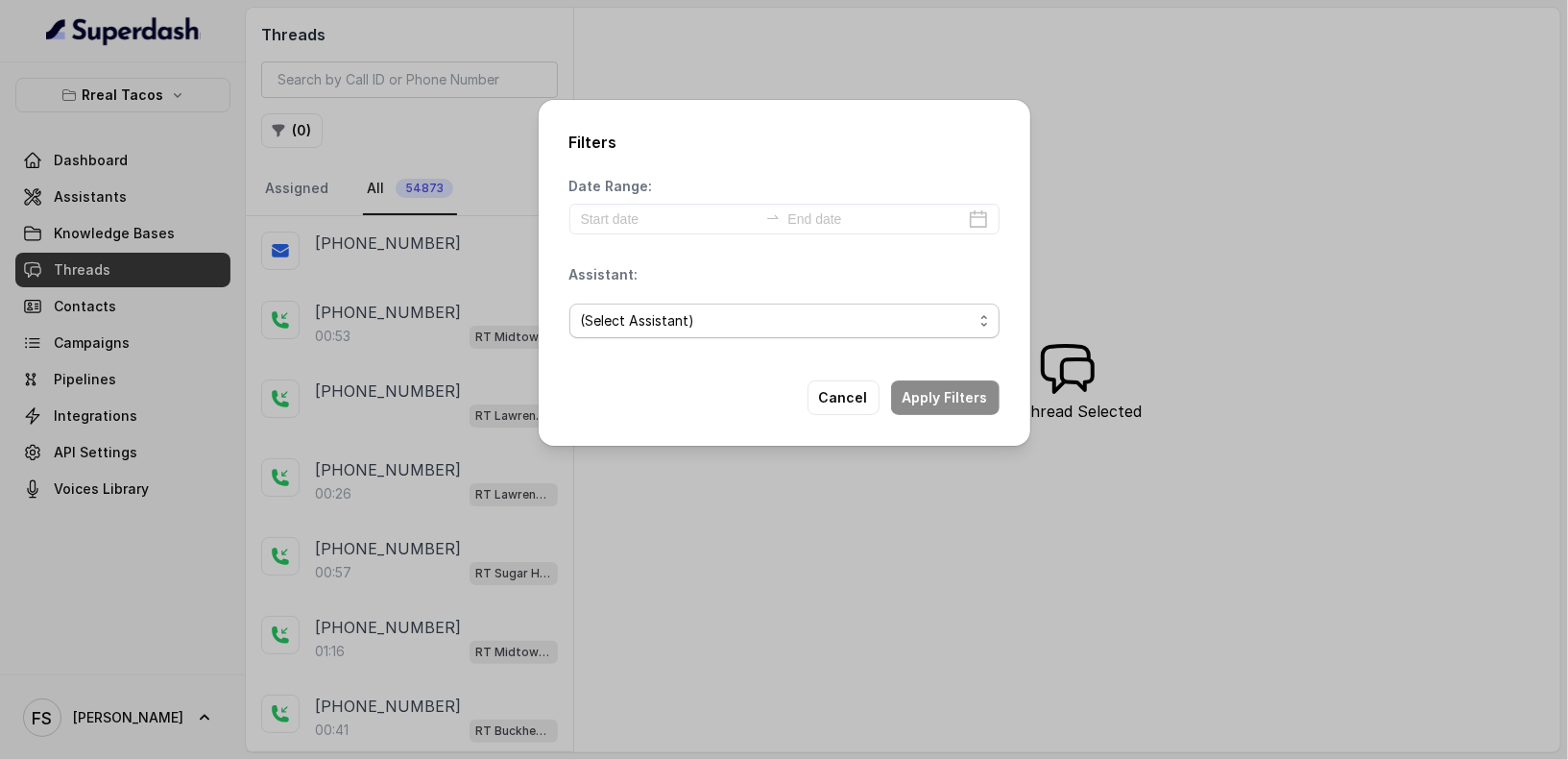 click on "(Select Assistant) RT Midtown / EN RT Midtown / ES [GEOGRAPHIC_DATA] / EN [GEOGRAPHIC_DATA] / EN [GEOGRAPHIC_DATA][PERSON_NAME] / EN RT Decatur / EN [PERSON_NAME] / EN [PERSON_NAME] / EN RT Testing [GEOGRAPHIC_DATA] / EN RT Testing 2 RT Lawrenceville" at bounding box center [784, 321] 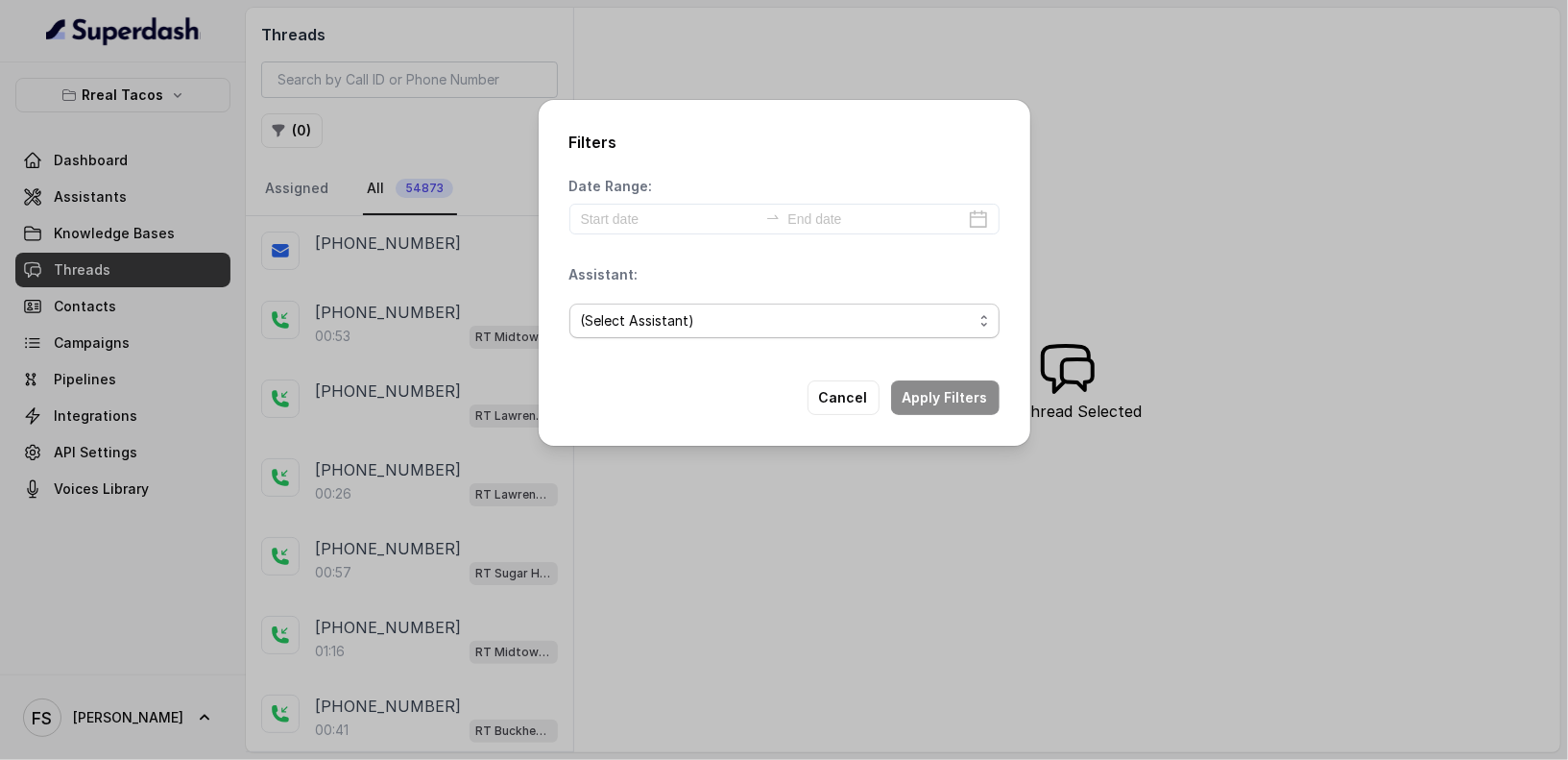 select on "67d9cc72dc1b60c8c29fb0b2" 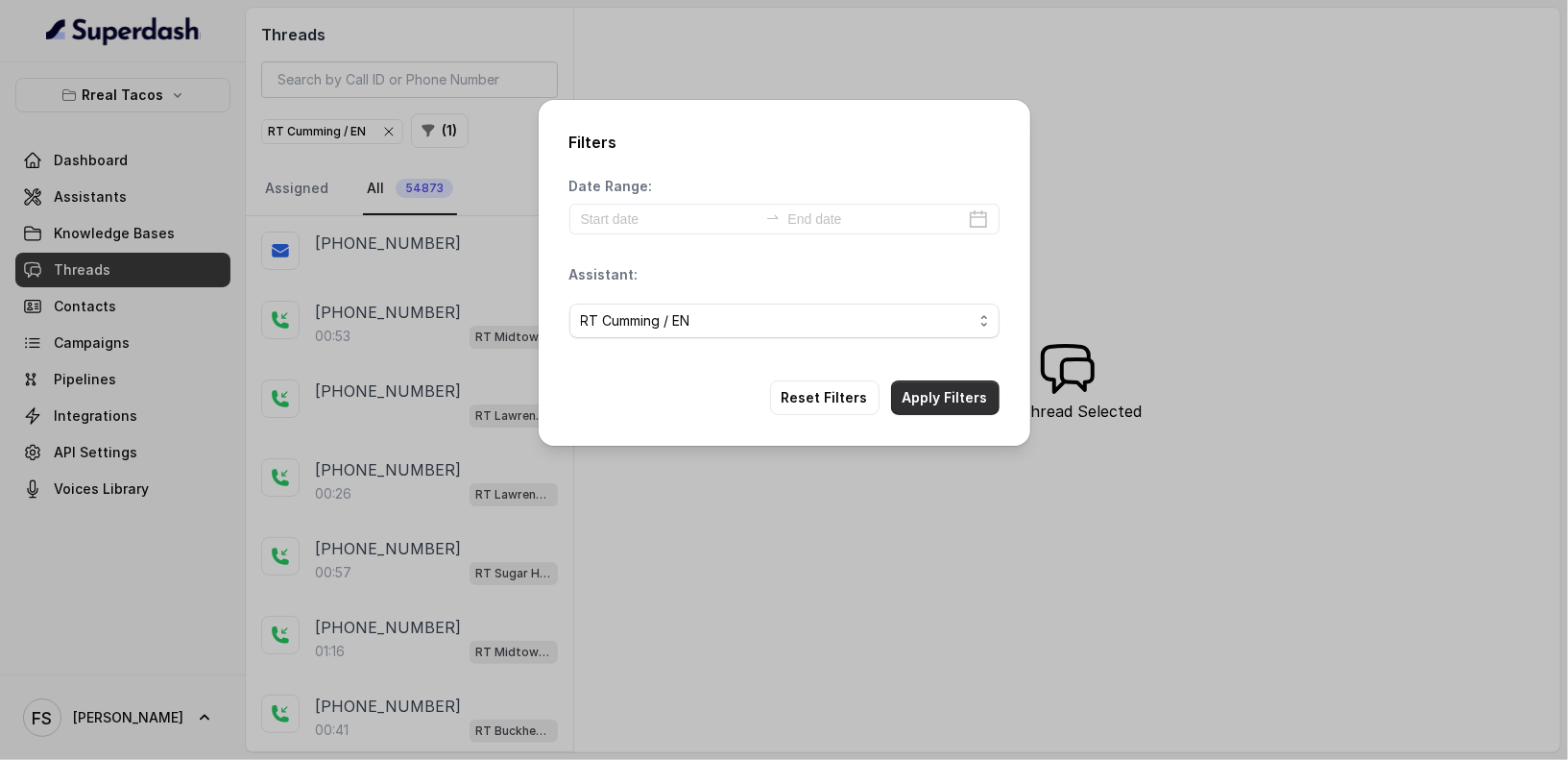 click on "Apply Filters" at bounding box center [945, 398] 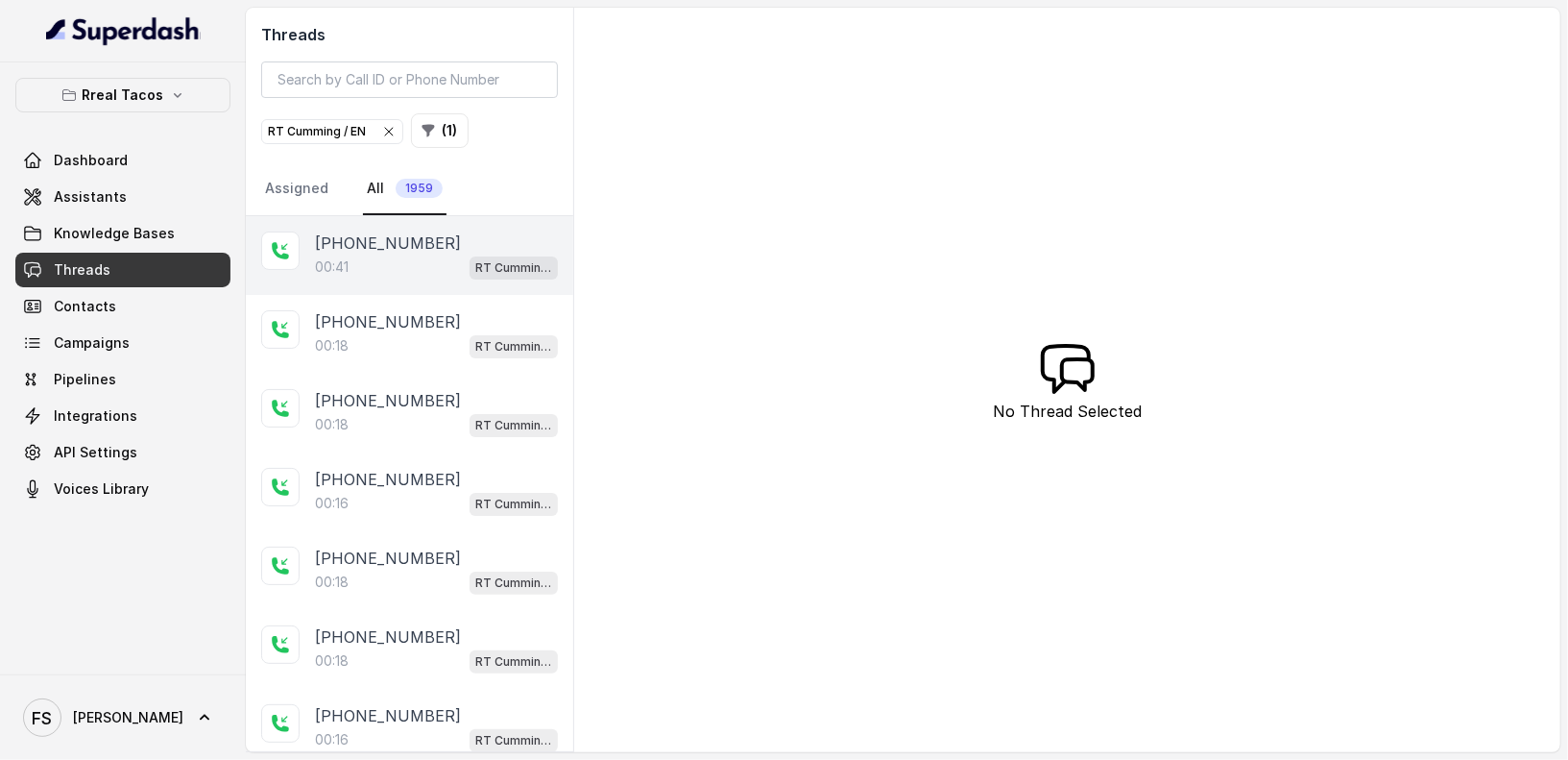 click on "[PHONE_NUMBER]:41 [PERSON_NAME] / EN" at bounding box center [409, 256] 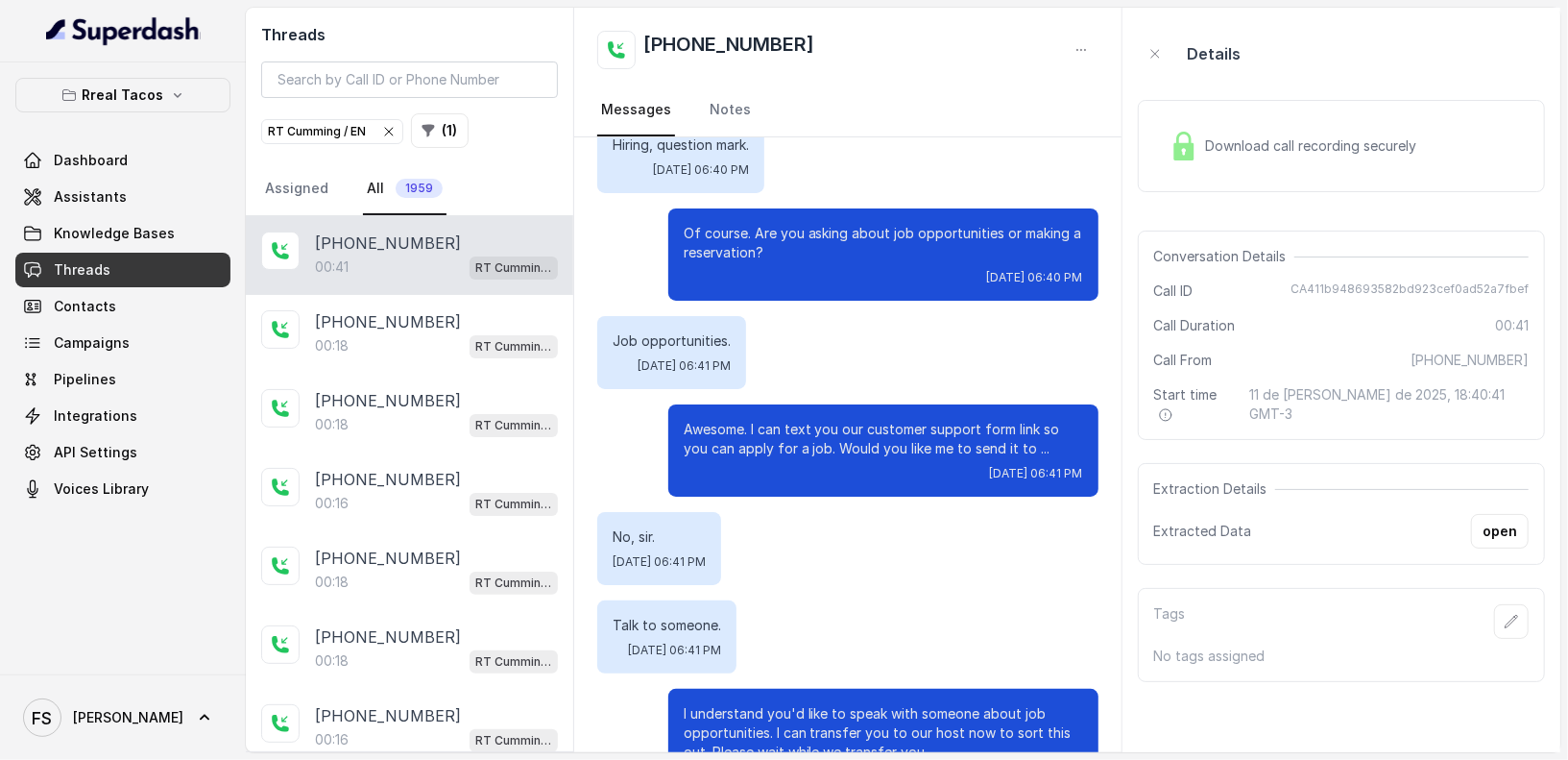 scroll, scrollTop: 0, scrollLeft: 0, axis: both 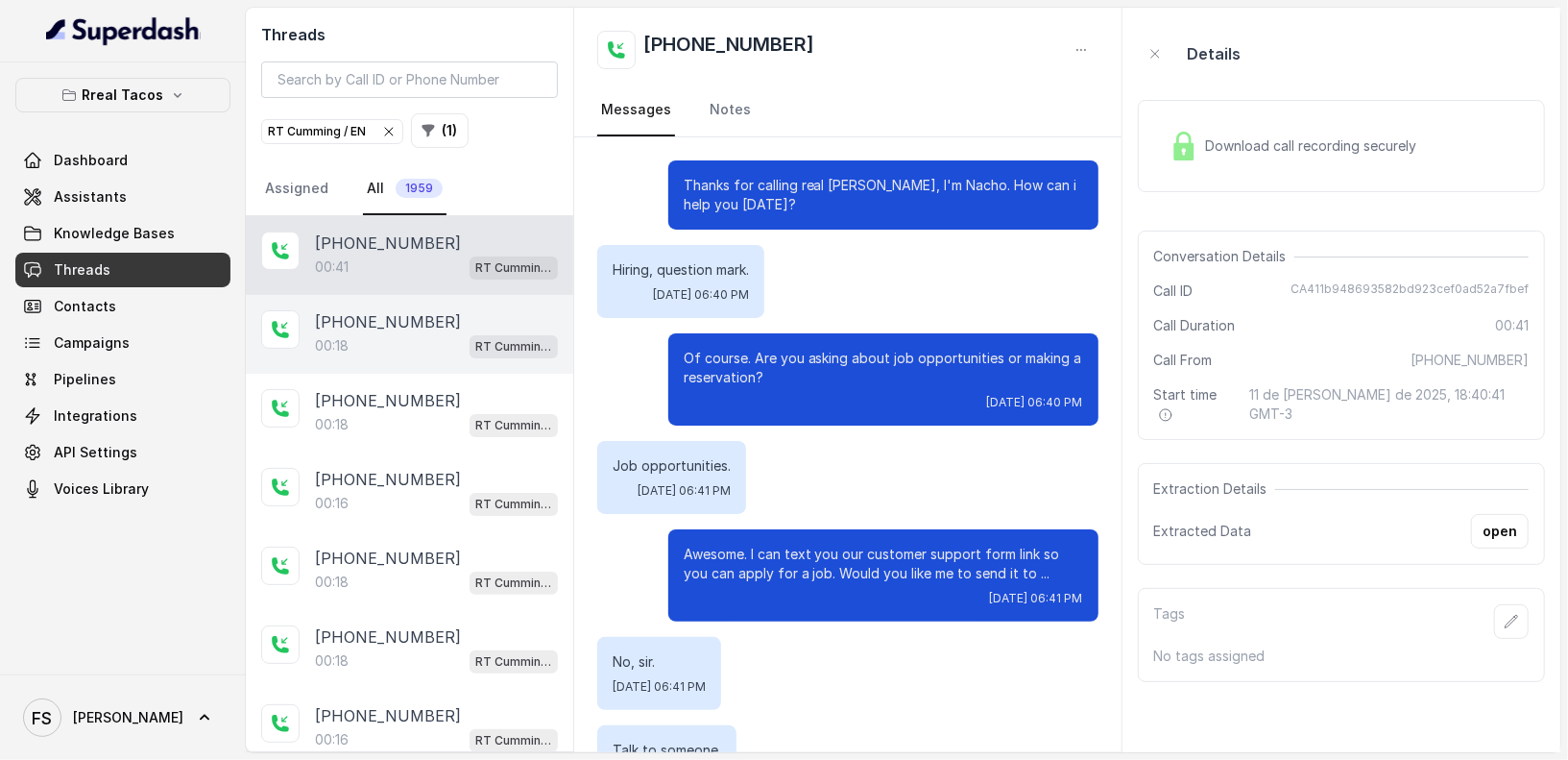click on "00:18 [PERSON_NAME] / EN" at bounding box center (436, 346) 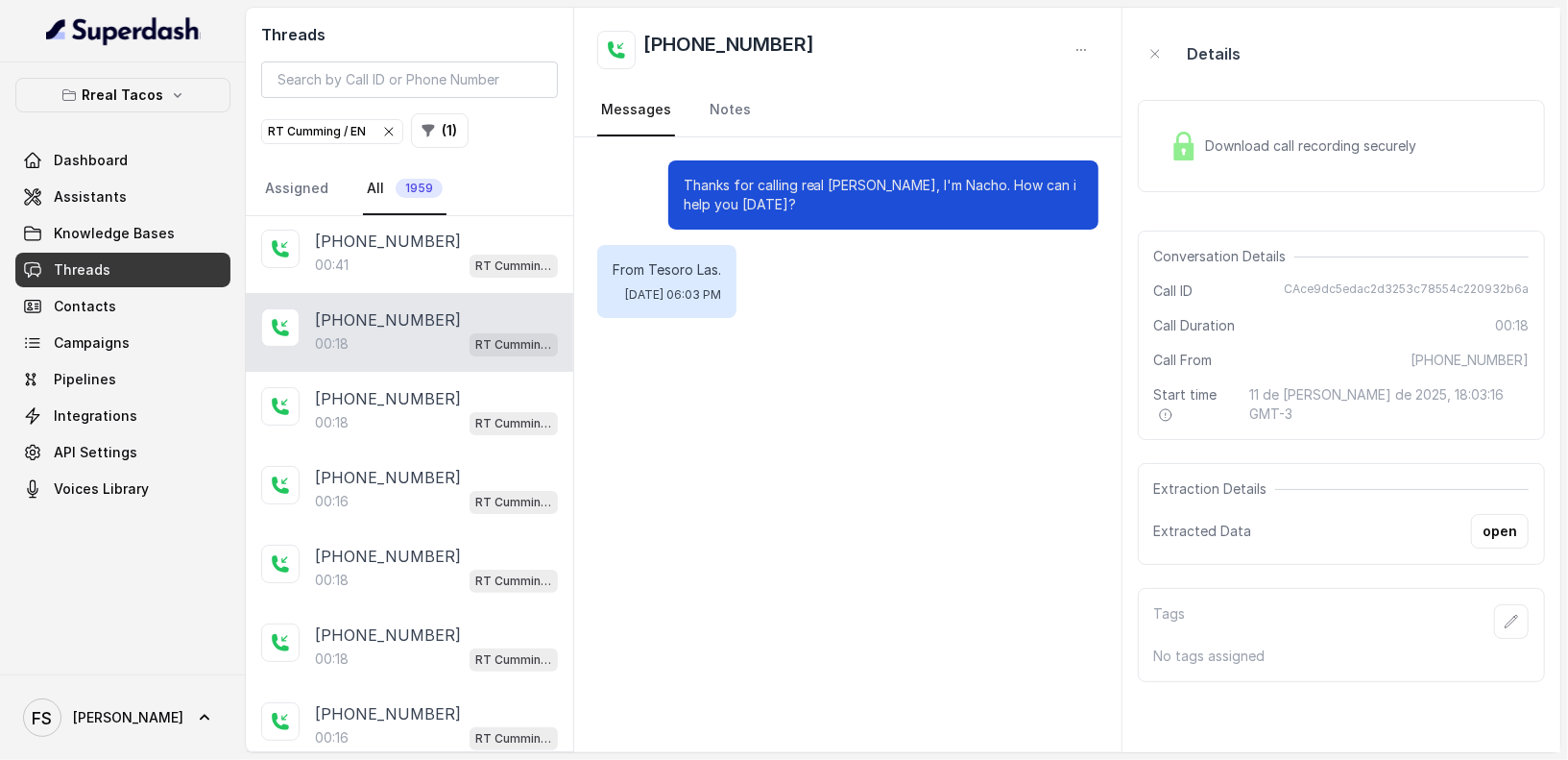 scroll, scrollTop: 0, scrollLeft: 0, axis: both 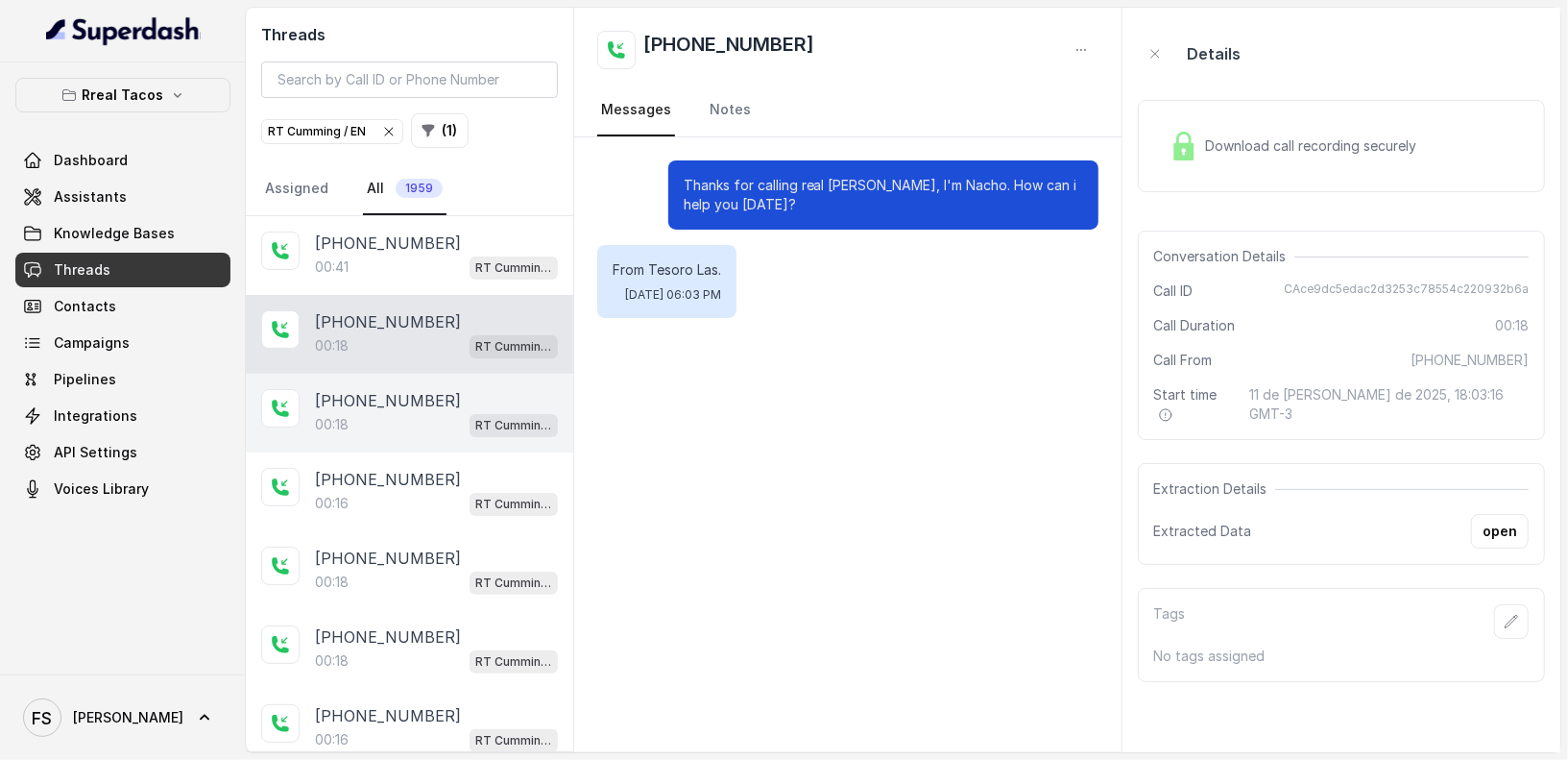 click on "00:18 [PERSON_NAME] / EN" at bounding box center [436, 425] 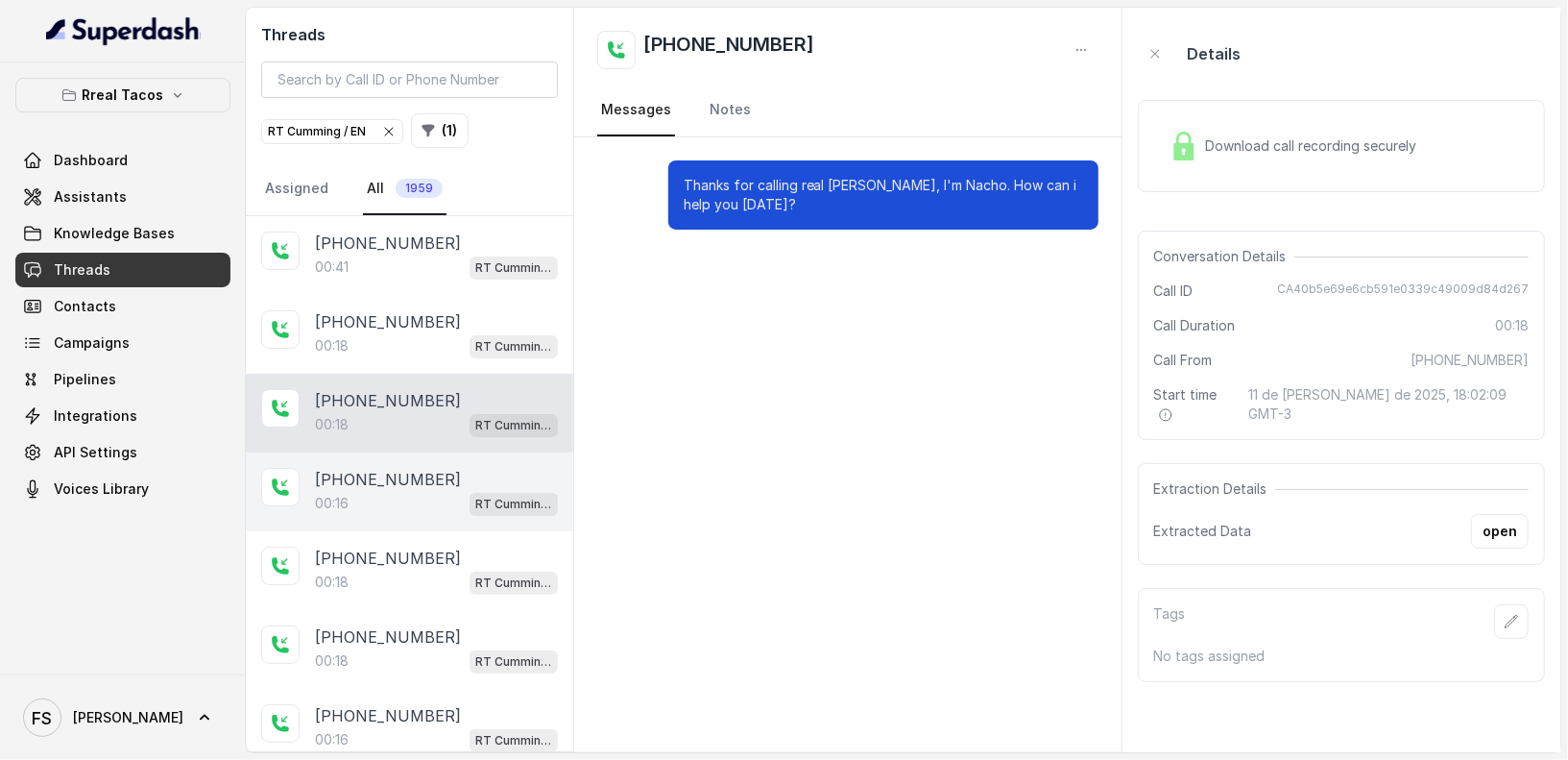 click on "[PHONE_NUMBER]" at bounding box center [388, 479] 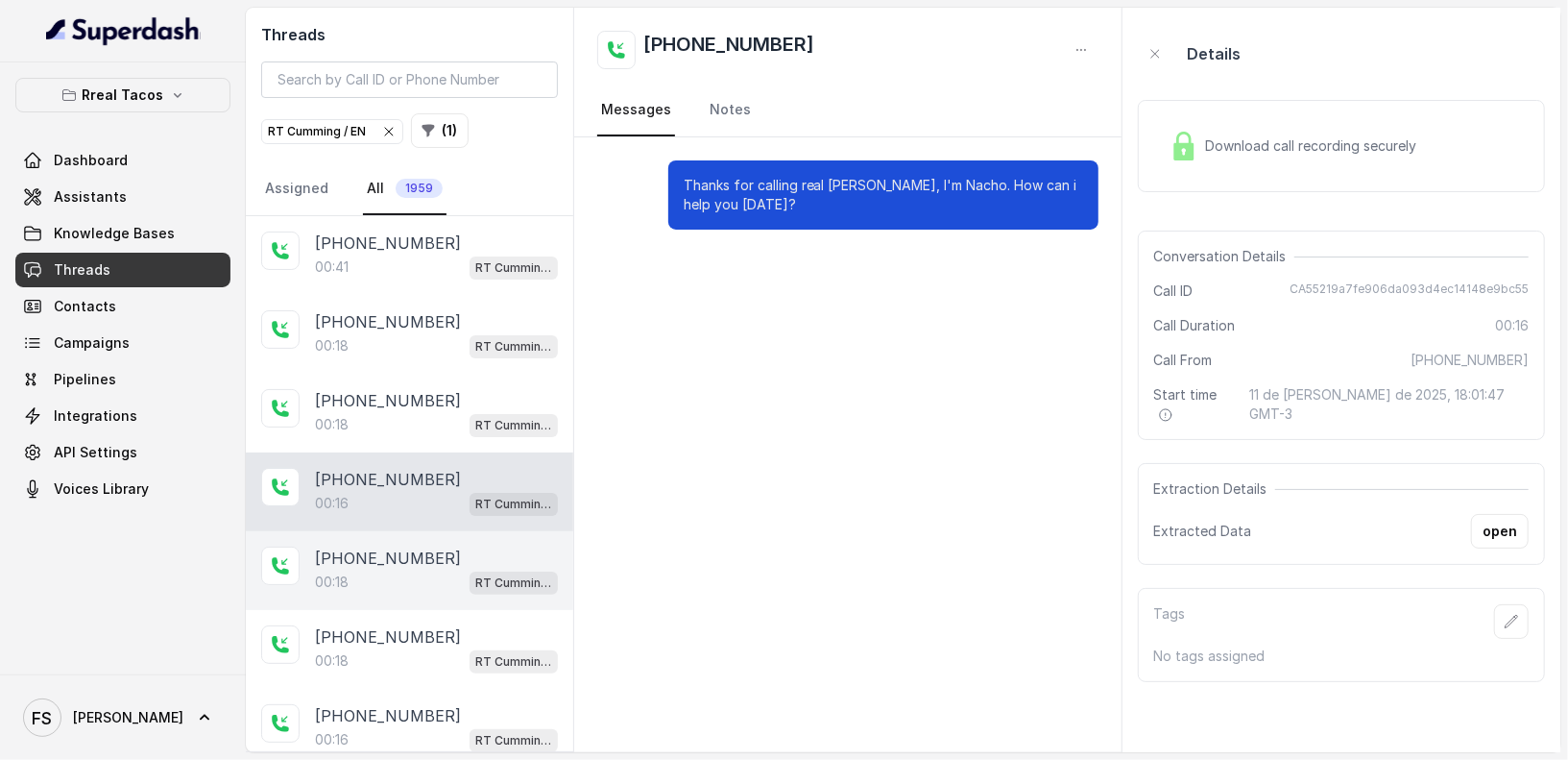 click on "[PHONE_NUMBER]" at bounding box center [388, 558] 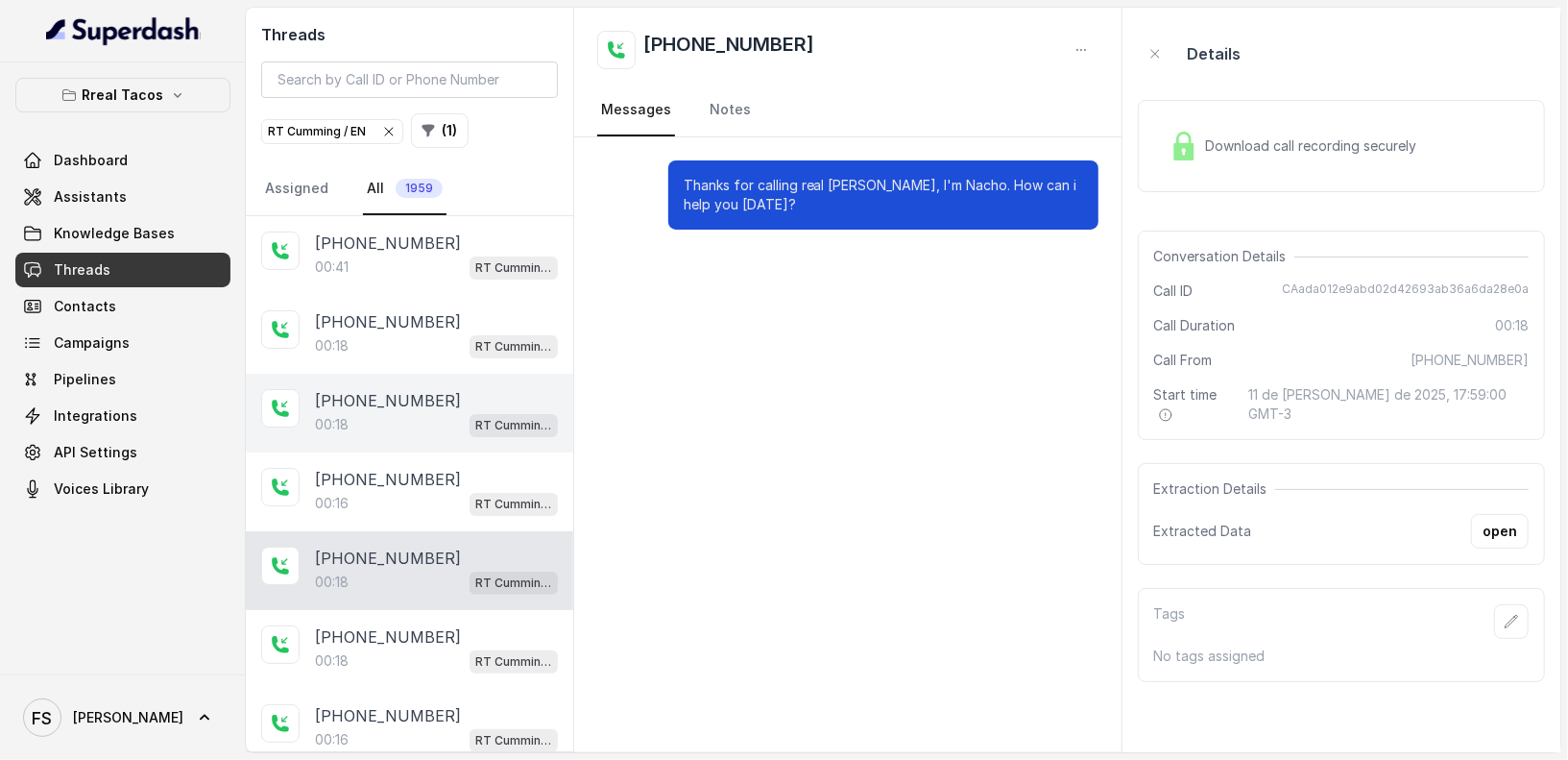 click on "00:18 [PERSON_NAME] / EN" at bounding box center (436, 425) 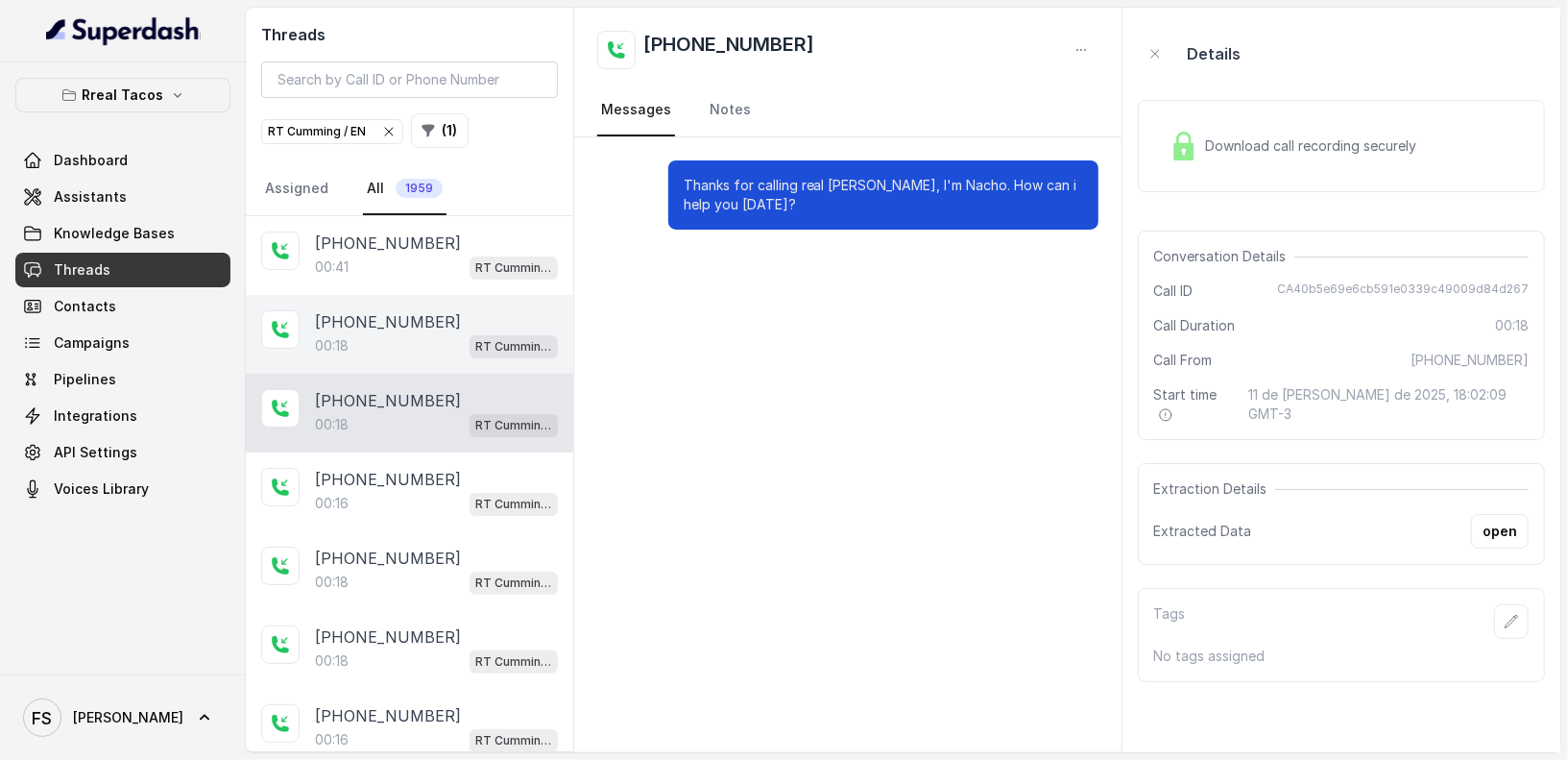 click on "[PHONE_NUMBER]:18 [PERSON_NAME] / EN" at bounding box center [409, 334] 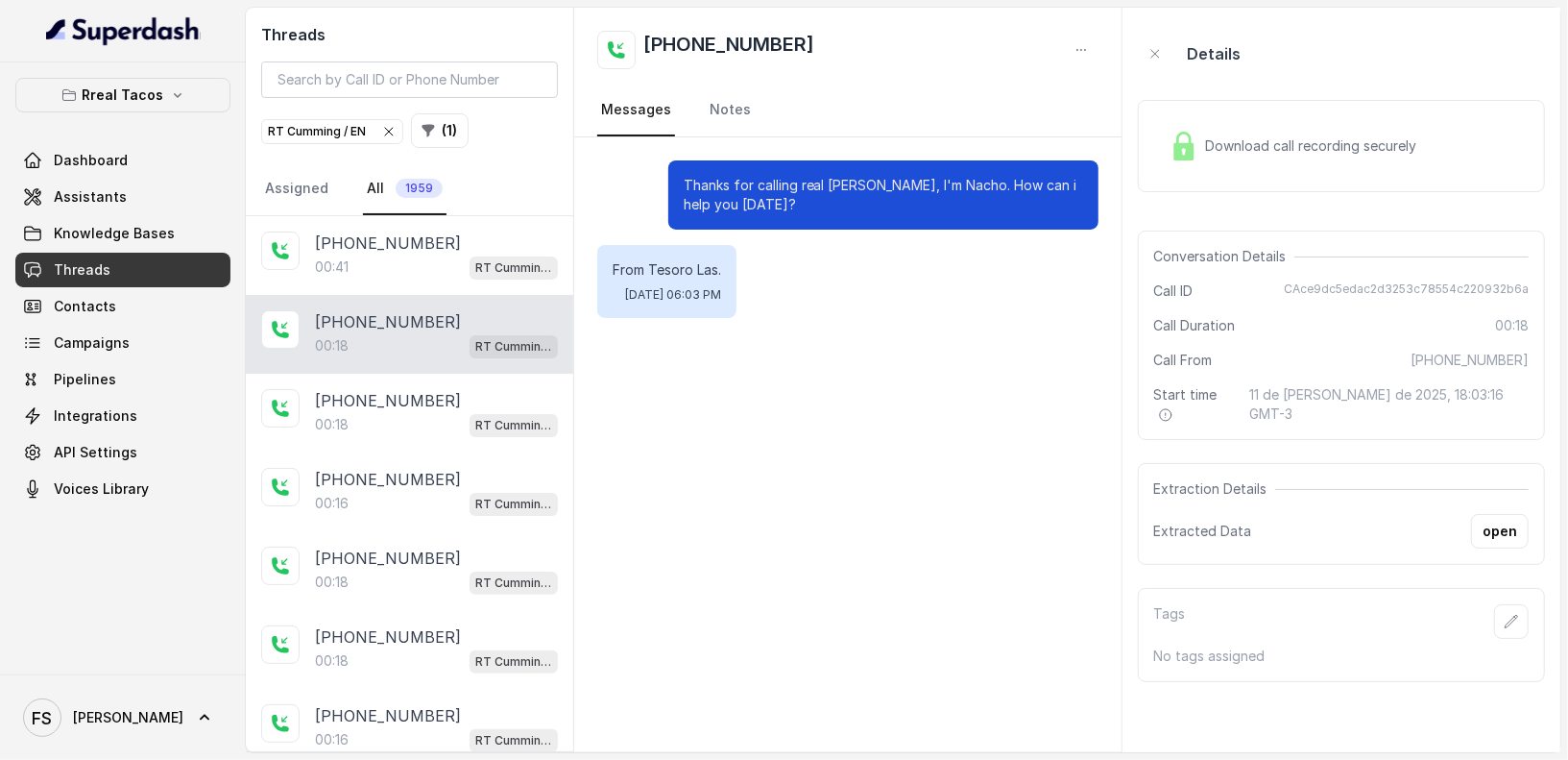 click on "Download call recording securely" at bounding box center [1293, 146] 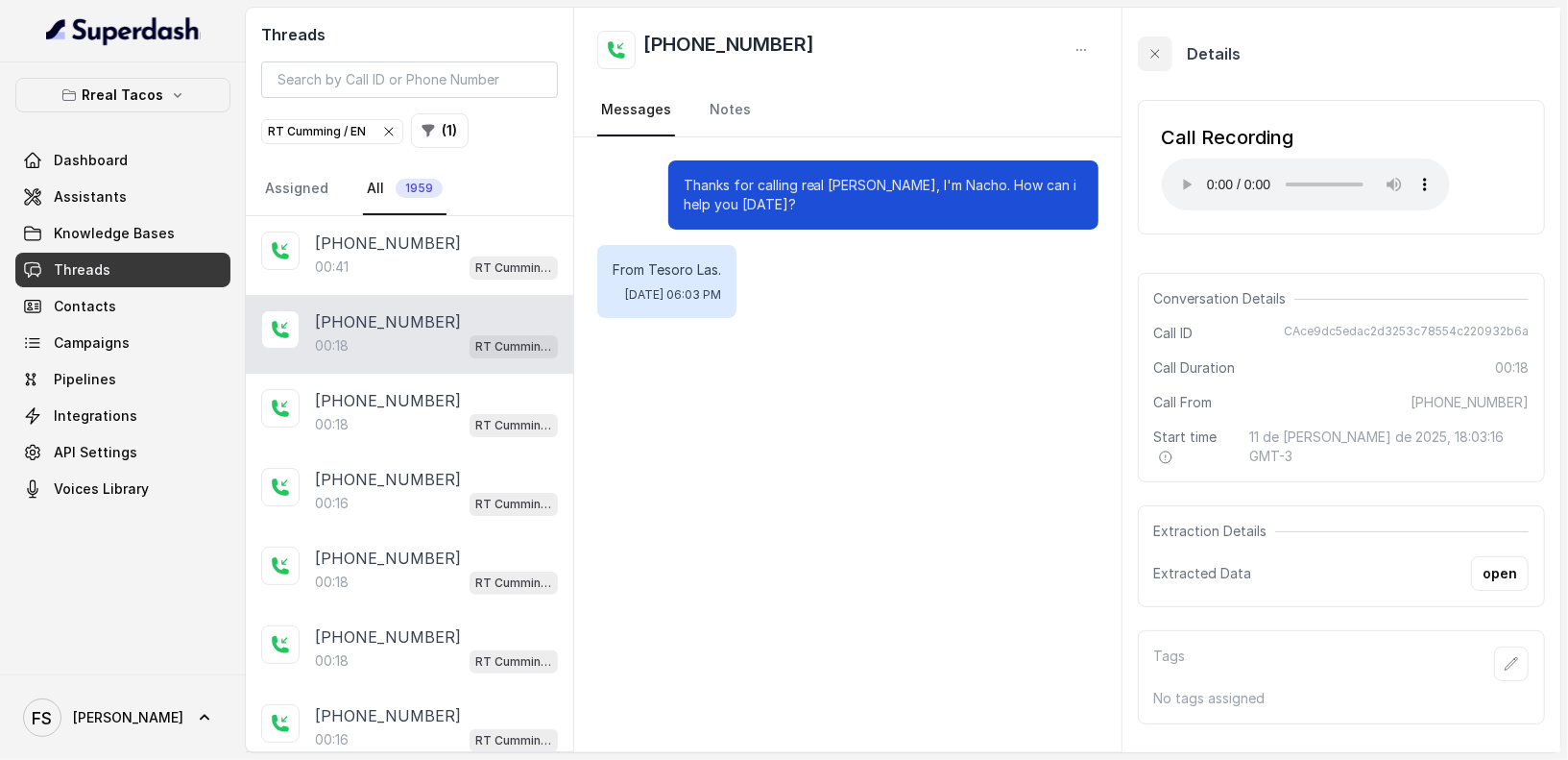 click at bounding box center [1155, 54] 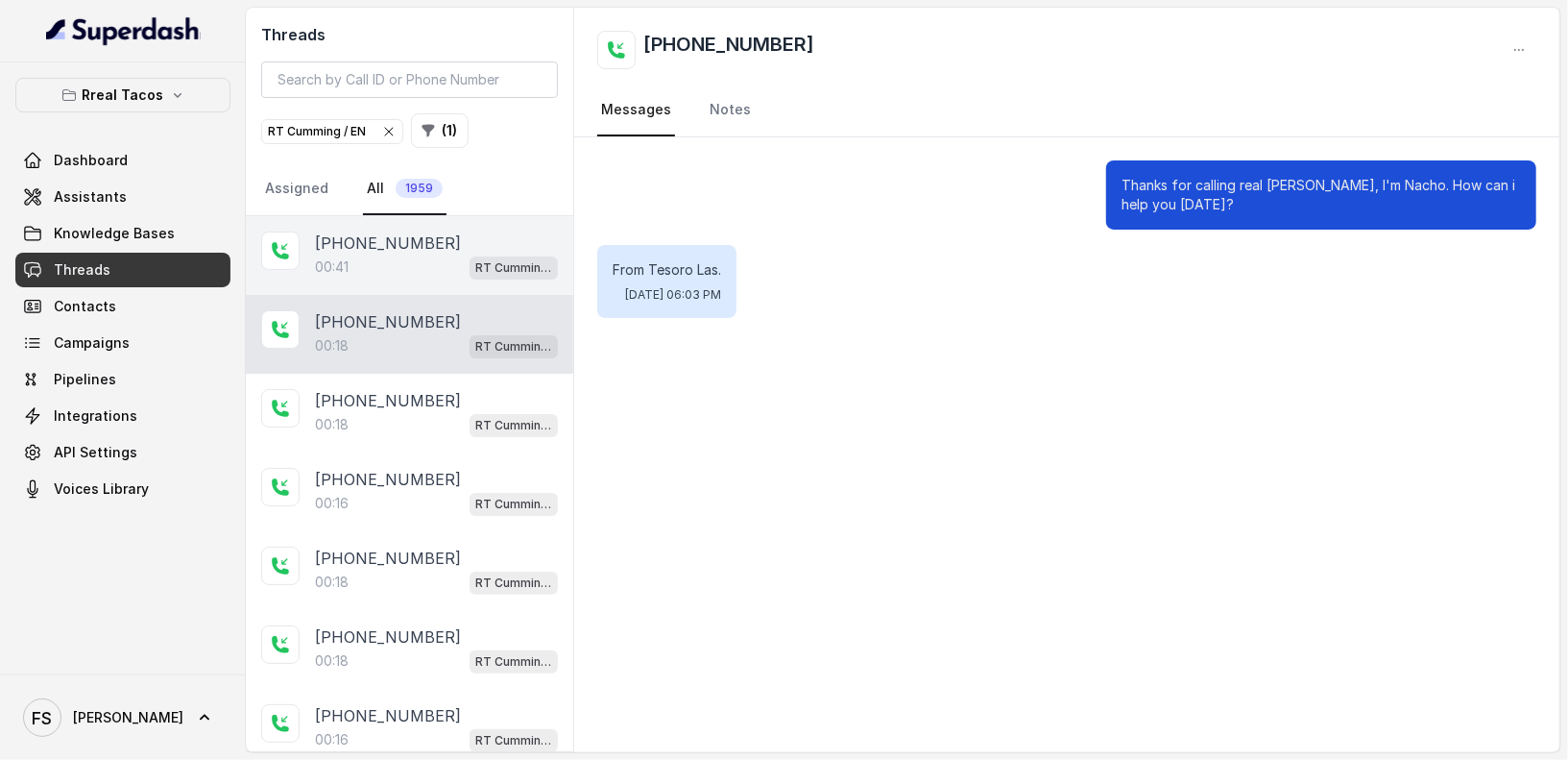 click on "[PHONE_NUMBER]" at bounding box center (436, 243) 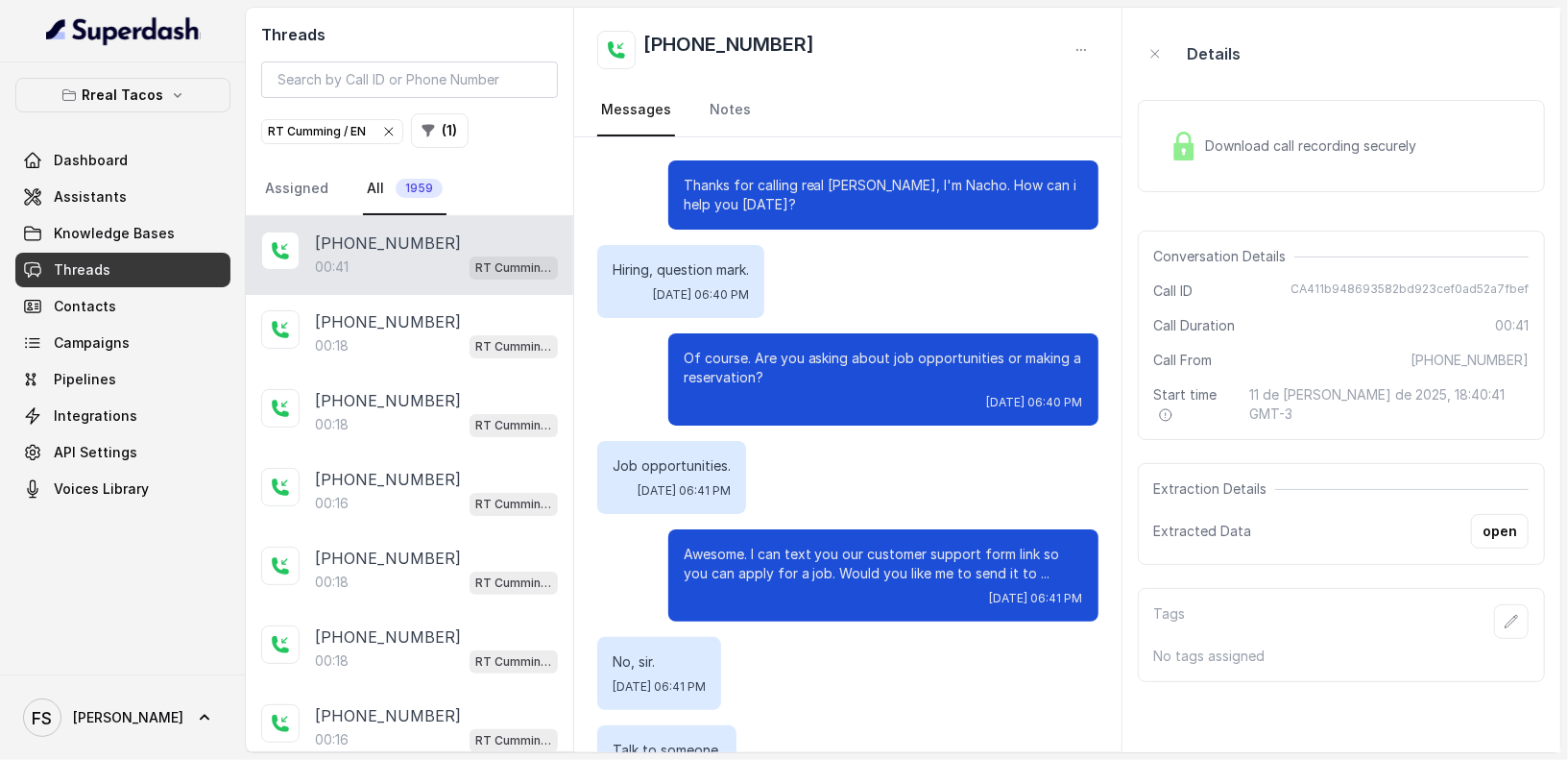 scroll, scrollTop: 194, scrollLeft: 0, axis: vertical 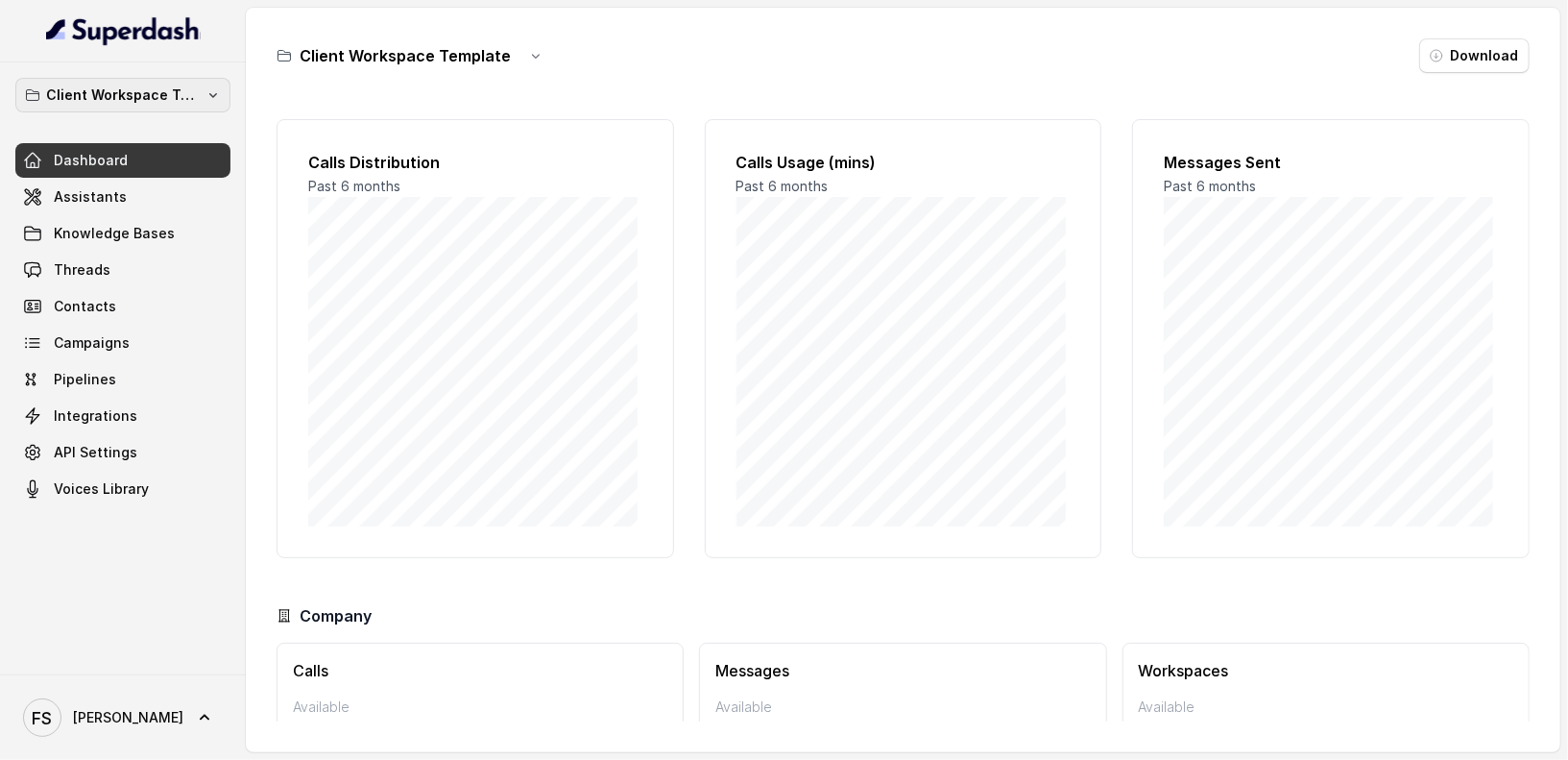click on "Client Workspace Template" at bounding box center [123, 95] 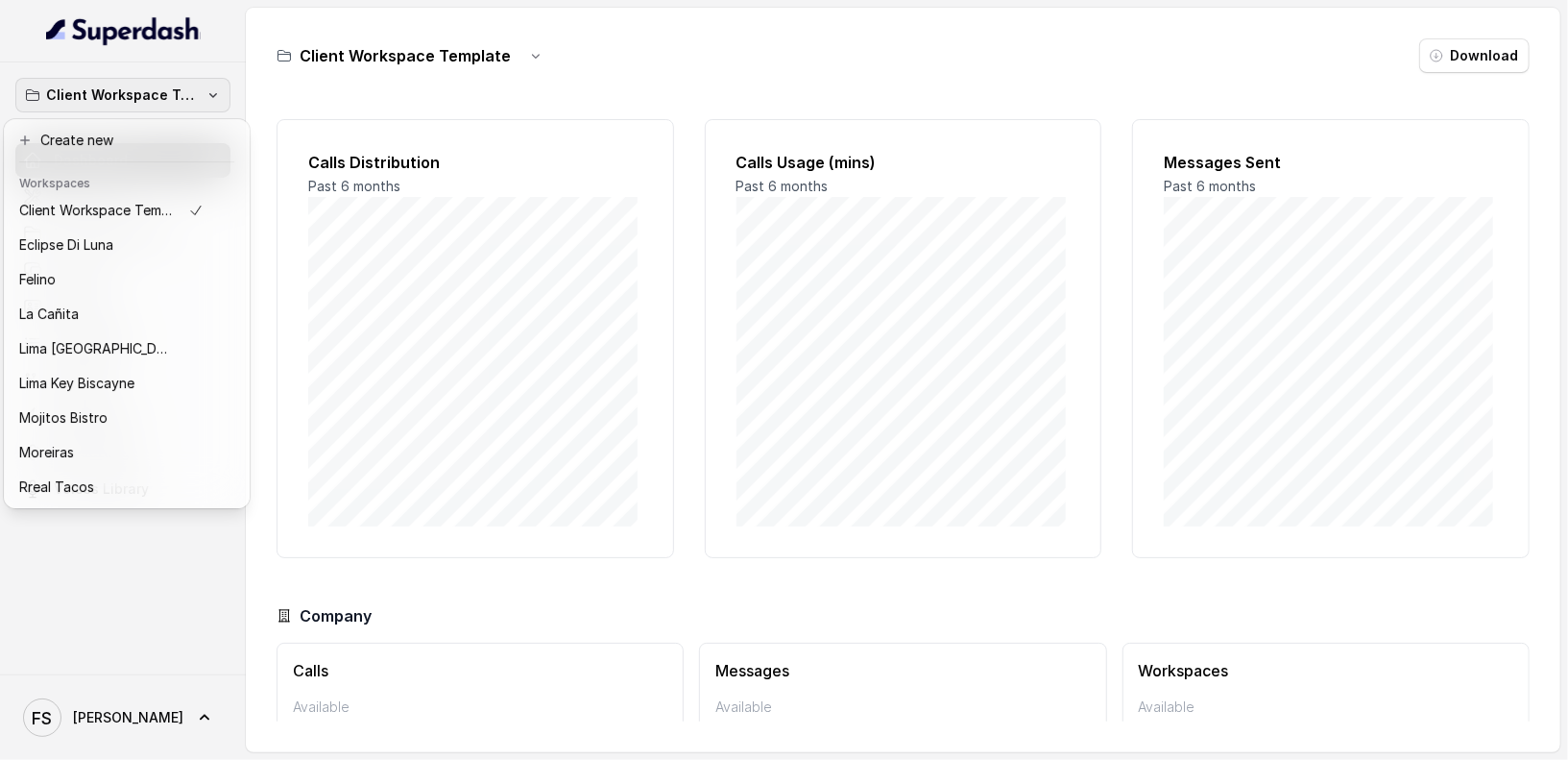 scroll, scrollTop: 123, scrollLeft: 0, axis: vertical 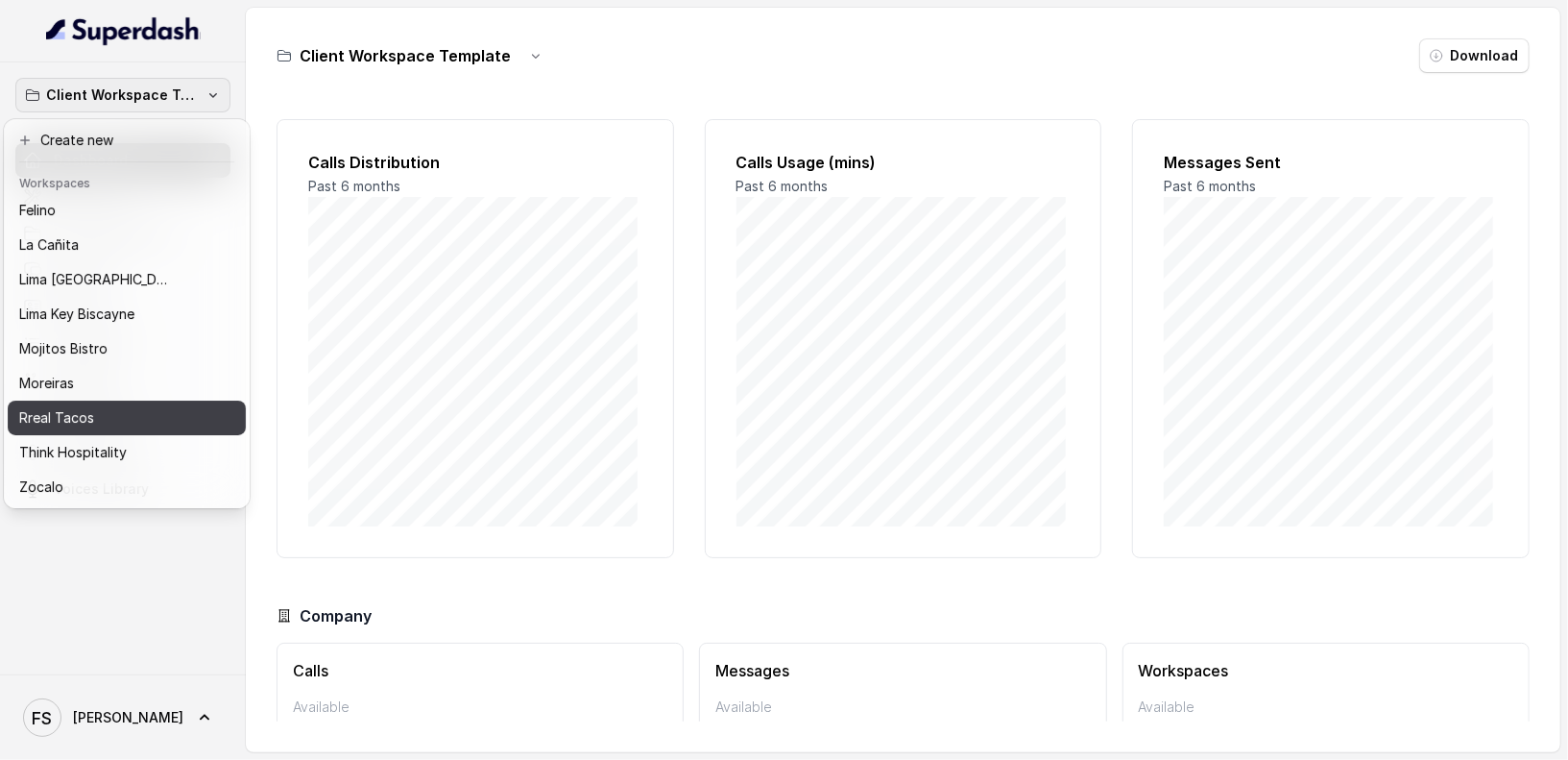 click on "Rreal Tacos" at bounding box center (111, 418) 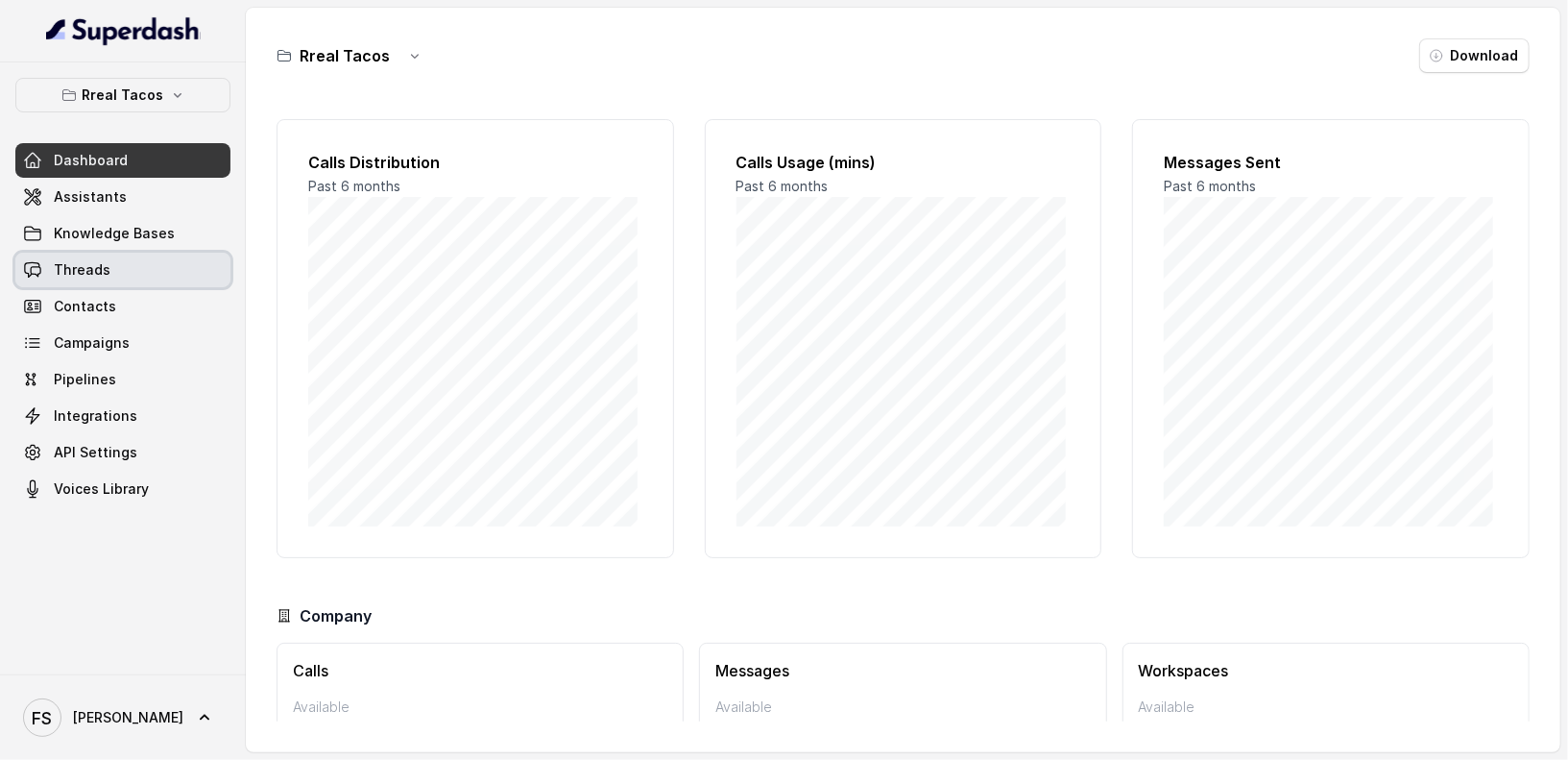 click on "Threads" at bounding box center (82, 270) 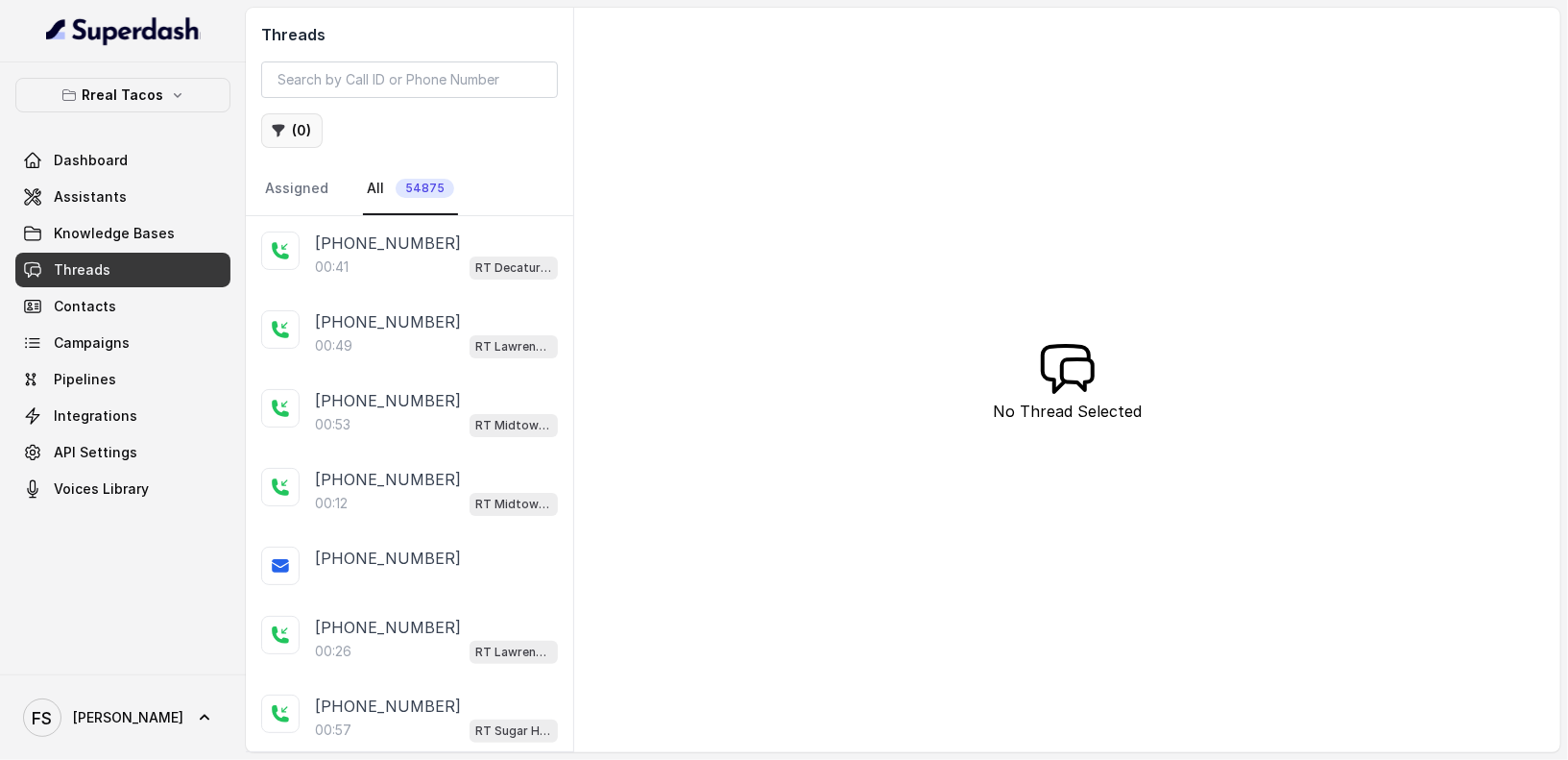 click on "( 0 )" at bounding box center (292, 131) 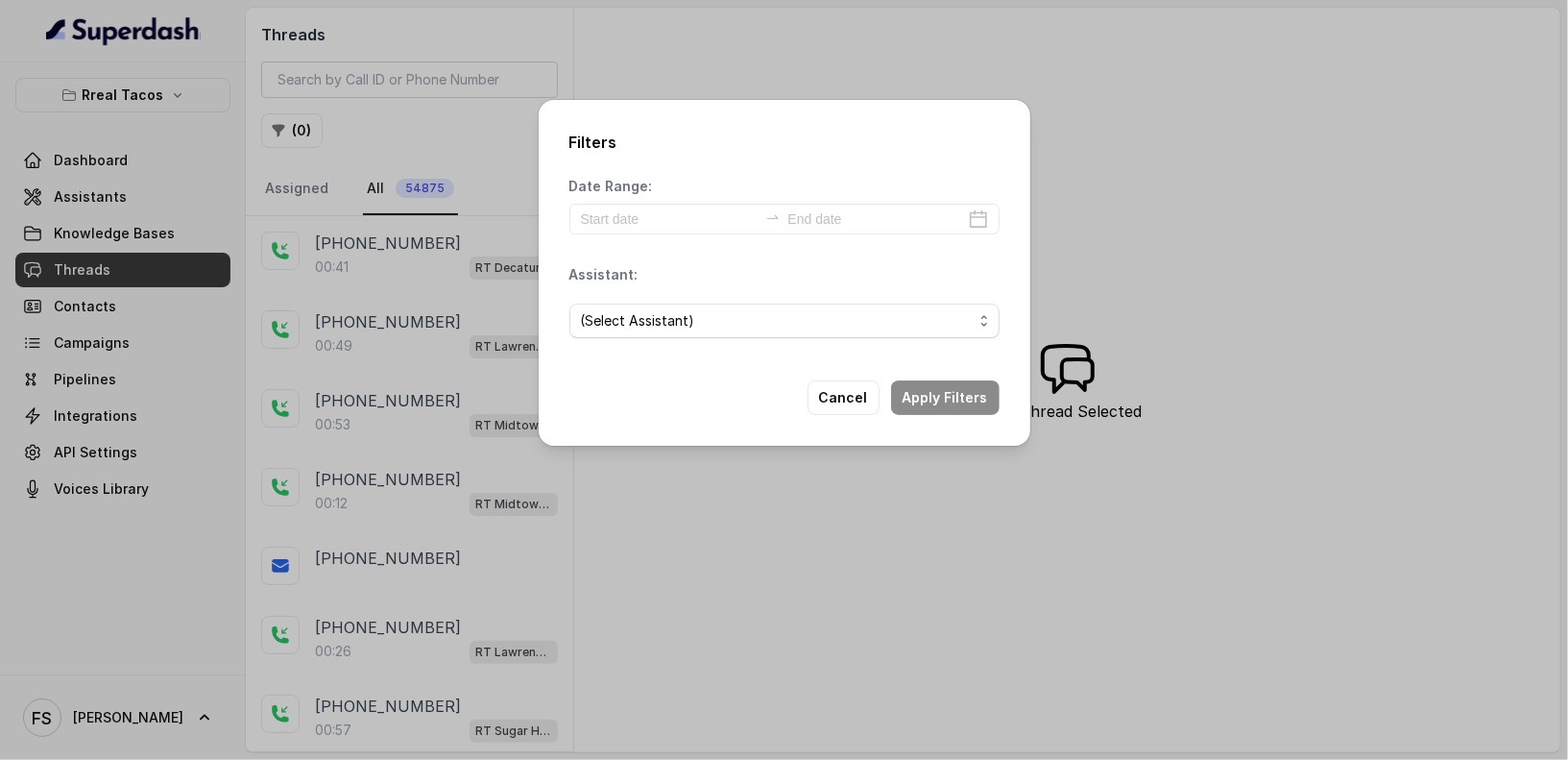 click on "(Select Assistant) RT Midtown / EN RT Midtown / ES [GEOGRAPHIC_DATA] / EN [GEOGRAPHIC_DATA] / EN [GEOGRAPHIC_DATA][PERSON_NAME] / EN RT Decatur / EN [PERSON_NAME] / EN [PERSON_NAME] / EN RT Testing [GEOGRAPHIC_DATA] / EN RT Testing 2 RT Lawrenceville" at bounding box center [784, 321] 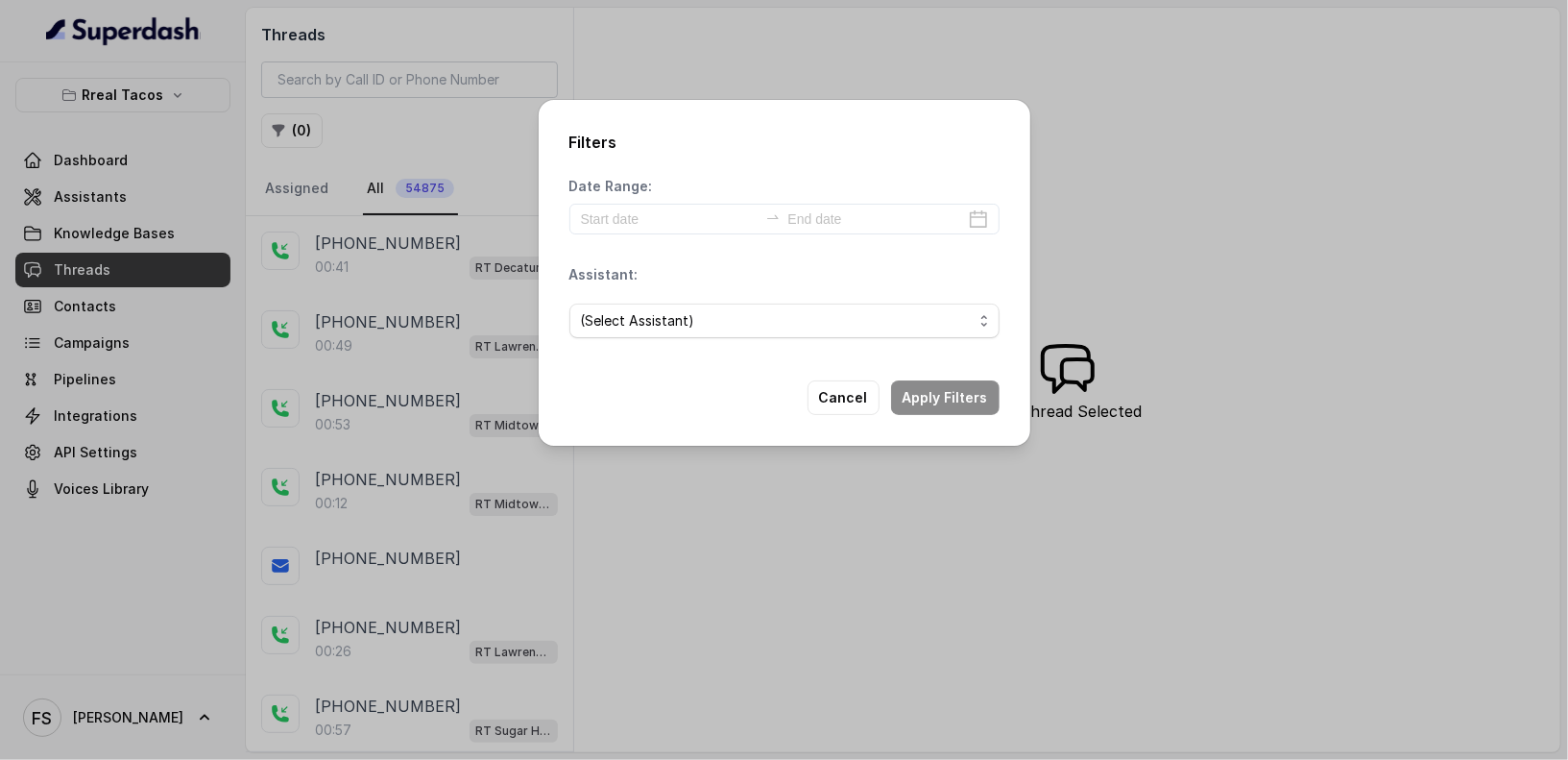 click on "(Select Assistant) RT Midtown / EN RT Midtown / ES [GEOGRAPHIC_DATA] / EN [GEOGRAPHIC_DATA] / EN [GEOGRAPHIC_DATA][PERSON_NAME] / EN RT Decatur / EN [PERSON_NAME] / EN [PERSON_NAME] / EN RT Testing [GEOGRAPHIC_DATA] / EN RT Testing 2 RT Lawrenceville" at bounding box center [784, 321] 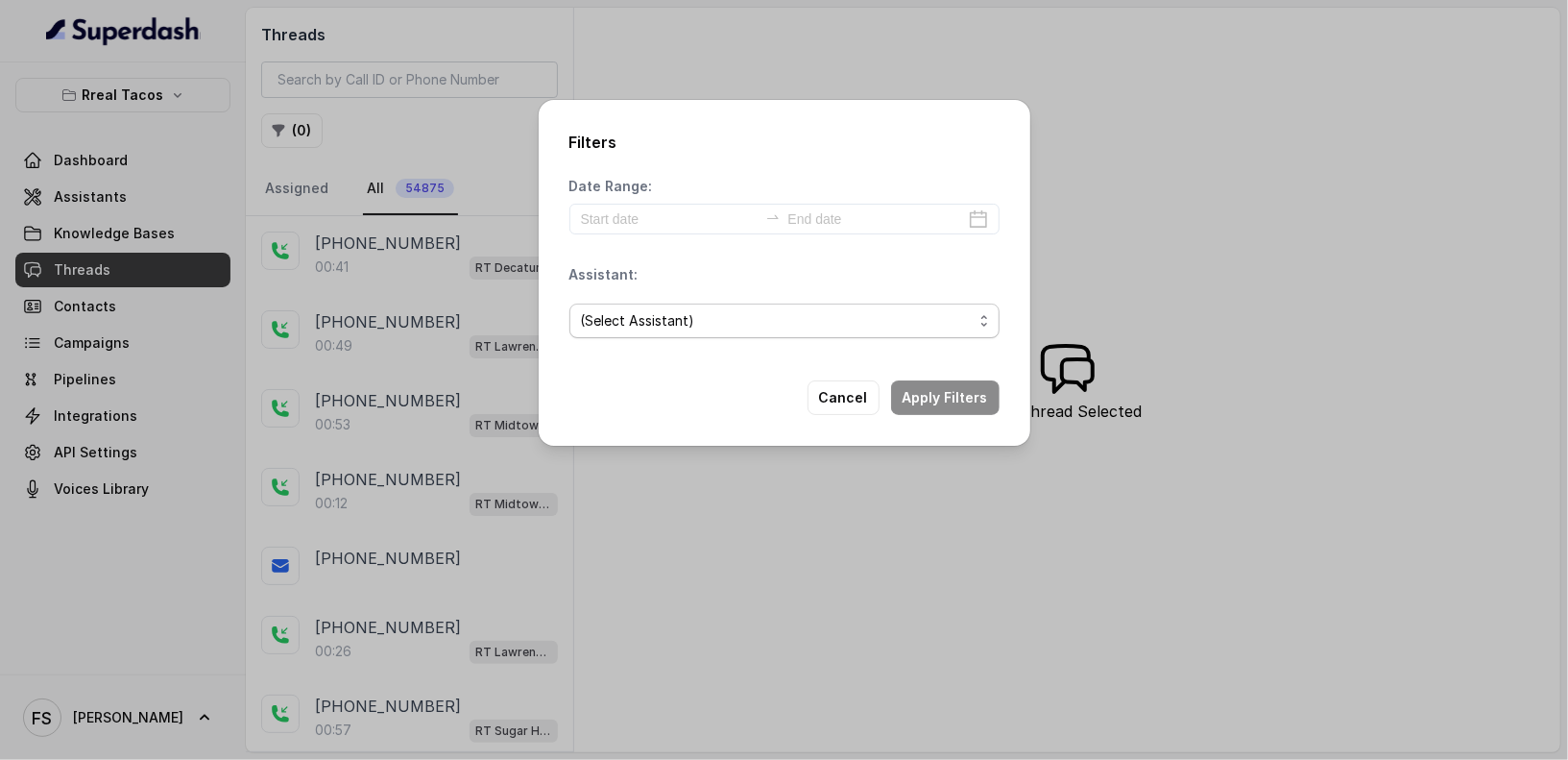 select on "67d9cc72dc1b60c8c29fb0b2" 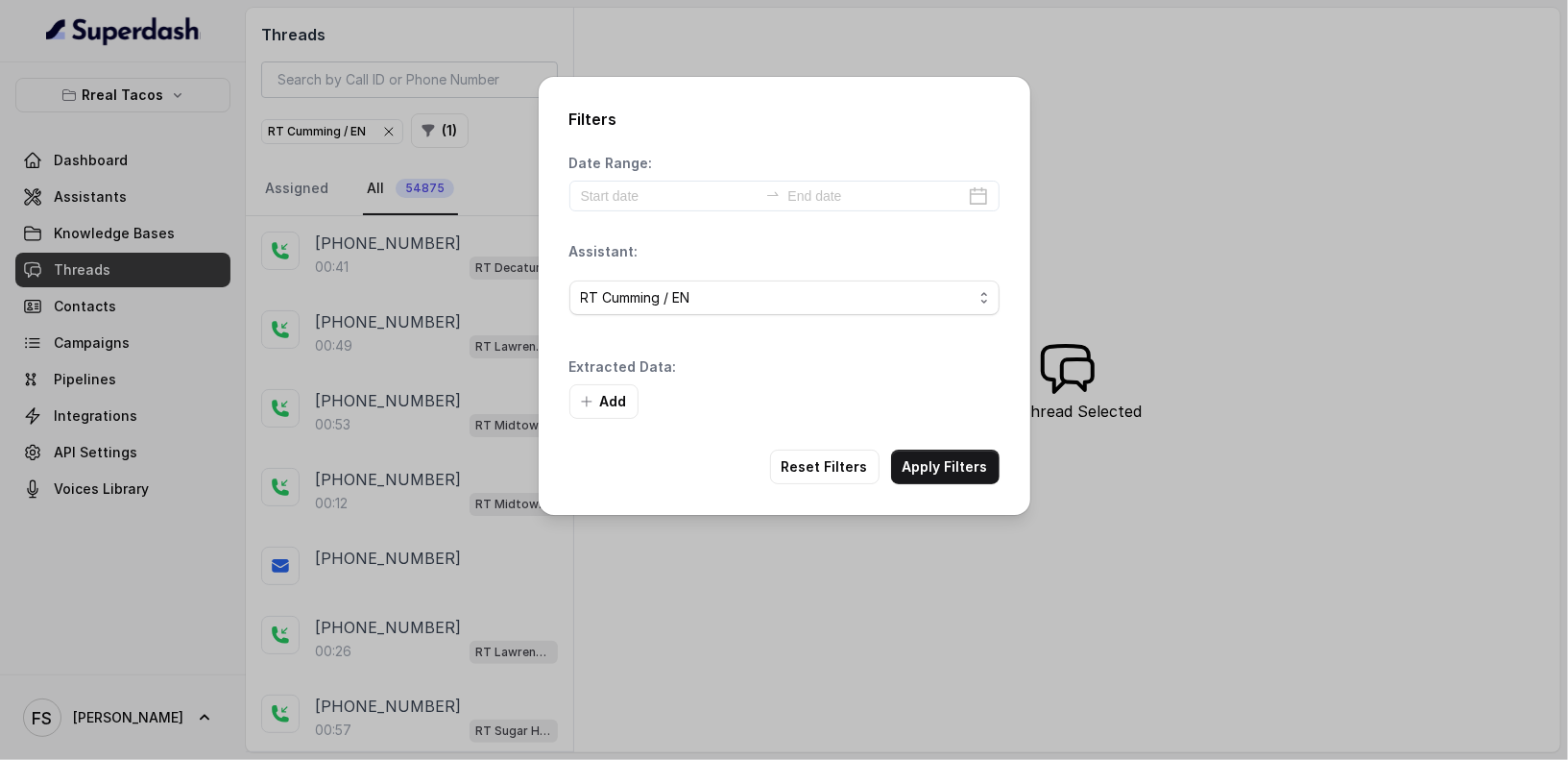 click on "Filters Date Range: Assistant: (Select Assistant) RT Midtown / EN RT Midtown / ES RT Buckhead / EN RT West Midtown / EN RT Sandy Springs / EN RT Decatur / EN RT Cumming / EN RT Chamblee / EN RT Testing RT Sugar Hill / EN RT Testing 2 RT Lawrenceville Extracted Data:  Add Reset Filters Apply Filters" at bounding box center [784, 296] 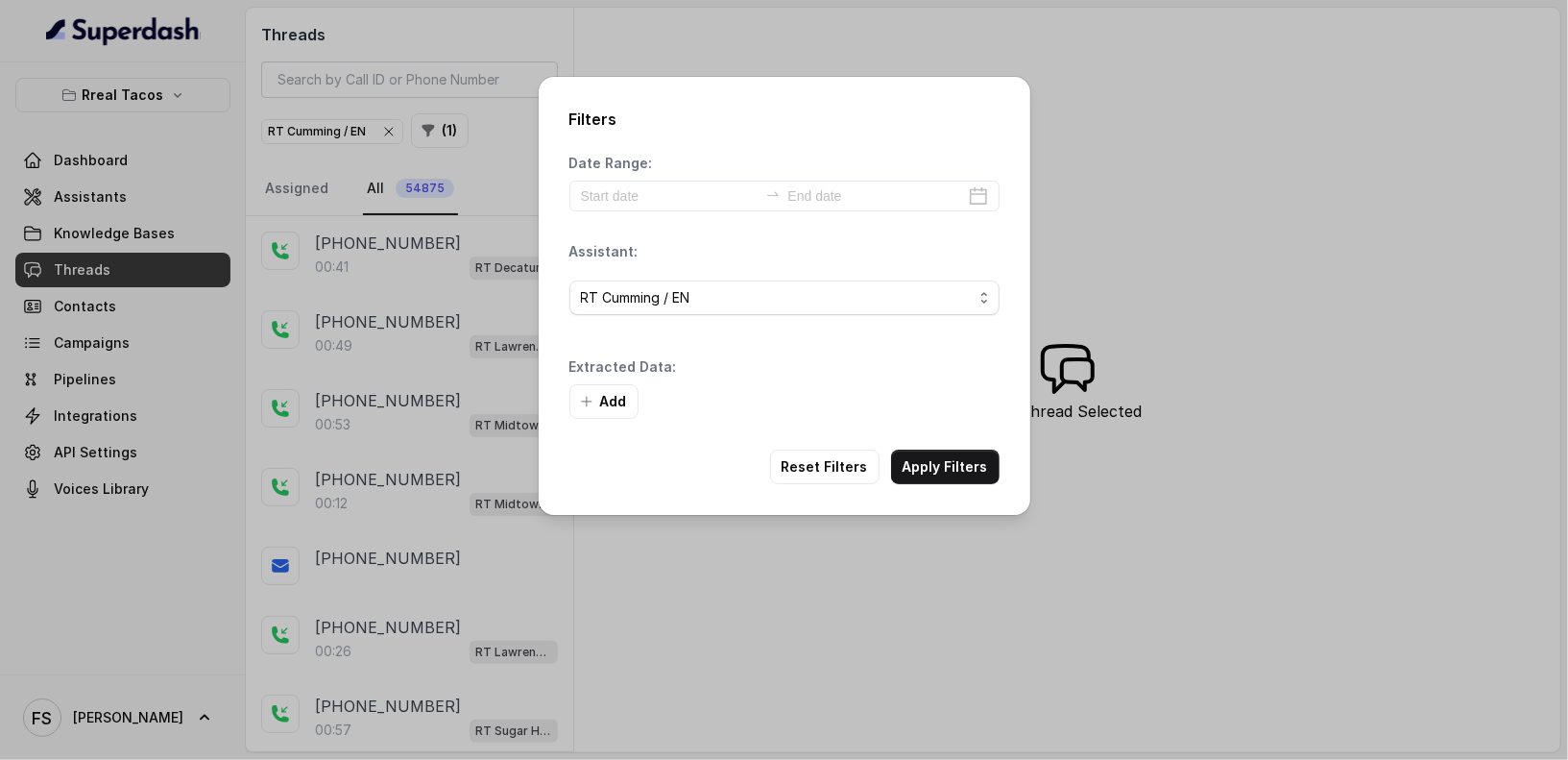 click on "Apply Filters" at bounding box center (945, 467) 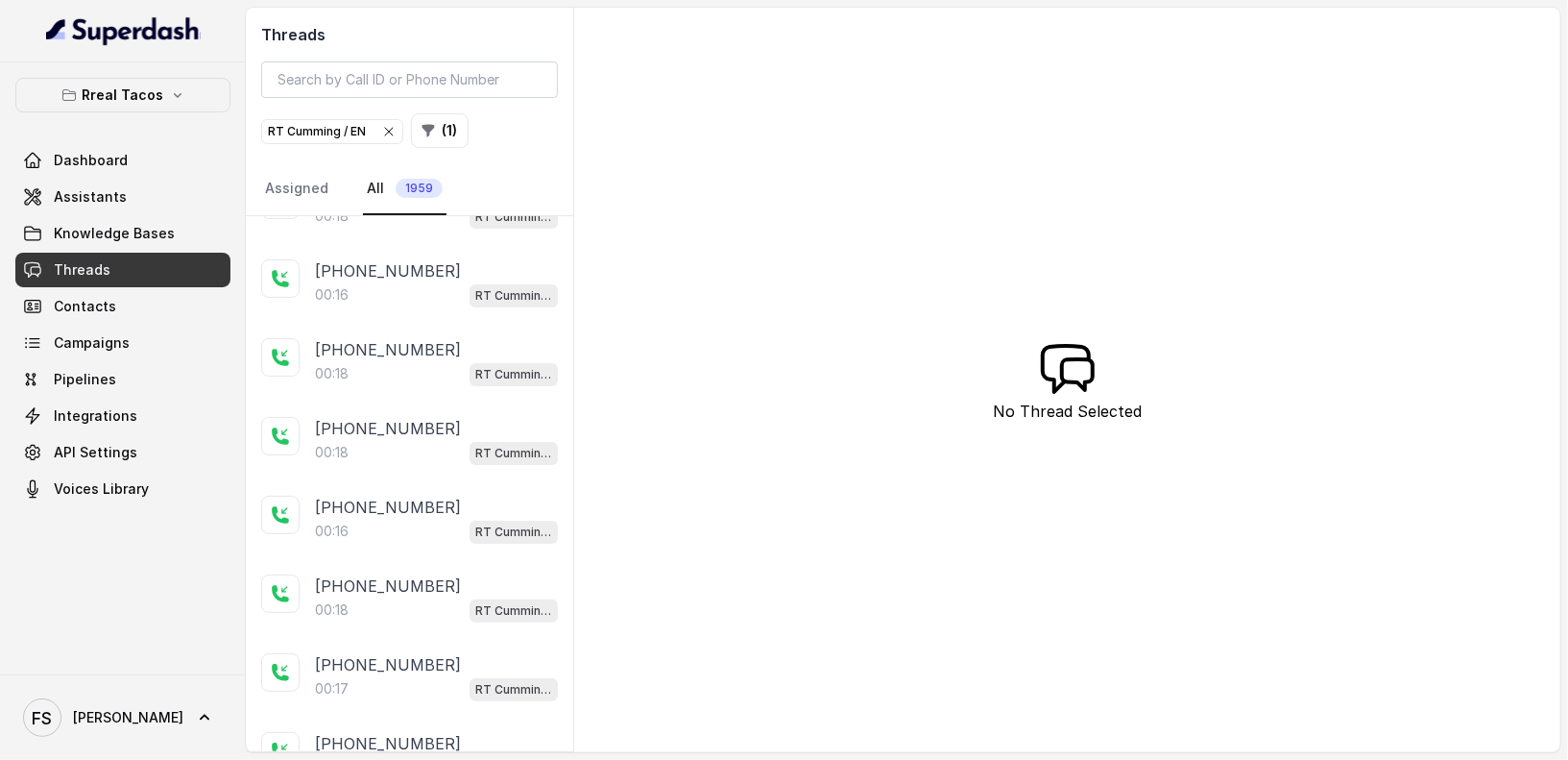 scroll, scrollTop: 440, scrollLeft: 0, axis: vertical 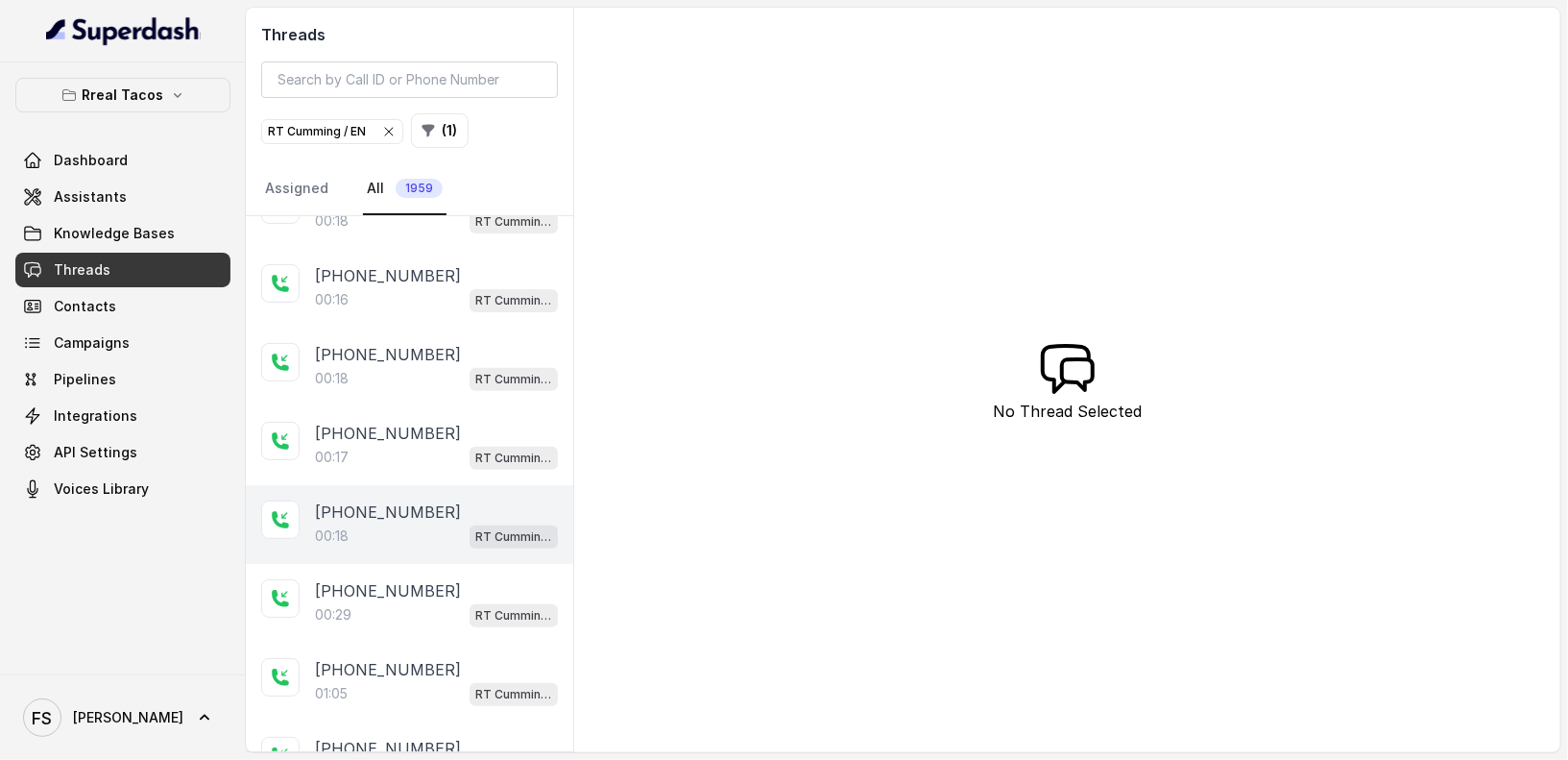 click on "[PHONE_NUMBER]" at bounding box center (388, 512) 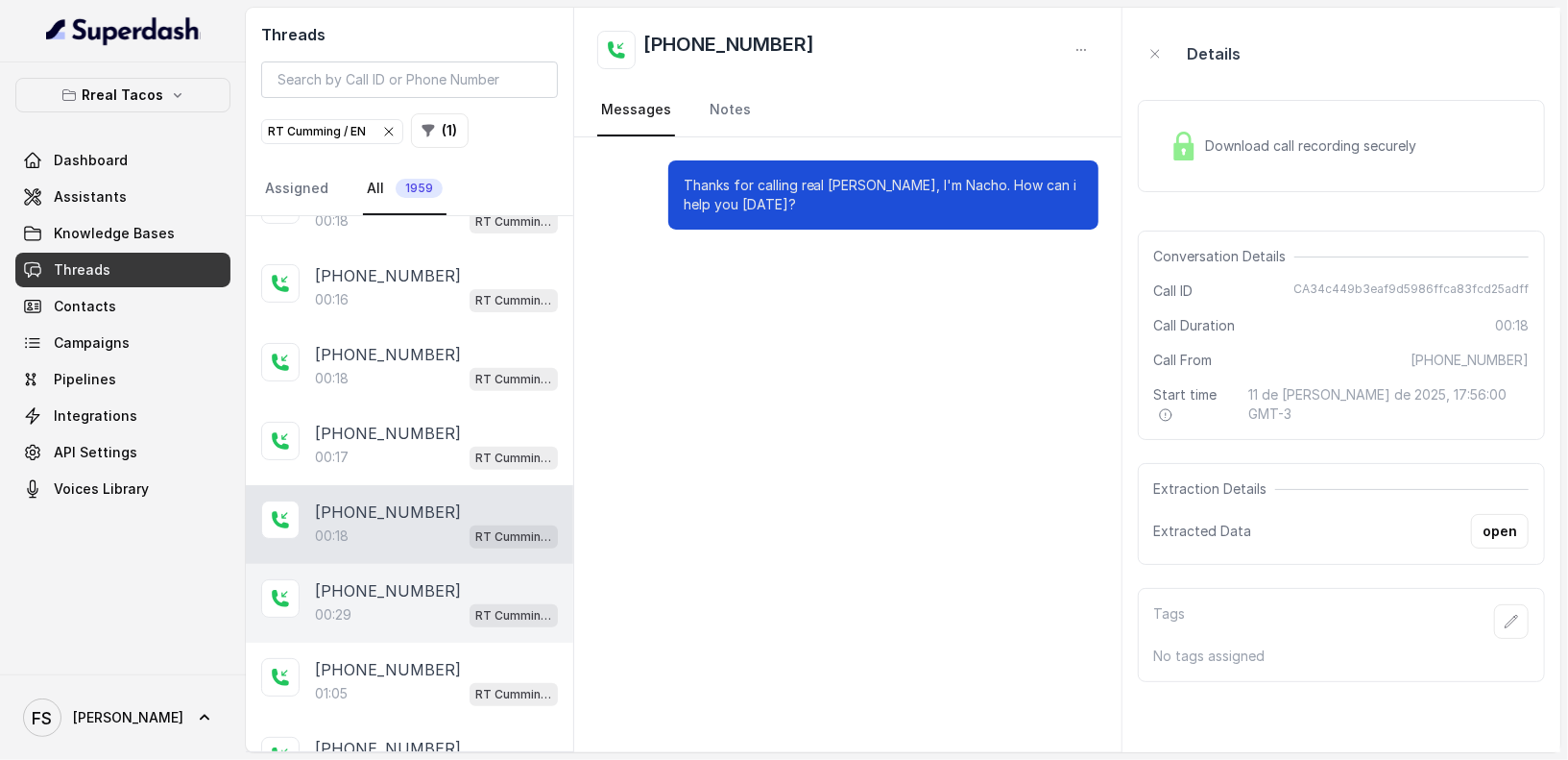 click on "00:29 [PERSON_NAME] / EN" at bounding box center (436, 615) 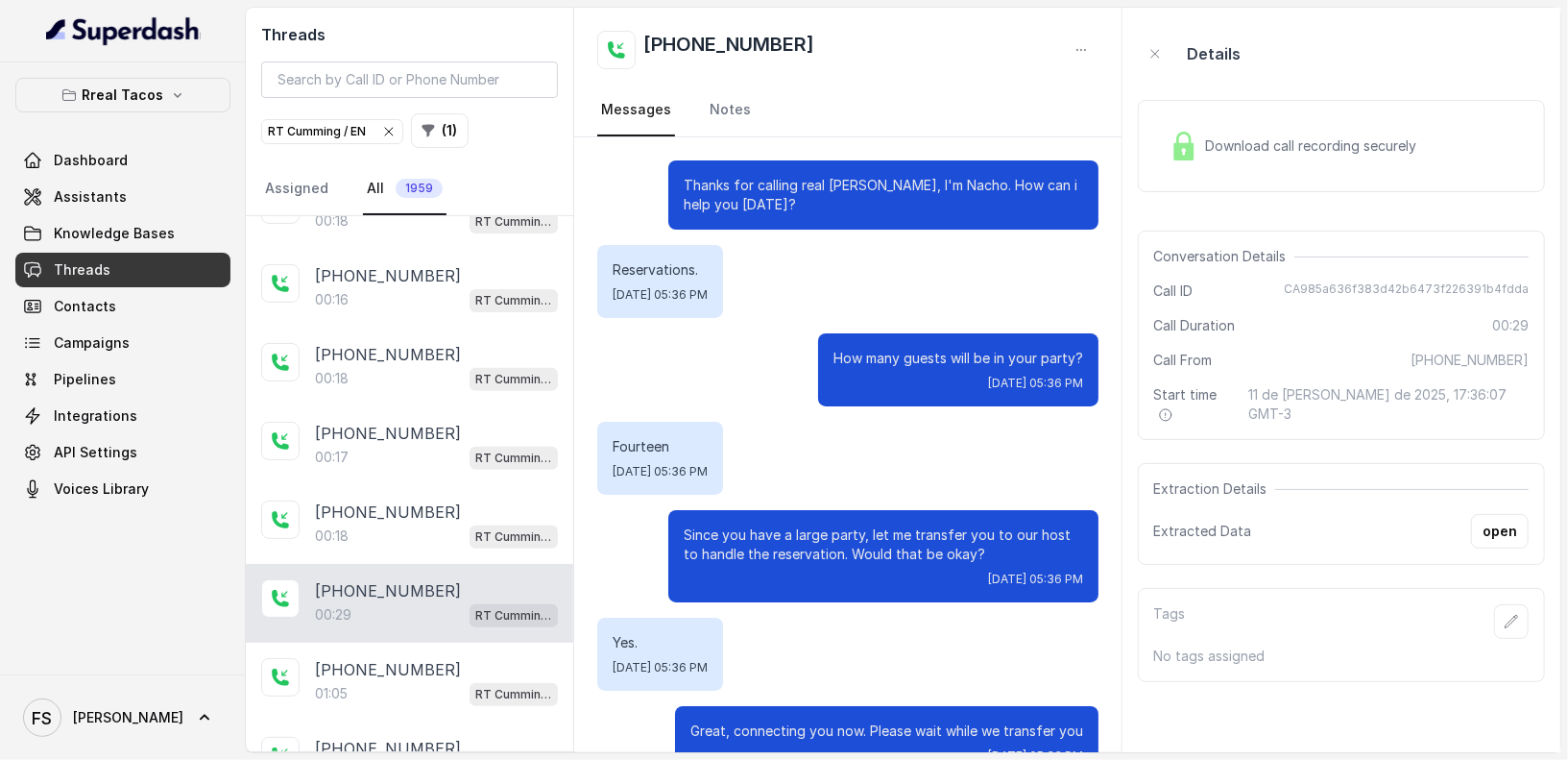 scroll, scrollTop: 48, scrollLeft: 0, axis: vertical 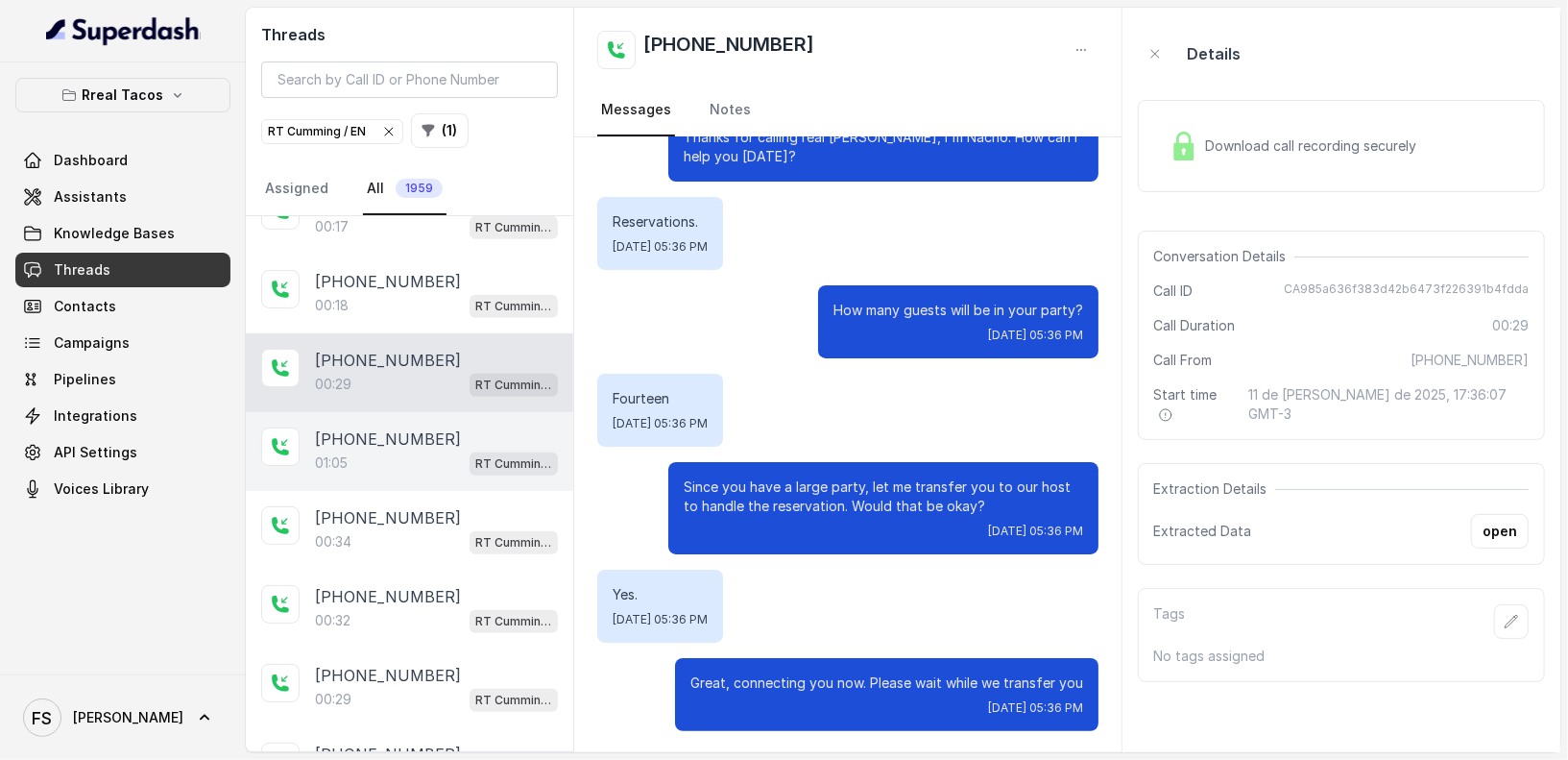 click on "[PHONE_NUMBER]:05 [PERSON_NAME] / EN" at bounding box center (409, 452) 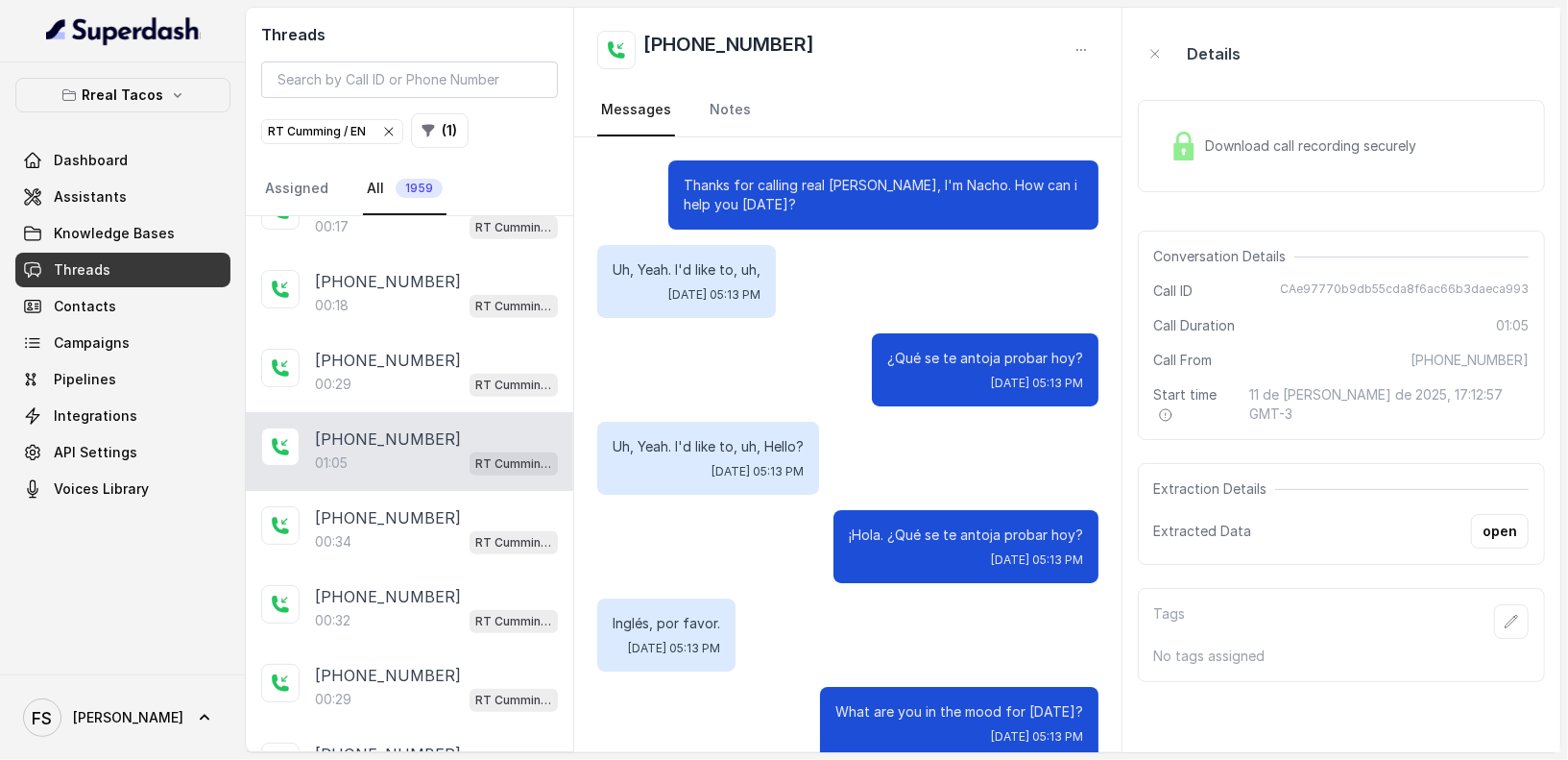 scroll, scrollTop: 598, scrollLeft: 0, axis: vertical 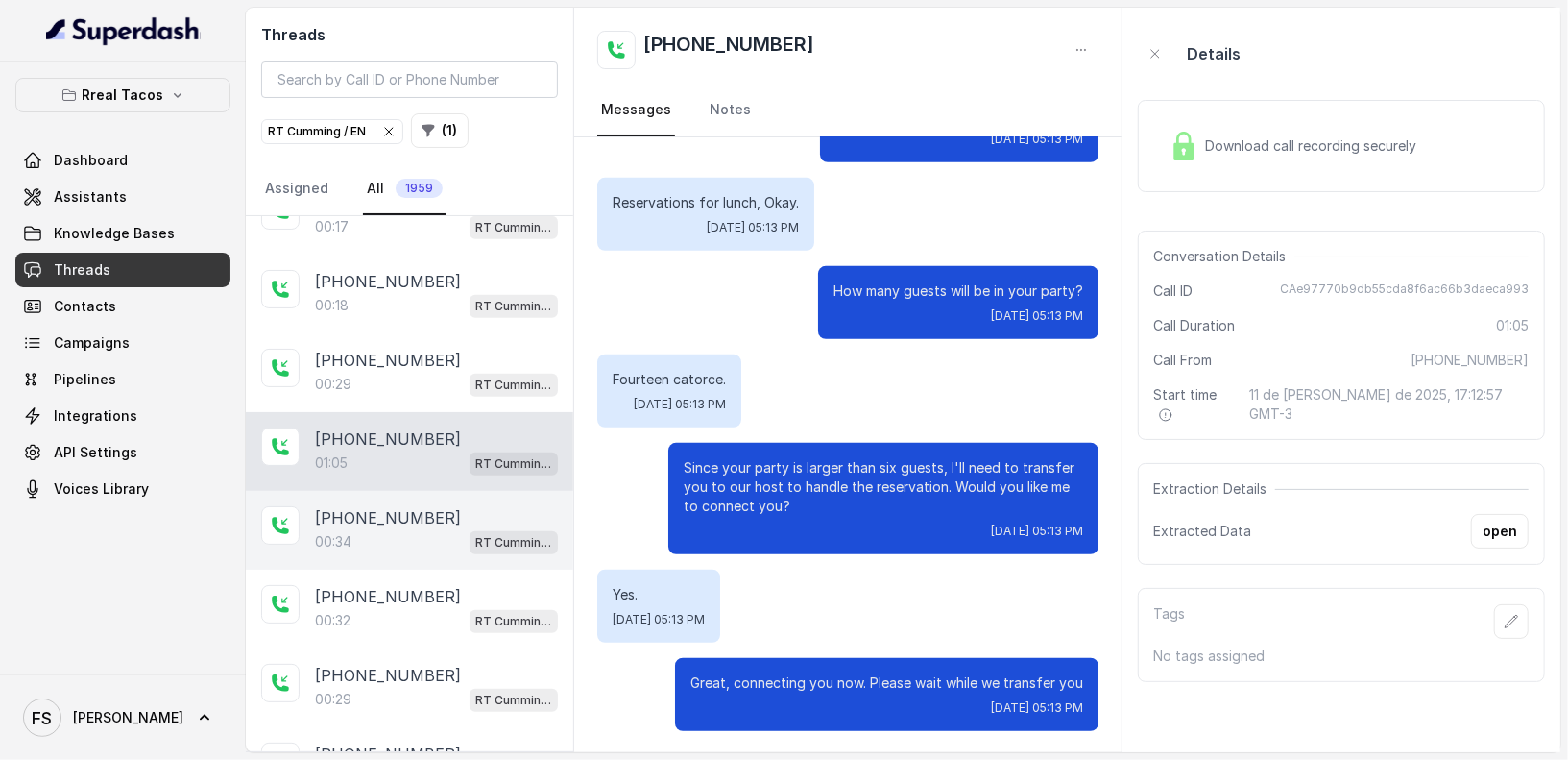 click on "00:34 [PERSON_NAME] / EN" at bounding box center [436, 542] 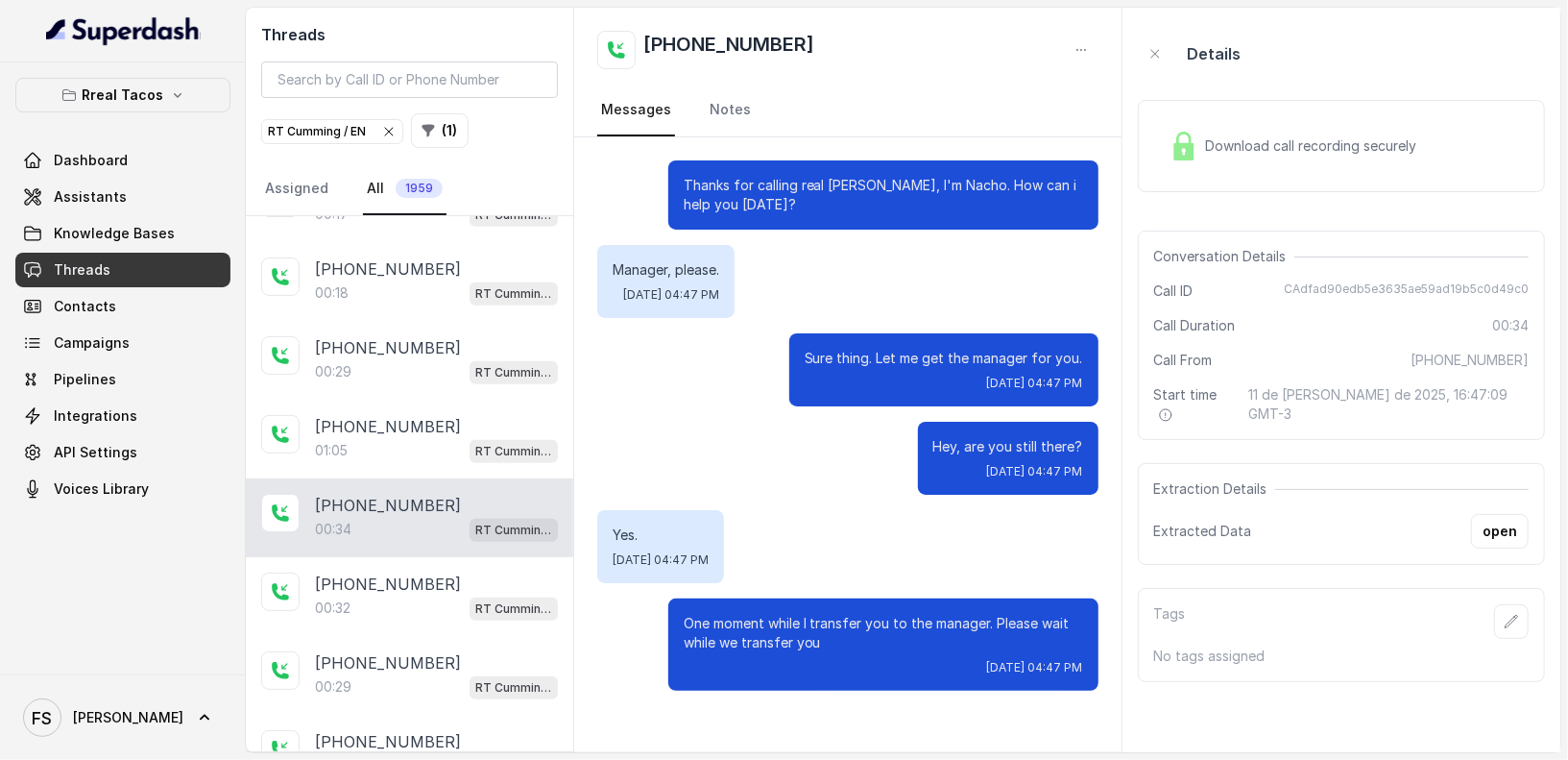scroll, scrollTop: 709, scrollLeft: 0, axis: vertical 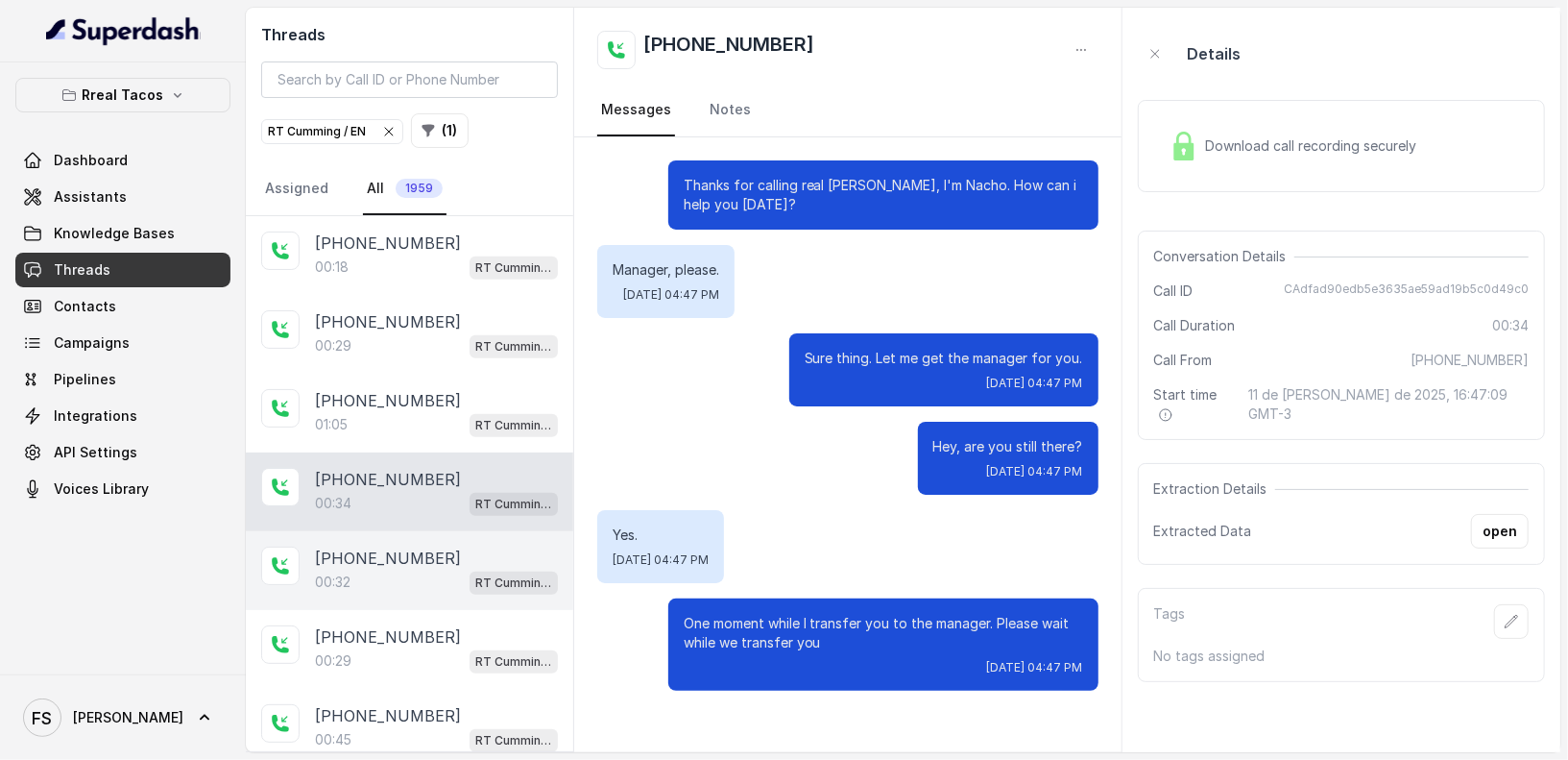 click on "00:32 [PERSON_NAME] / EN" at bounding box center (436, 582) 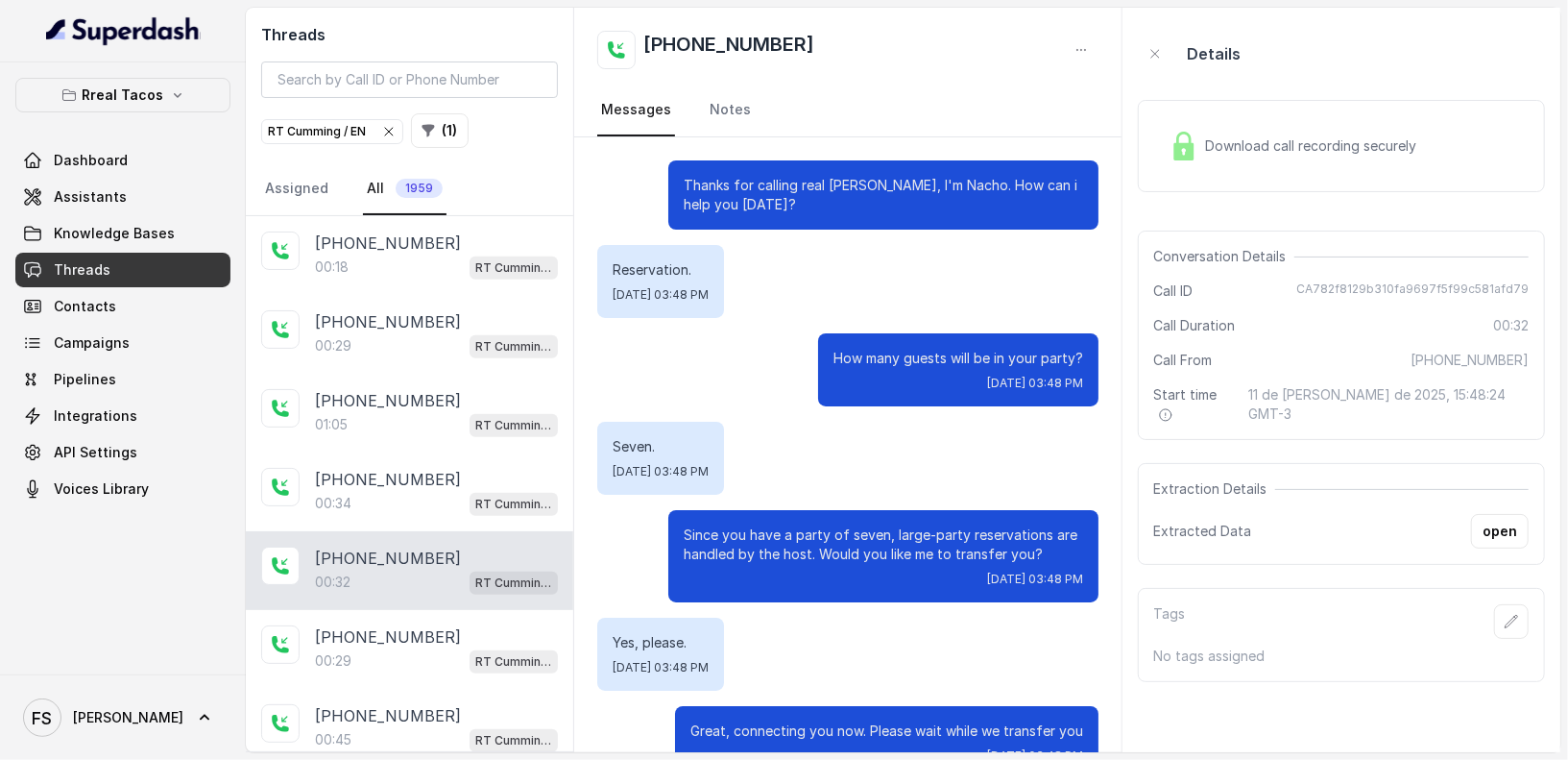 scroll, scrollTop: 48, scrollLeft: 0, axis: vertical 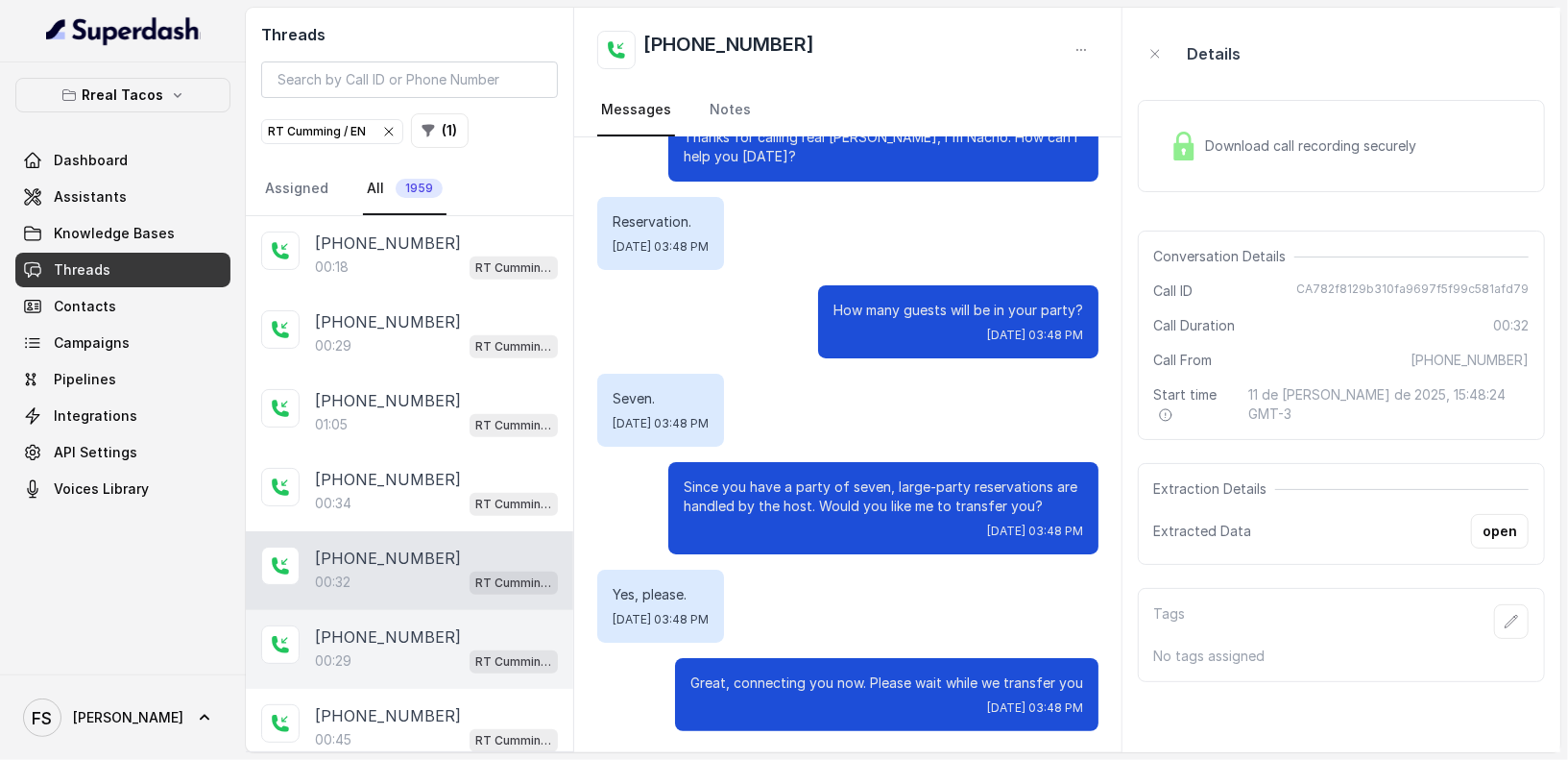 click on "[PHONE_NUMBER]" at bounding box center [388, 637] 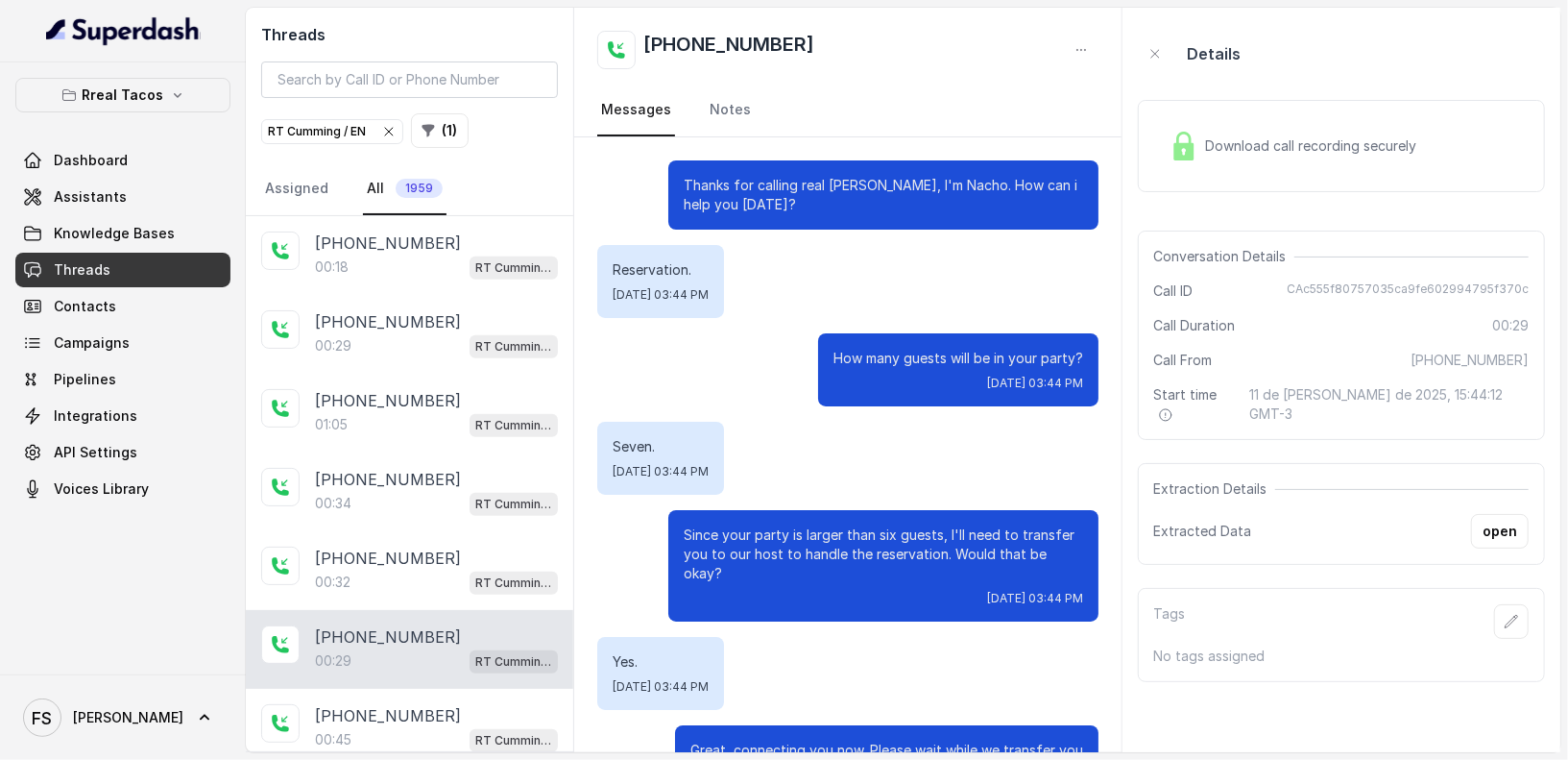 scroll, scrollTop: 48, scrollLeft: 0, axis: vertical 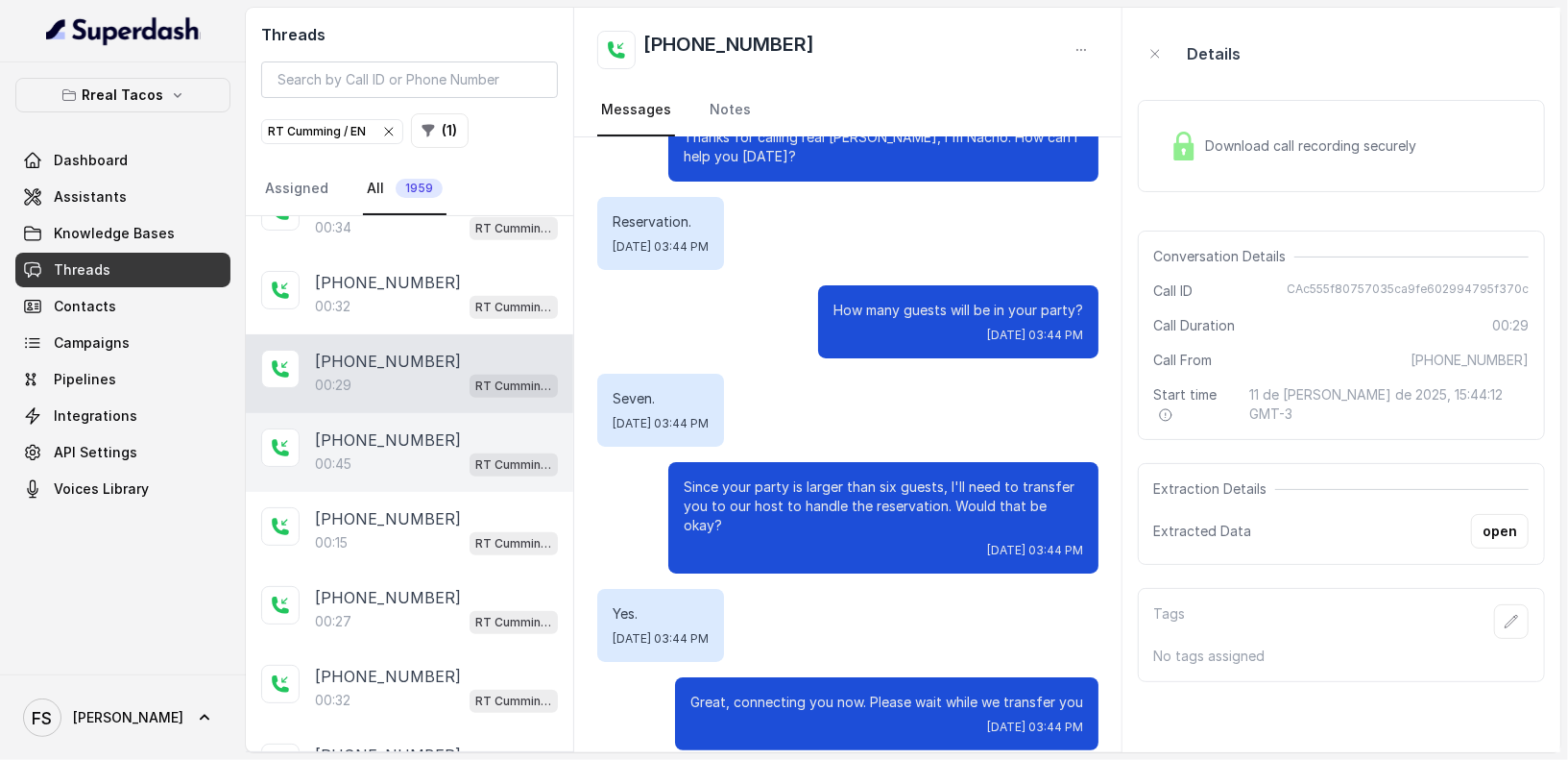 click on "+17703129841   00:45 RT Cumming / EN" at bounding box center (409, 453) 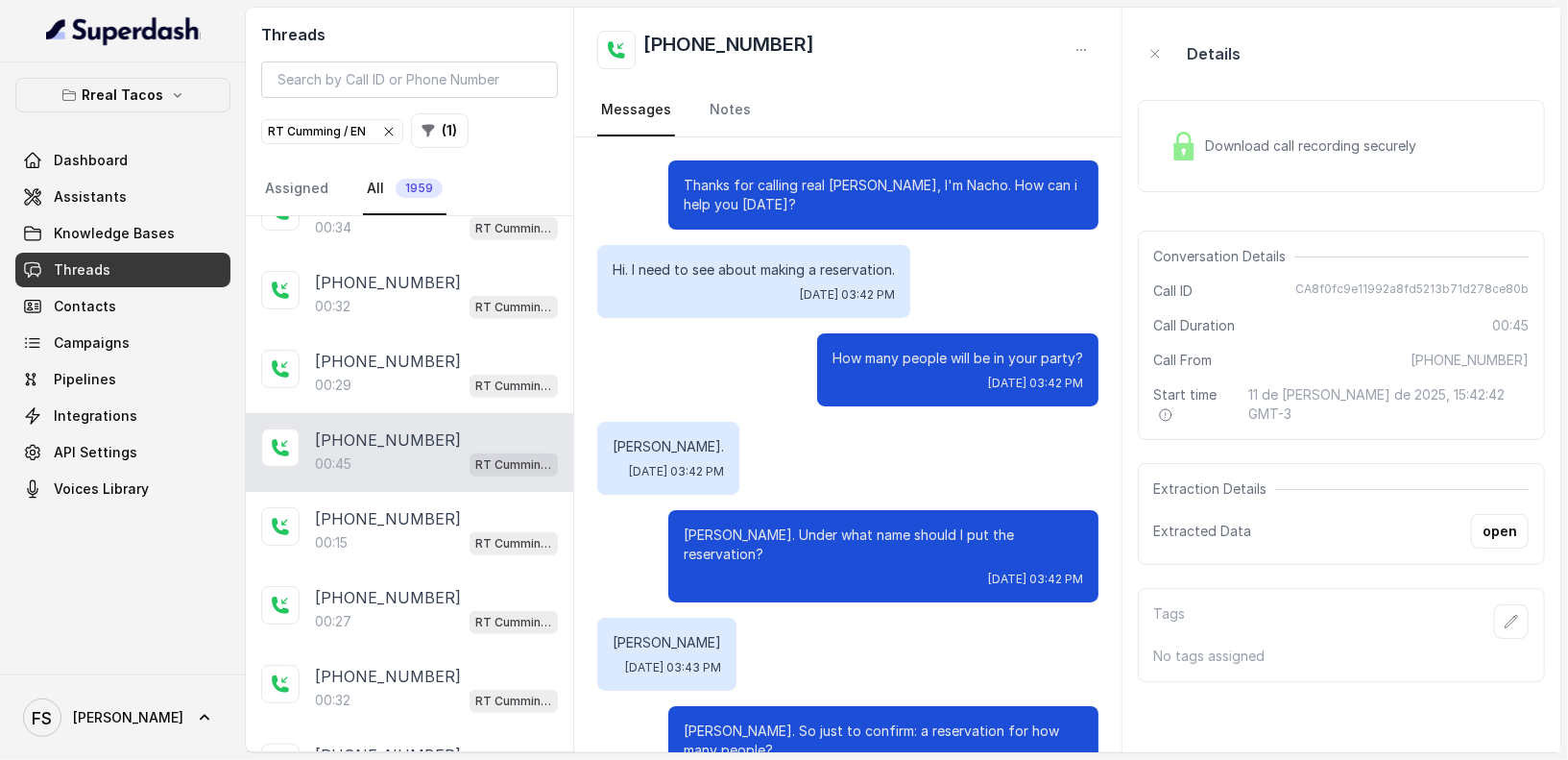 scroll, scrollTop: 421, scrollLeft: 0, axis: vertical 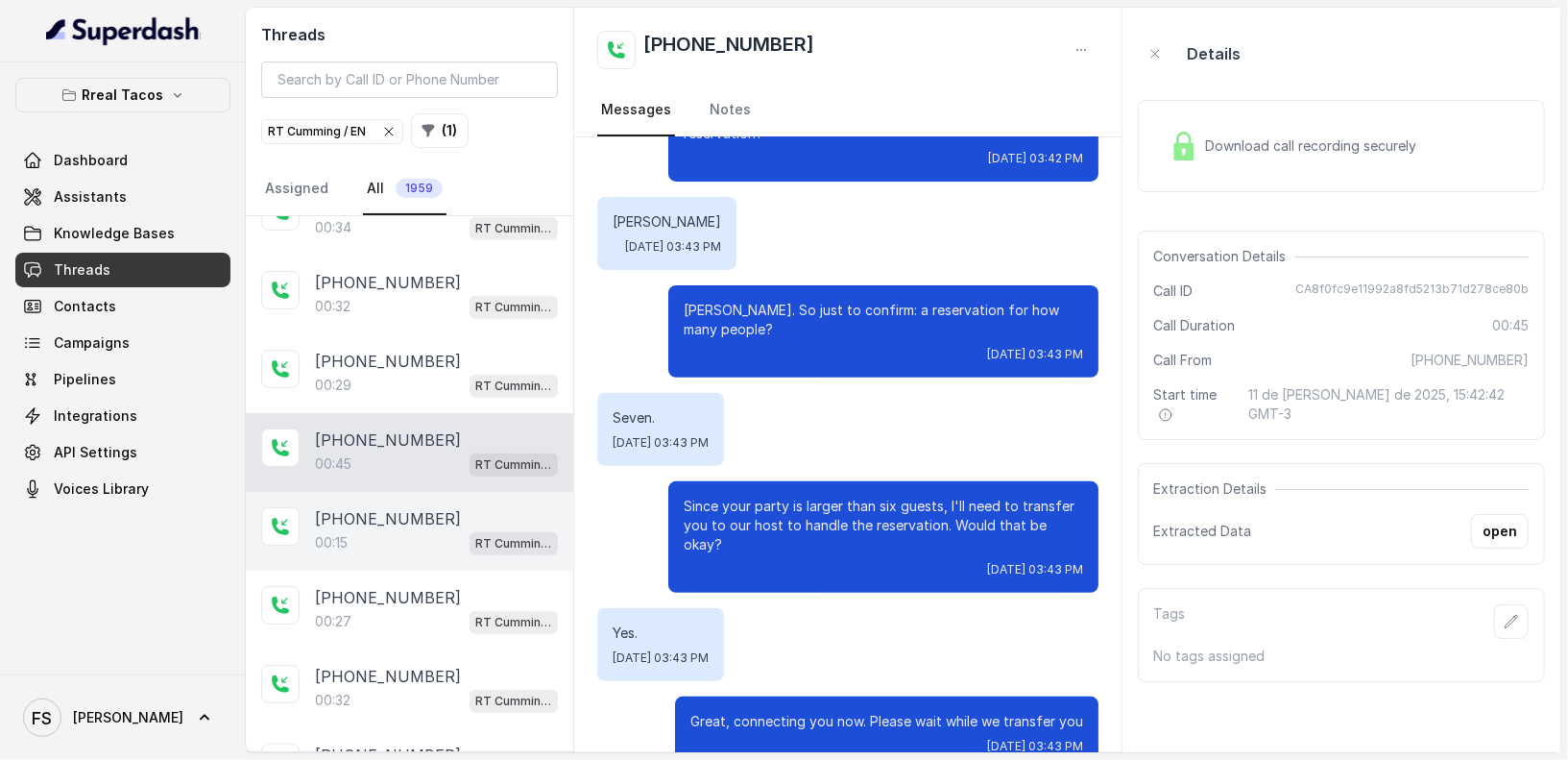click on "[PHONE_NUMBER]" at bounding box center [388, 519] 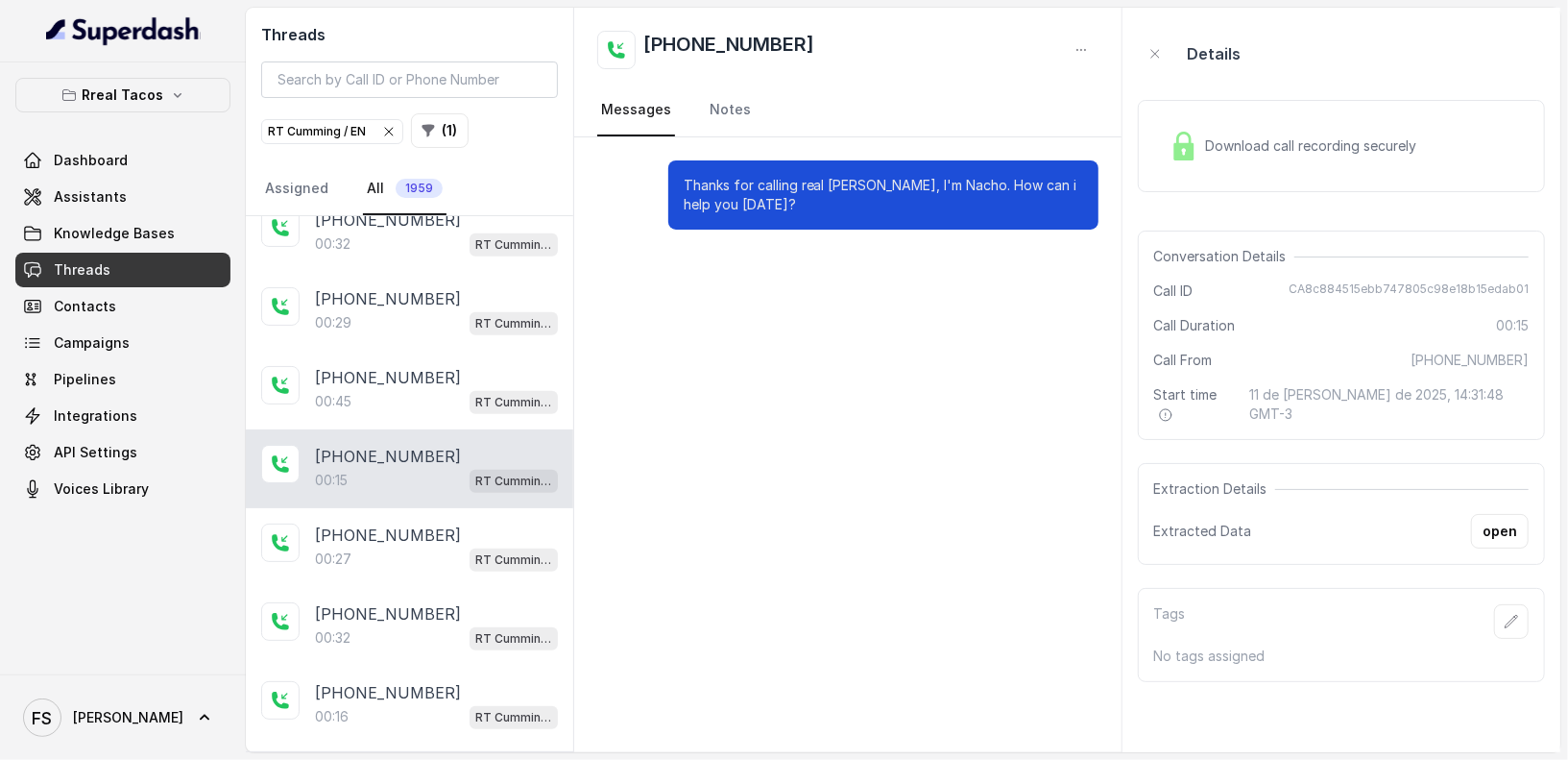 scroll, scrollTop: 1170, scrollLeft: 0, axis: vertical 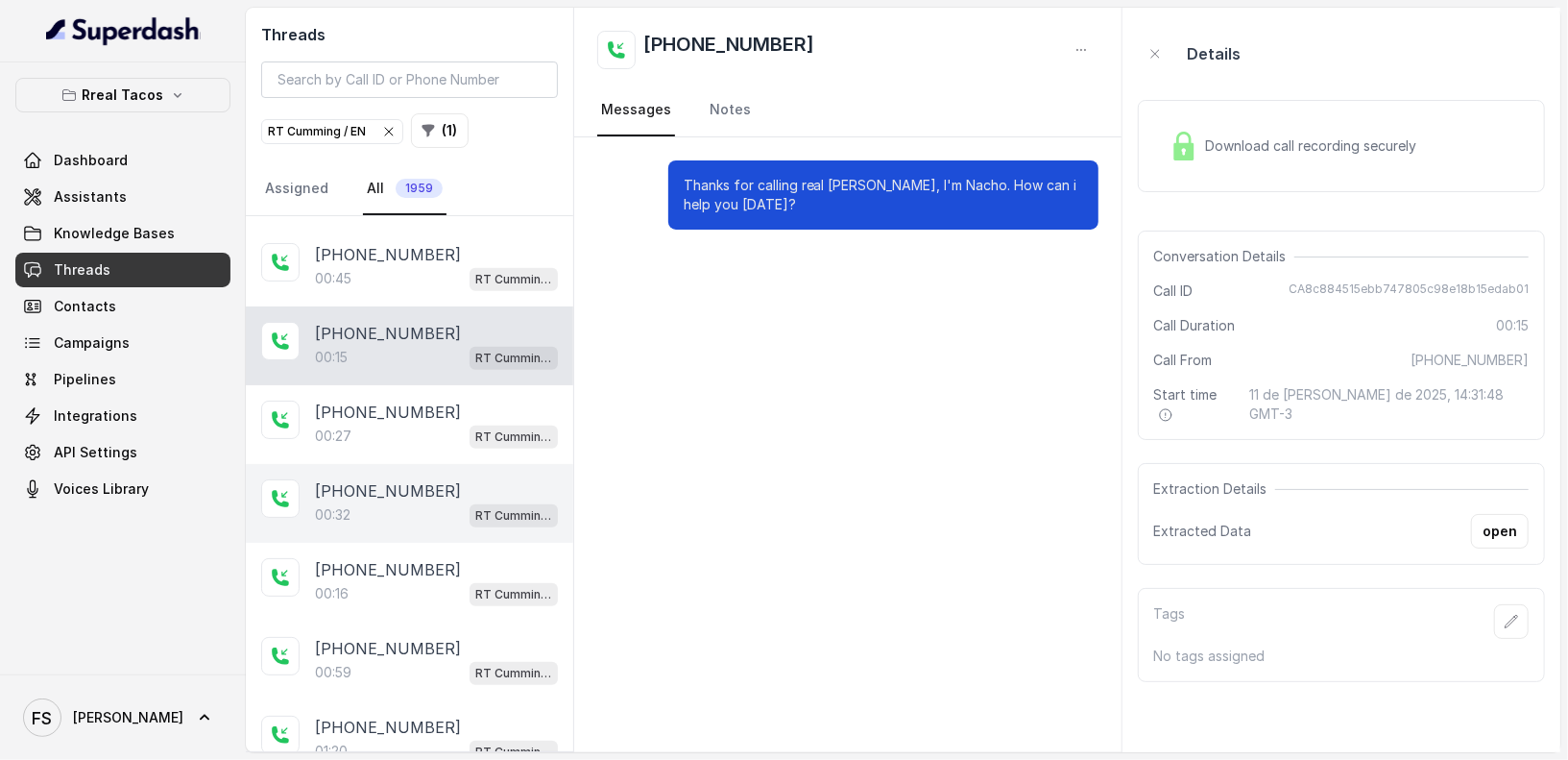 click on "[PHONE_NUMBER]" at bounding box center [388, 491] 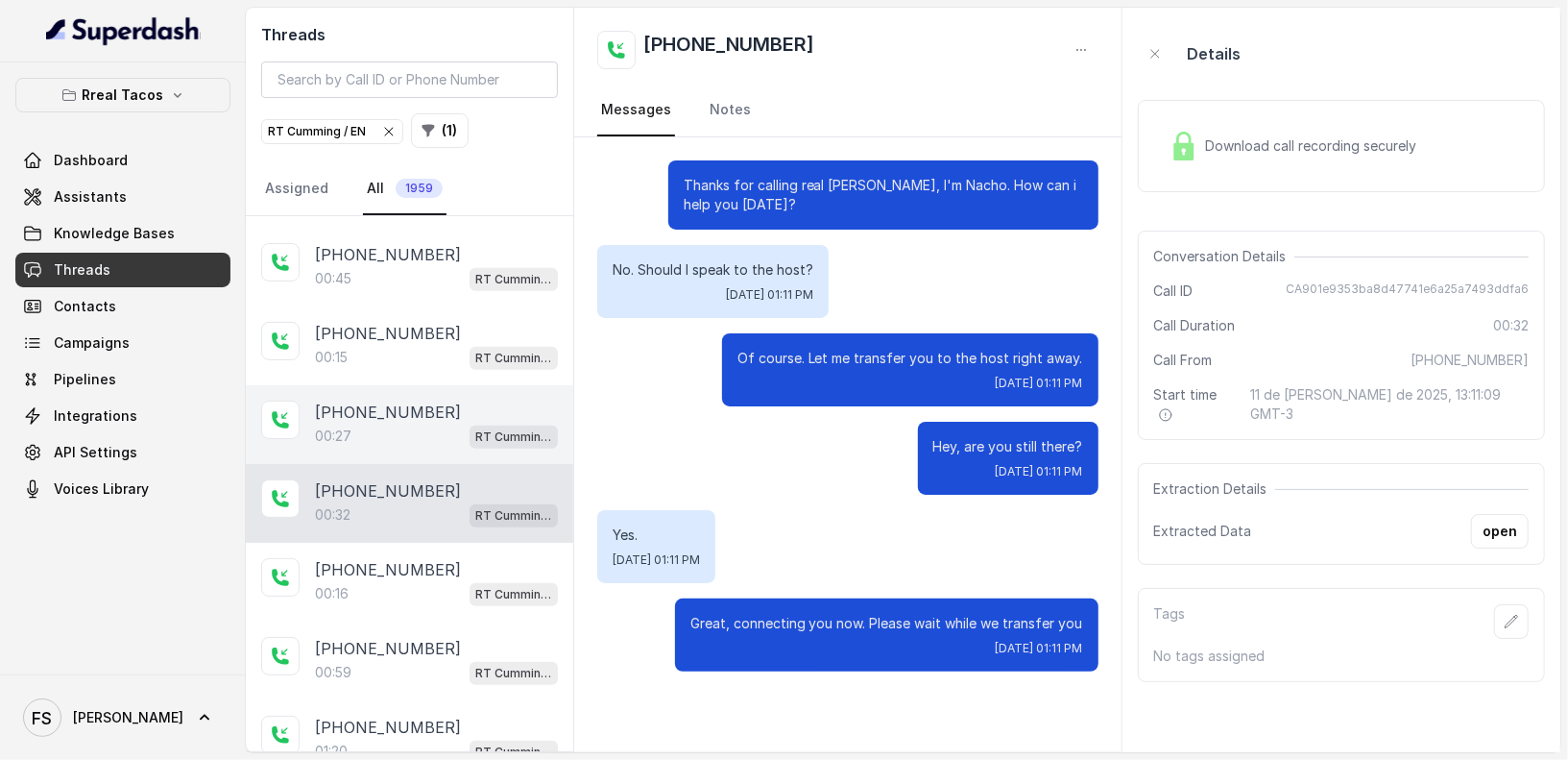 click on "00:27 RT Cumming / EN" at bounding box center [436, 436] 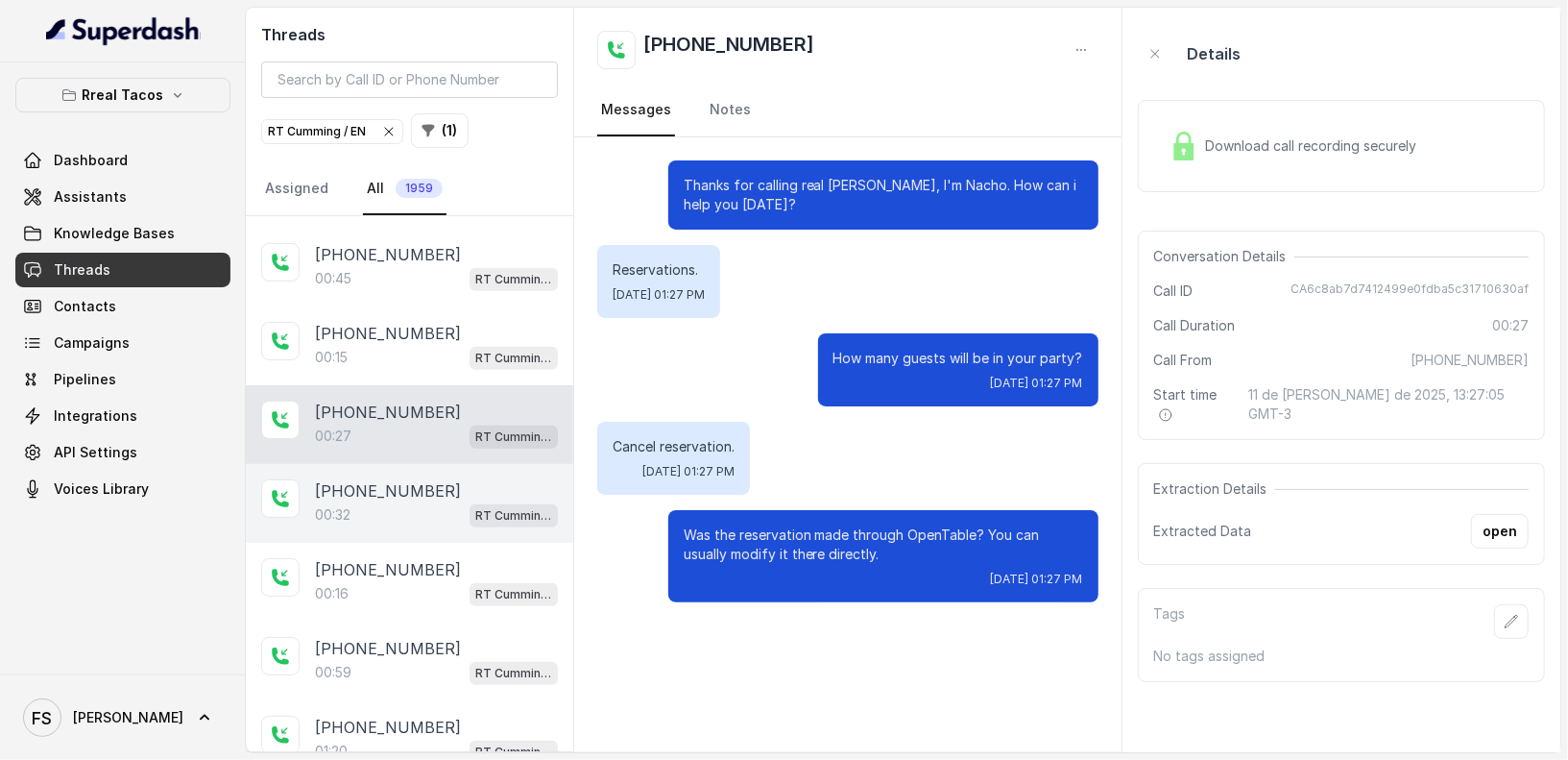 click on "+17703552359   00:32 RT Cumming / EN" at bounding box center [409, 503] 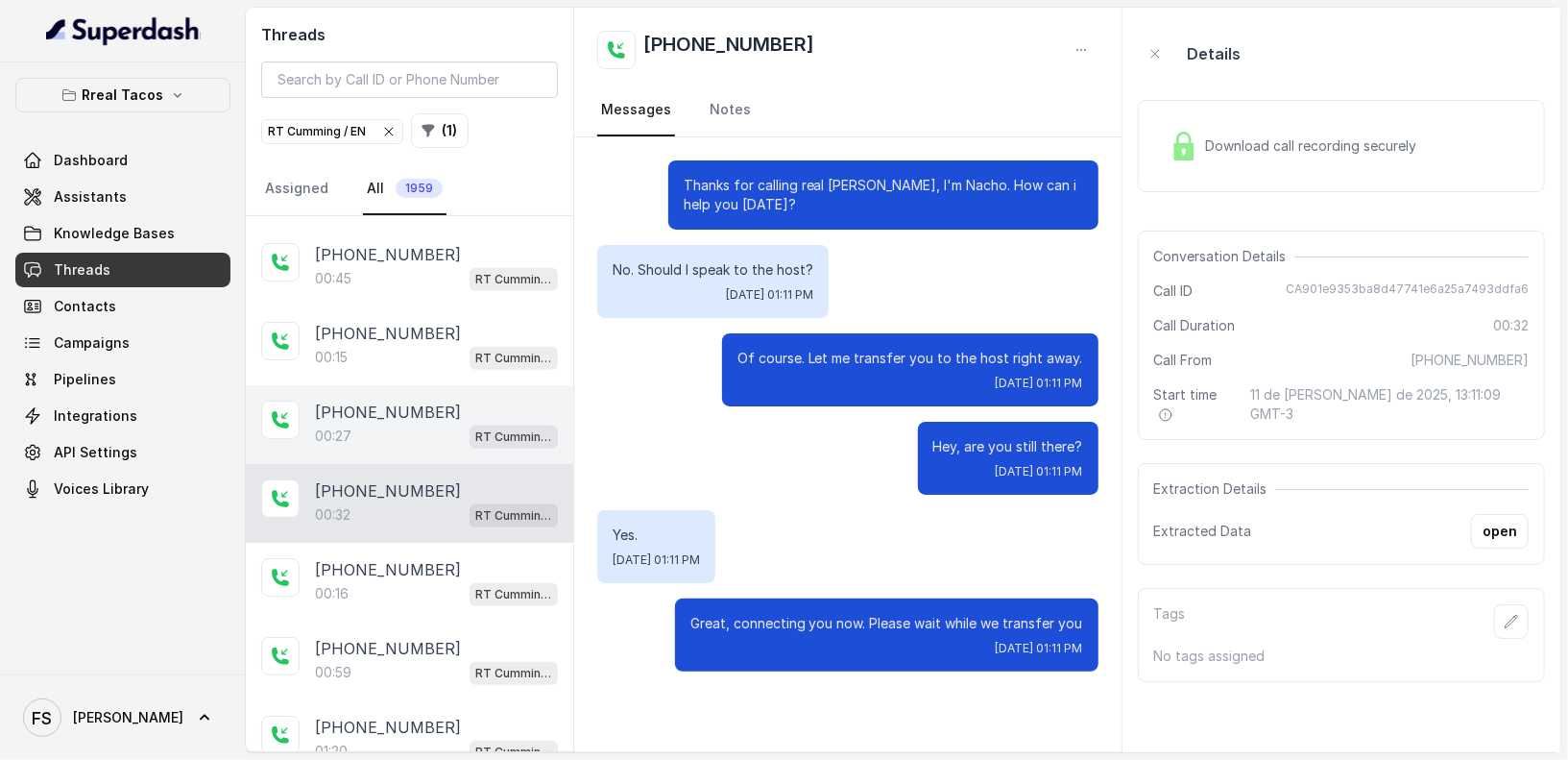 click on "00:27 RT Cumming / EN" at bounding box center [436, 436] 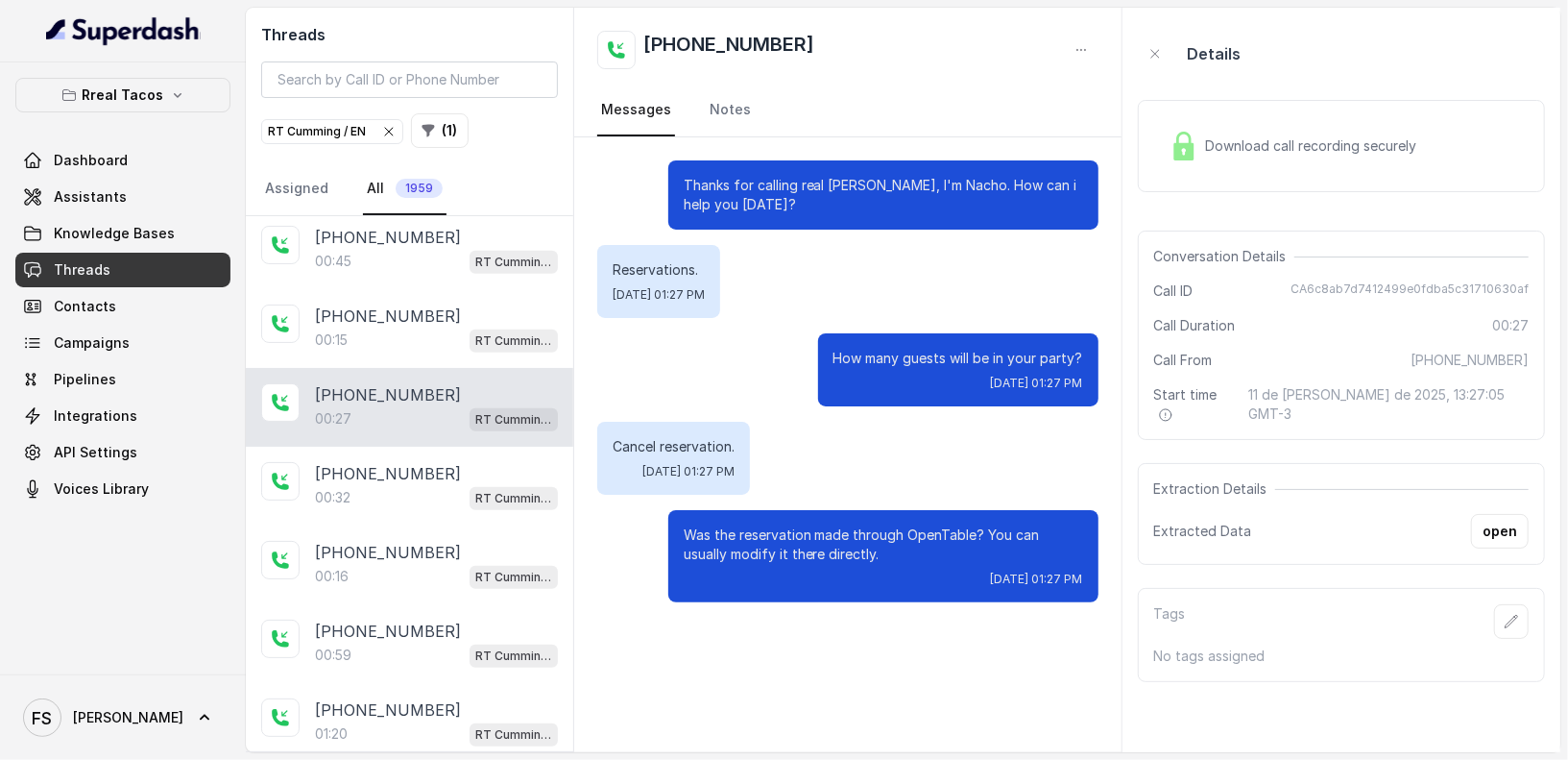 scroll, scrollTop: 1212, scrollLeft: 0, axis: vertical 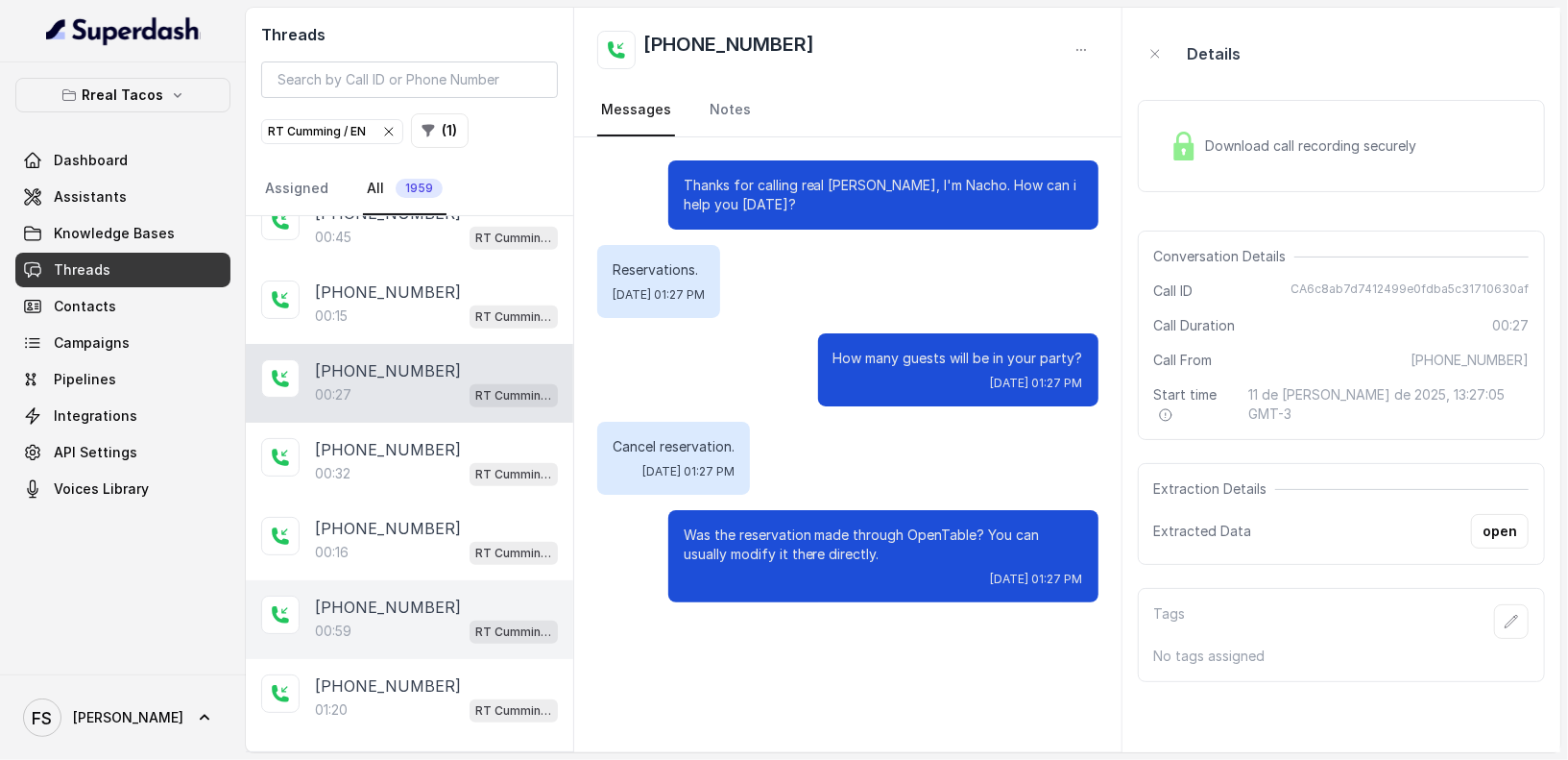 click on "[PHONE_NUMBER]" at bounding box center (388, 607) 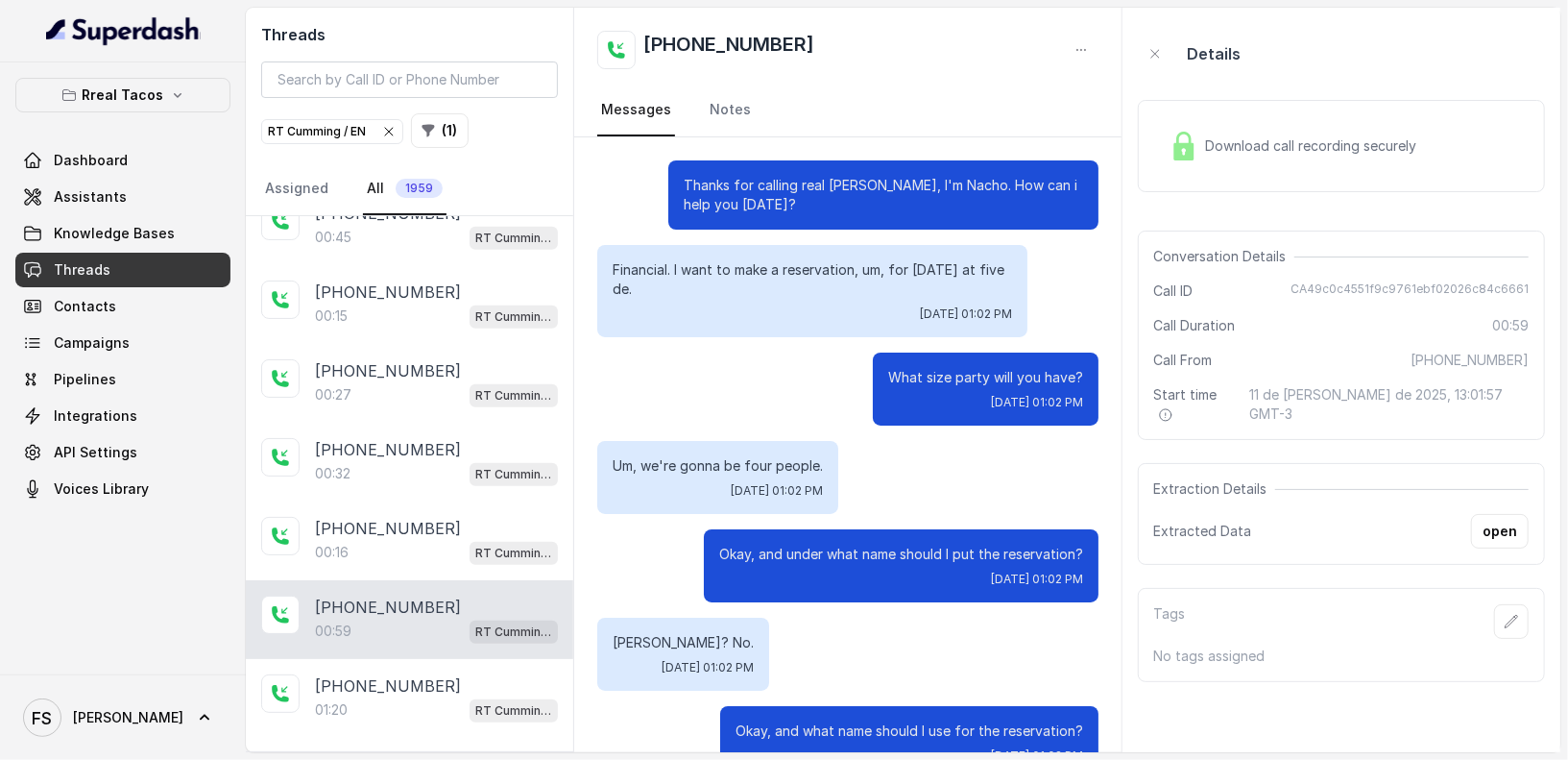 scroll, scrollTop: 509, scrollLeft: 0, axis: vertical 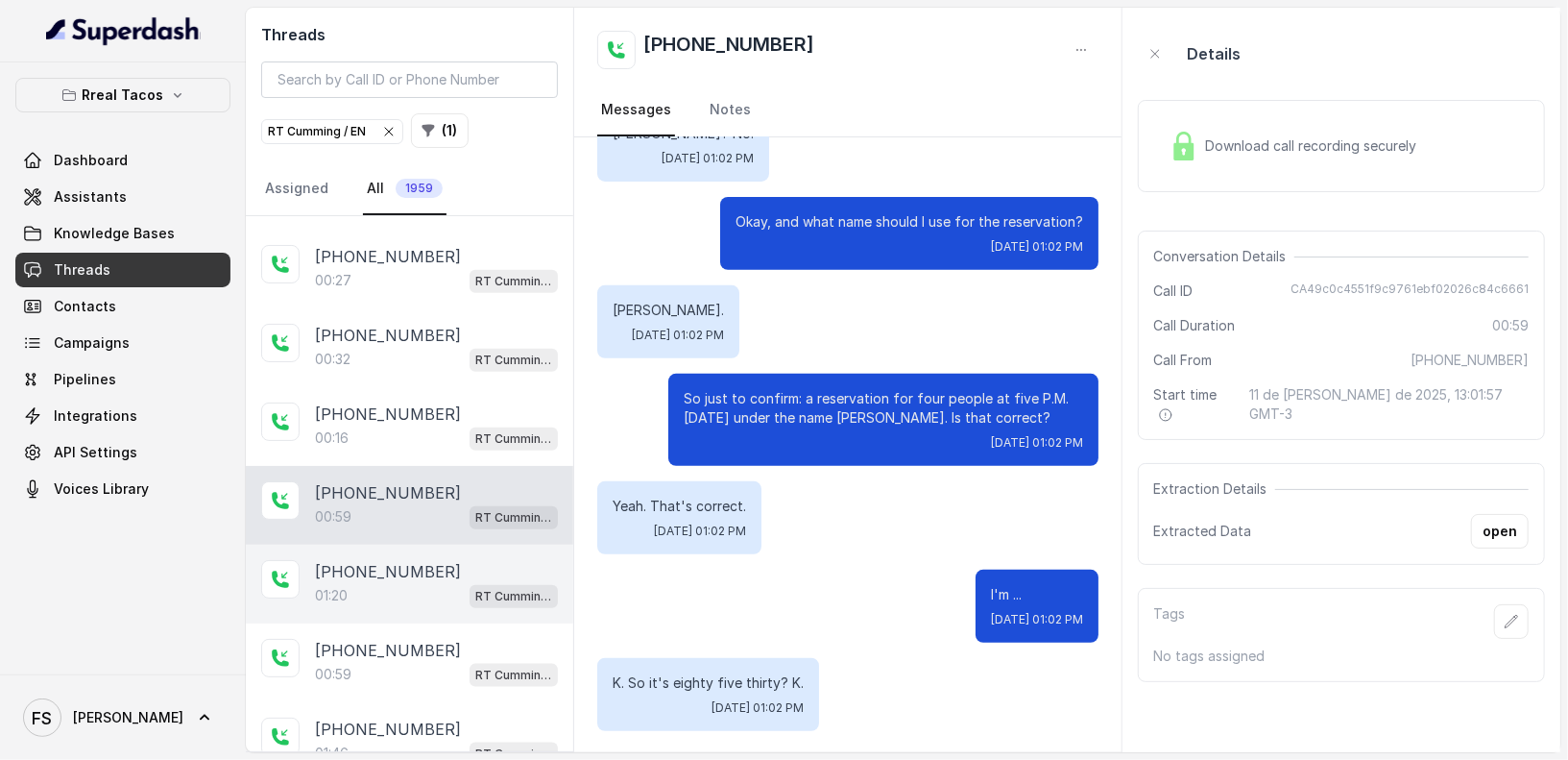 click on "+14043693153   01:20 RT Cumming / EN" at bounding box center [409, 584] 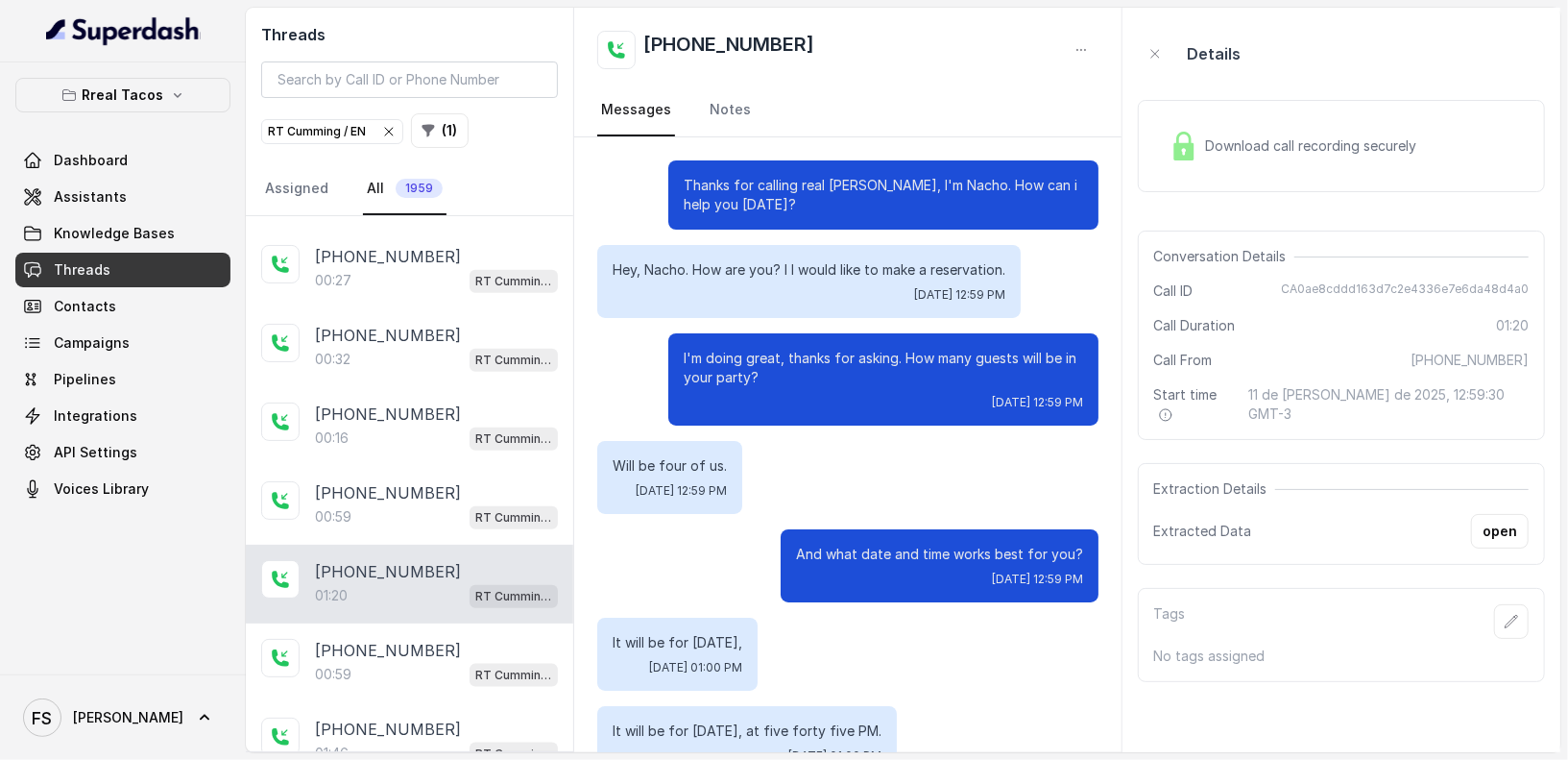 scroll, scrollTop: 763, scrollLeft: 0, axis: vertical 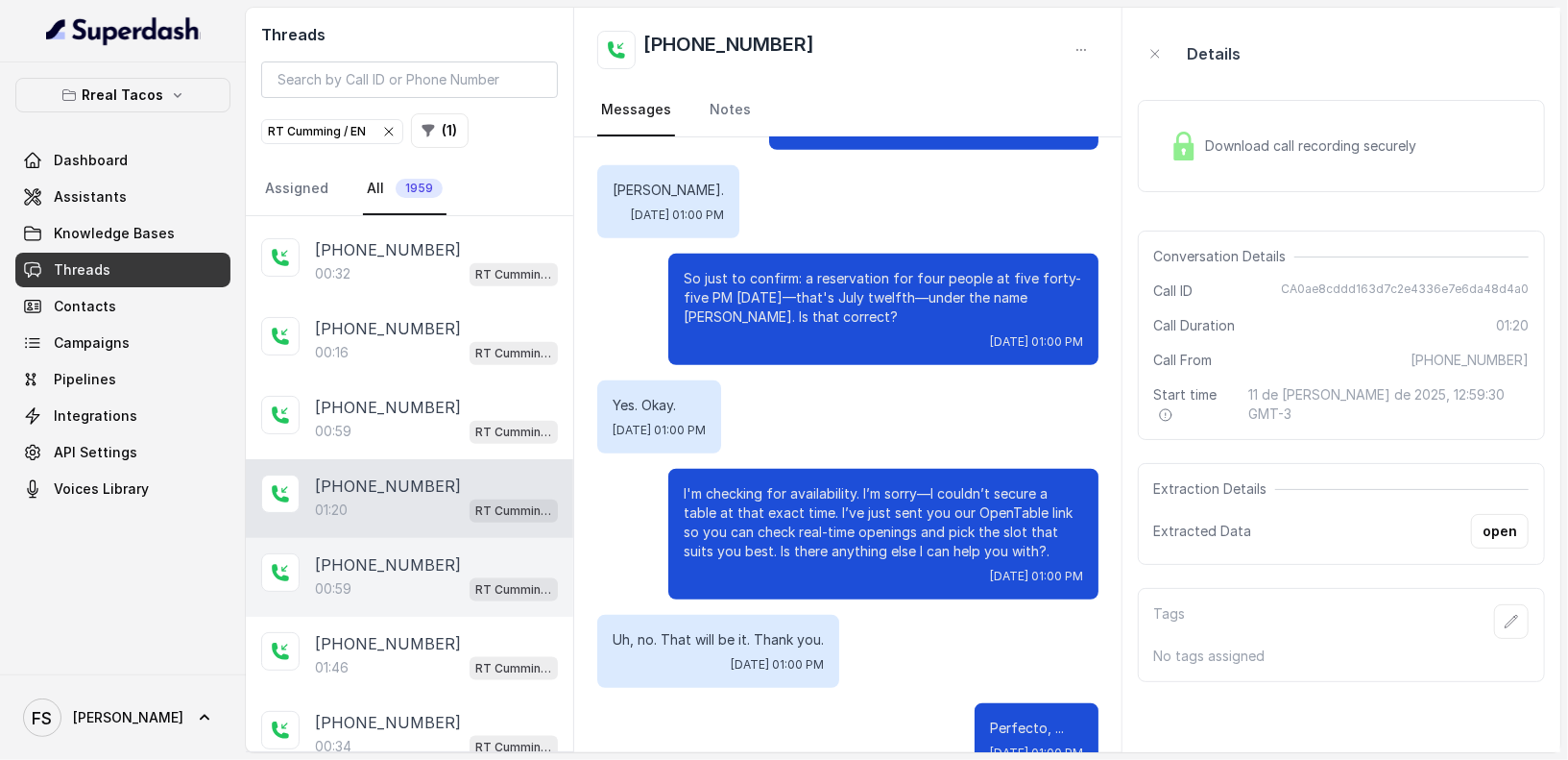 click on "+14043693153   00:59 RT Cumming / EN" at bounding box center (409, 577) 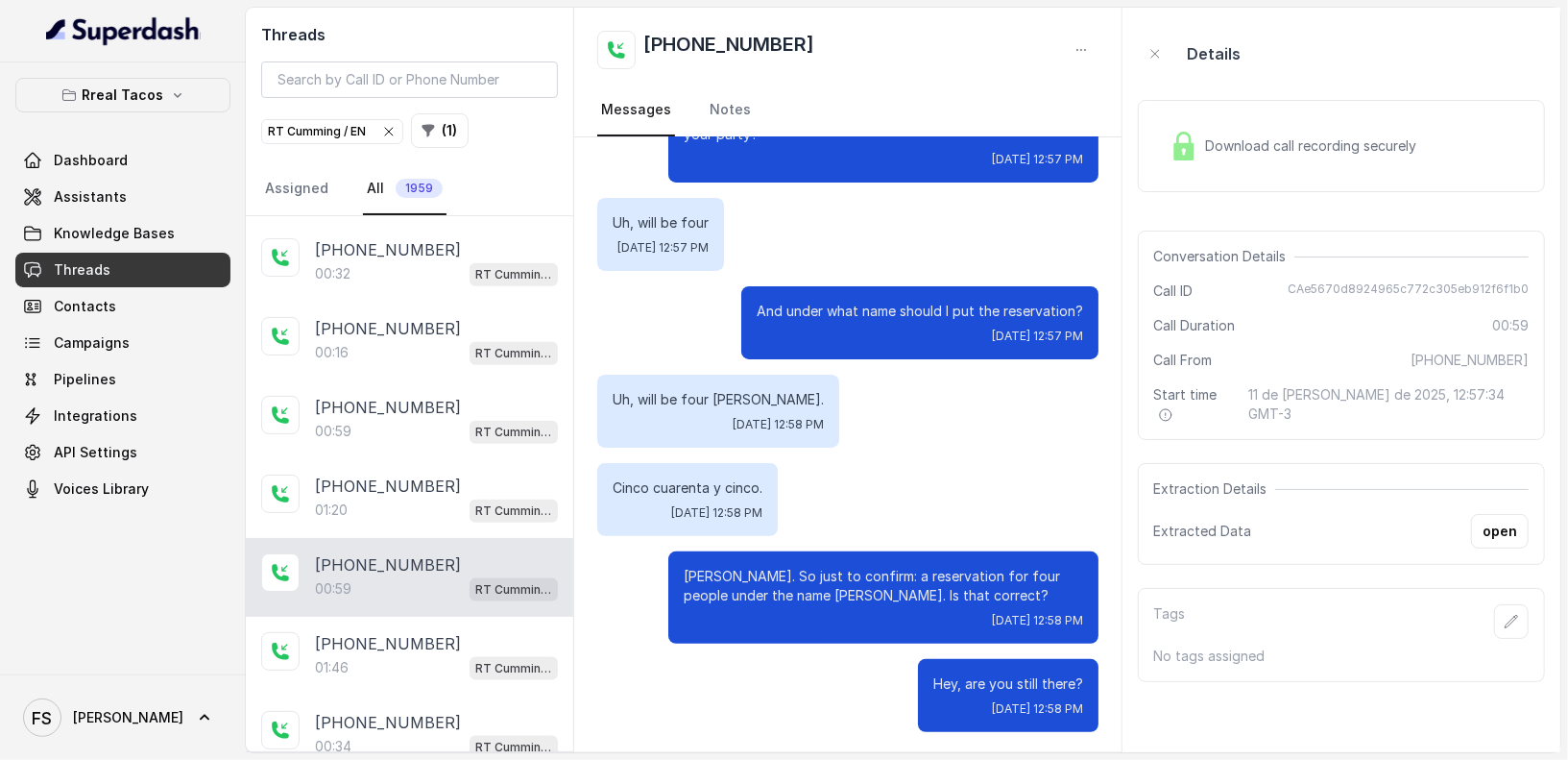 scroll, scrollTop: 245, scrollLeft: 0, axis: vertical 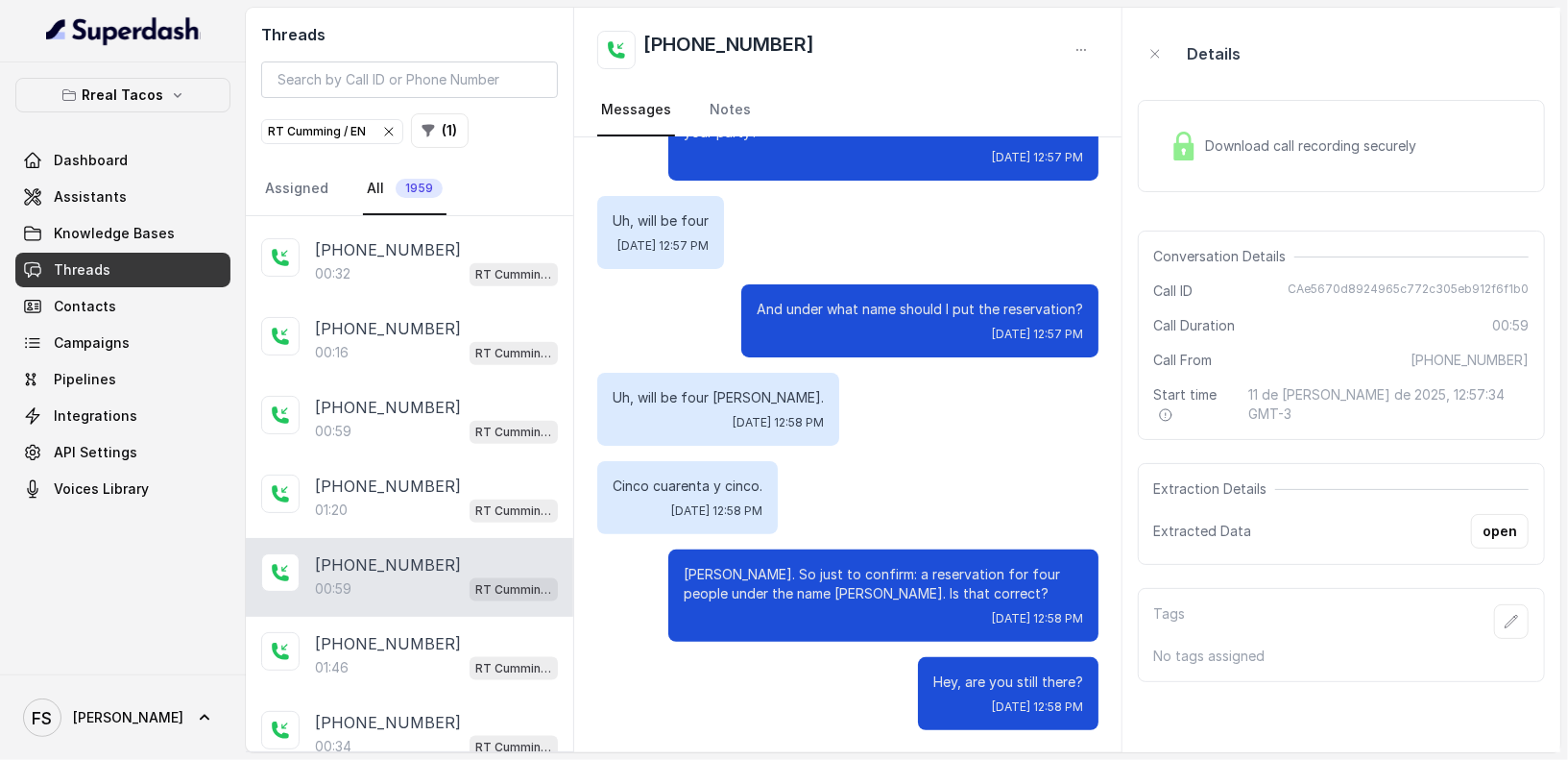 click on "CAe5670d8924965c772c305eb912f6f1b0" at bounding box center [1408, 291] 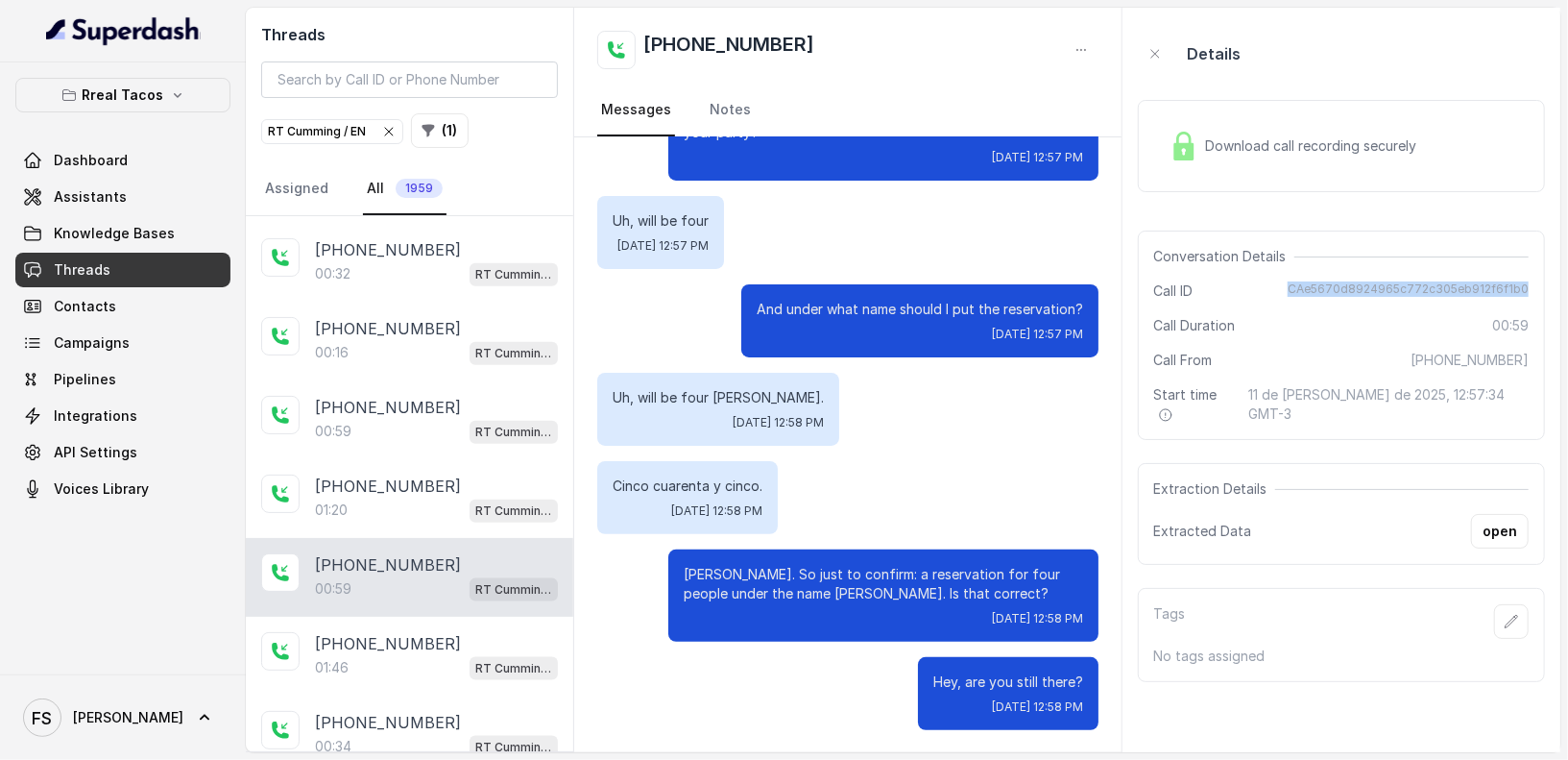 click on "CAe5670d8924965c772c305eb912f6f1b0" at bounding box center [1408, 291] 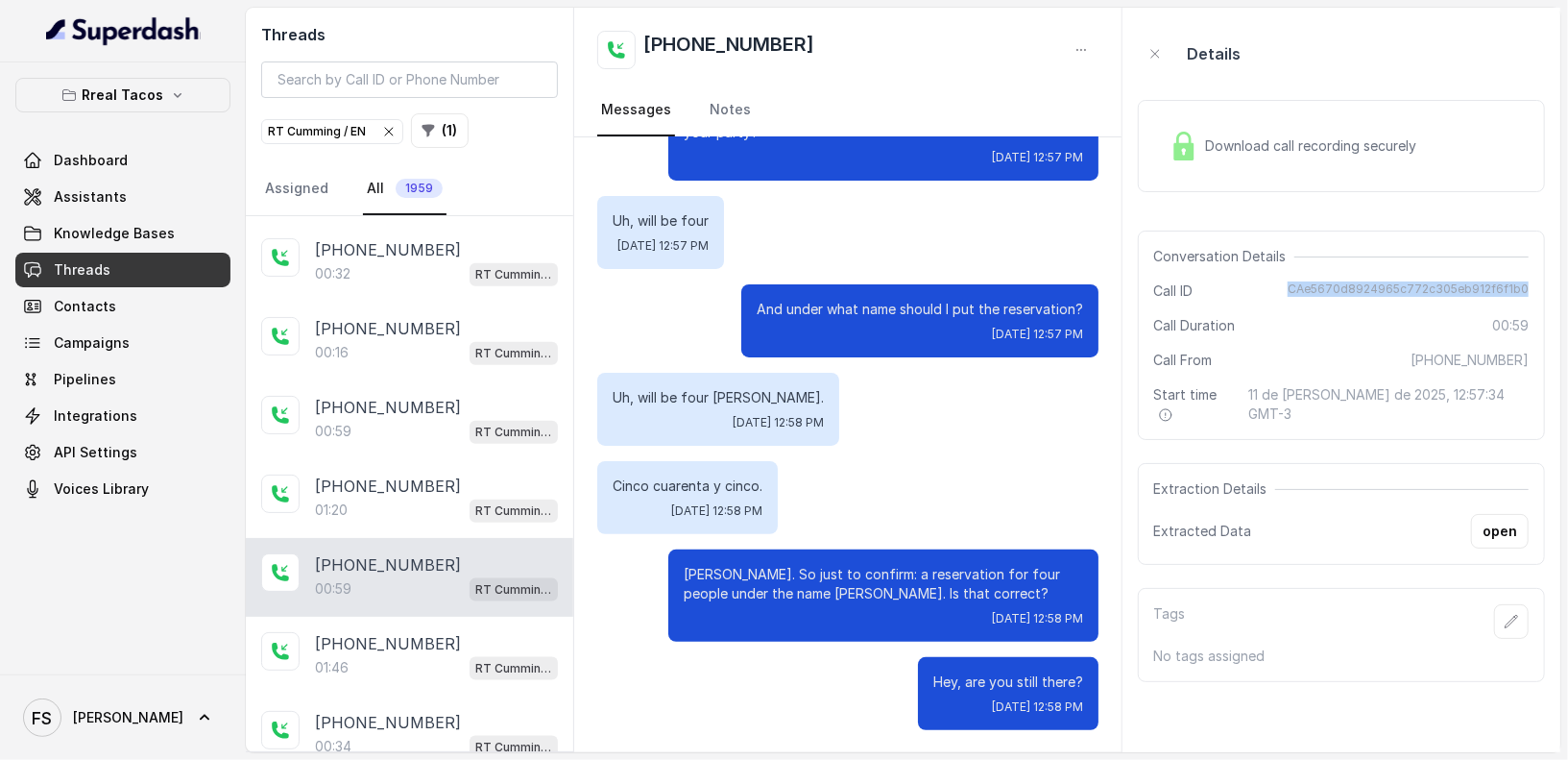 click on "CAe5670d8924965c772c305eb912f6f1b0" at bounding box center [1408, 291] 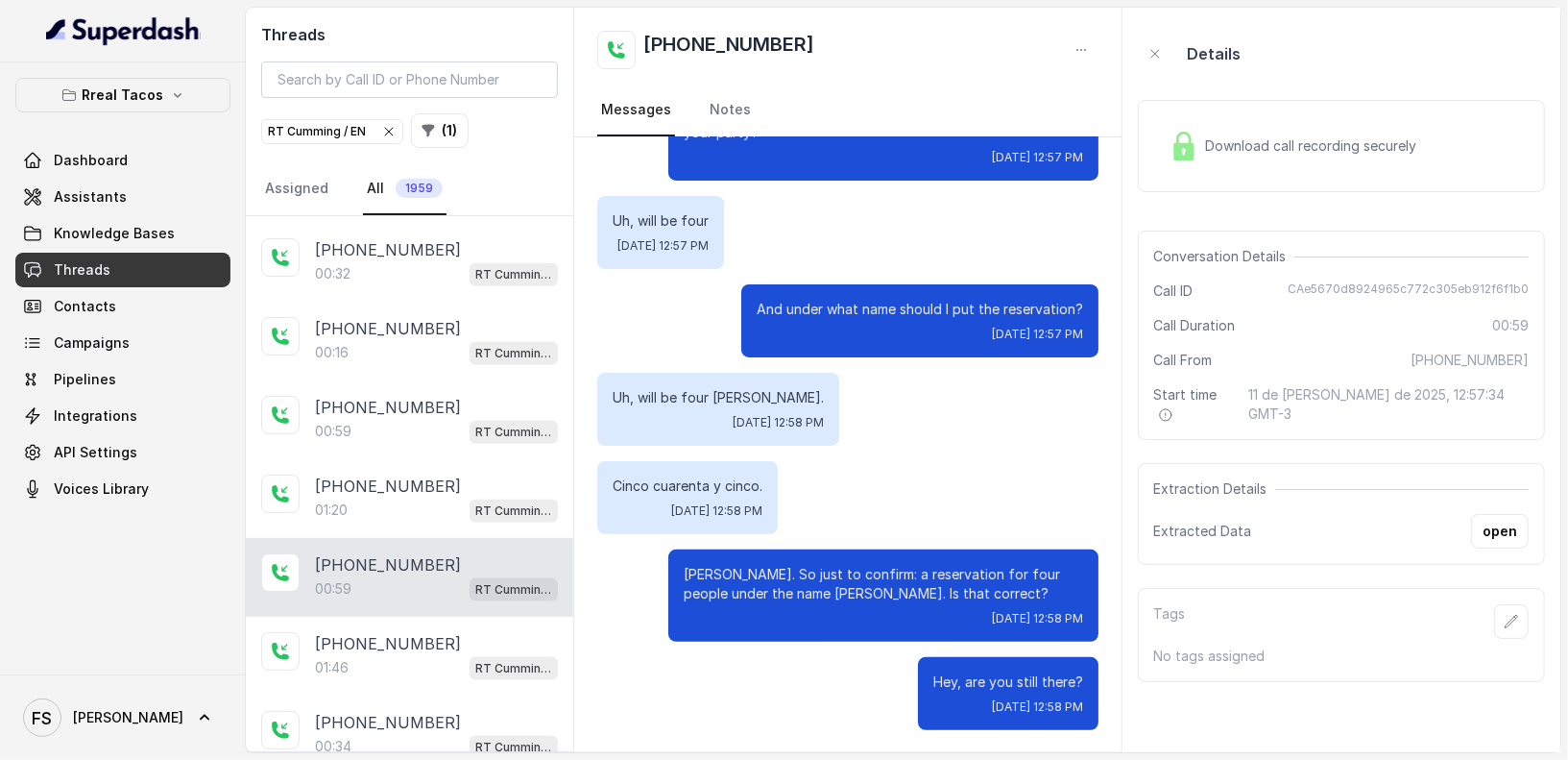 click on "Thanks for calling real Tacos Cummings, I'm Nacho. How can i help you today? Hi, Natchez. How are you? I would like to make a reservation. Fri, Jul 11, 2025, 12:57 PM I'm doing great, thanks for asking. How many guests will be in your party? Fri, Jul 11, 2025, 12:57 PM Uh, will be four Fri, Jul 11, 2025, 12:57 PM And under what name should I put the reservation? Fri, Jul 11, 2025, 12:57 PM Uh, will be four Agustín. Fri, Jul 11, 2025, 12:58 PM Cinco cuarenta y cinco. Fri, Jul 11, 2025, 12:58 PM Okay, Agustín. So just to confirm: a reservation for four people under the name Agustín. Is that correct? Fri, Jul 11, 2025, 12:58 PM Hey, are you still there? Fri, Jul 11, 2025, 12:58 PM" at bounding box center [847, 323] 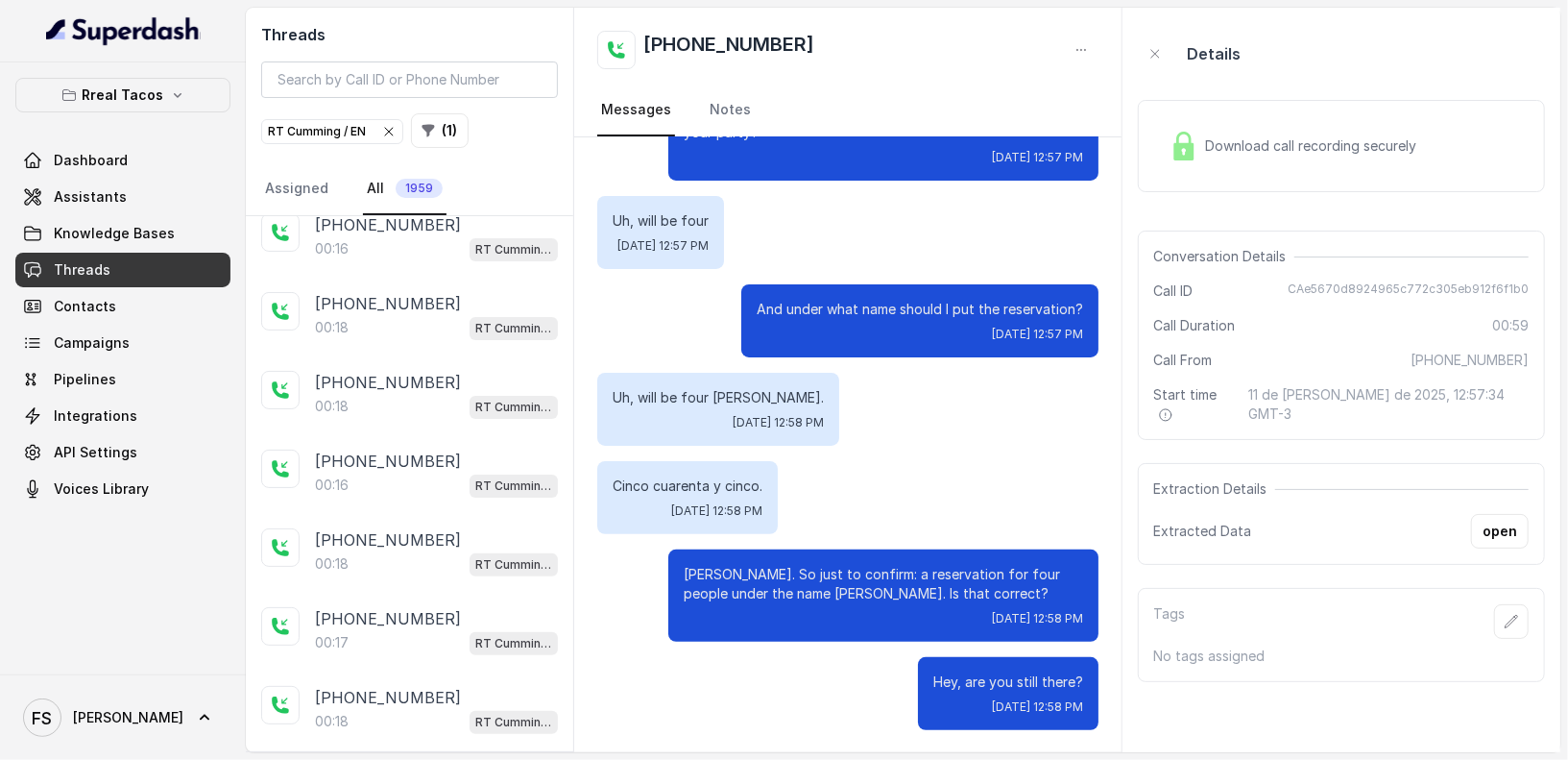 scroll, scrollTop: 0, scrollLeft: 0, axis: both 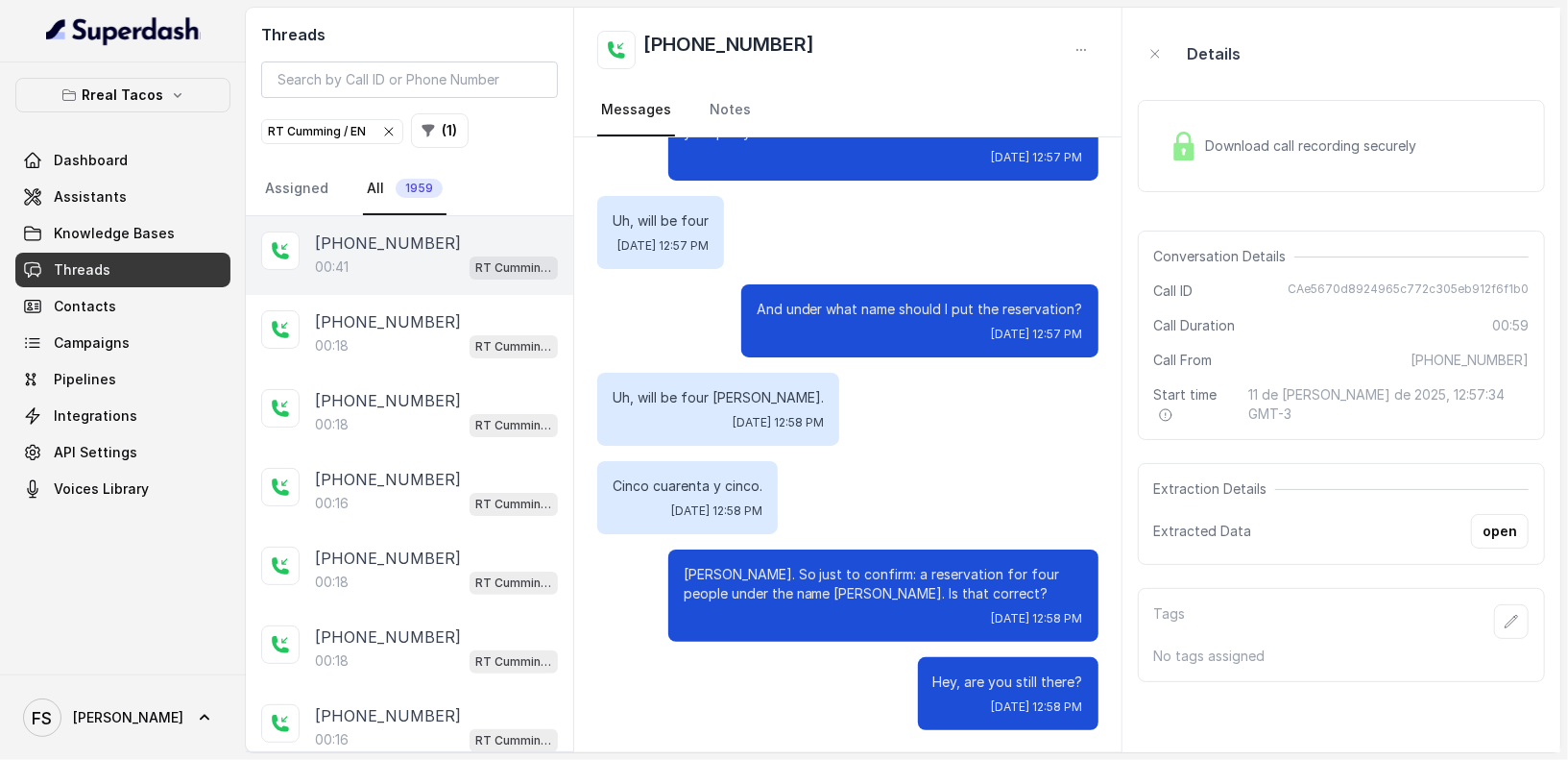 click on "[PHONE_NUMBER]:41 [PERSON_NAME] / EN" at bounding box center [409, 256] 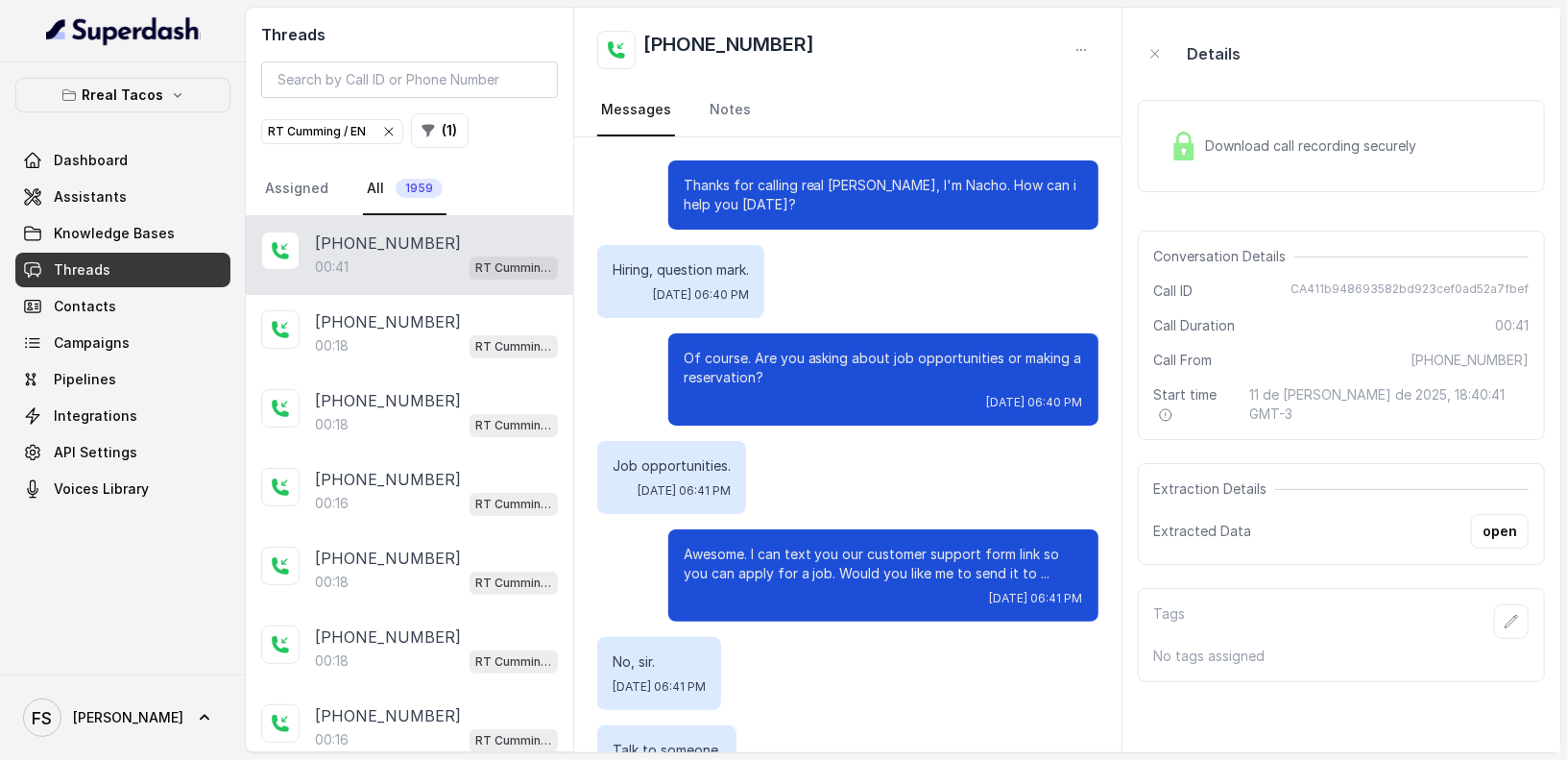 scroll, scrollTop: 194, scrollLeft: 0, axis: vertical 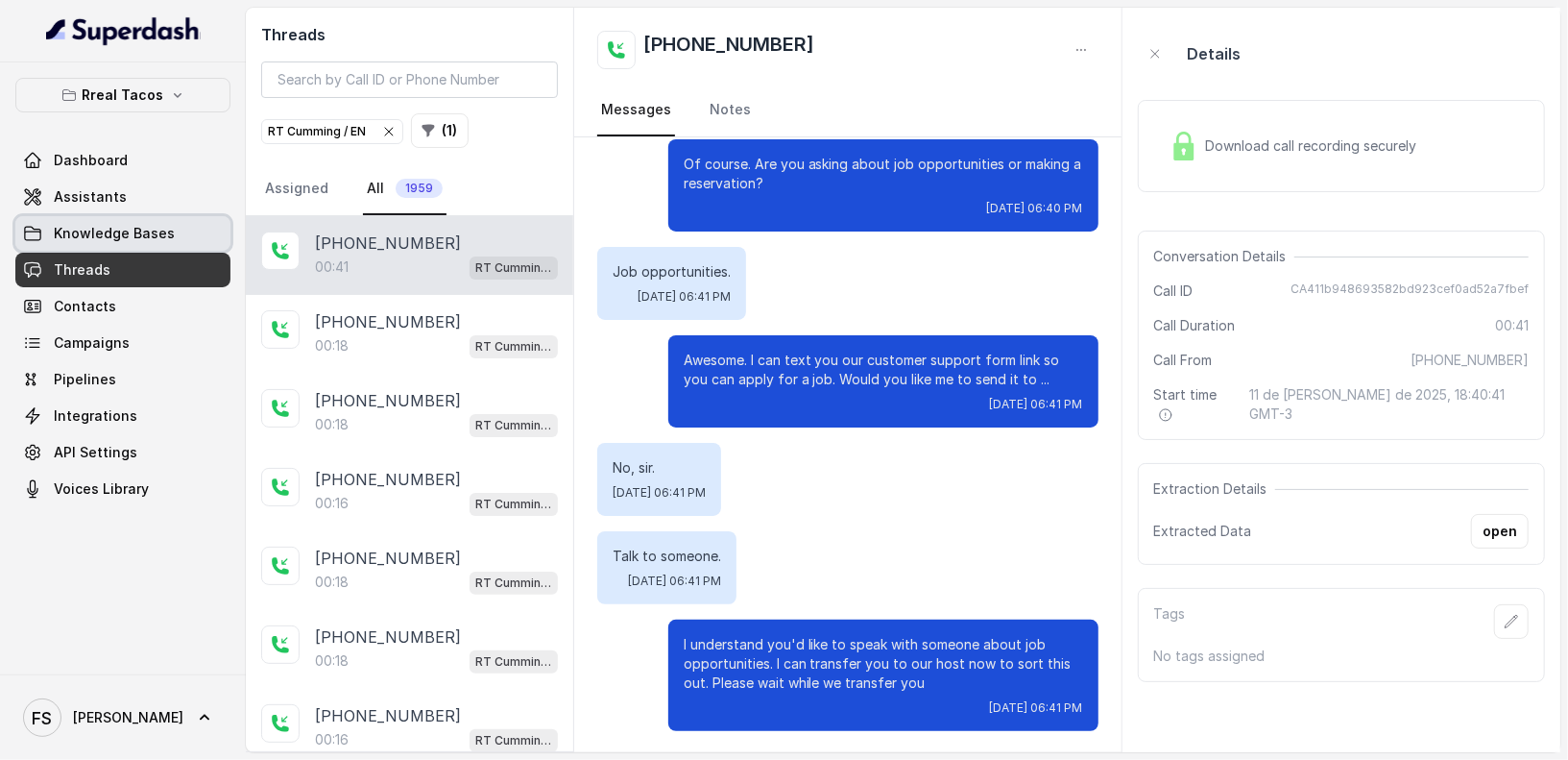 click on "Knowledge Bases" at bounding box center (114, 233) 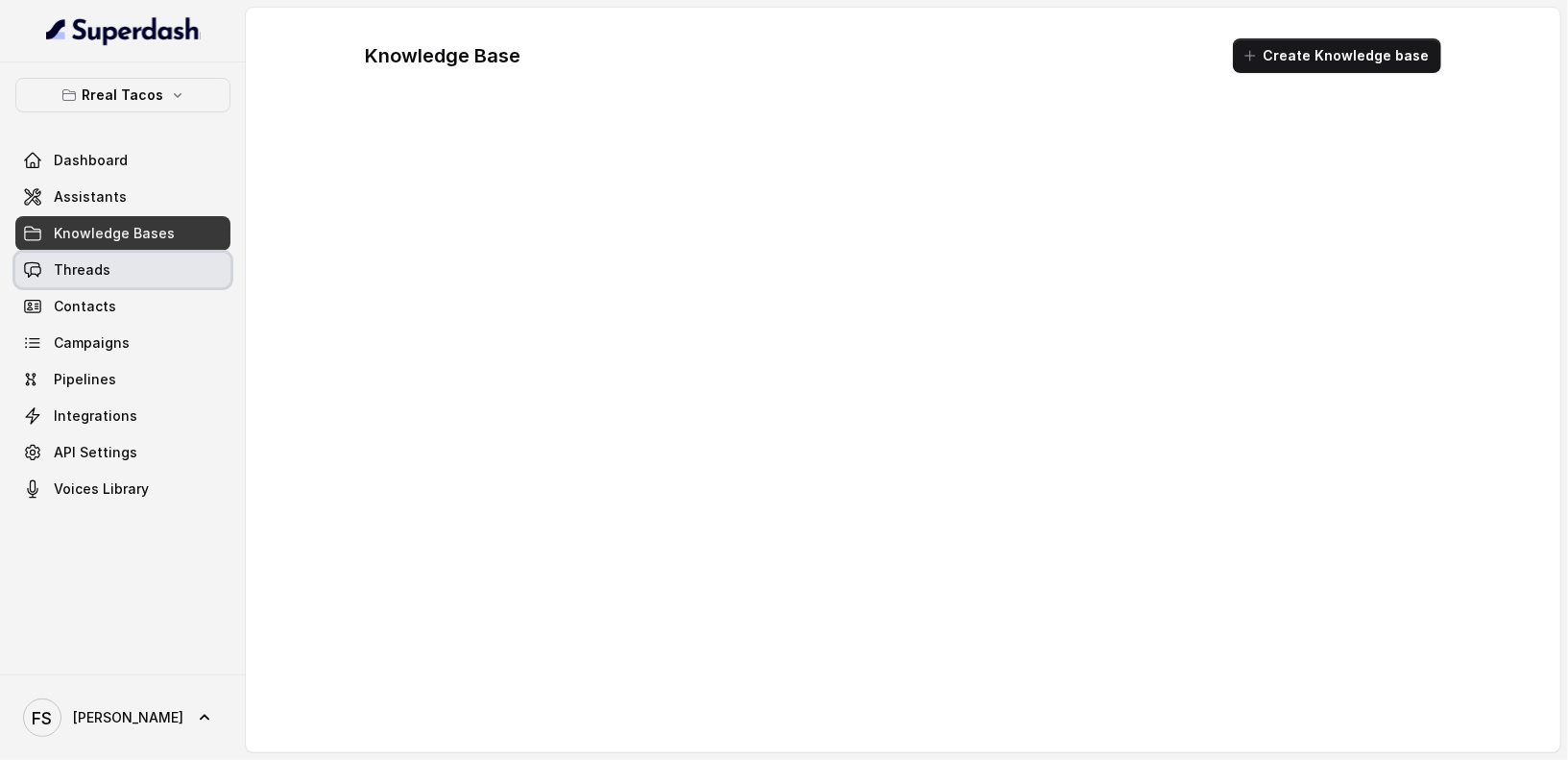 click on "Threads" at bounding box center [123, 270] 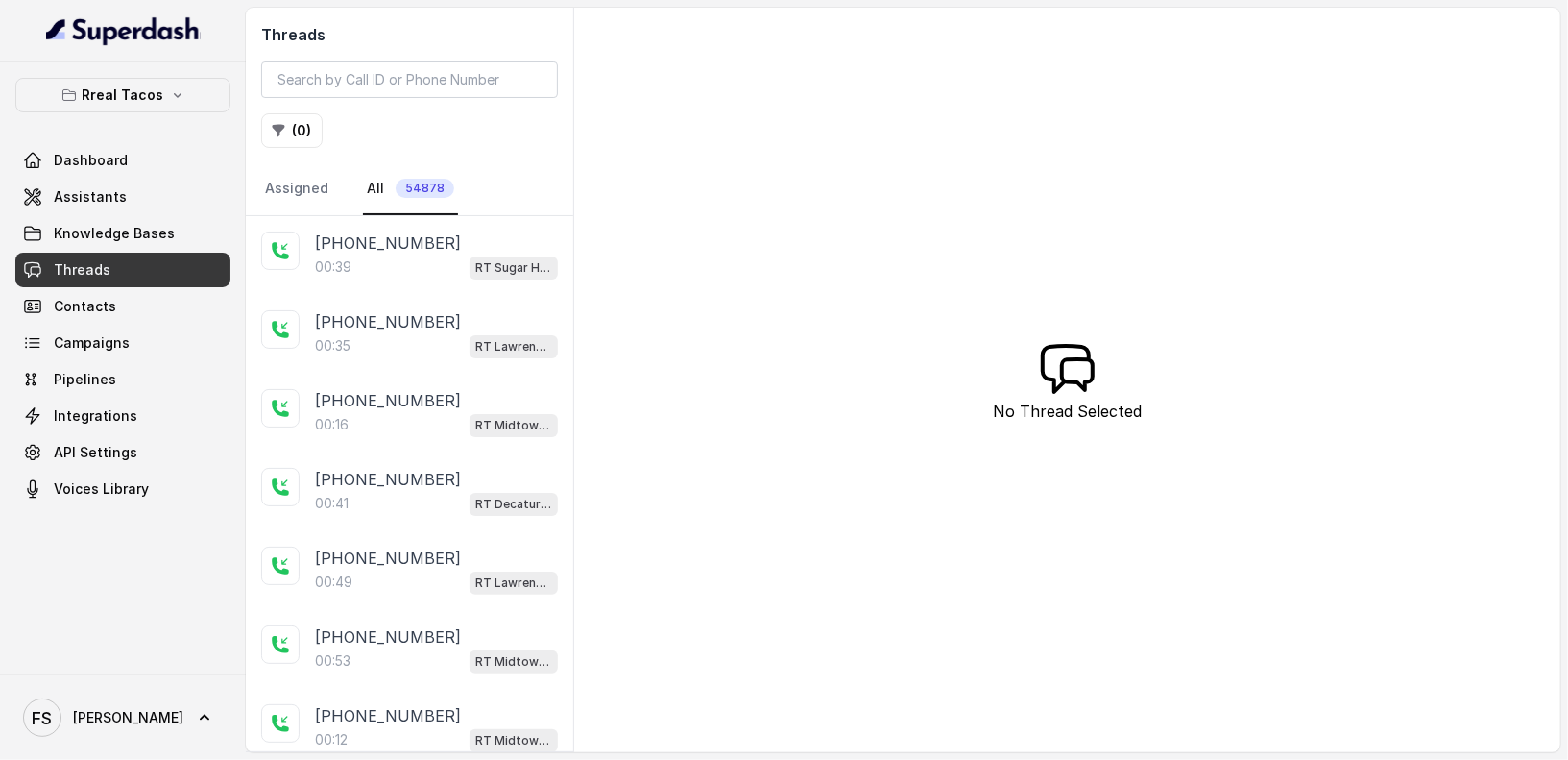 click on "00:39 RT Sugar Hill / EN" at bounding box center [436, 267] 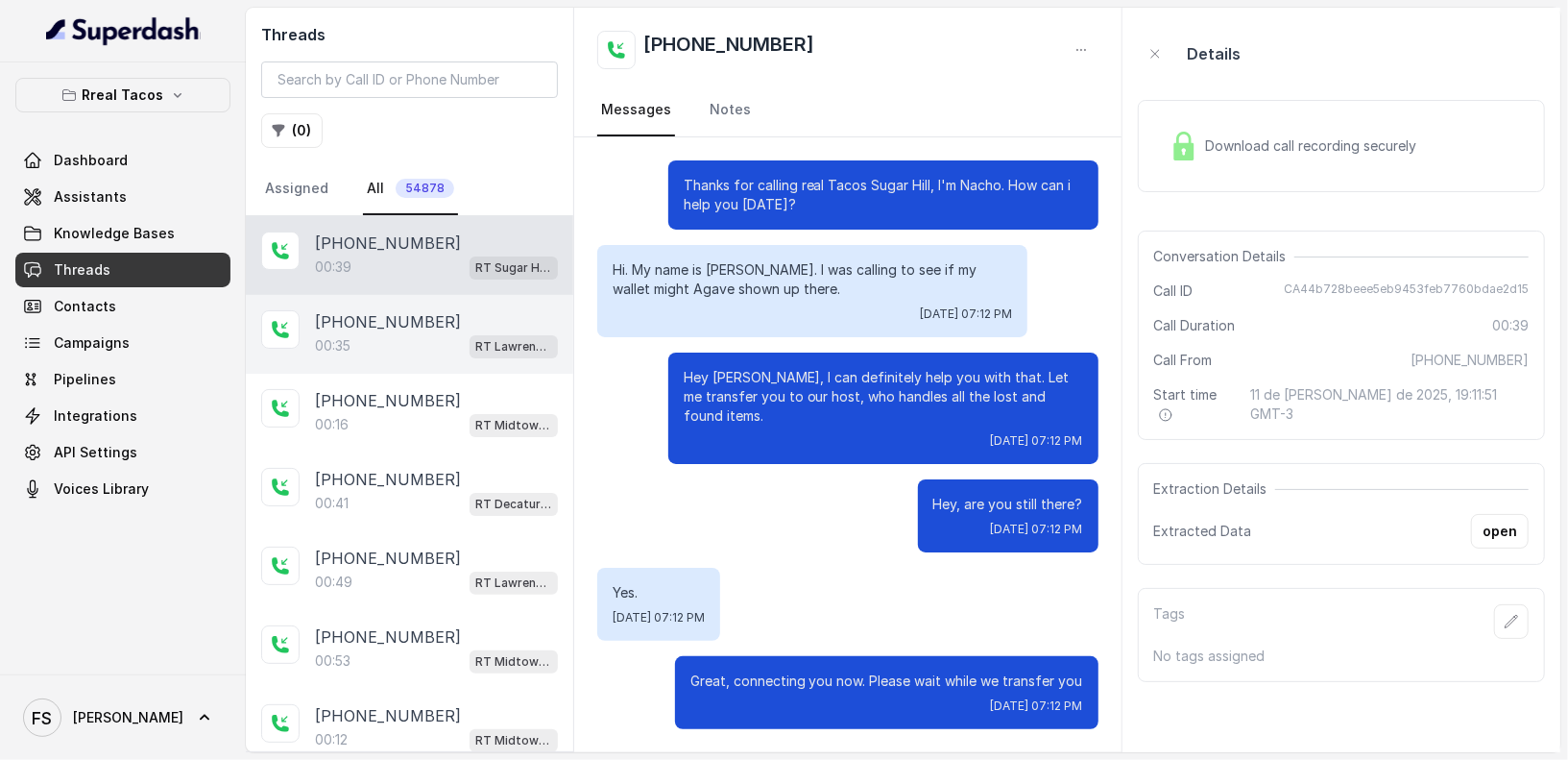 click on "+17705978303" at bounding box center (388, 322) 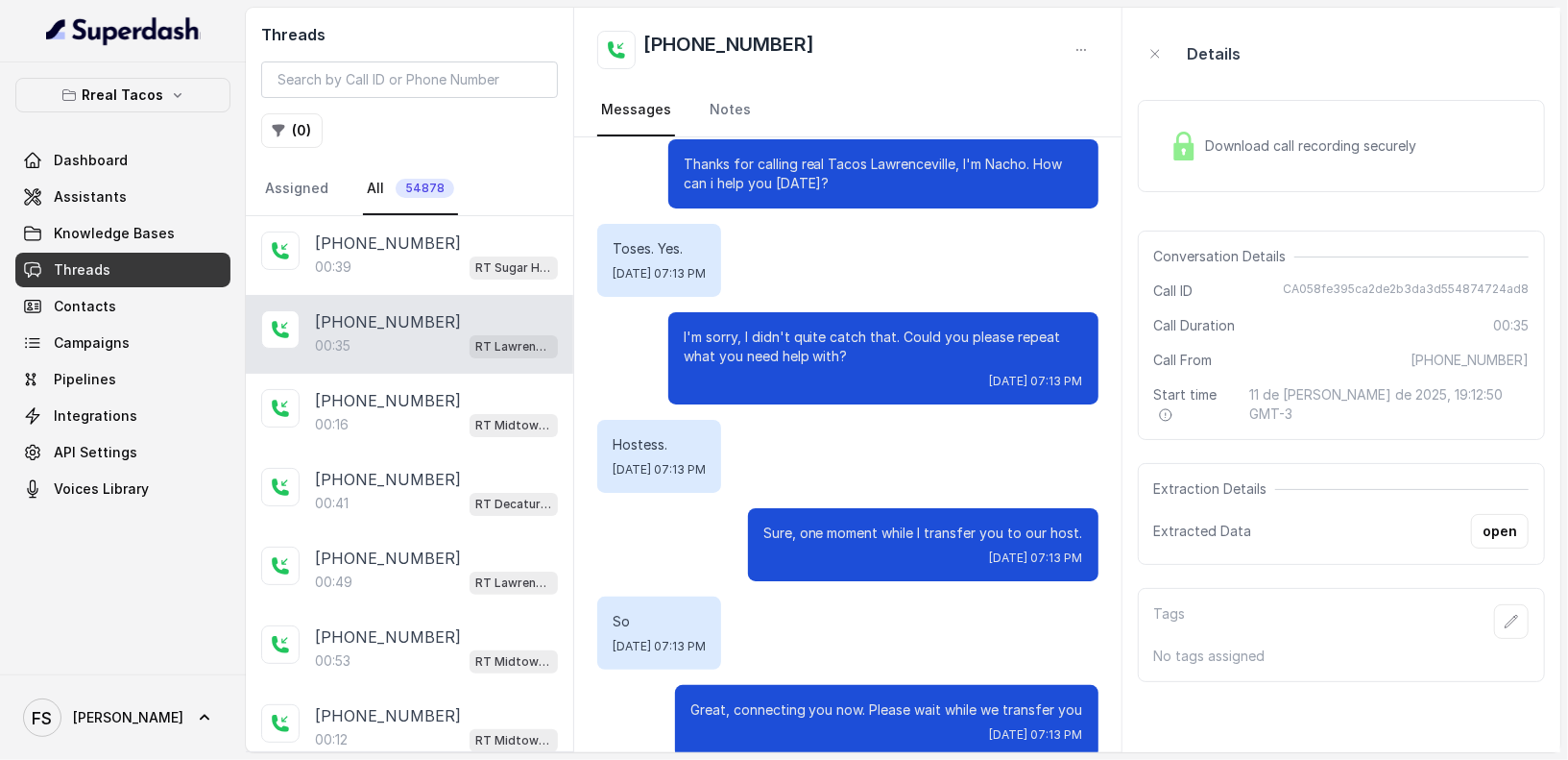 scroll, scrollTop: 0, scrollLeft: 0, axis: both 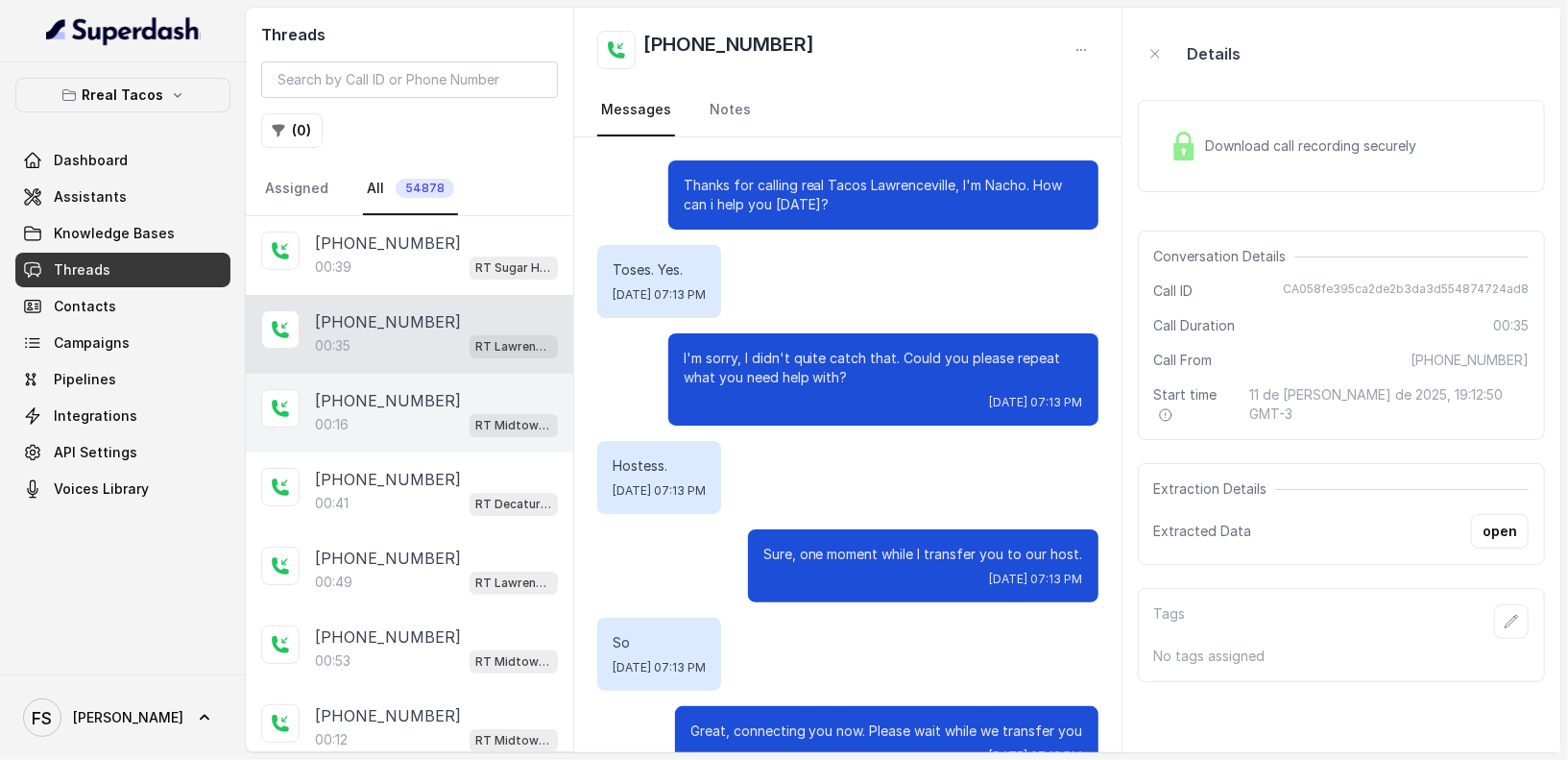 click on "00:16 RT Midtown / EN" at bounding box center [436, 425] 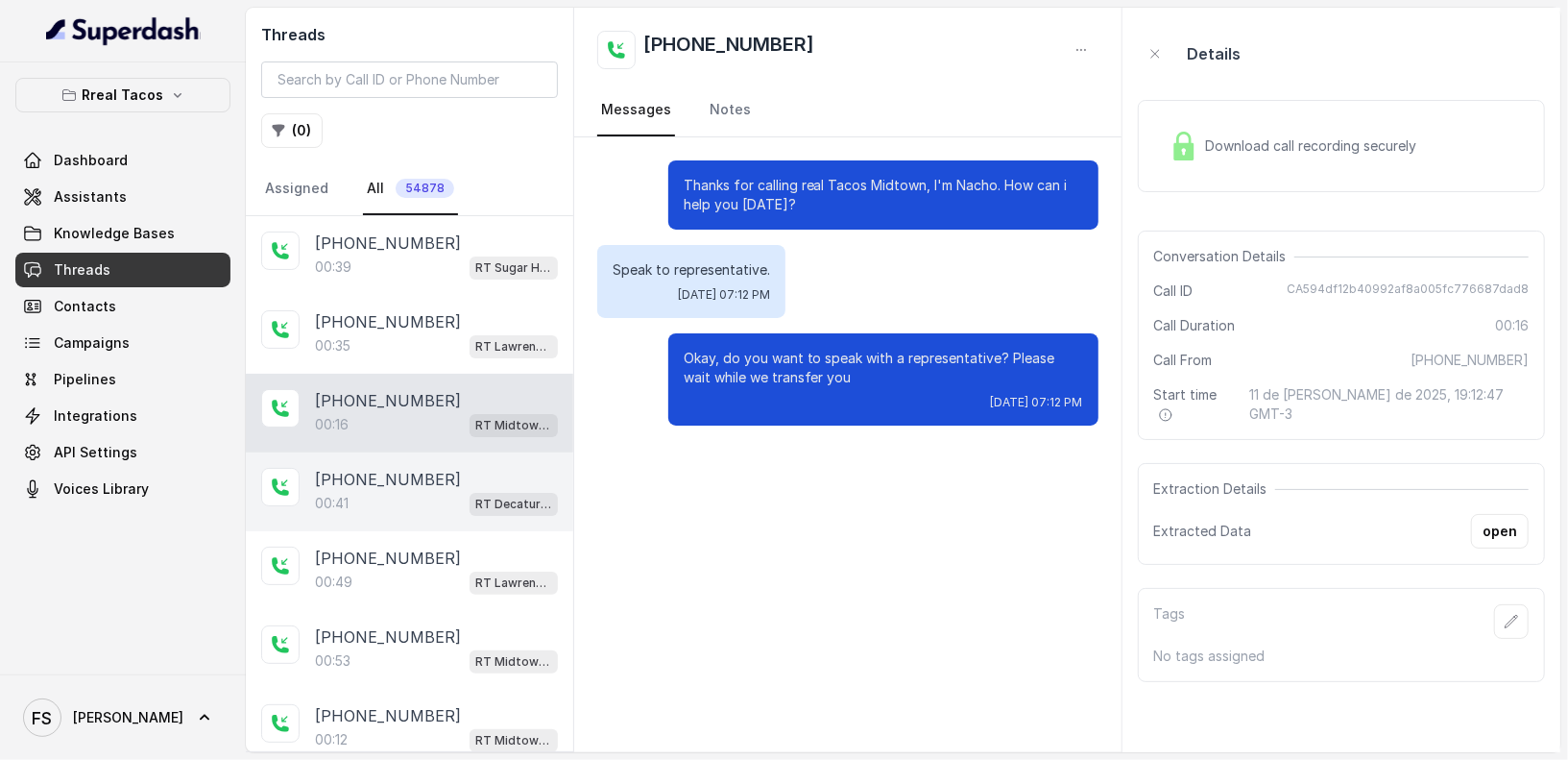 click on "+16784128525   00:41 RT Decatur / EN" at bounding box center (409, 492) 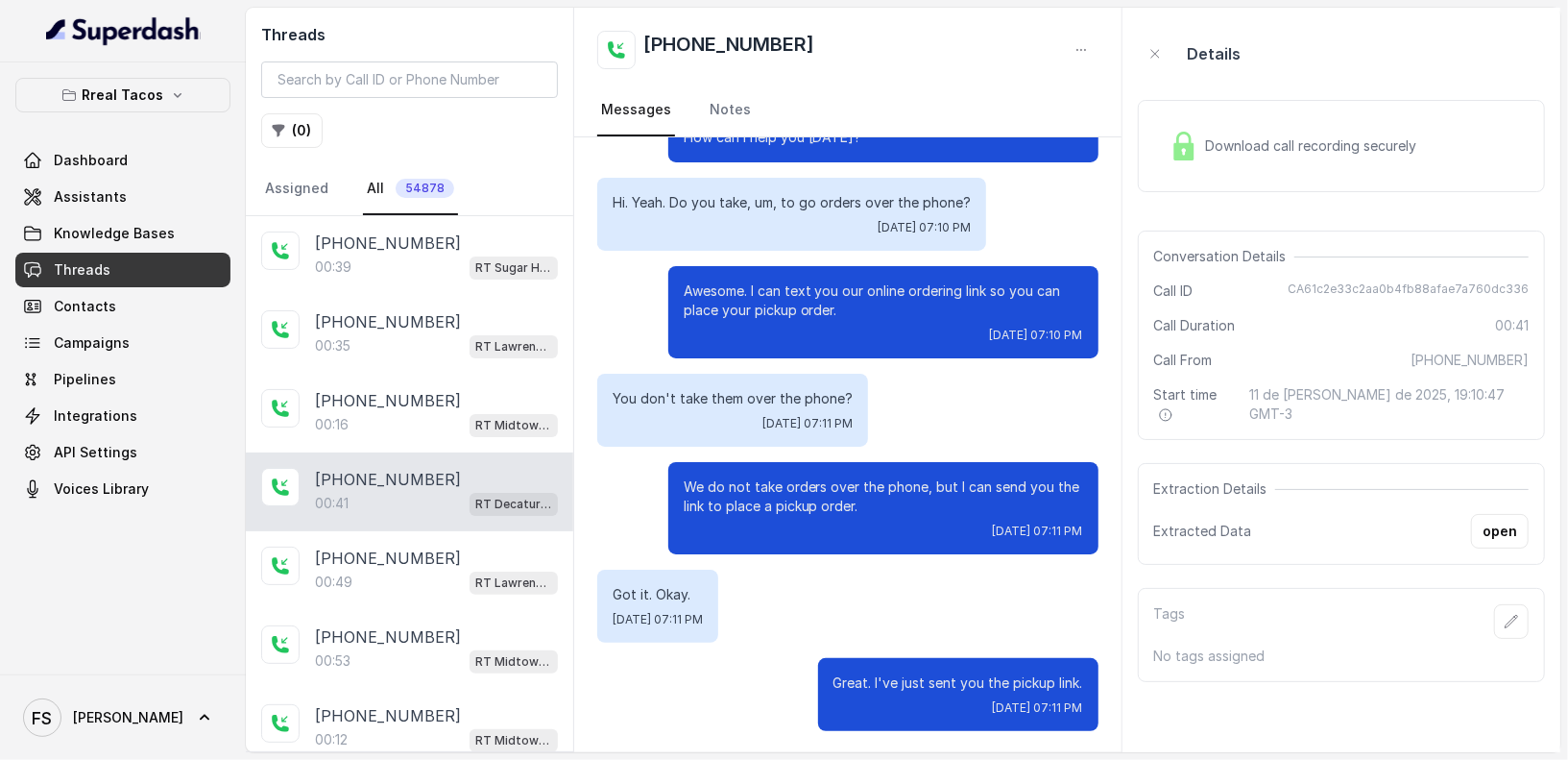 scroll, scrollTop: 67, scrollLeft: 0, axis: vertical 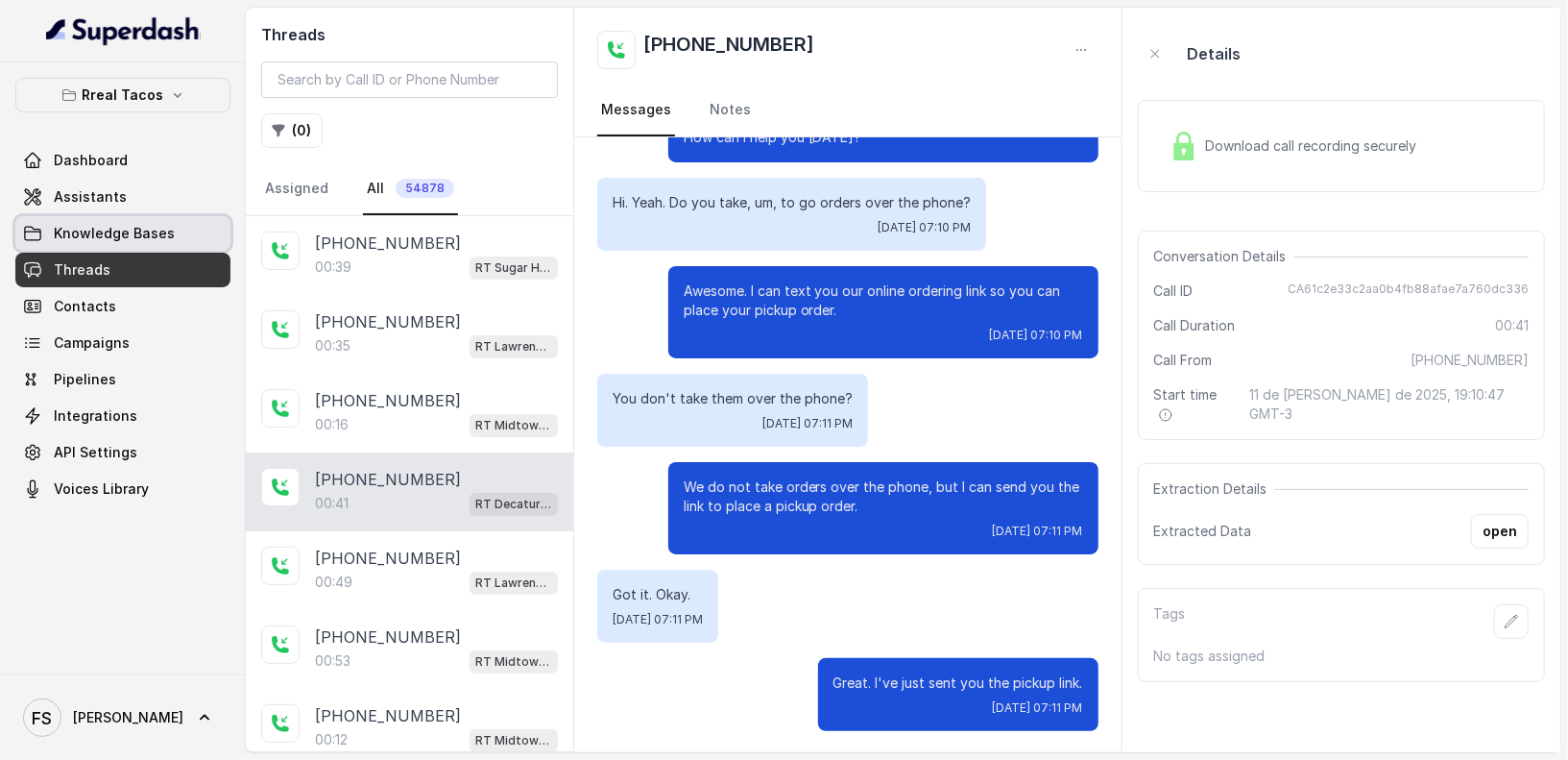 click on "Knowledge Bases" at bounding box center (114, 233) 